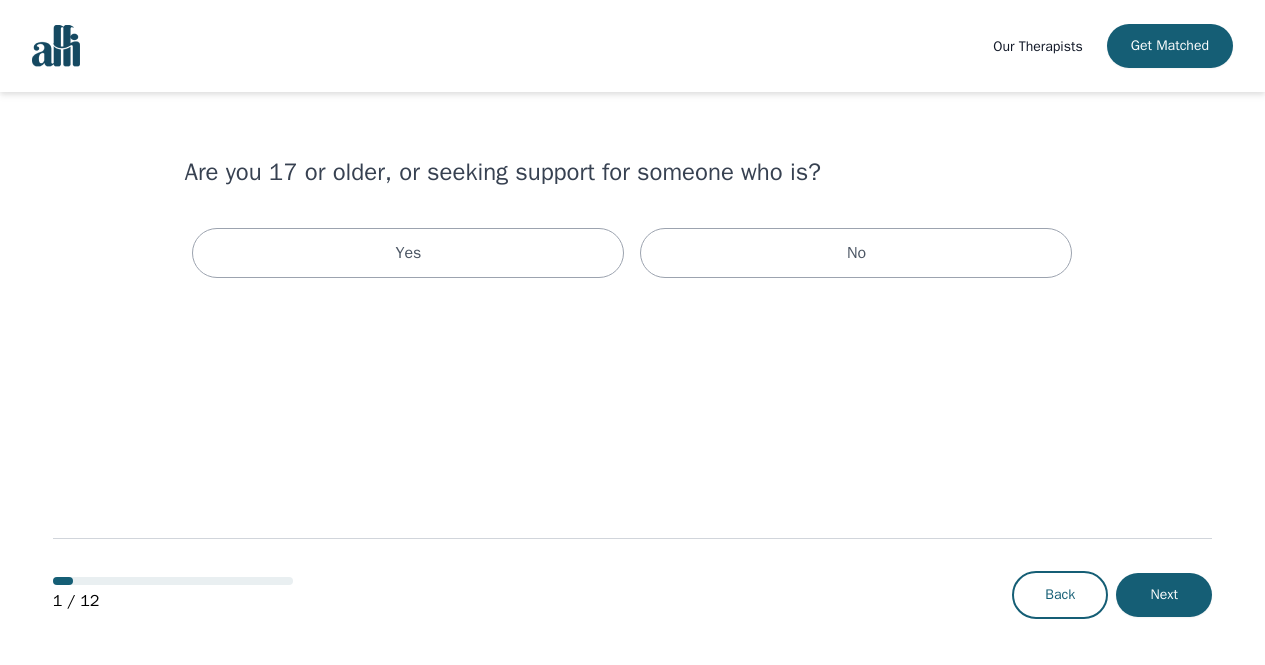 scroll, scrollTop: 0, scrollLeft: 0, axis: both 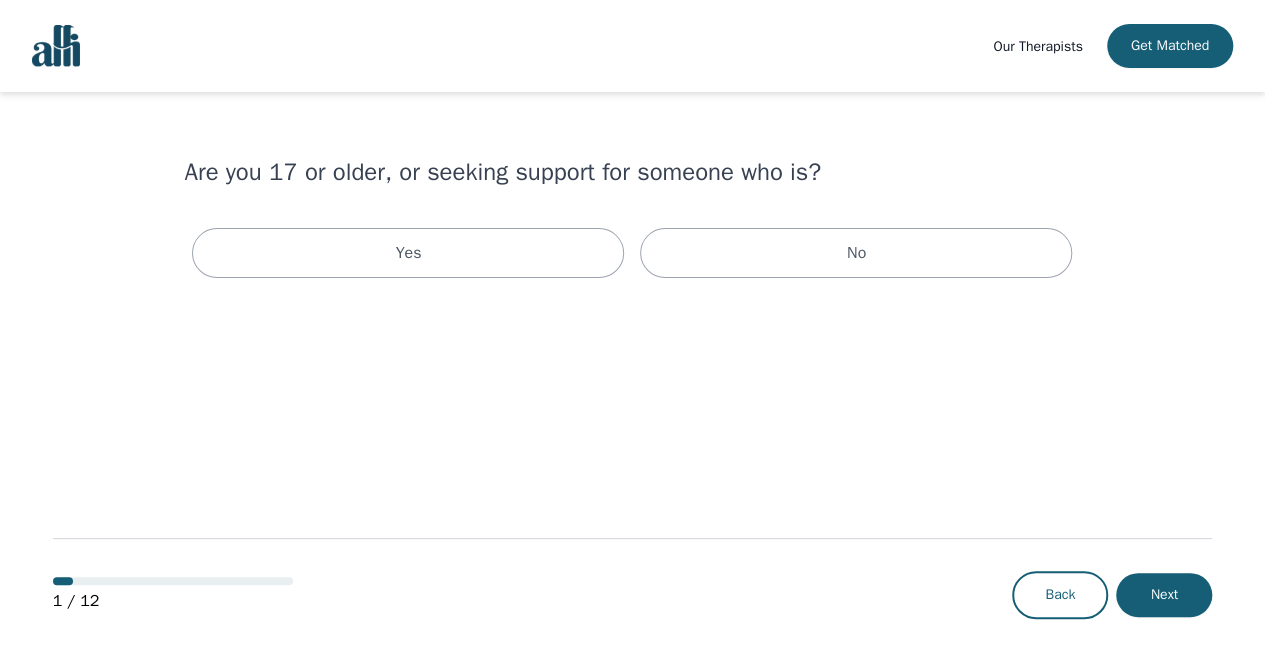 click on "Yes" at bounding box center (408, 253) 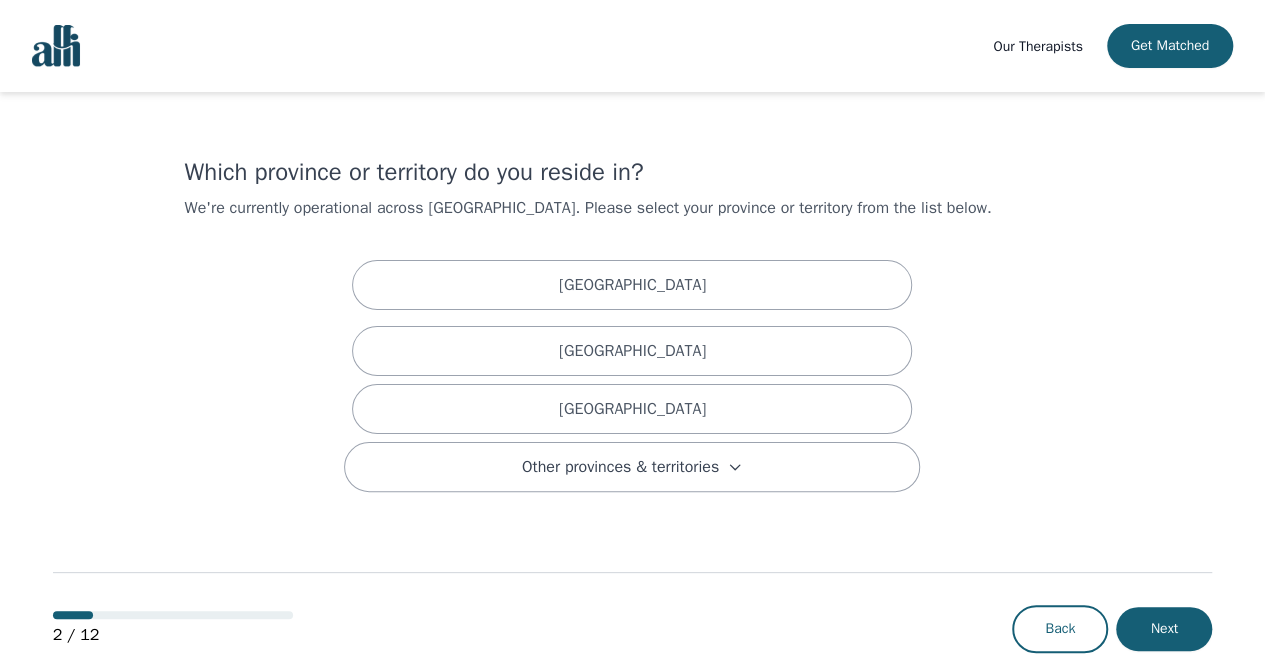click on "[GEOGRAPHIC_DATA]" at bounding box center [632, 409] 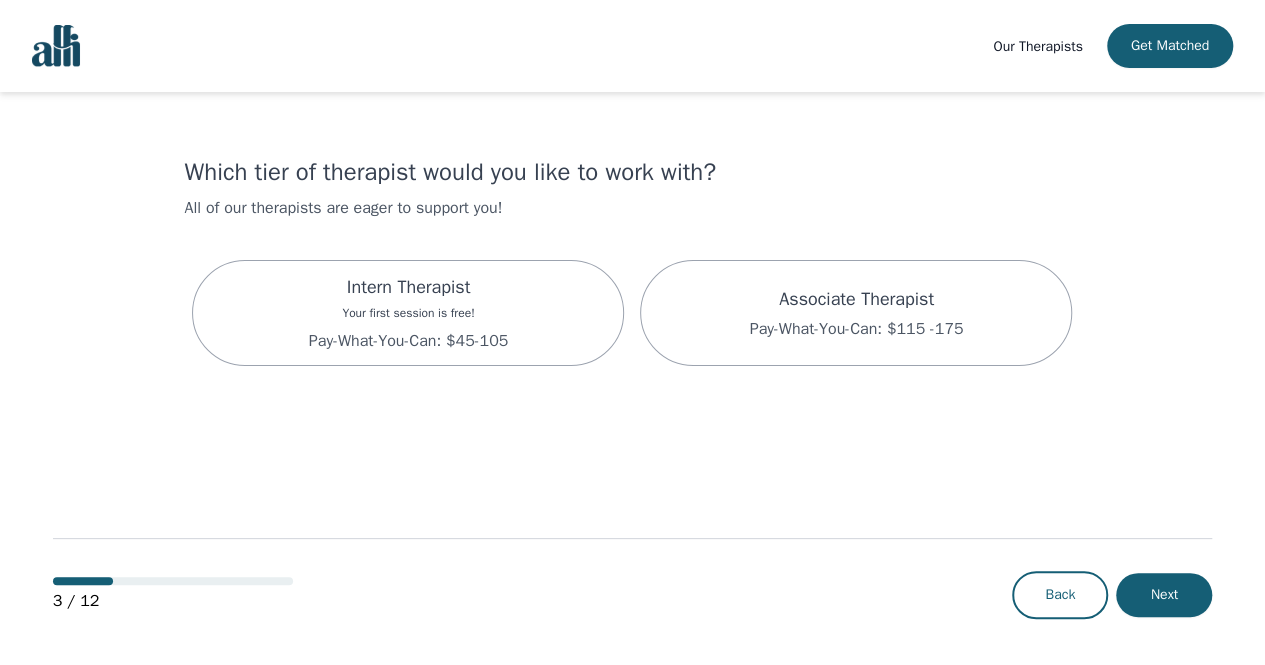 click on "Intern Therapist Your first session is free! Pay-What-You-Can: $45-105" at bounding box center [408, 313] 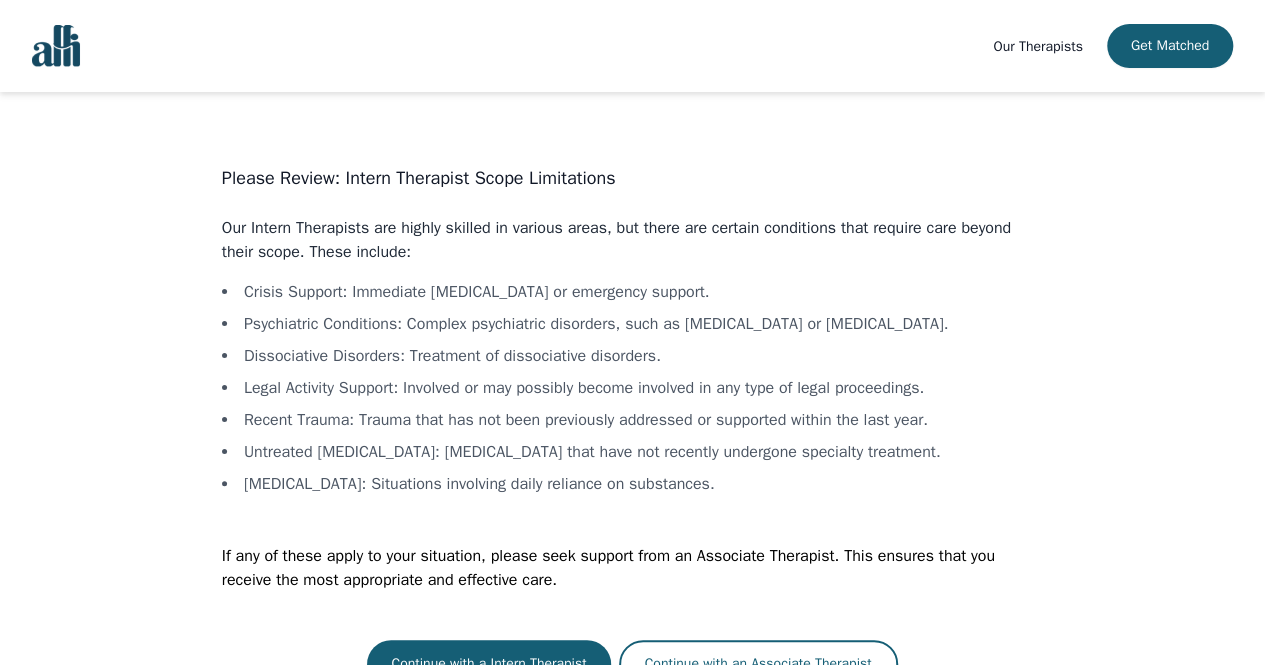 click on "Crisis Support :   Immediate [MEDICAL_DATA] or emergency support." at bounding box center (632, 292) 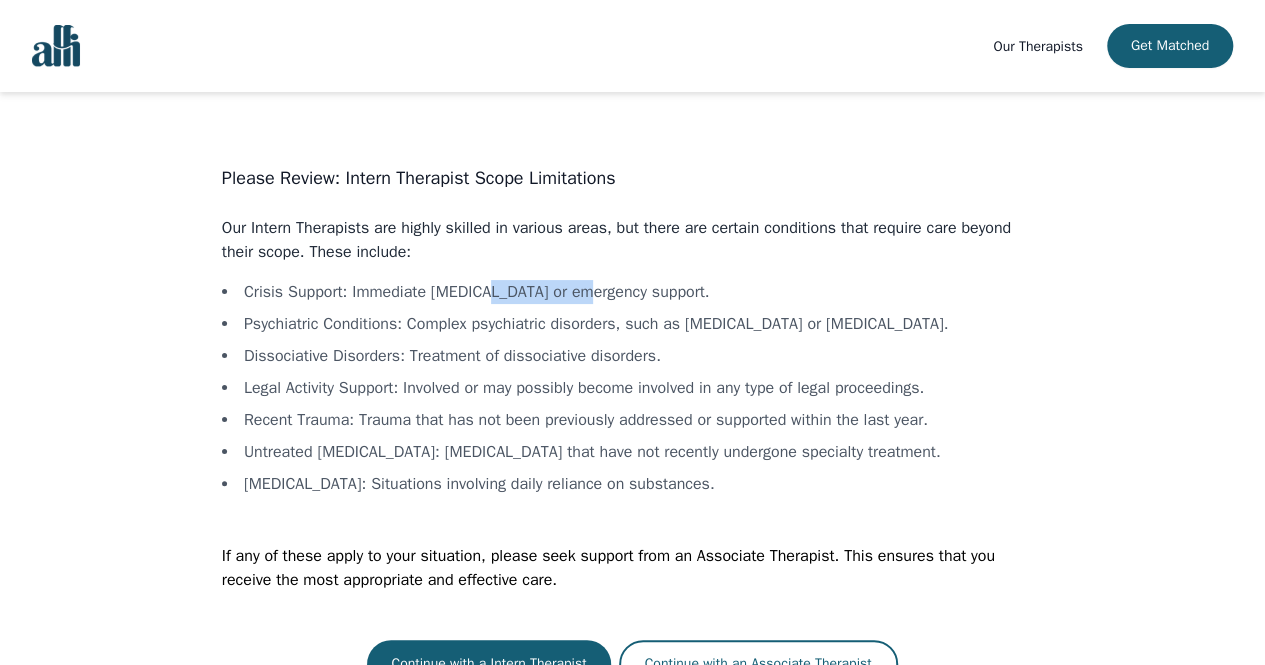 click on "Crisis Support :   Immediate [MEDICAL_DATA] or emergency support." at bounding box center (632, 292) 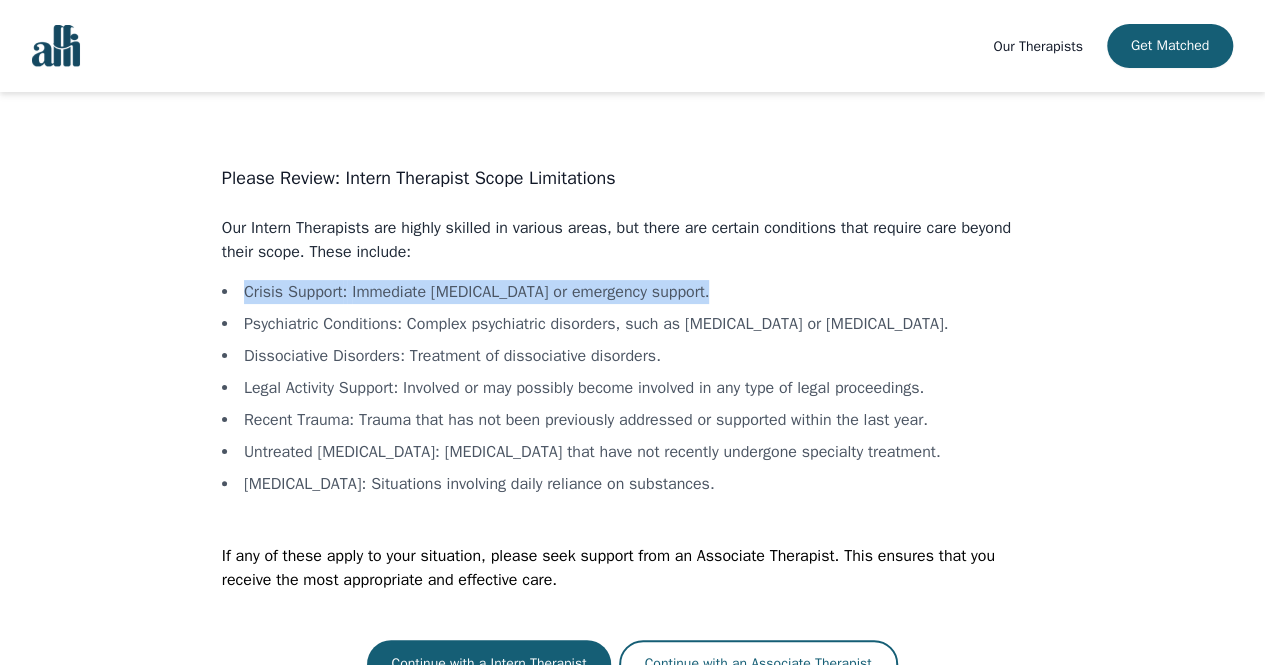 click on "Crisis Support :   Immediate [MEDICAL_DATA] or emergency support." at bounding box center [632, 292] 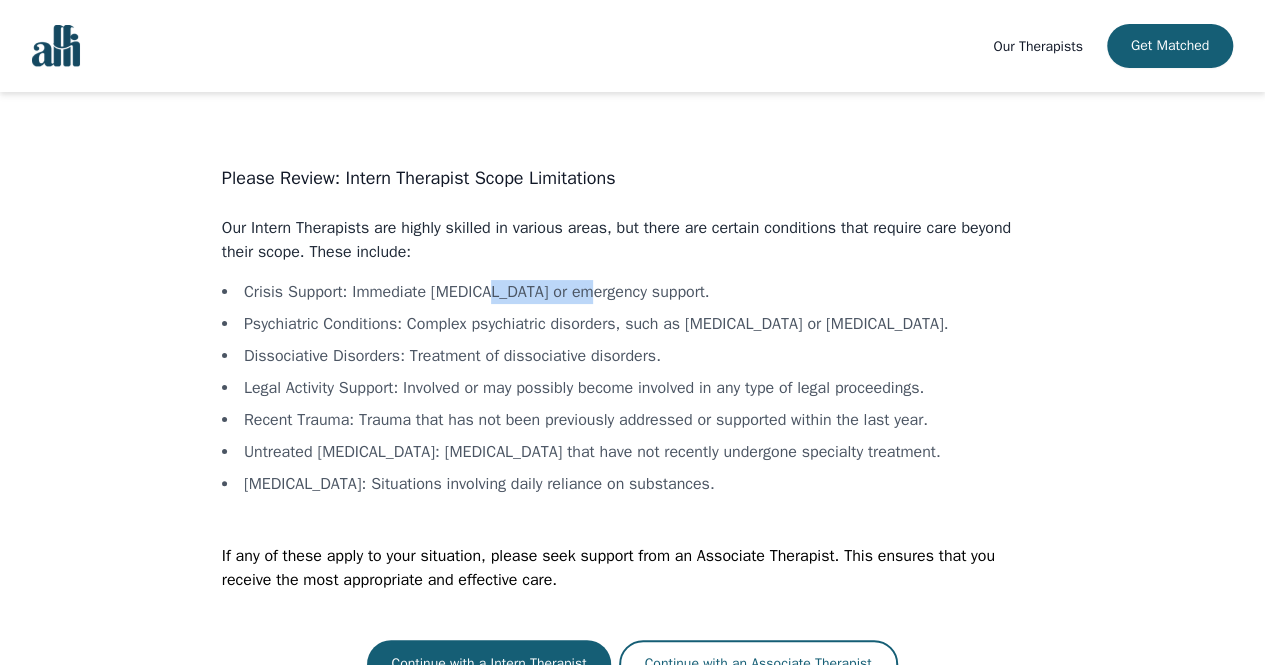 click on "Crisis Support :   Immediate [MEDICAL_DATA] or emergency support." at bounding box center (632, 292) 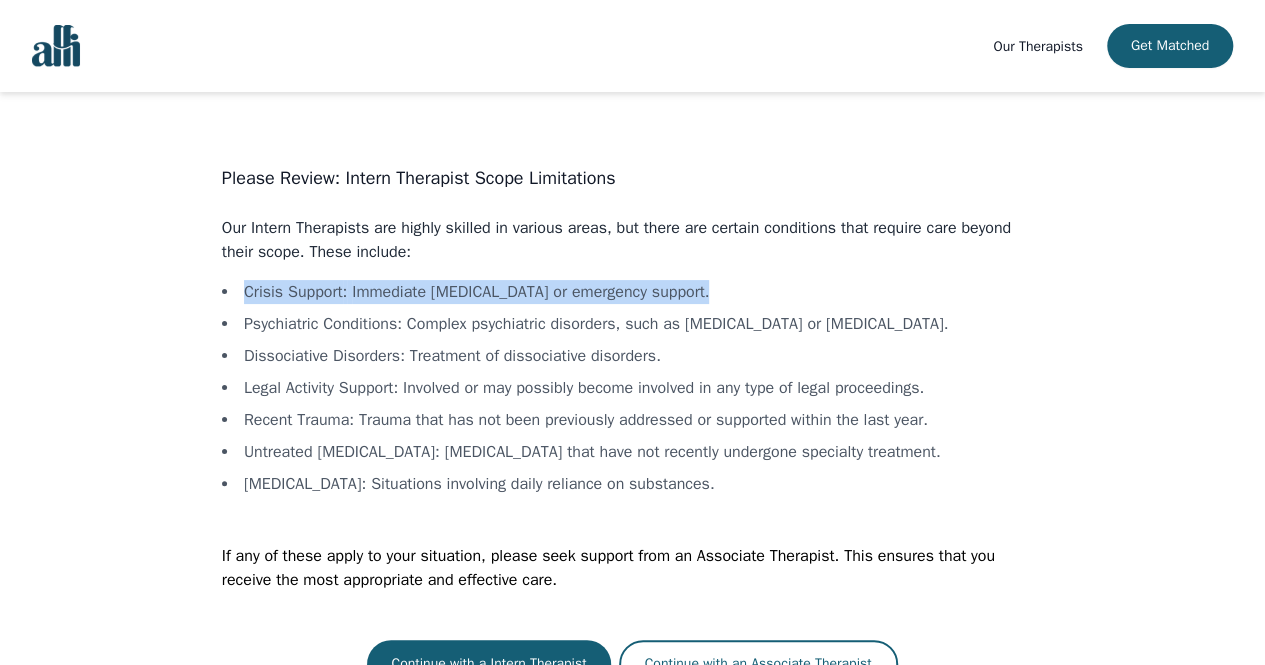 click on "Crisis Support :   Immediate [MEDICAL_DATA] or emergency support." at bounding box center [632, 292] 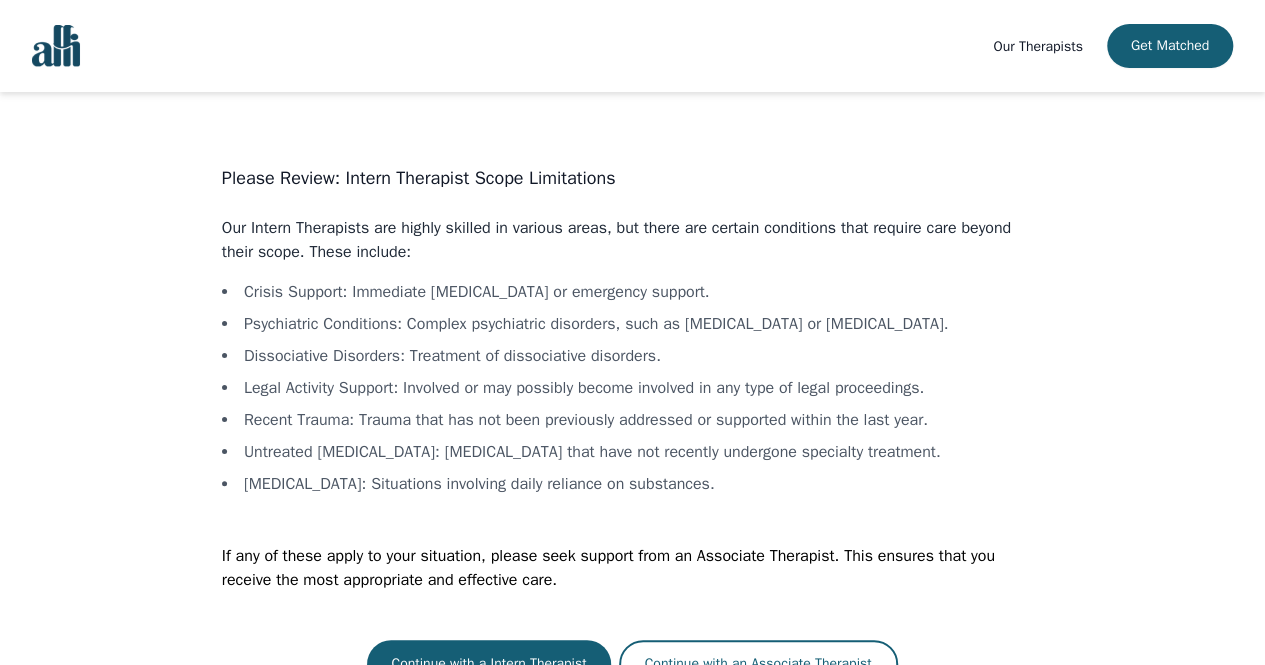 click on "Psychiatric Conditions :   Complex psychiatric disorders, such as [MEDICAL_DATA] or [MEDICAL_DATA]." at bounding box center [632, 324] 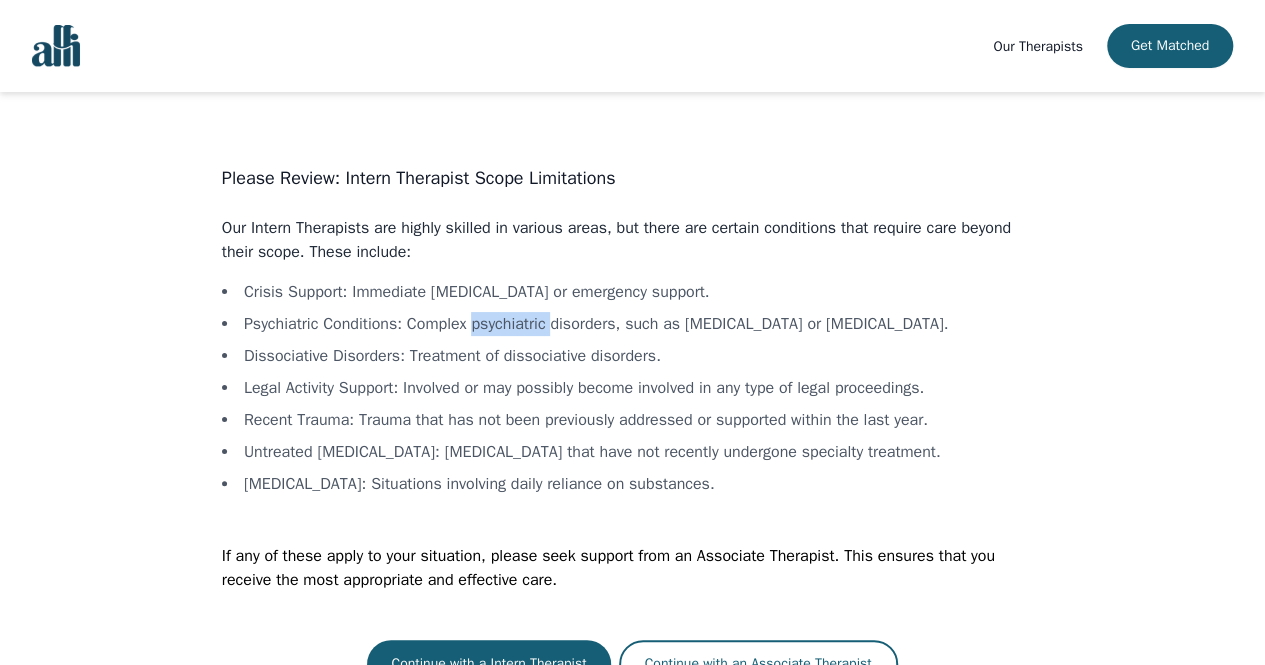 click on "Psychiatric Conditions :   Complex psychiatric disorders, such as [MEDICAL_DATA] or [MEDICAL_DATA]." at bounding box center [632, 324] 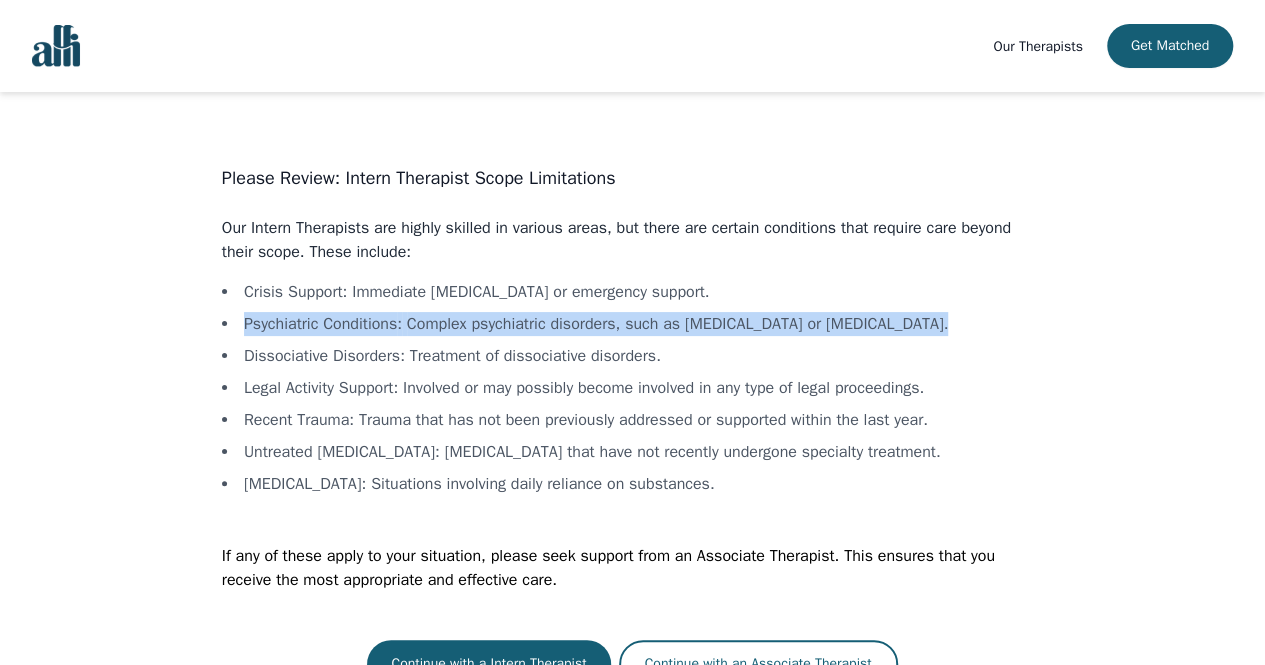click on "Psychiatric Conditions :   Complex psychiatric disorders, such as [MEDICAL_DATA] or [MEDICAL_DATA]." at bounding box center (632, 324) 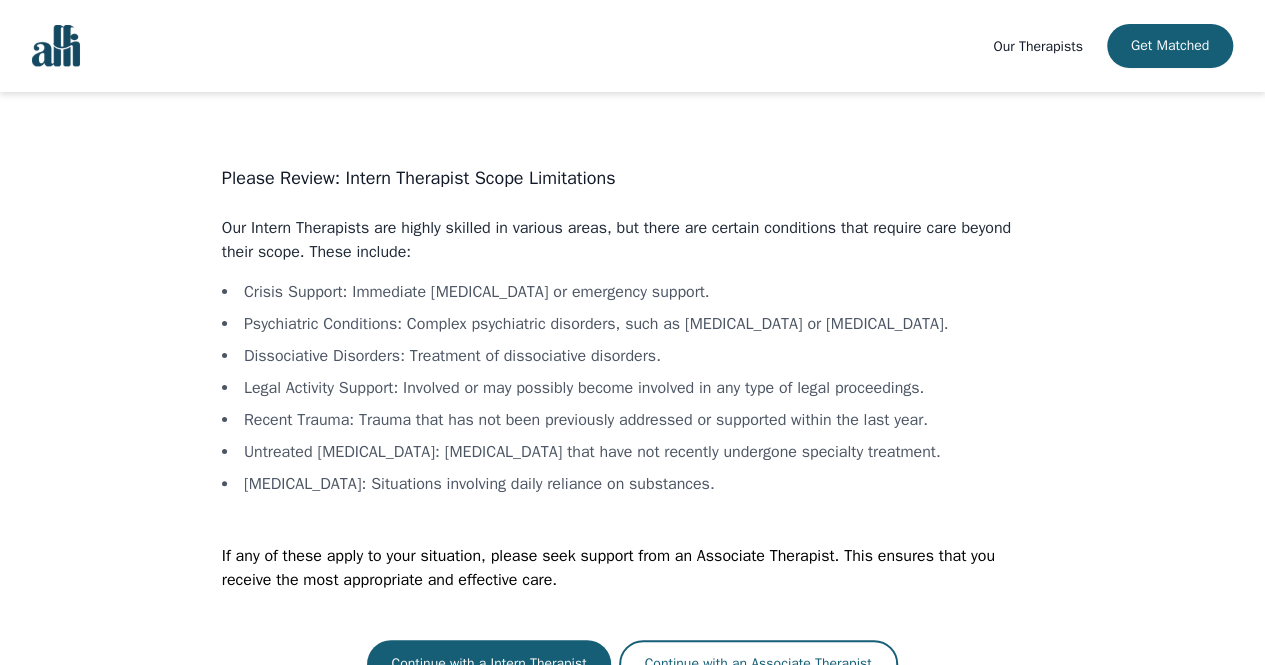 click on "Crisis Support :   Immediate [MEDICAL_DATA] or emergency support. Psychiatric Conditions :   Complex psychiatric disorders, such as [MEDICAL_DATA] or [MEDICAL_DATA]. Dissociative Disorders :   Treatment of dissociative disorders. Legal Activity Support :   Involved or may possibly become involved in any type of legal proceedings. Recent Trauma :   Trauma that has not been previously addressed or supported within the last year. Untreated [MEDICAL_DATA] :   [MEDICAL_DATA] that have not recently undergone specialty treatment. [MEDICAL_DATA] :   Situations involving daily reliance on substances." at bounding box center [632, 388] 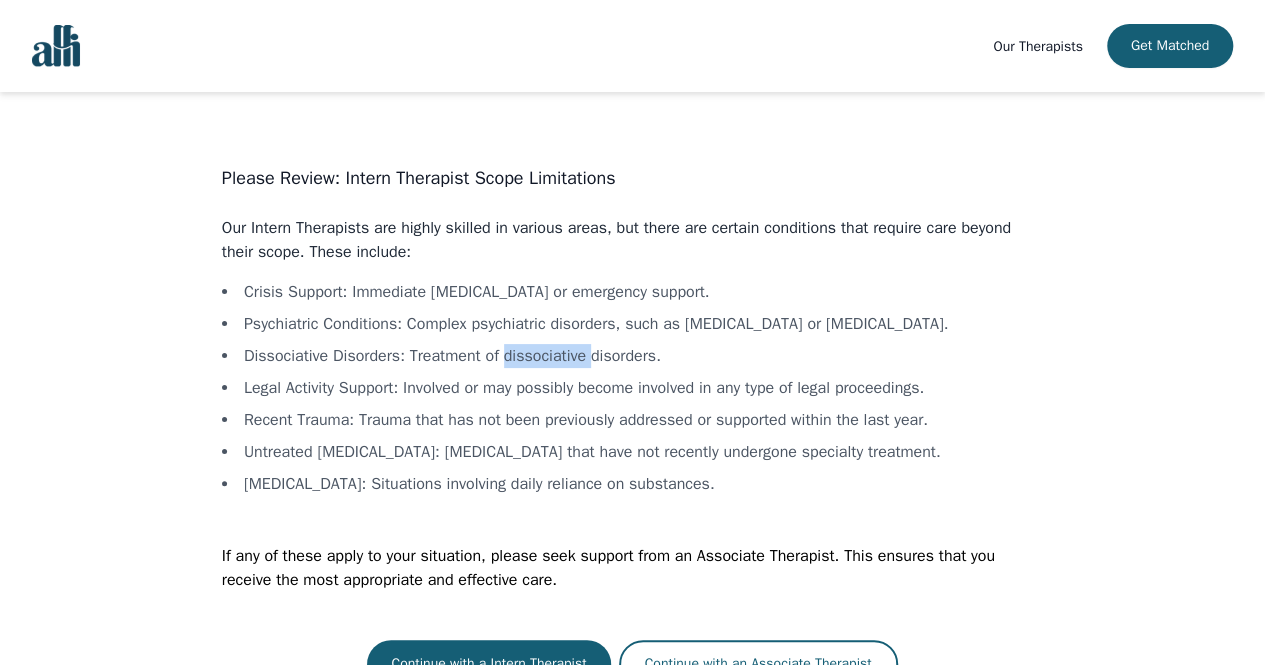 click on "Crisis Support :   Immediate [MEDICAL_DATA] or emergency support. Psychiatric Conditions :   Complex psychiatric disorders, such as [MEDICAL_DATA] or [MEDICAL_DATA]. Dissociative Disorders :   Treatment of dissociative disorders. Legal Activity Support :   Involved or may possibly become involved in any type of legal proceedings. Recent Trauma :   Trauma that has not been previously addressed or supported within the last year. Untreated [MEDICAL_DATA] :   [MEDICAL_DATA] that have not recently undergone specialty treatment. [MEDICAL_DATA] :   Situations involving daily reliance on substances." at bounding box center [632, 388] 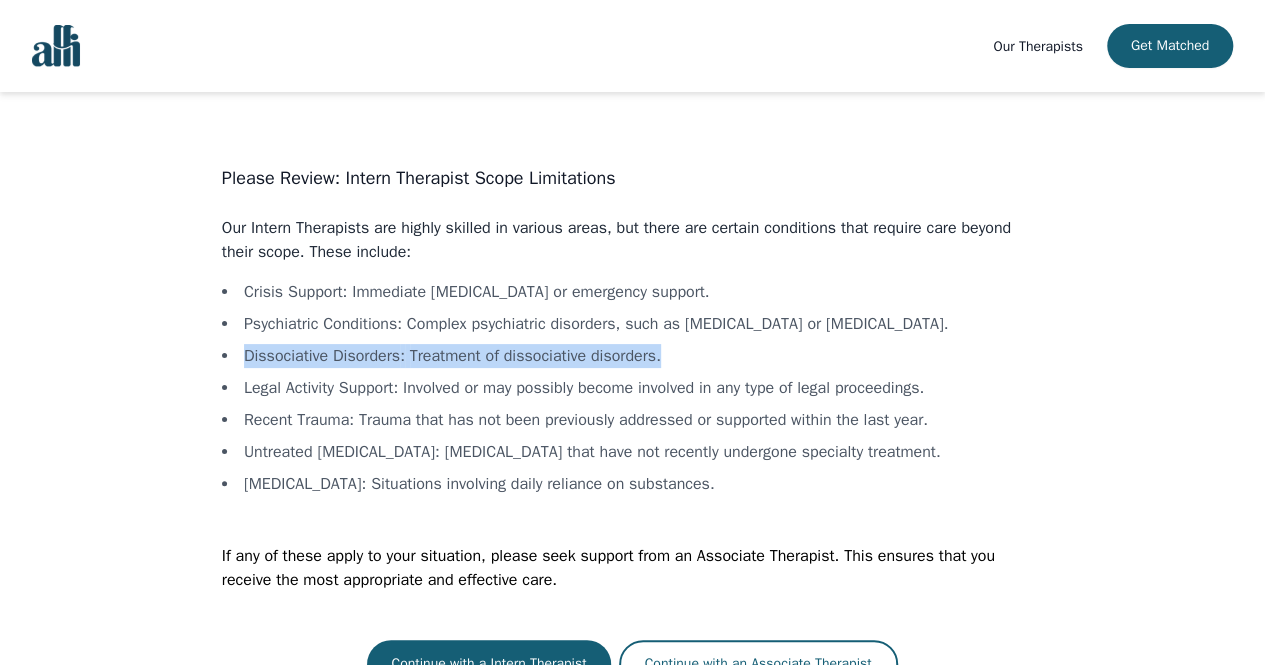 click on "Crisis Support :   Immediate [MEDICAL_DATA] or emergency support. Psychiatric Conditions :   Complex psychiatric disorders, such as [MEDICAL_DATA] or [MEDICAL_DATA]. Dissociative Disorders :   Treatment of dissociative disorders. Legal Activity Support :   Involved or may possibly become involved in any type of legal proceedings. Recent Trauma :   Trauma that has not been previously addressed or supported within the last year. Untreated [MEDICAL_DATA] :   [MEDICAL_DATA] that have not recently undergone specialty treatment. [MEDICAL_DATA] :   Situations involving daily reliance on substances." at bounding box center (632, 388) 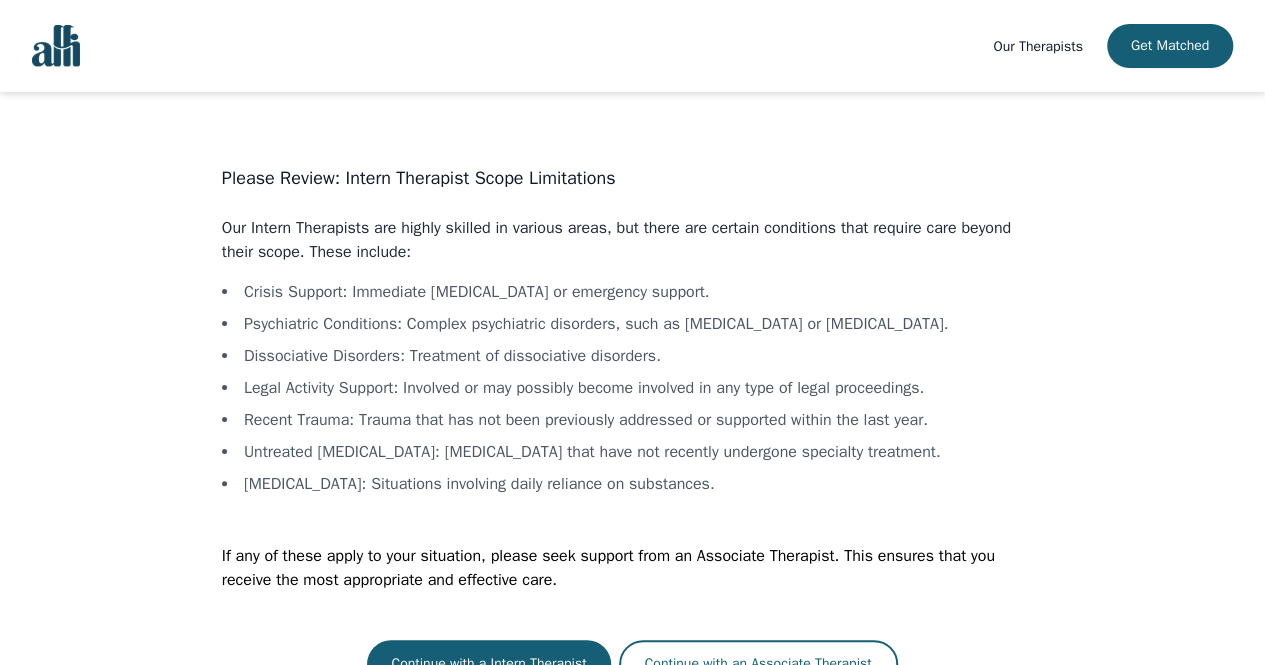 click on "Recent Trauma :   Trauma that has not been previously addressed or supported within the last year." at bounding box center [632, 420] 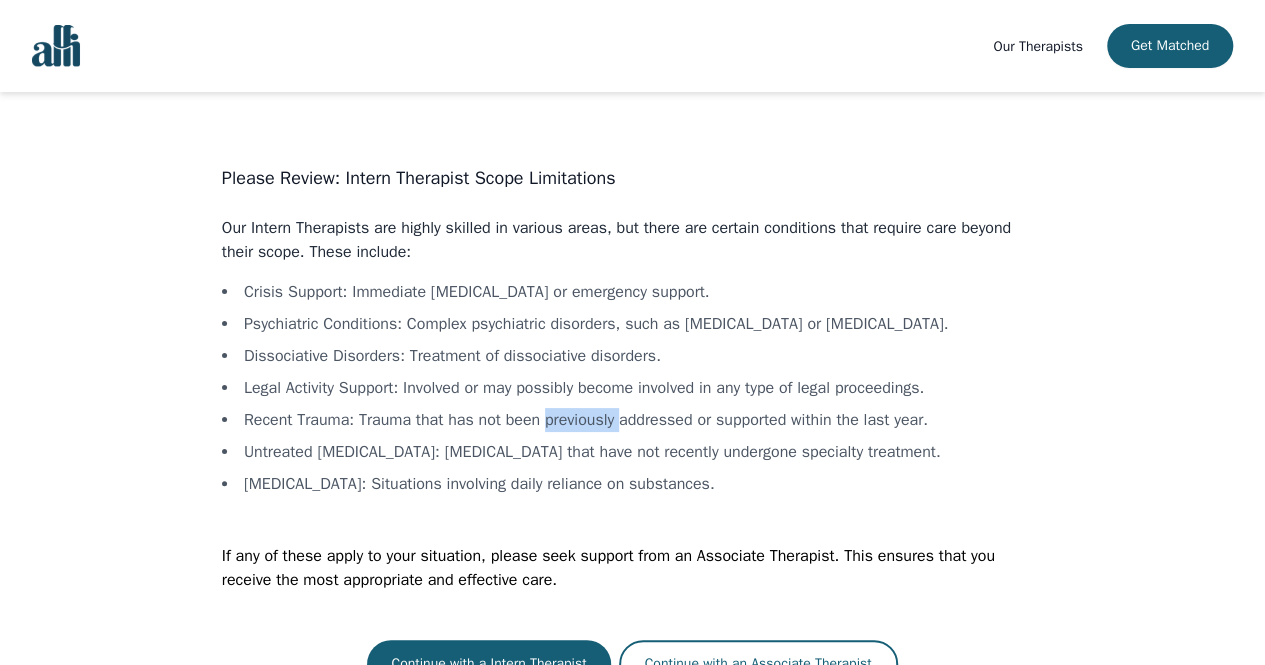 click on "Recent Trauma :   Trauma that has not been previously addressed or supported within the last year." at bounding box center (632, 420) 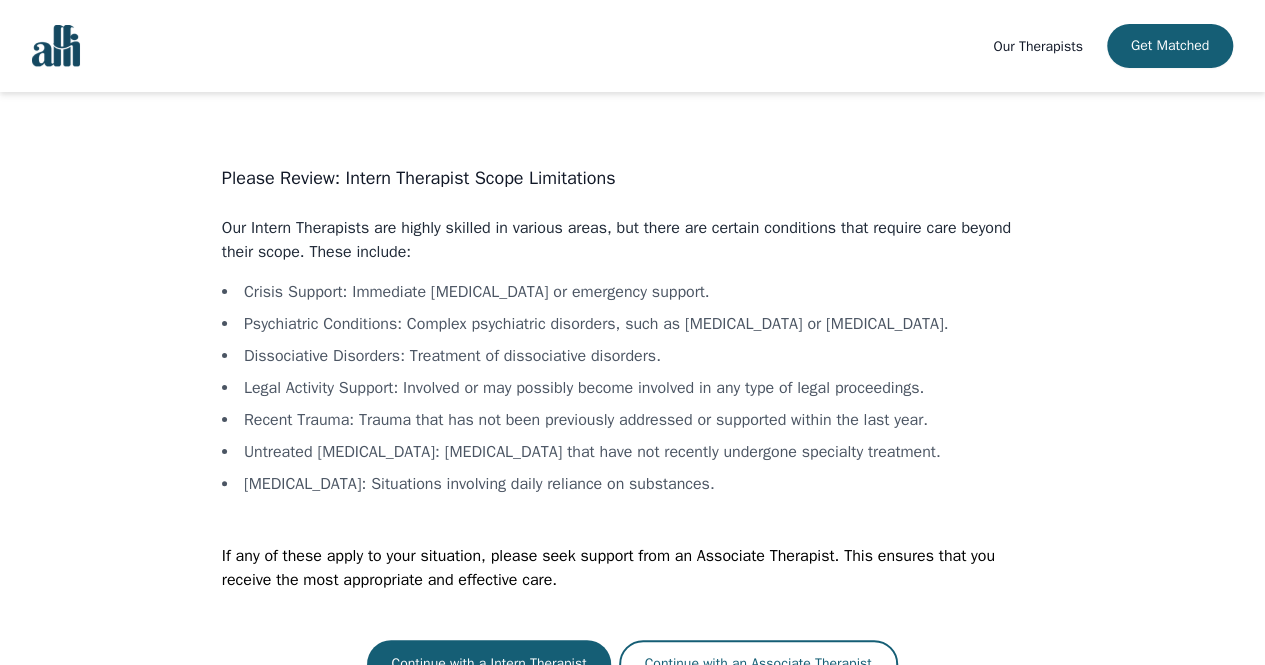 click on "Recent Trauma :   Trauma that has not been previously addressed or supported within the last year." at bounding box center (632, 420) 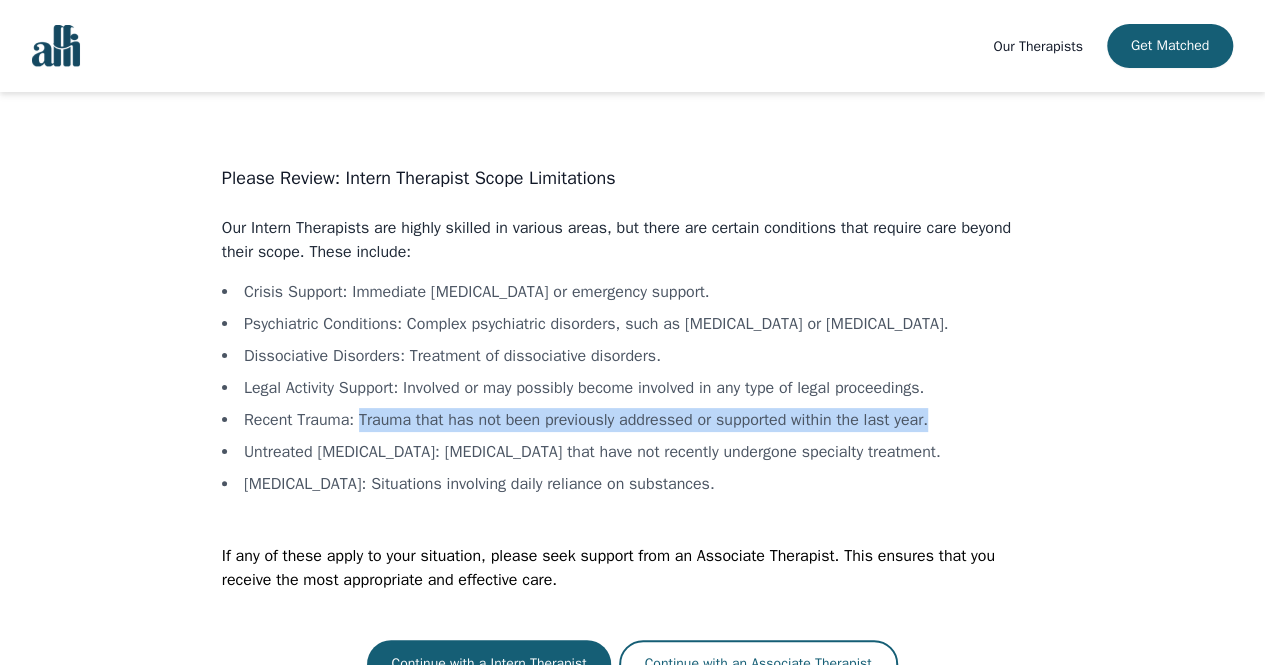 drag, startPoint x: 366, startPoint y: 421, endPoint x: 1016, endPoint y: 418, distance: 650.0069 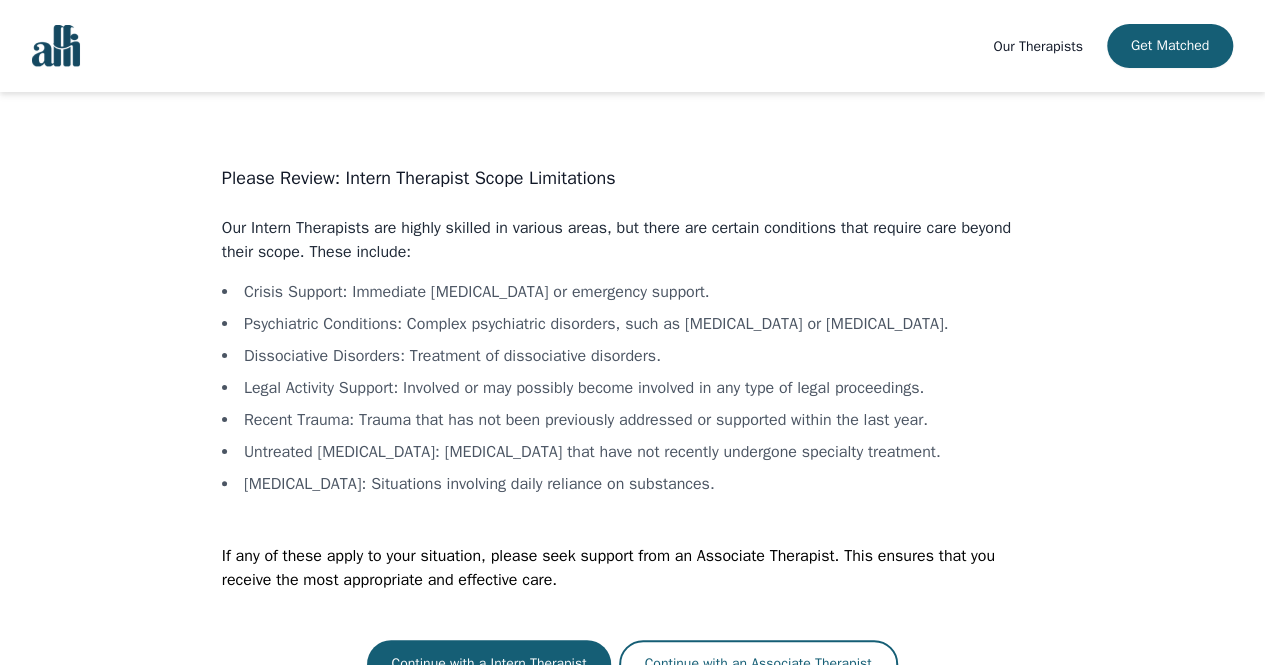 click on "Recent Trauma :   Trauma that has not been previously addressed or supported within the last year." at bounding box center (632, 420) 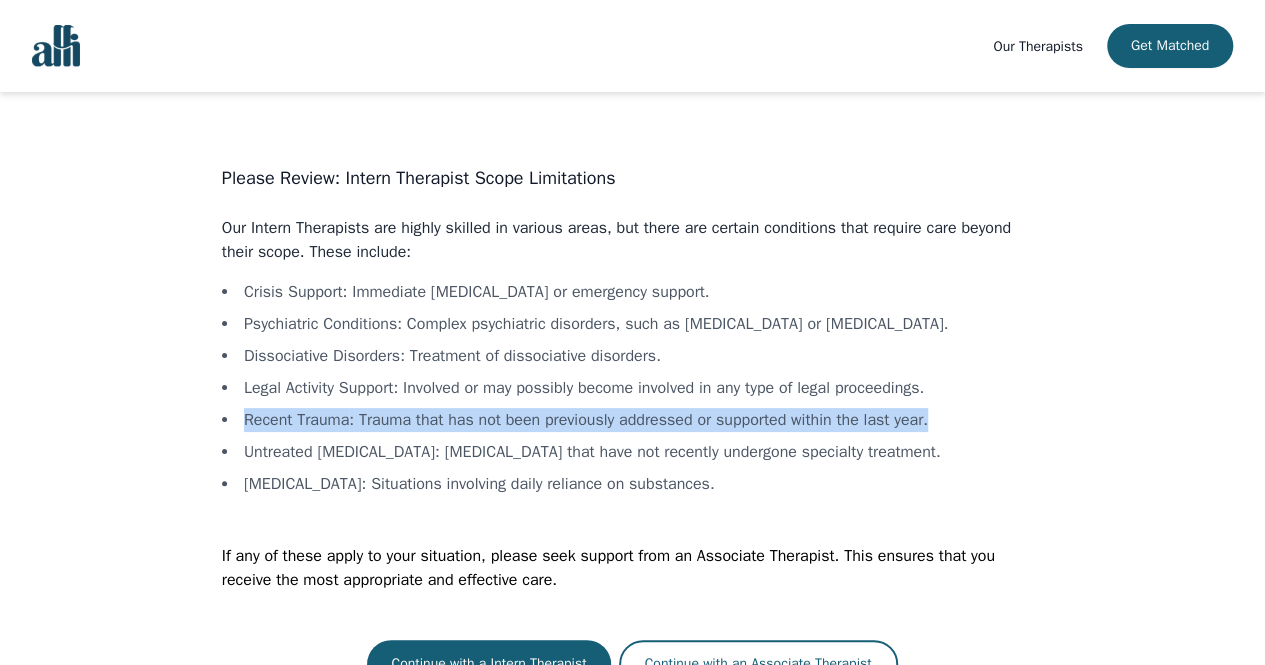 click on "Recent Trauma :   Trauma that has not been previously addressed or supported within the last year." at bounding box center [632, 420] 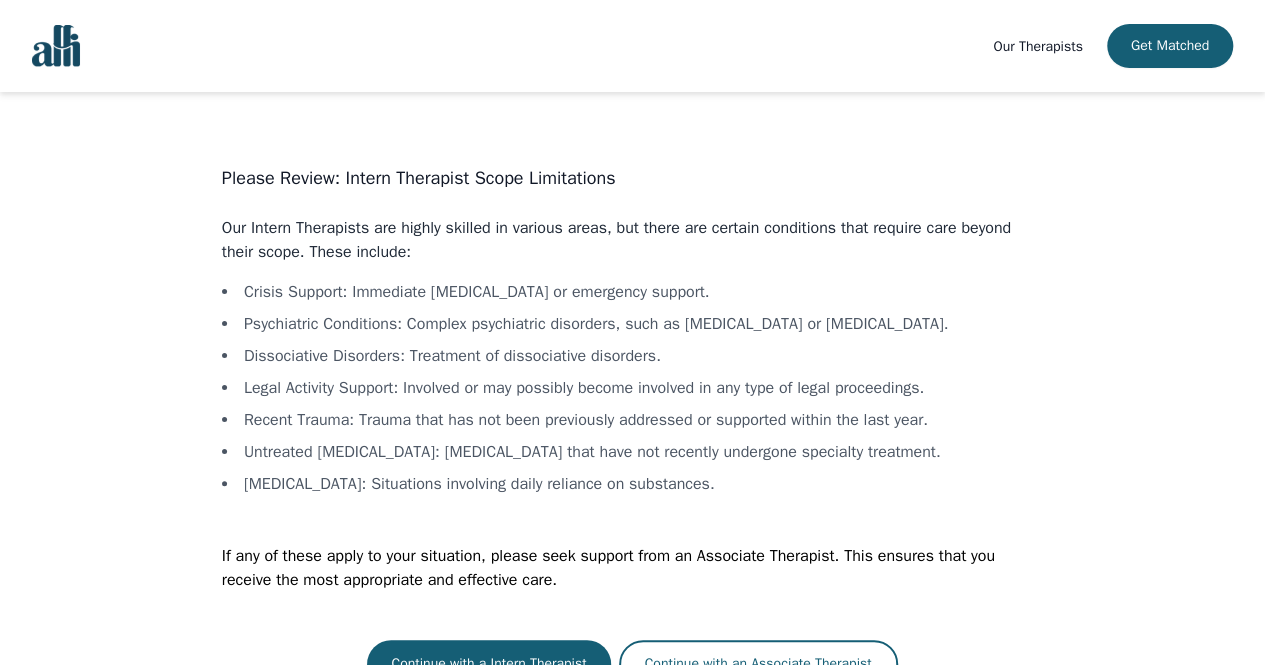 click on "Crisis Support :   Immediate [MEDICAL_DATA] or emergency support. Psychiatric Conditions :   Complex psychiatric disorders, such as [MEDICAL_DATA] or [MEDICAL_DATA]. Dissociative Disorders :   Treatment of dissociative disorders. Legal Activity Support :   Involved or may possibly become involved in any type of legal proceedings. Recent Trauma :   Trauma that has not been previously addressed or supported within the last year. Untreated [MEDICAL_DATA] :   [MEDICAL_DATA] that have not recently undergone specialty treatment. [MEDICAL_DATA] :   Situations involving daily reliance on substances." at bounding box center [632, 388] 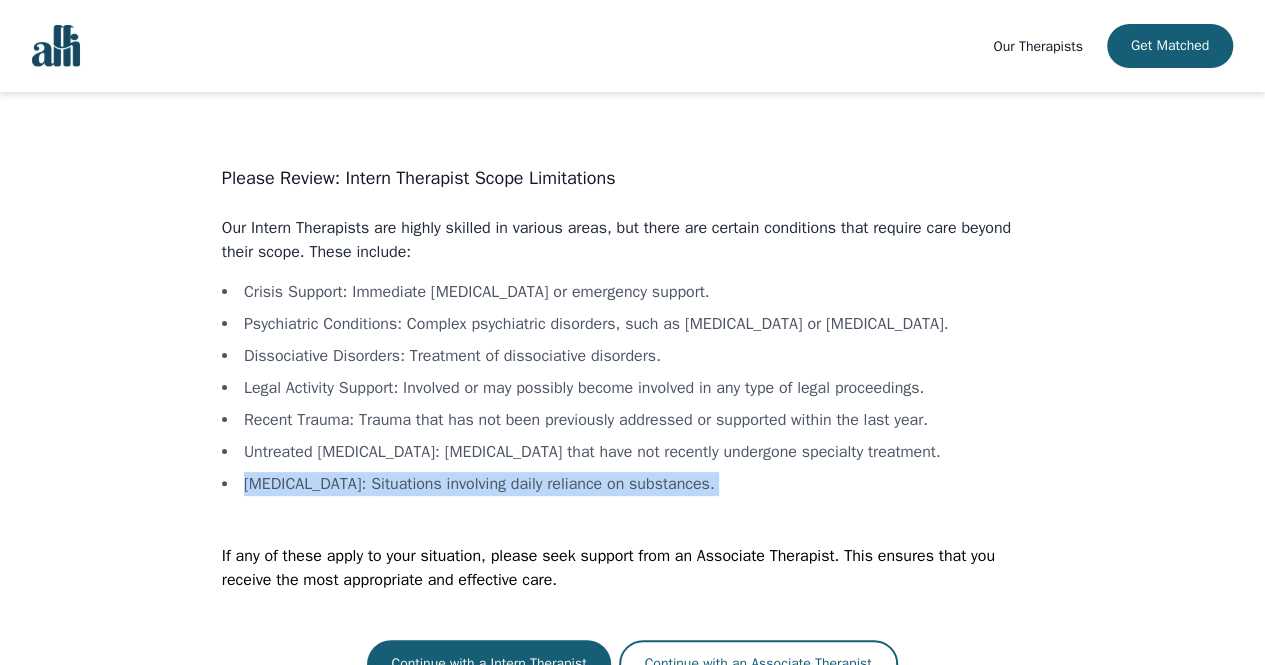 click on "Crisis Support :   Immediate [MEDICAL_DATA] or emergency support. Psychiatric Conditions :   Complex psychiatric disorders, such as [MEDICAL_DATA] or [MEDICAL_DATA]. Dissociative Disorders :   Treatment of dissociative disorders. Legal Activity Support :   Involved or may possibly become involved in any type of legal proceedings. Recent Trauma :   Trauma that has not been previously addressed or supported within the last year. Untreated [MEDICAL_DATA] :   [MEDICAL_DATA] that have not recently undergone specialty treatment. [MEDICAL_DATA] :   Situations involving daily reliance on substances." at bounding box center [632, 388] 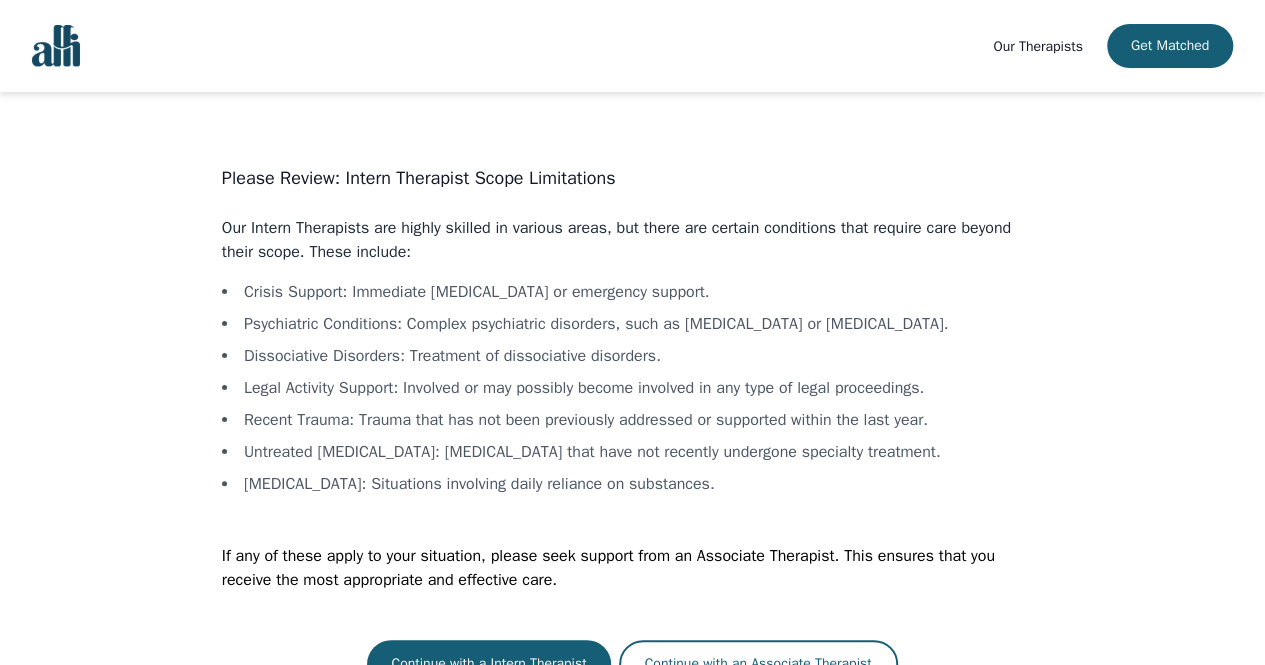 scroll, scrollTop: 22, scrollLeft: 0, axis: vertical 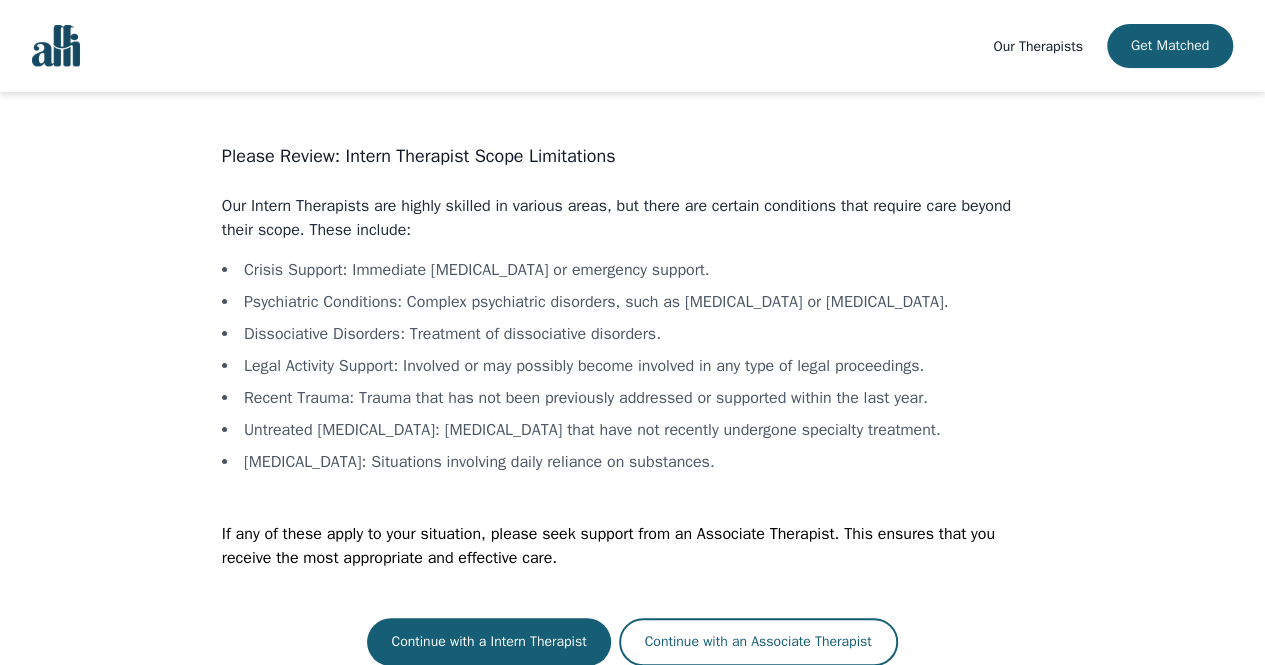 click on "If any of these apply to your situation, please seek support from an Associate Therapist. This ensures that you receive the most appropriate and effective care." at bounding box center (632, 546) 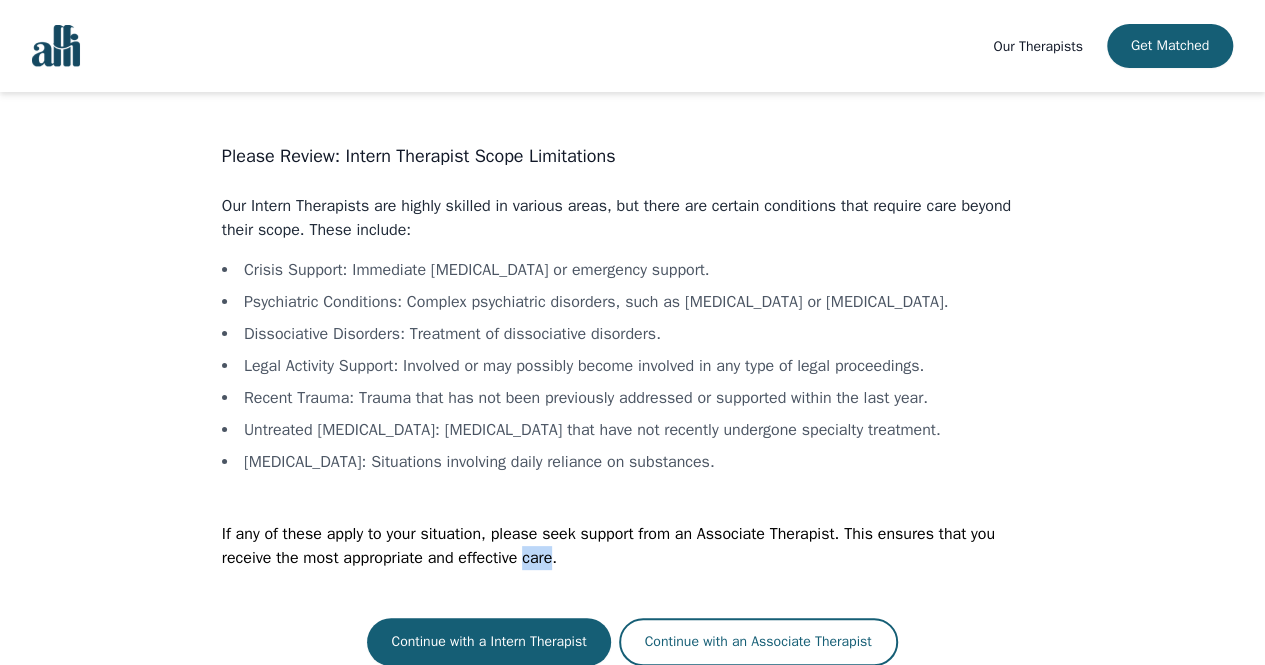 click on "If any of these apply to your situation, please seek support from an Associate Therapist. This ensures that you receive the most appropriate and effective care." at bounding box center [632, 546] 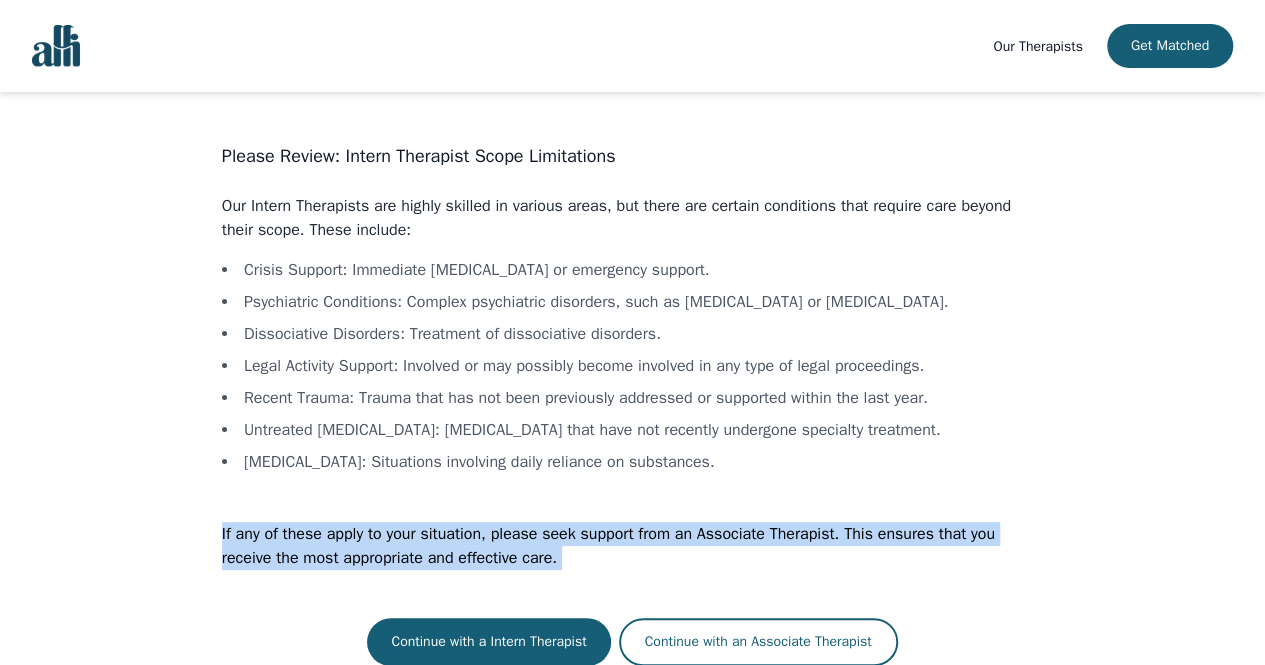 click on "If any of these apply to your situation, please seek support from an Associate Therapist. This ensures that you receive the most appropriate and effective care." at bounding box center [632, 546] 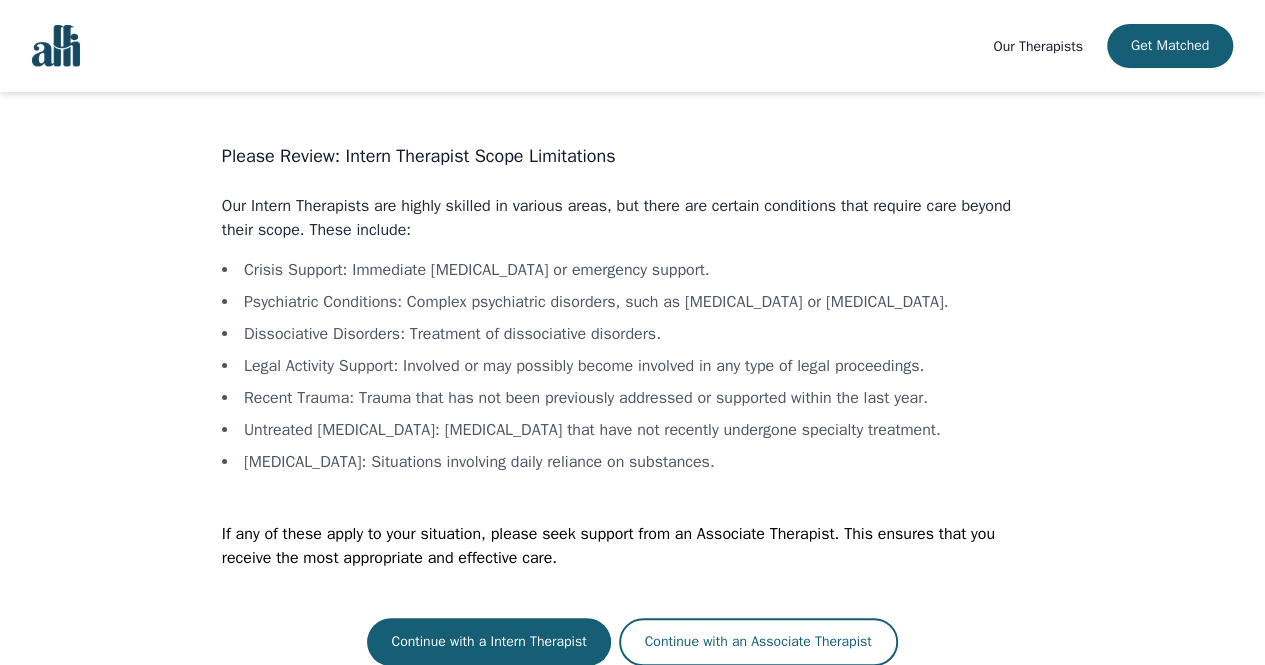 click on "Continue with a Intern Therapist" at bounding box center (488, 642) 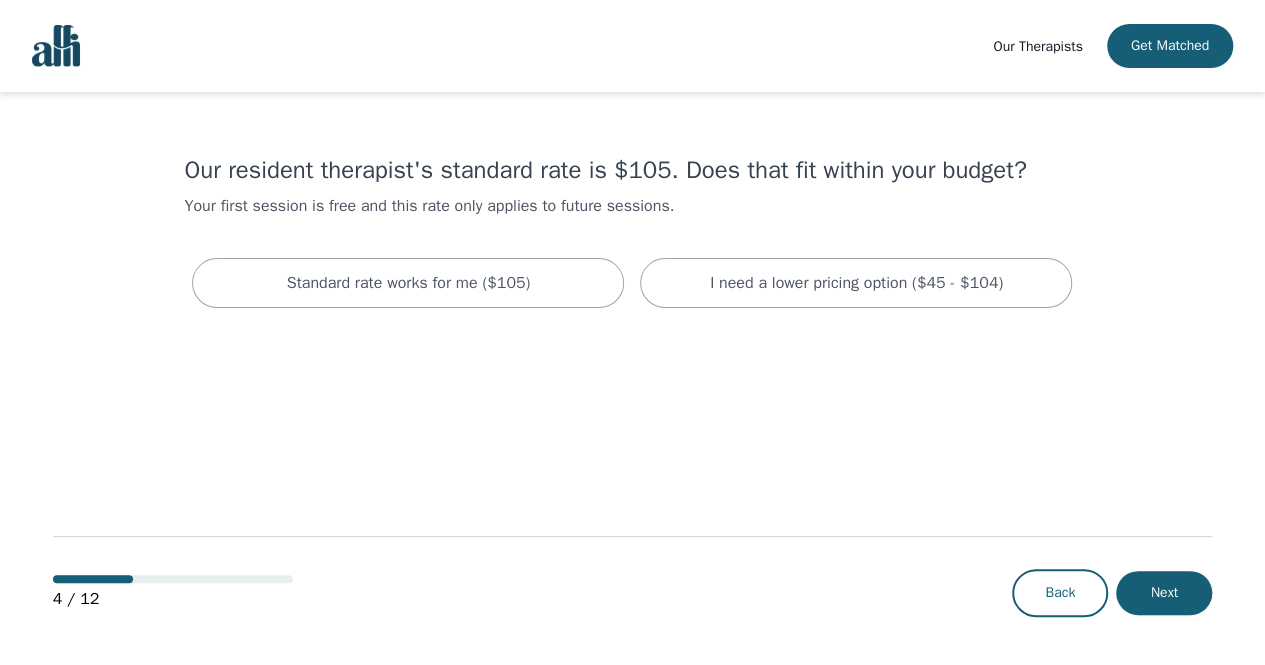 scroll, scrollTop: 0, scrollLeft: 0, axis: both 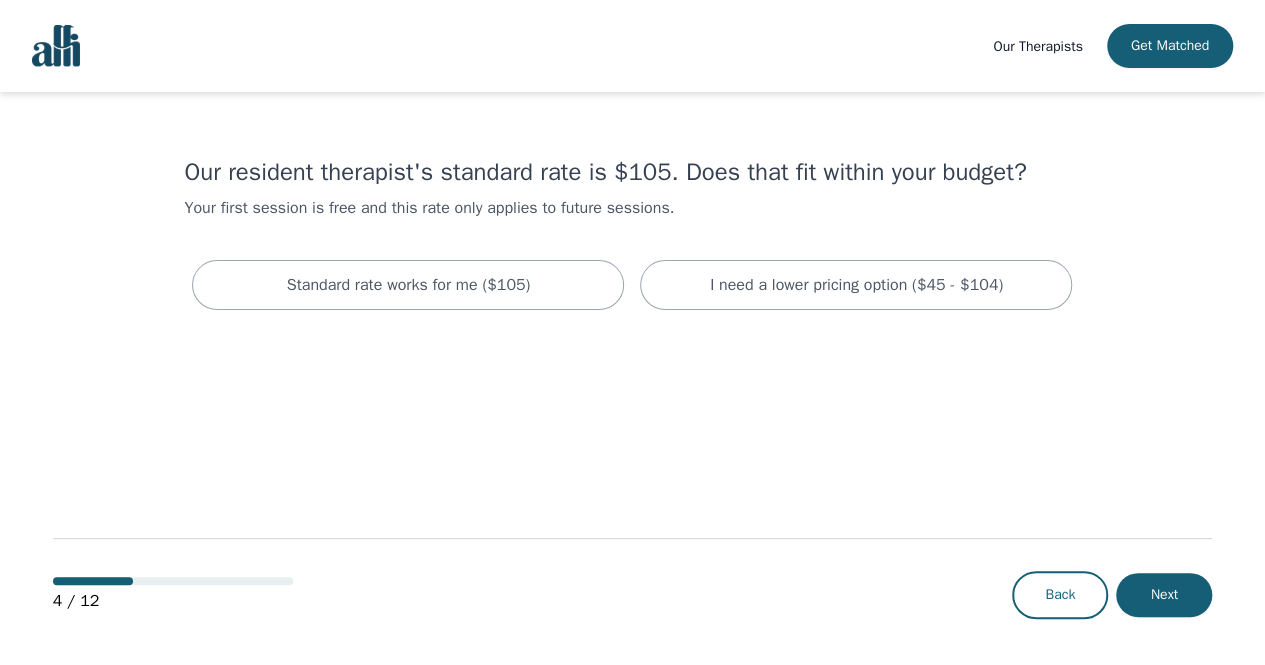 click on "I need a lower pricing option ($45 - $104)" at bounding box center [856, 285] 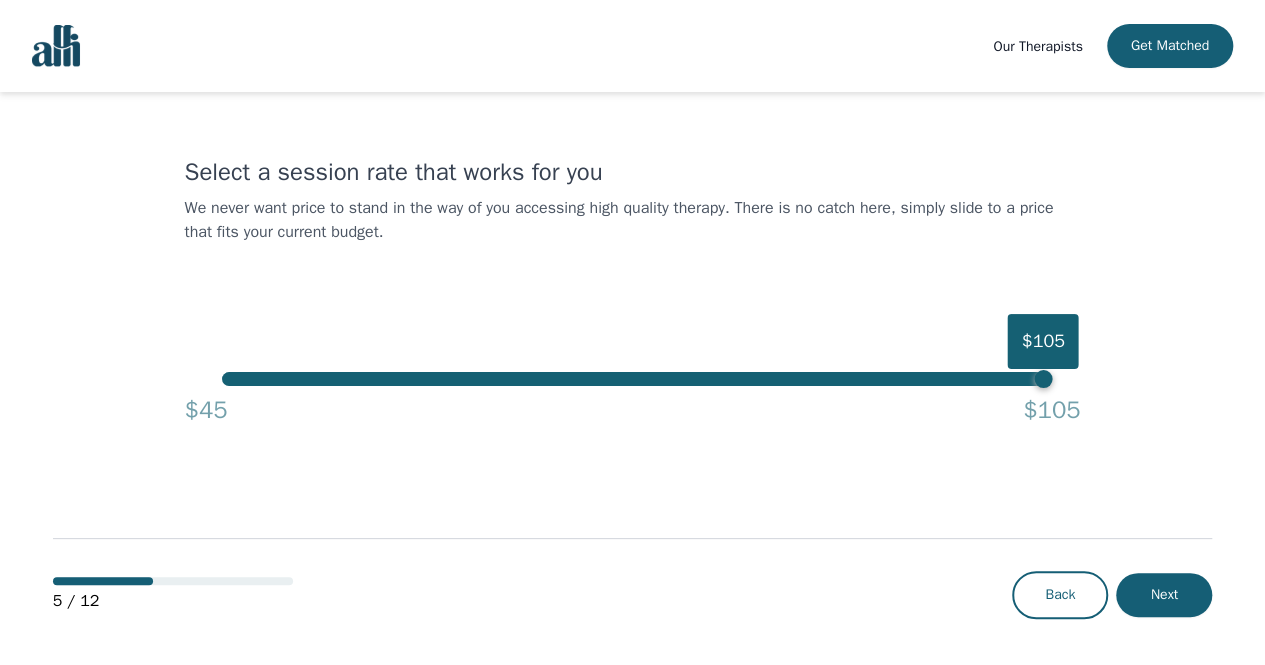 click on "We never want price to stand in the way of you accessing high quality therapy. There is no catch here, simply slide to a price that fits your current budget." at bounding box center (632, 220) 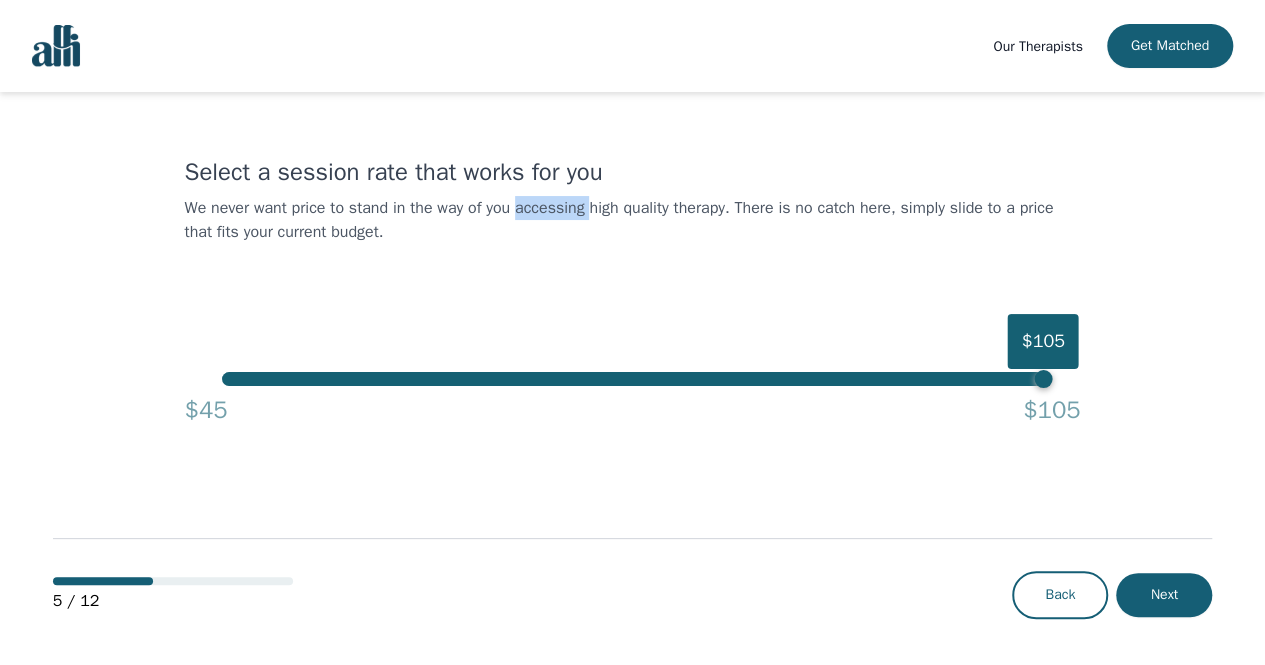 click on "We never want price to stand in the way of you accessing high quality therapy. There is no catch here, simply slide to a price that fits your current budget." at bounding box center (632, 220) 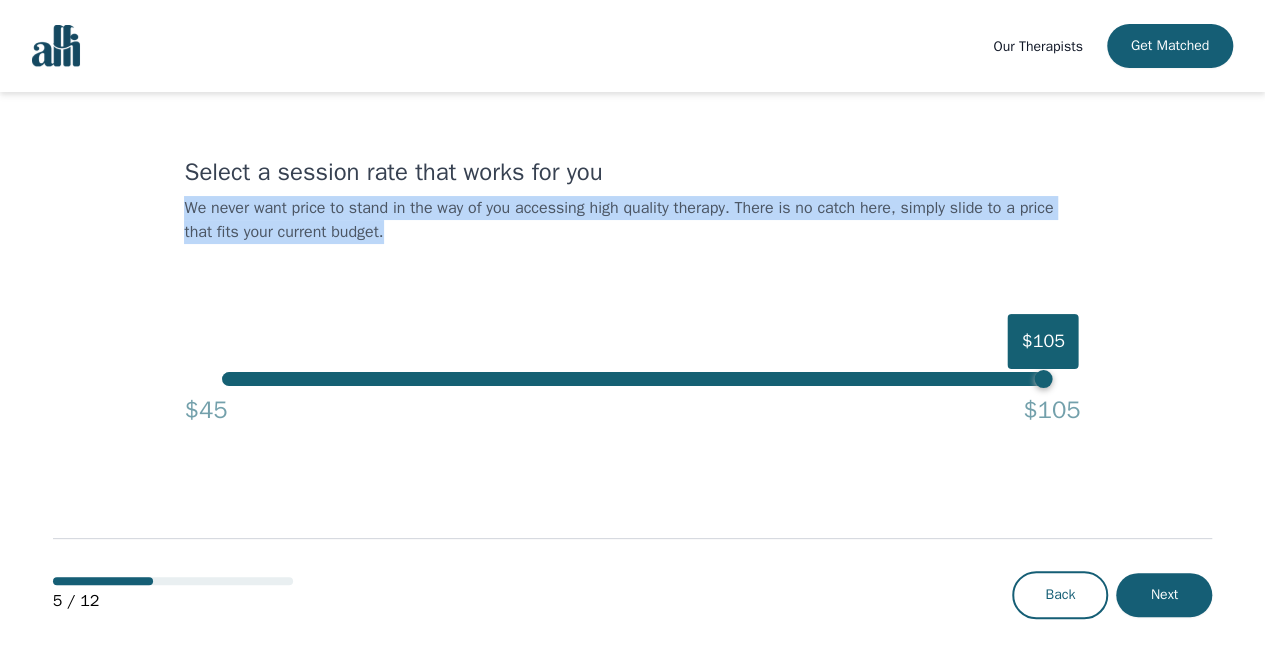 click on "We never want price to stand in the way of you accessing high quality therapy. There is no catch here, simply slide to a price that fits your current budget." at bounding box center [632, 220] 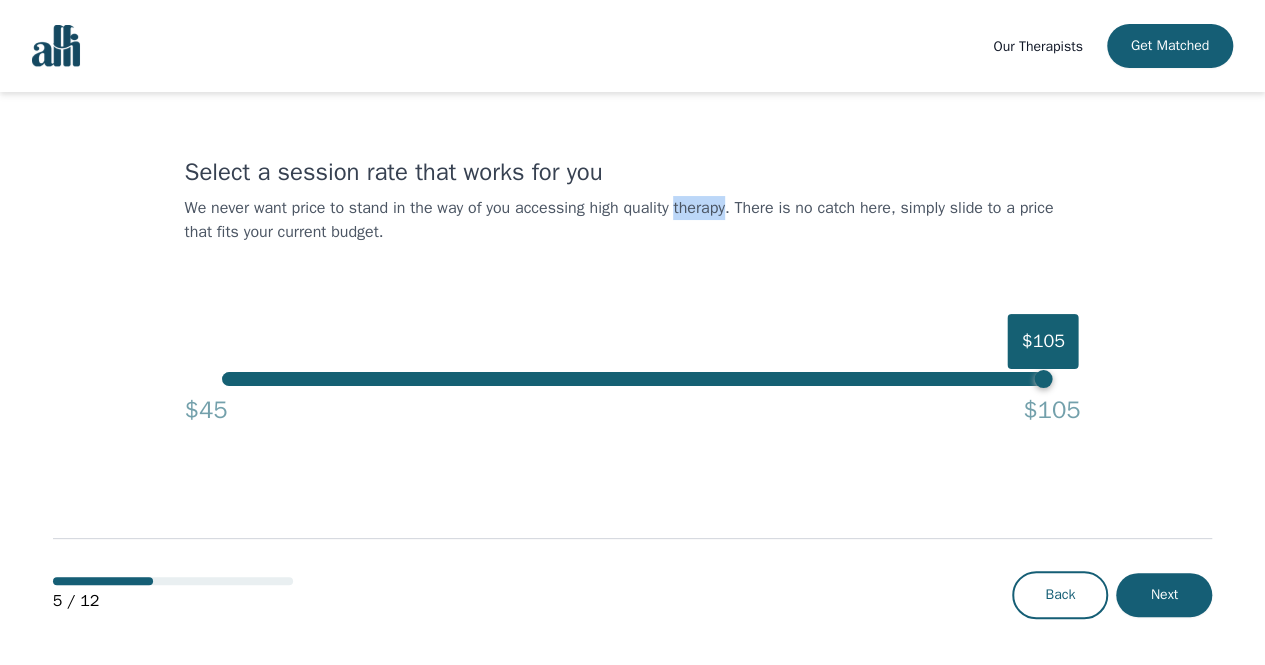 click on "We never want price to stand in the way of you accessing high quality therapy. There is no catch here, simply slide to a price that fits your current budget." at bounding box center [632, 220] 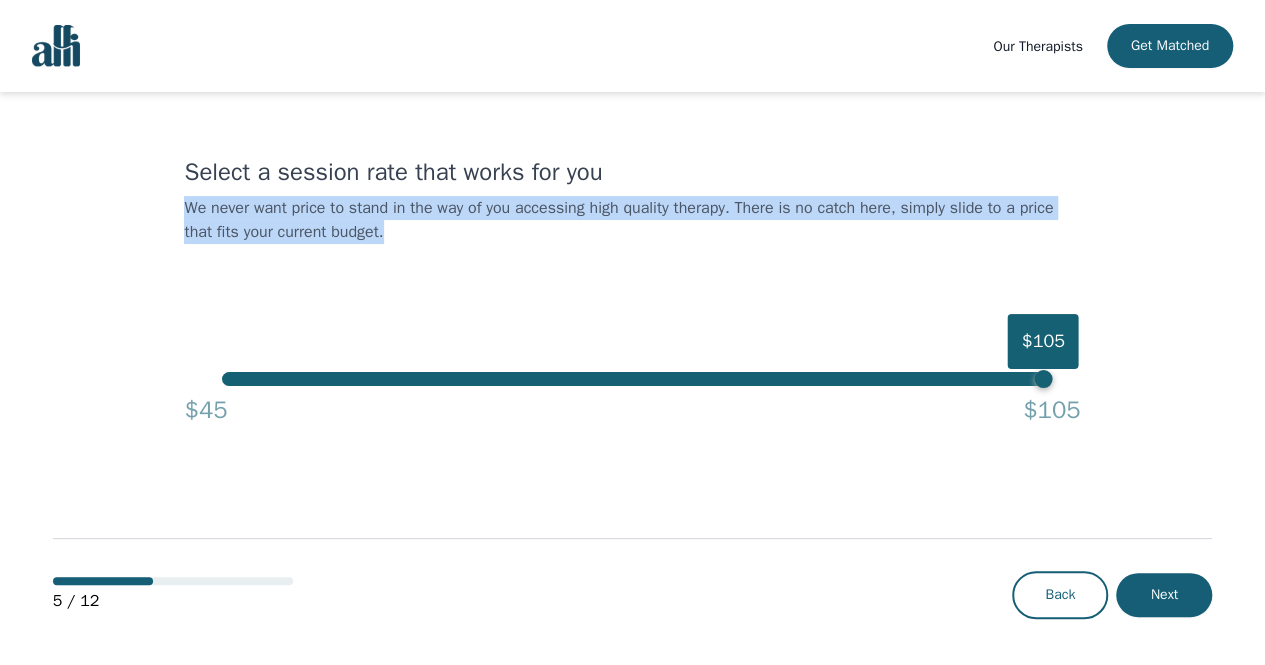 click on "We never want price to stand in the way of you accessing high quality therapy. There is no catch here, simply slide to a price that fits your current budget." at bounding box center [632, 220] 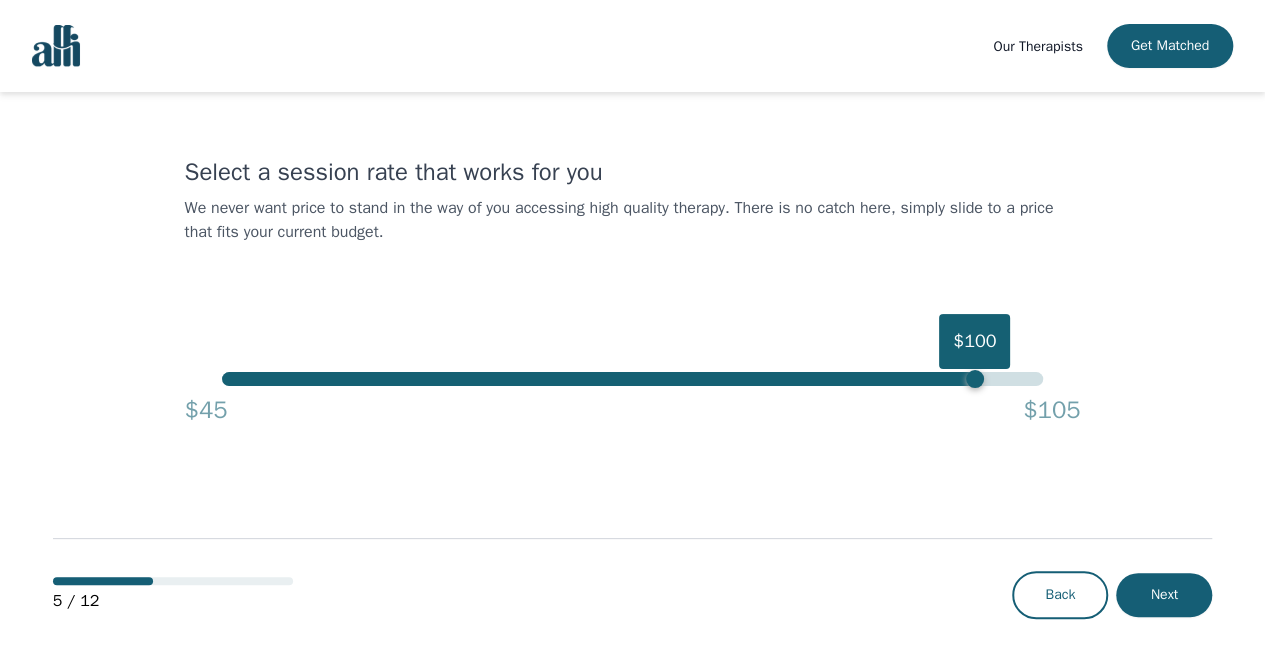 click on "$100" at bounding box center (632, 379) 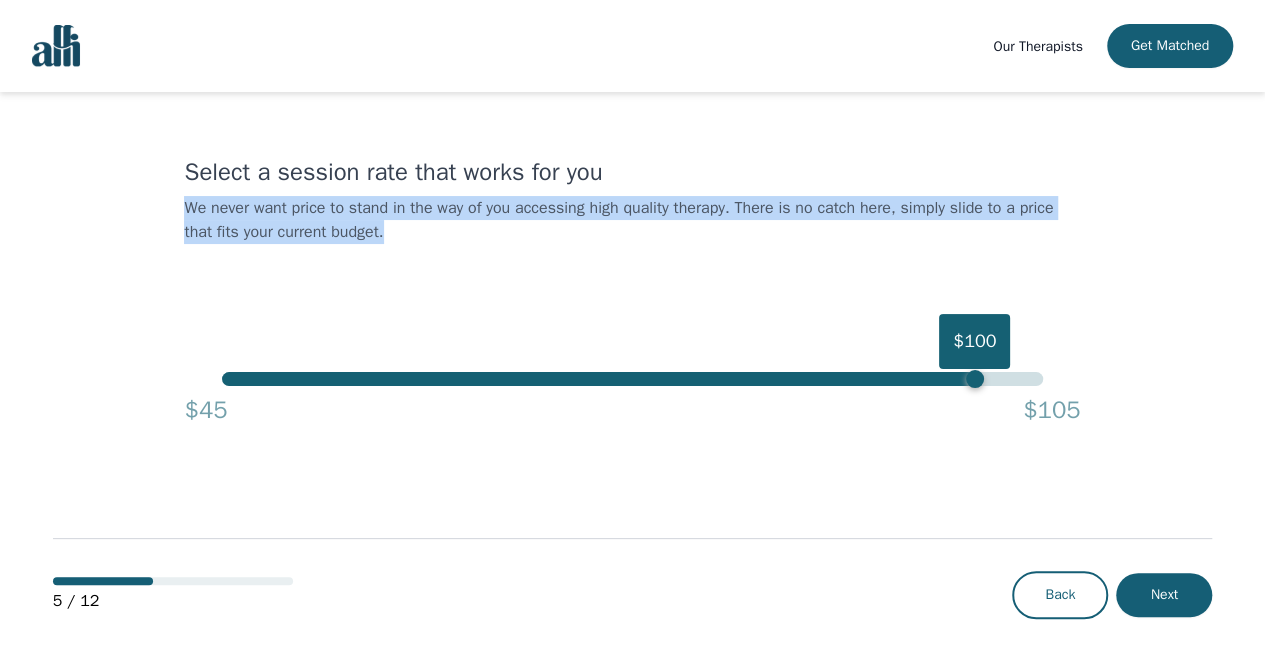 click on "We never want price to stand in the way of you accessing high quality therapy. There is no catch here, simply slide to a price that fits your current budget." at bounding box center (632, 220) 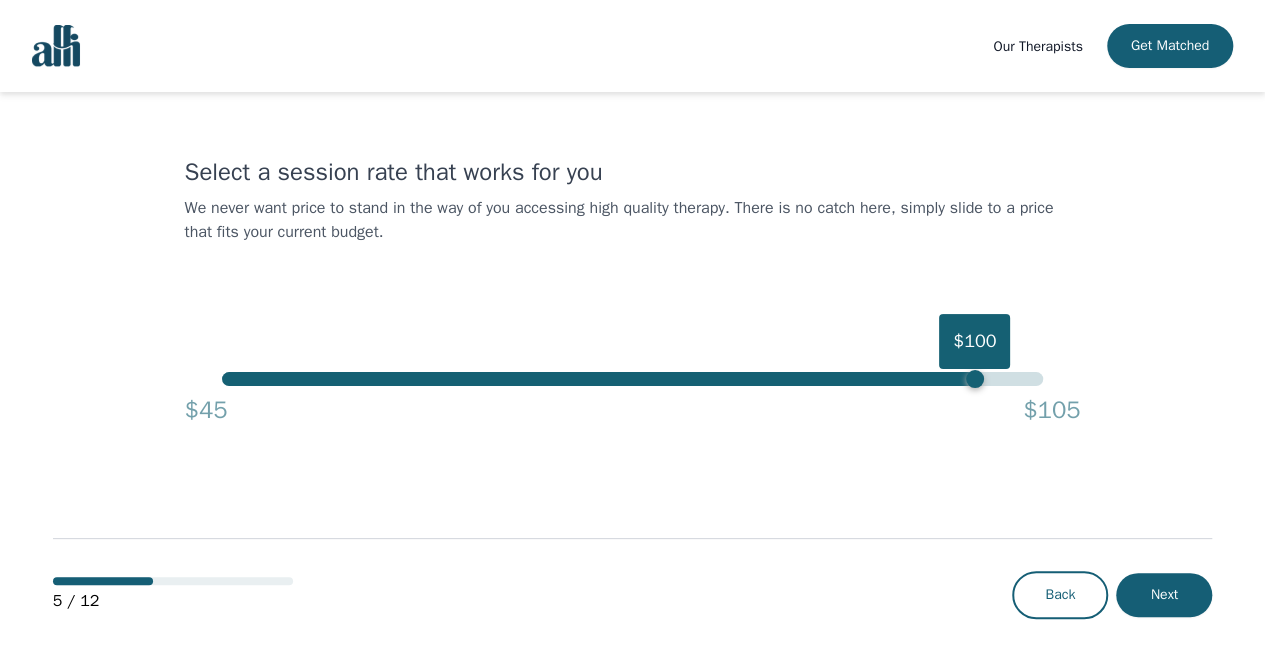 click on "Next" at bounding box center [1164, 595] 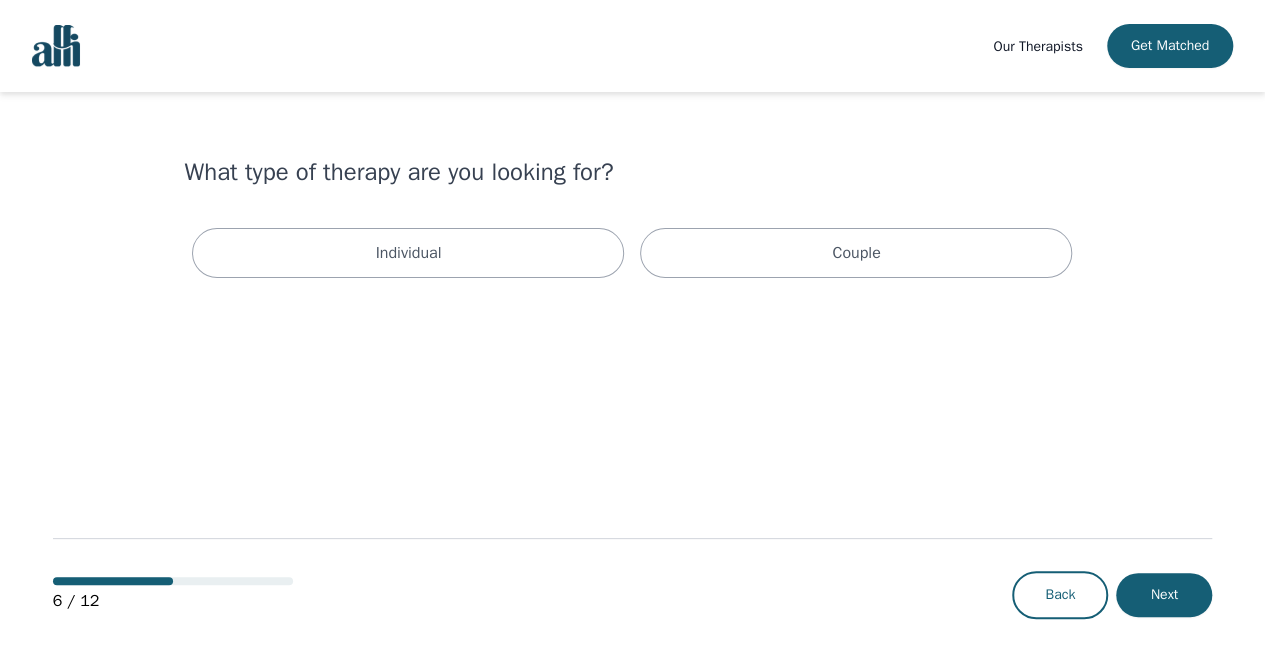 click on "Individual" at bounding box center [408, 253] 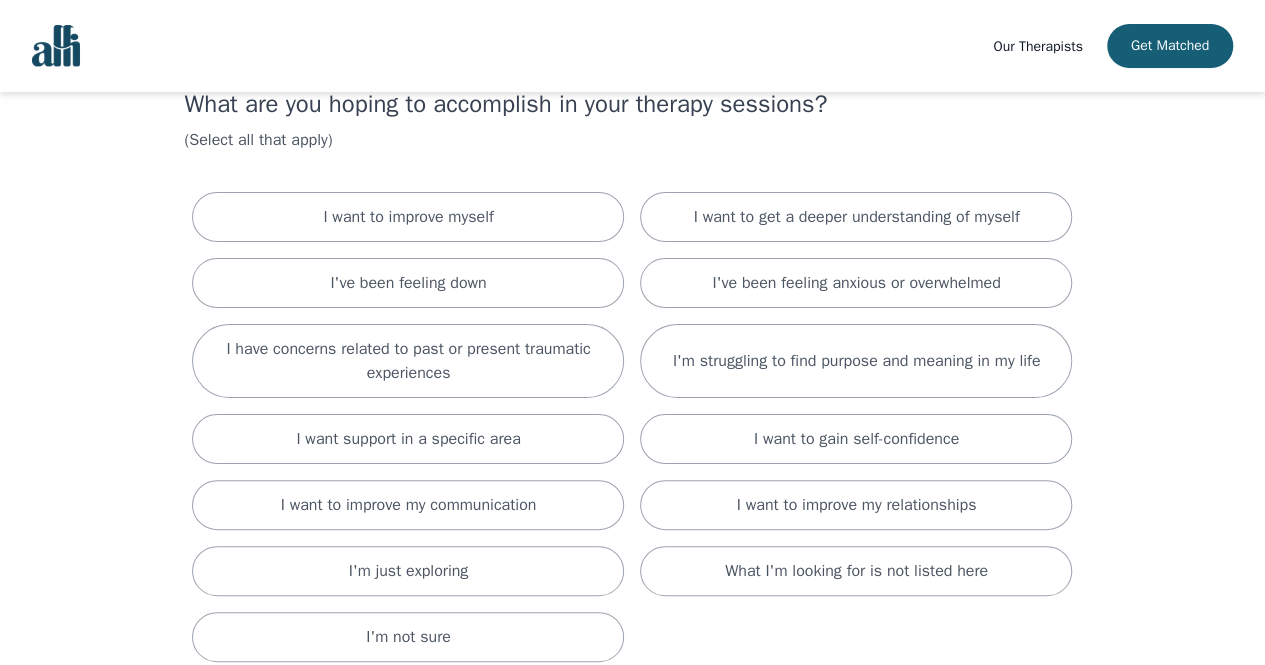 scroll, scrollTop: 100, scrollLeft: 0, axis: vertical 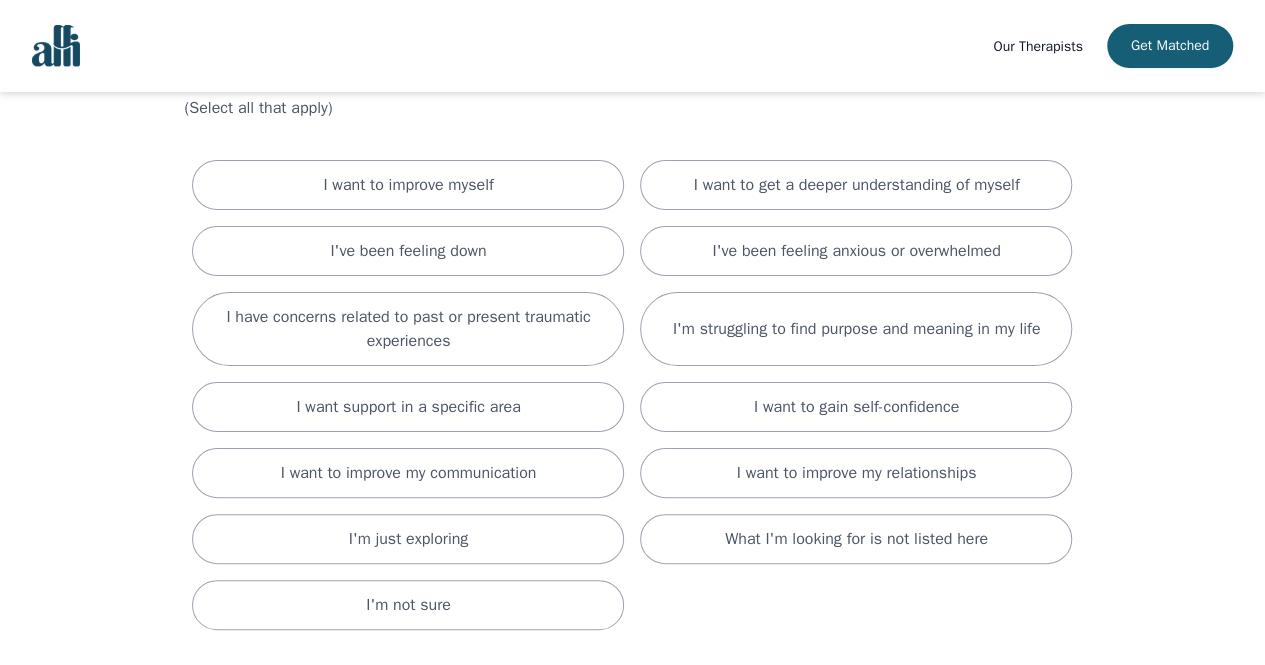 click on "I've been feeling down" at bounding box center (408, 251) 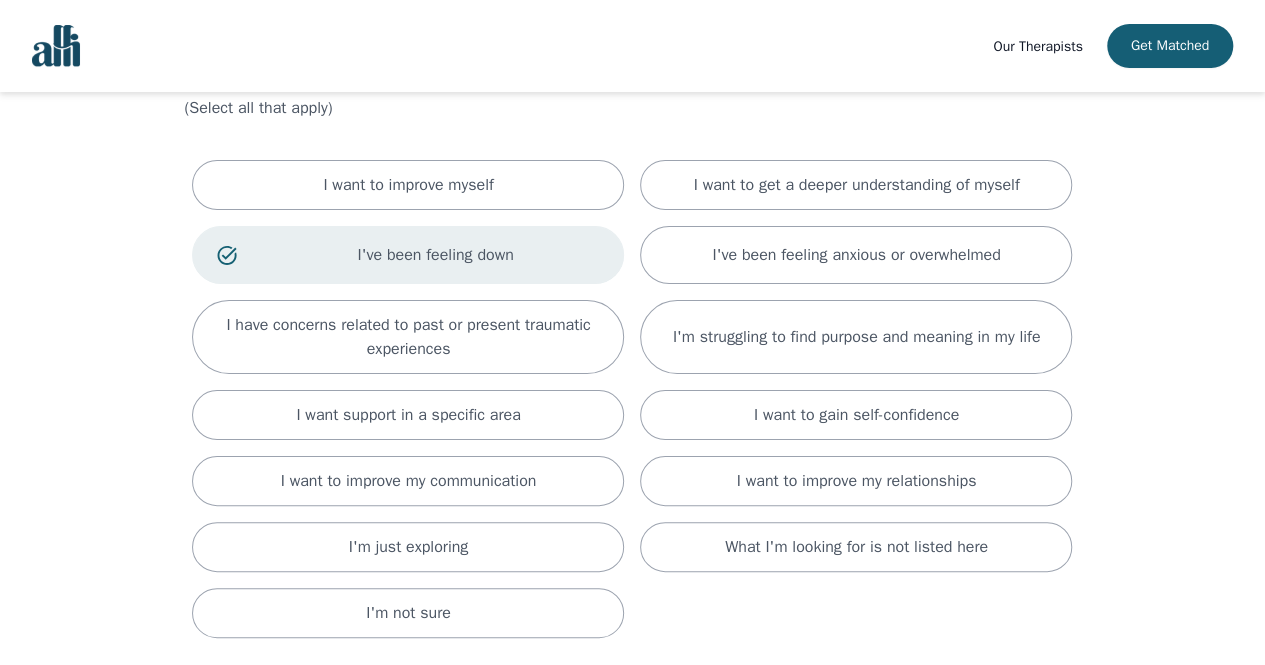 click on "I've been feeling anxious or overwhelmed" at bounding box center [856, 255] 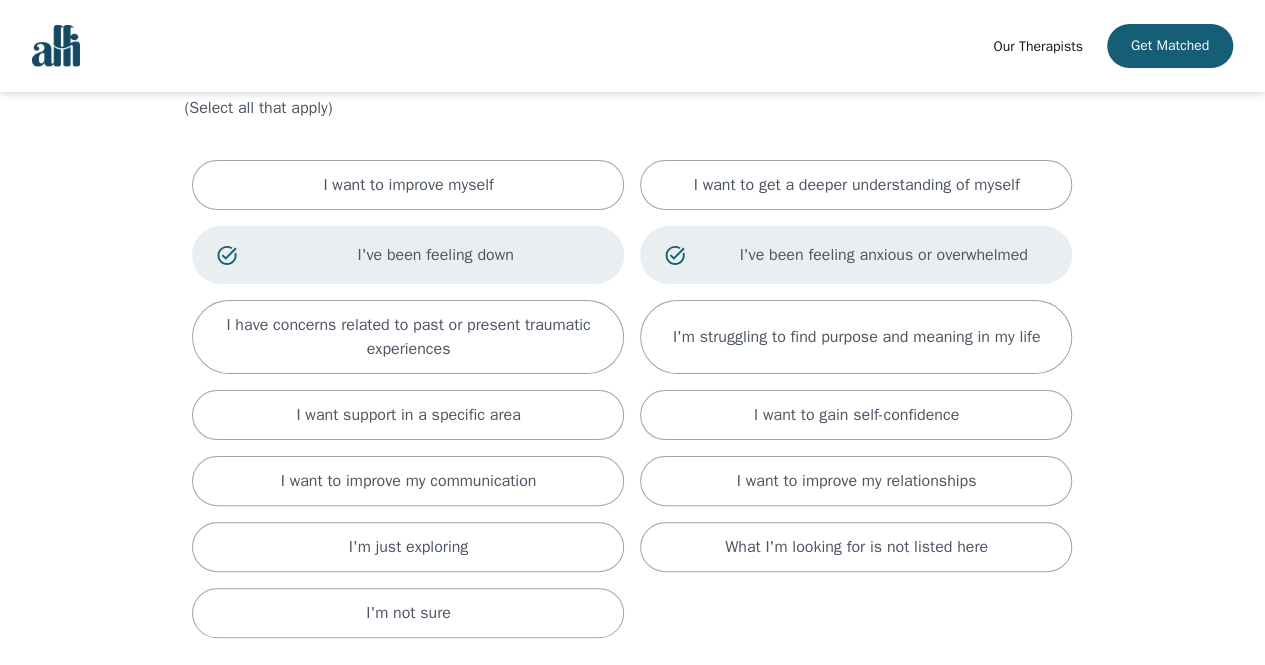 click on "I'm struggling to find purpose and meaning in my life" at bounding box center (857, 337) 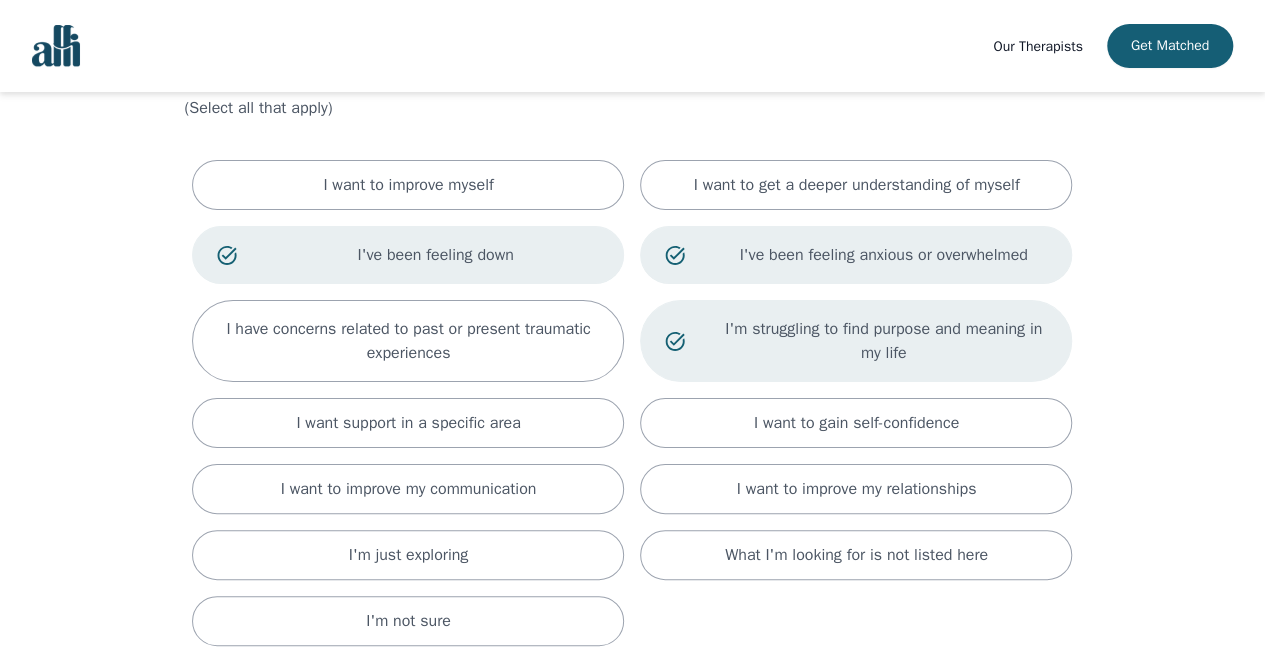 click on "I have concerns related to past or present traumatic experiences" at bounding box center [408, 341] 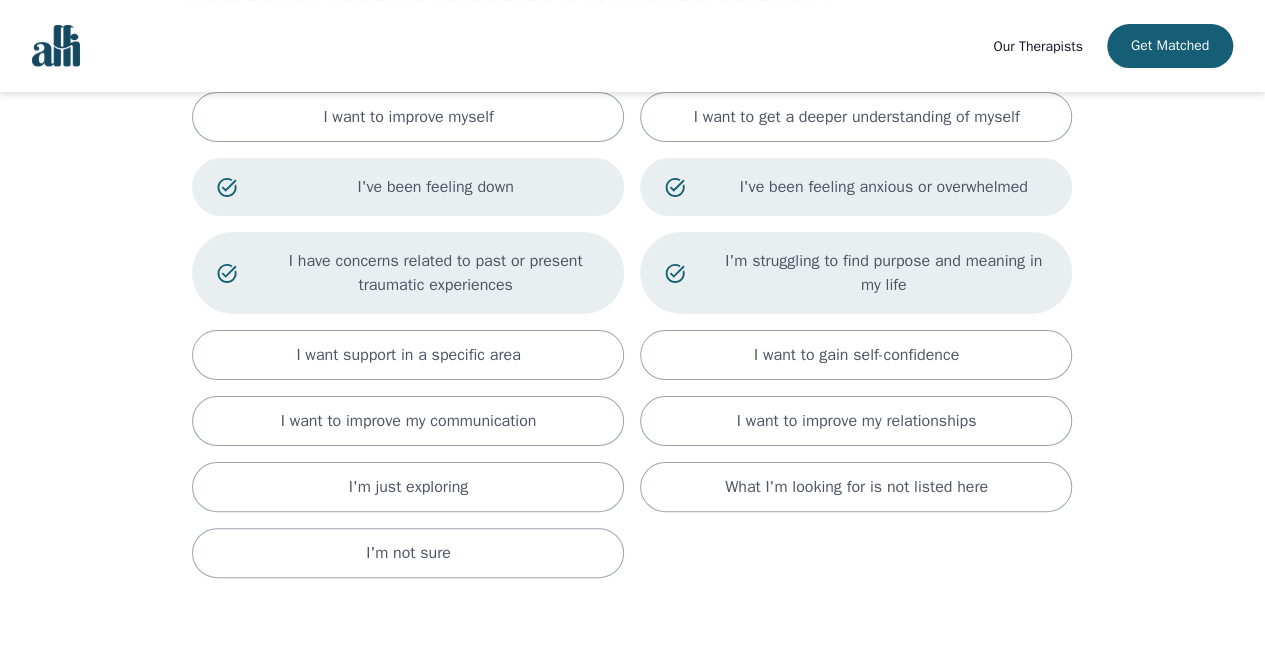 scroll, scrollTop: 200, scrollLeft: 0, axis: vertical 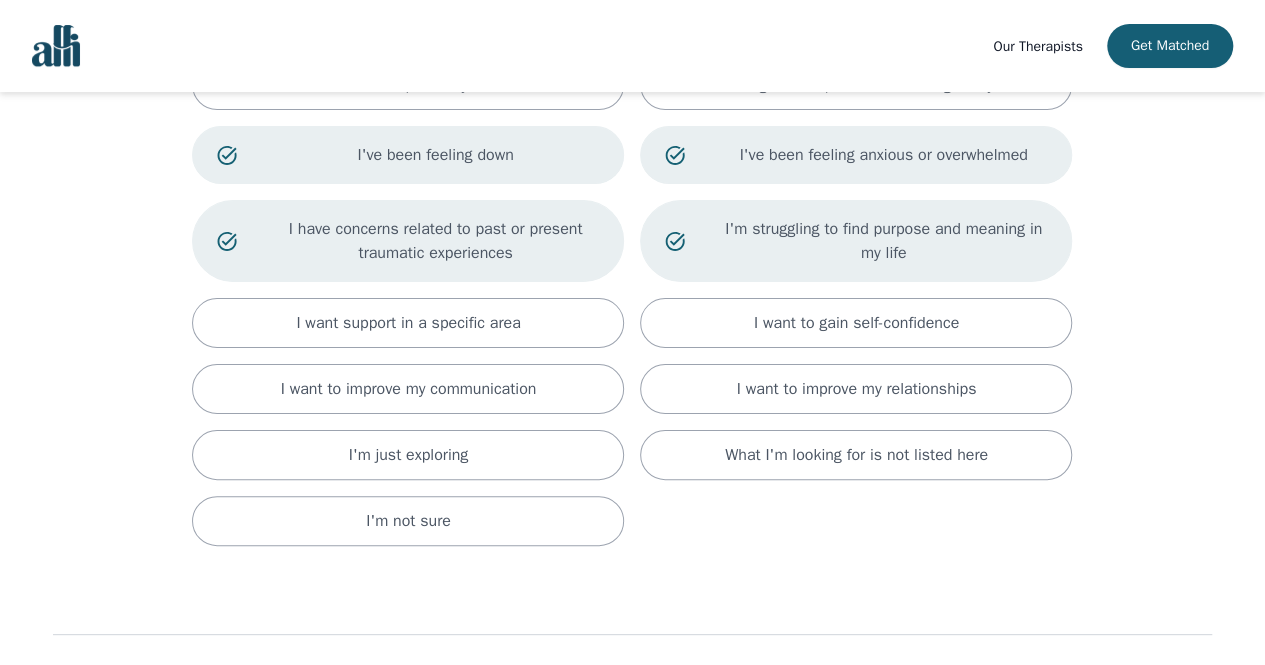 click on "I have concerns related to past or present traumatic experiences" at bounding box center [408, 241] 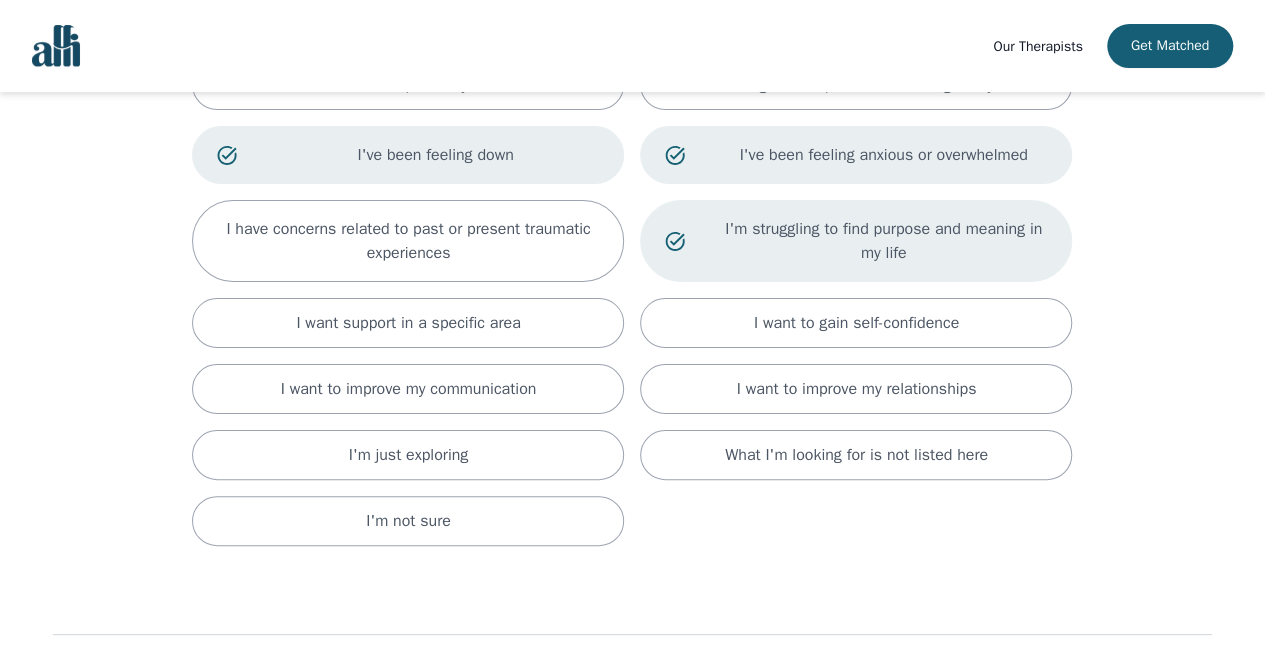 click on "Our Therapists Get Matched What are you hoping to accomplish in your therapy sessions? (Select all that apply) I want to improve myself I want to get a deeper understanding of myself I've been feeling down I've been feeling anxious or overwhelmed I have concerns related to past or present traumatic experiences I'm struggling to find purpose and meaning in my life I want support in a specific area I want to gain self-confidence I want to improve my communication I want to improve my relationships I'm just exploring What I'm looking for is not listed here I'm not sure 7 / 12 Back Next" at bounding box center (632, 281) 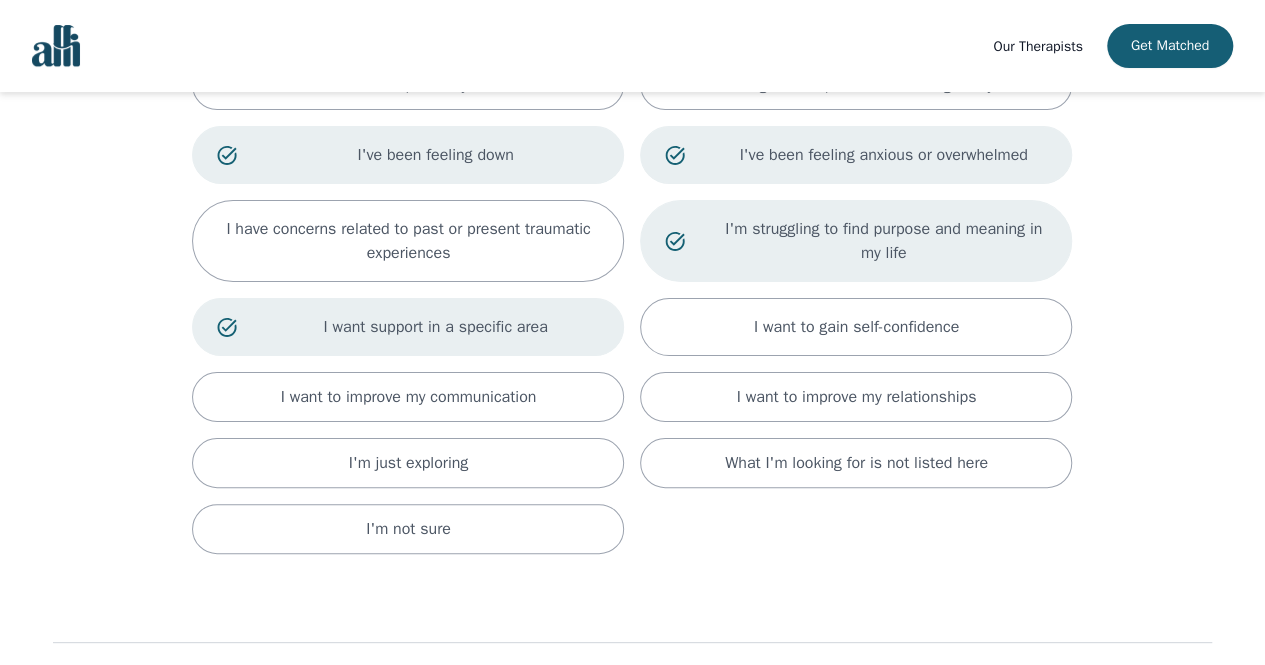 click on "What are you hoping to accomplish in your therapy sessions? (Select all that apply) I want to improve myself I want to get a deeper understanding of myself I've been feeling down I've been feeling anxious or overwhelmed I have concerns related to past or present traumatic experiences I'm struggling to find purpose and meaning in my life I want support in a specific area I want to gain self-confidence I want to improve my communication I want to improve my relationships I'm just exploring What I'm looking for is not listed here I'm not sure 7 / 12 Back Next" at bounding box center (633, 331) 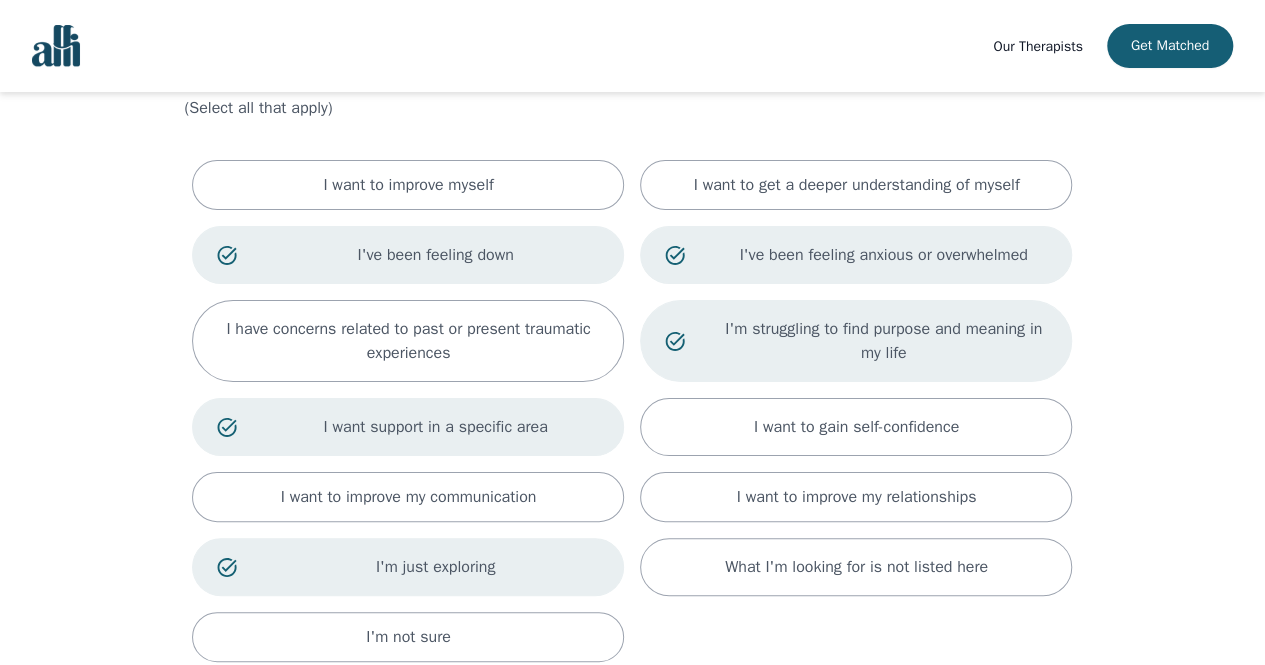 scroll, scrollTop: 309, scrollLeft: 0, axis: vertical 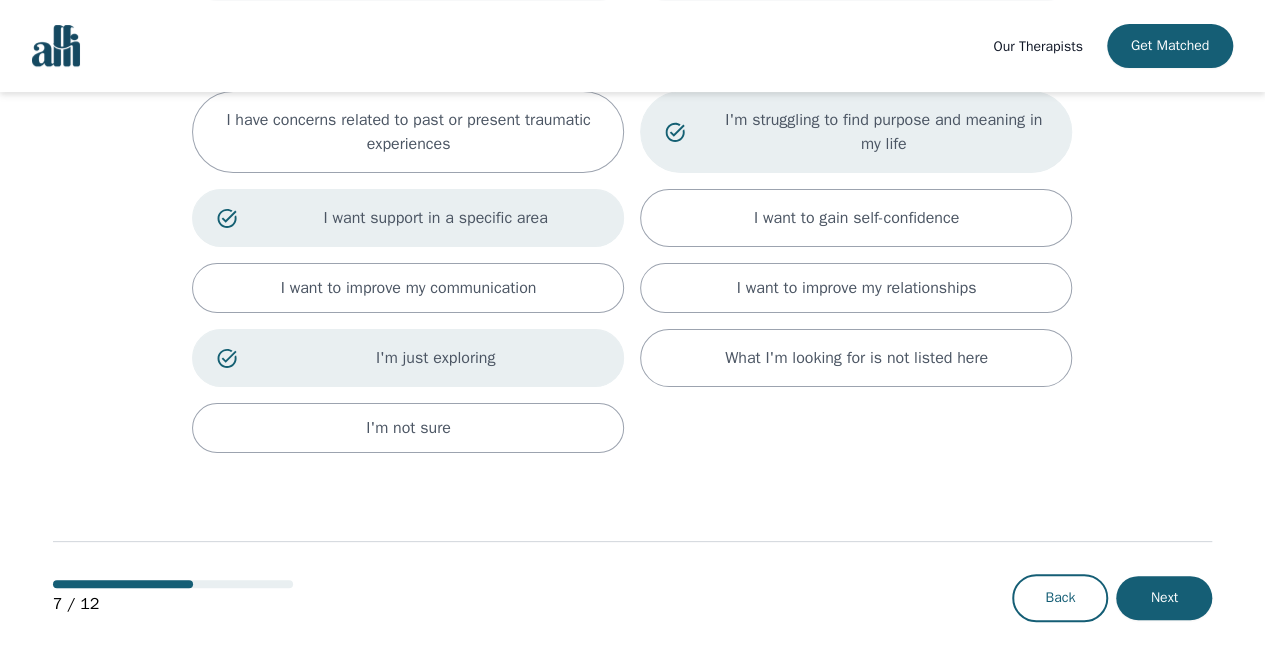 click on "Next" at bounding box center [1164, 598] 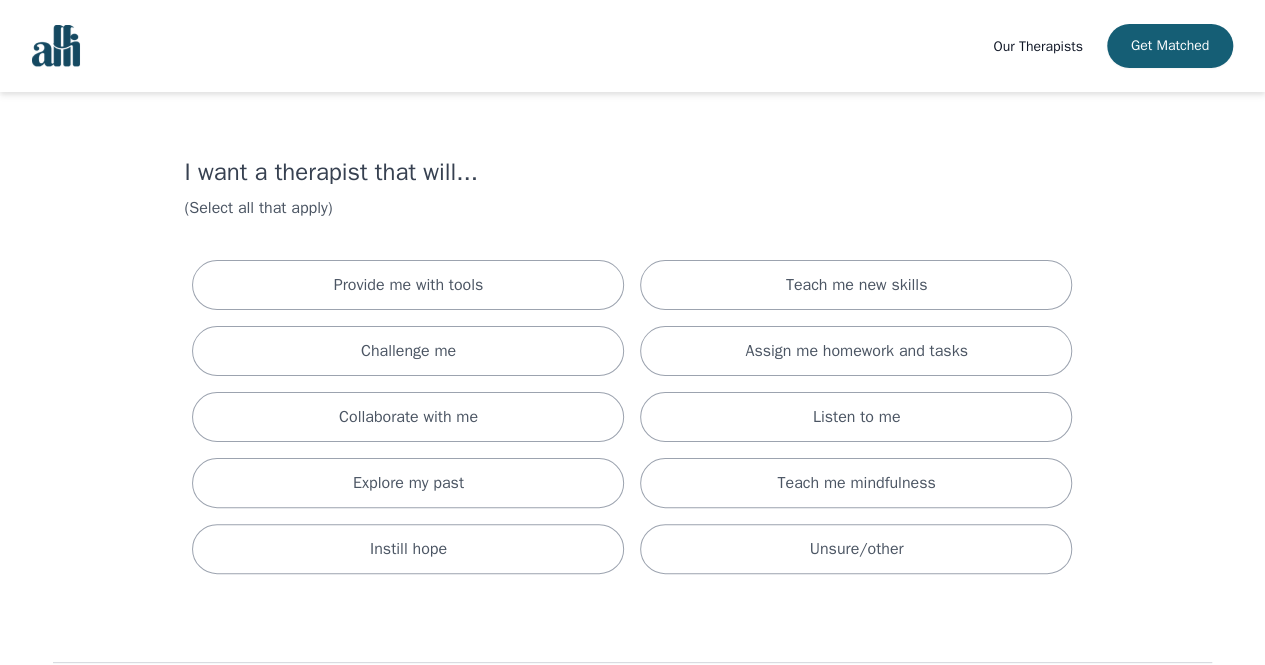 scroll, scrollTop: 100, scrollLeft: 0, axis: vertical 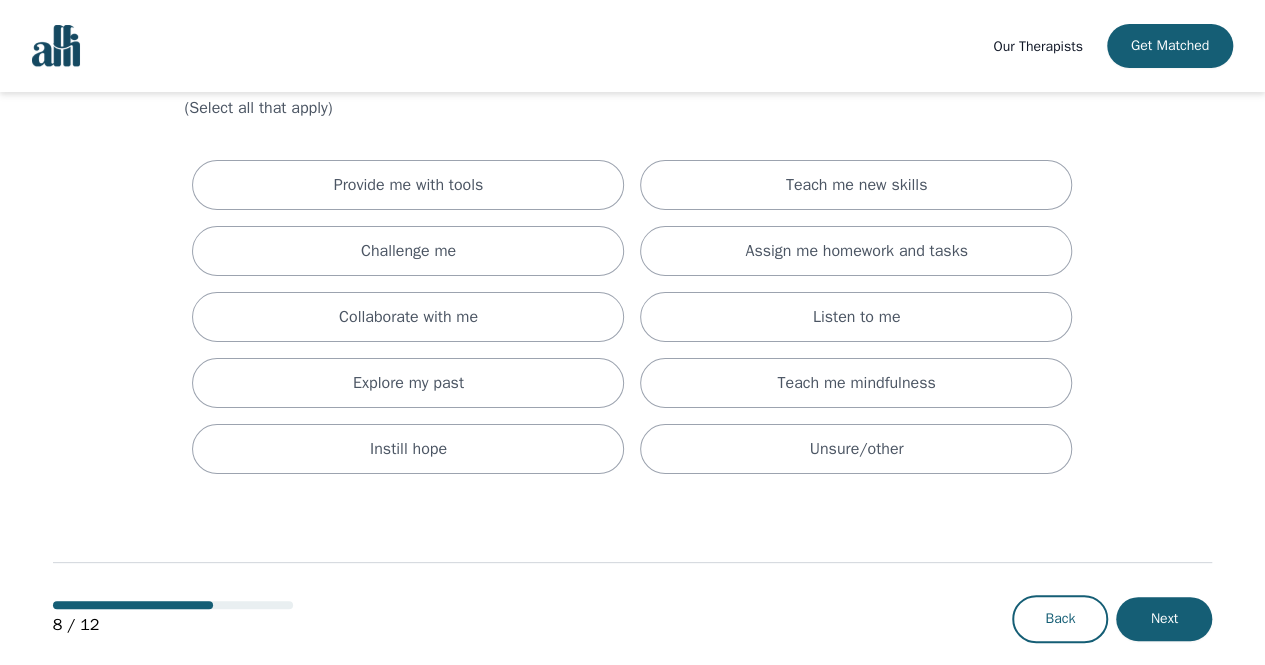 click on "Listen to me" at bounding box center (856, 317) 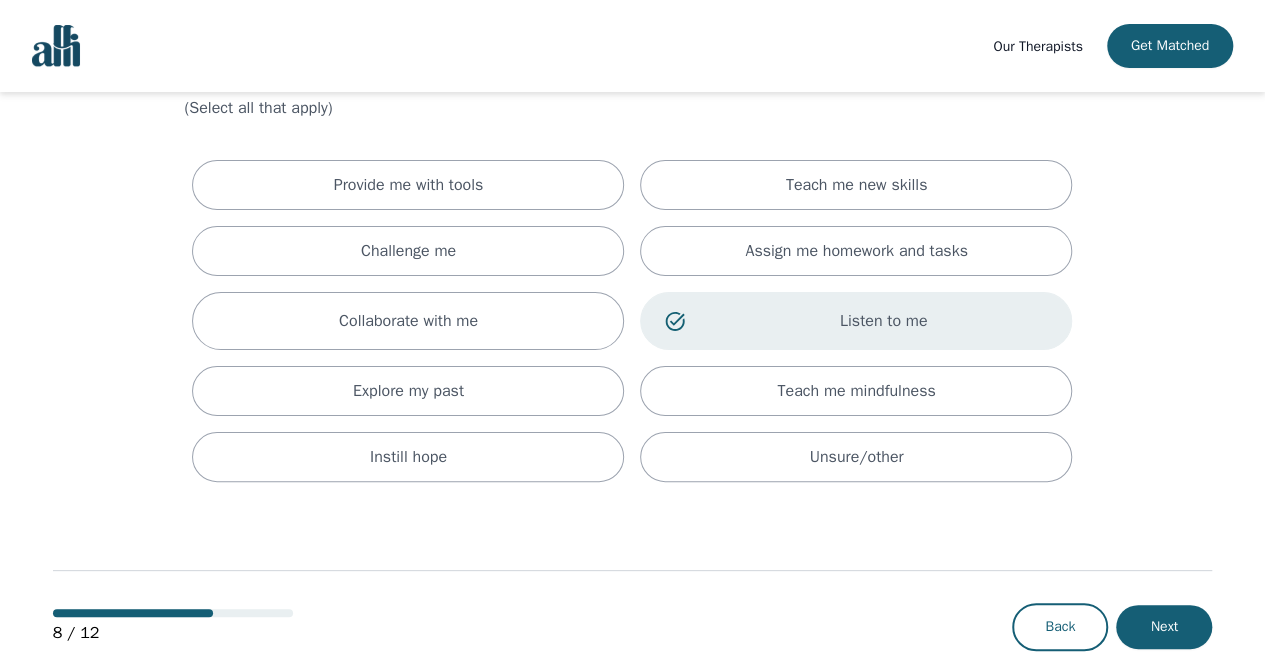 click on "Explore my past" at bounding box center [408, 391] 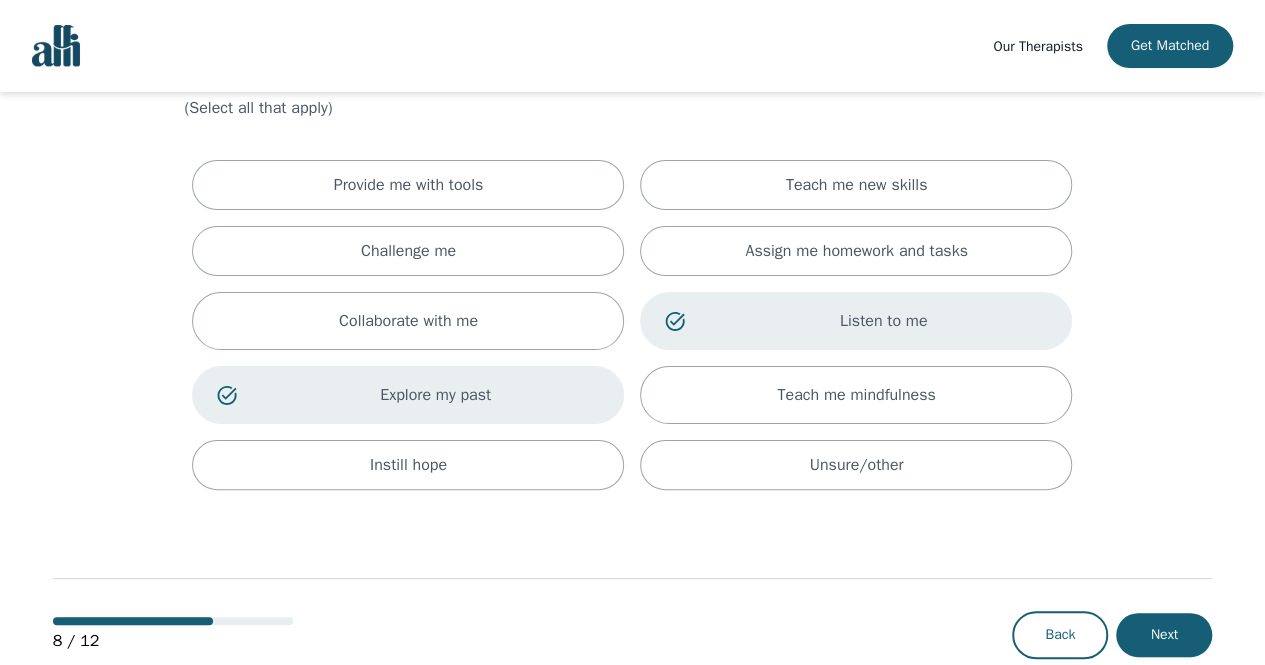 click on "Collaborate with me" at bounding box center (408, 321) 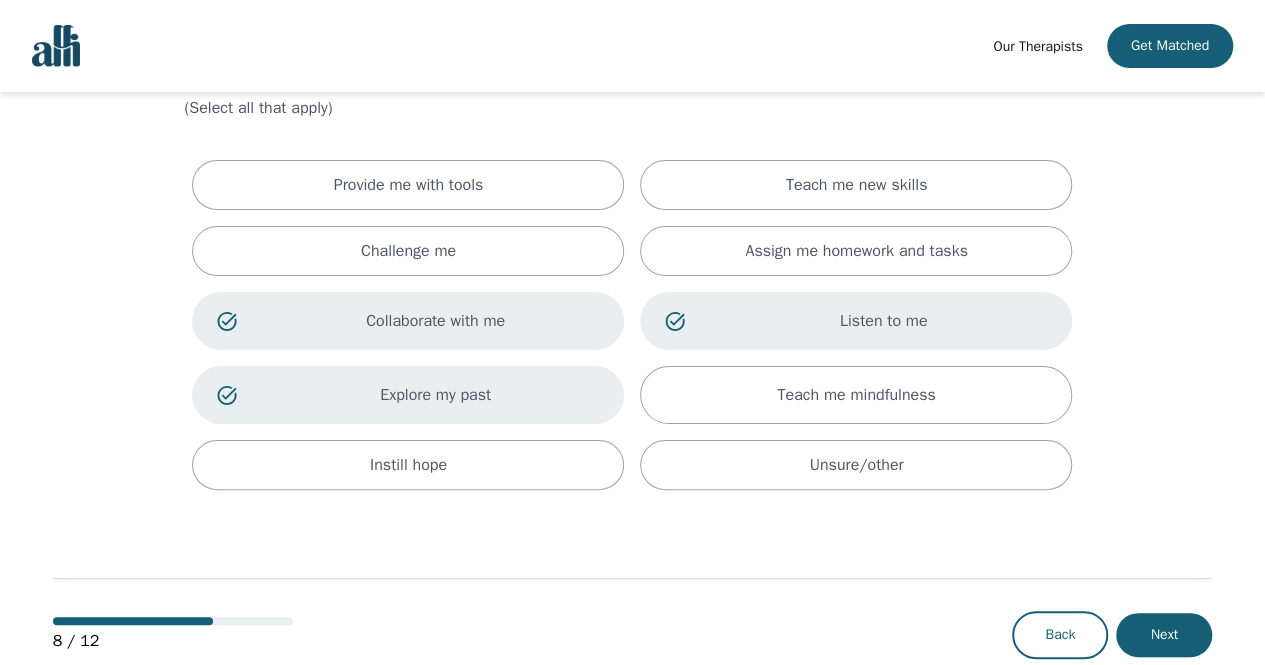 click on "Challenge me" at bounding box center [408, 251] 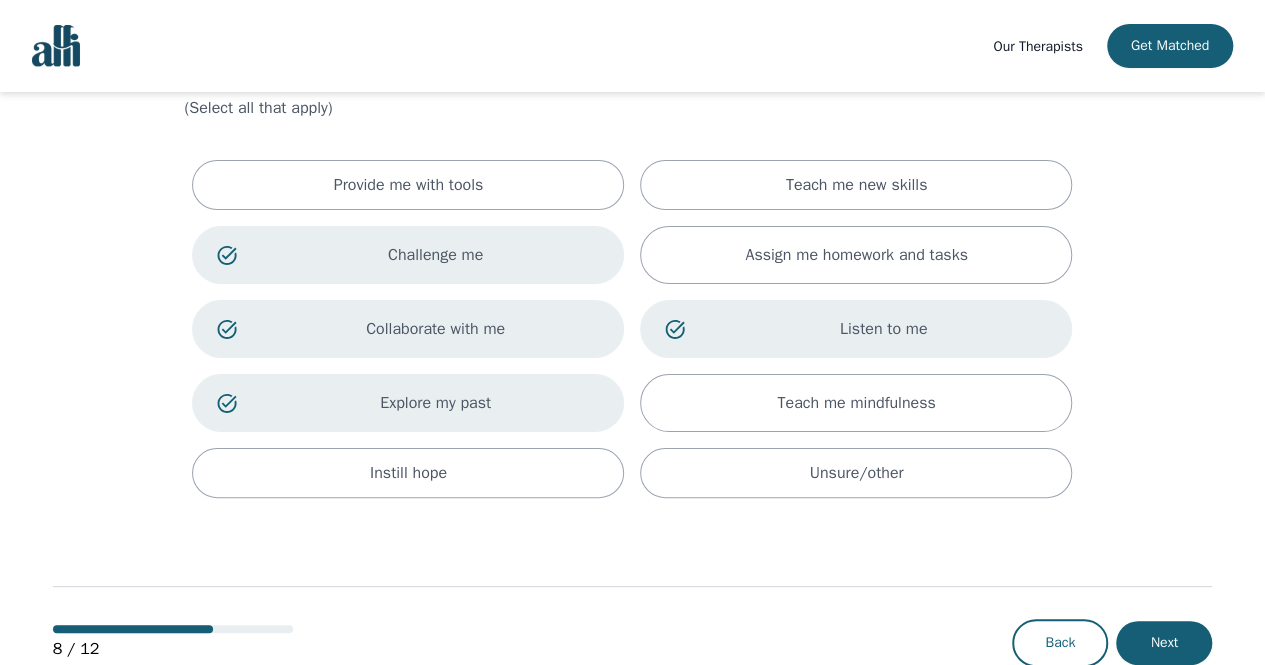 click on "Next" at bounding box center [1164, 643] 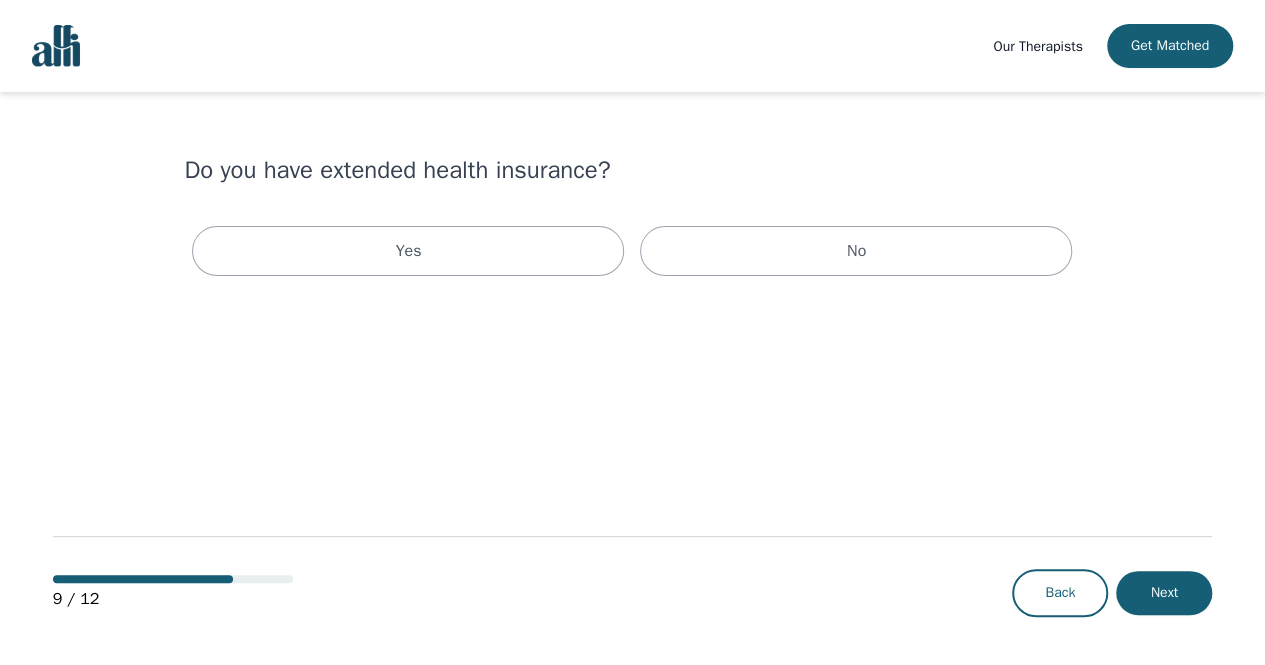 scroll, scrollTop: 0, scrollLeft: 0, axis: both 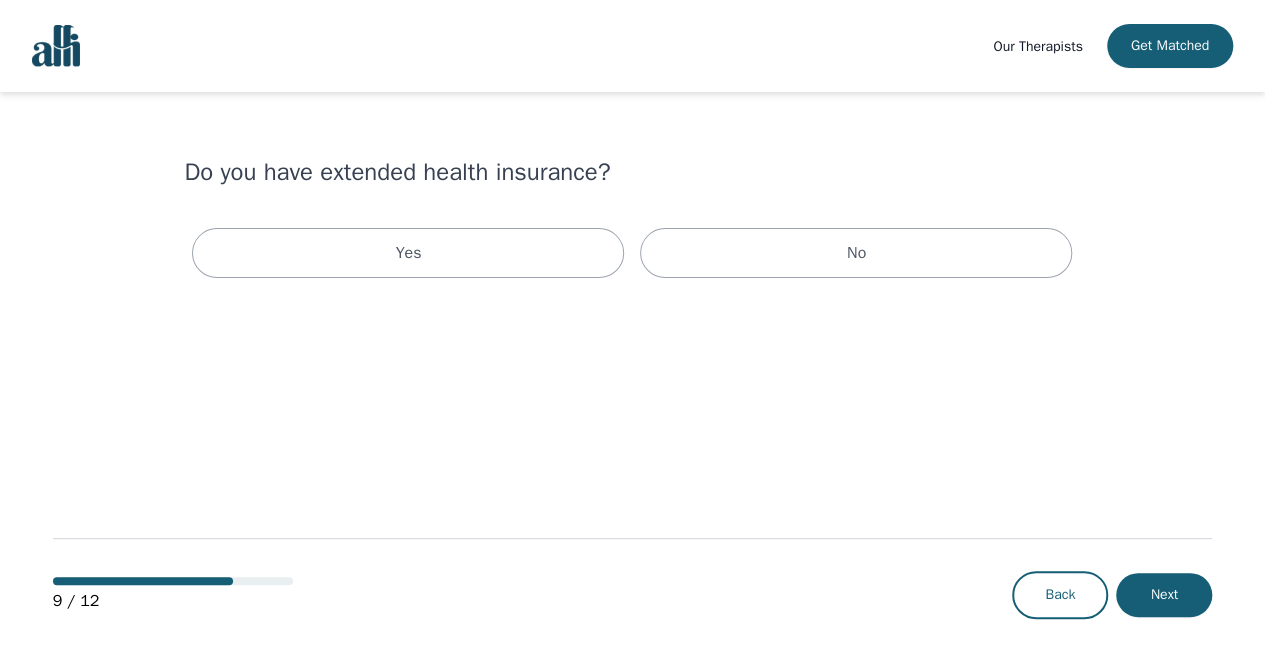 click on "Yes" at bounding box center [408, 253] 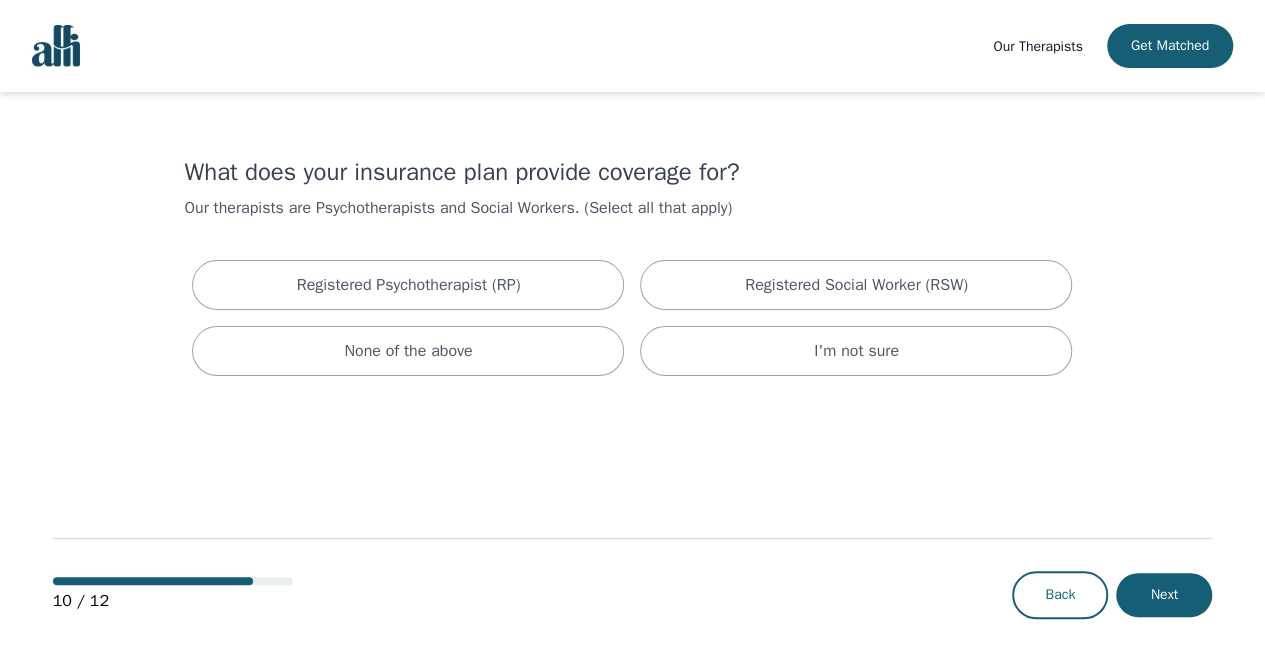 click on "Registered Psychotherapist (RP)" at bounding box center [408, 285] 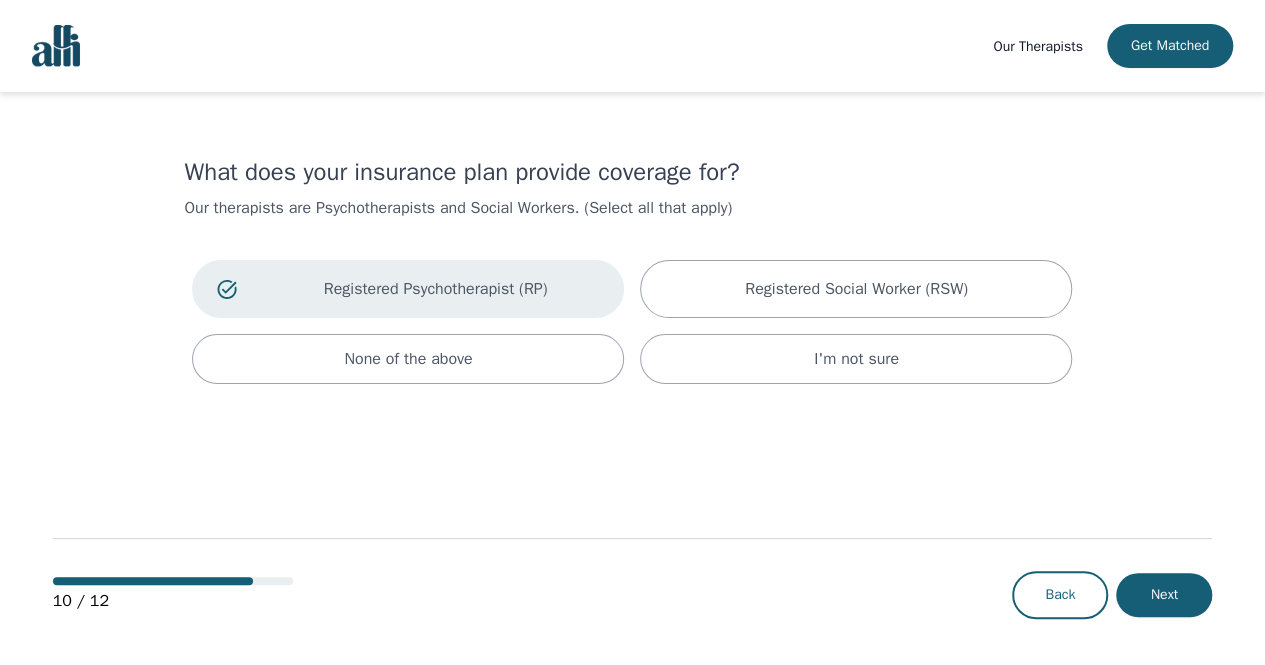 click on "Registered Social Worker (RSW)" at bounding box center (856, 289) 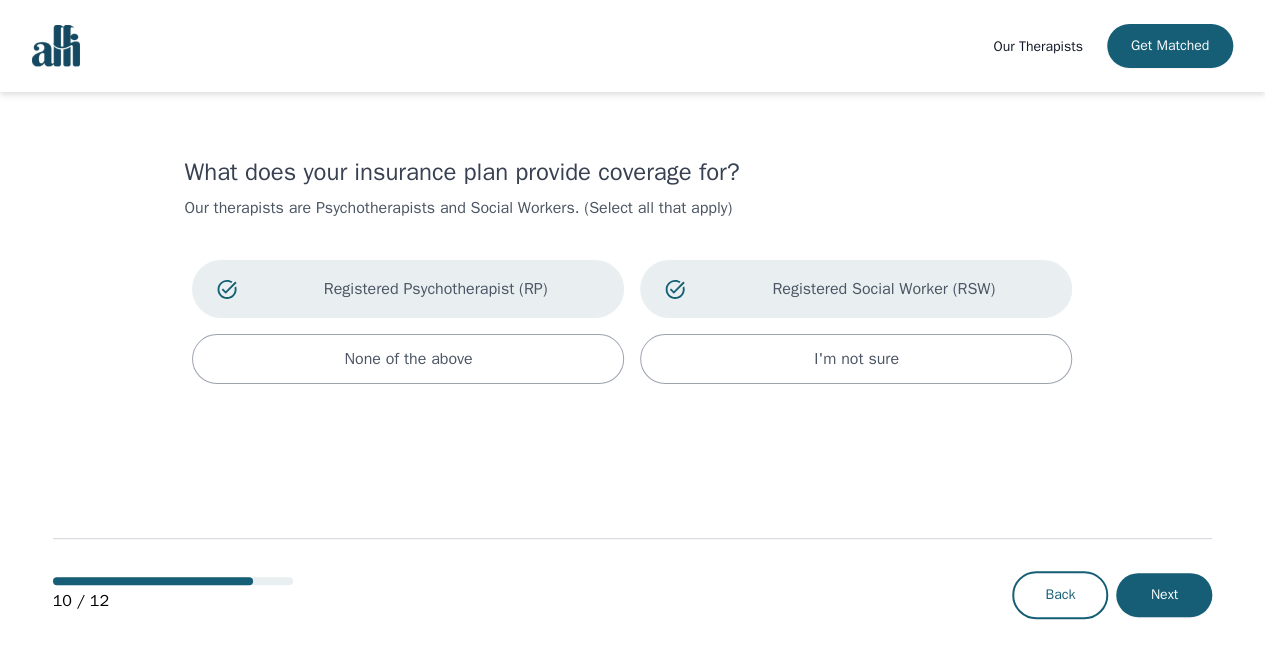 click on "Next" at bounding box center (1164, 595) 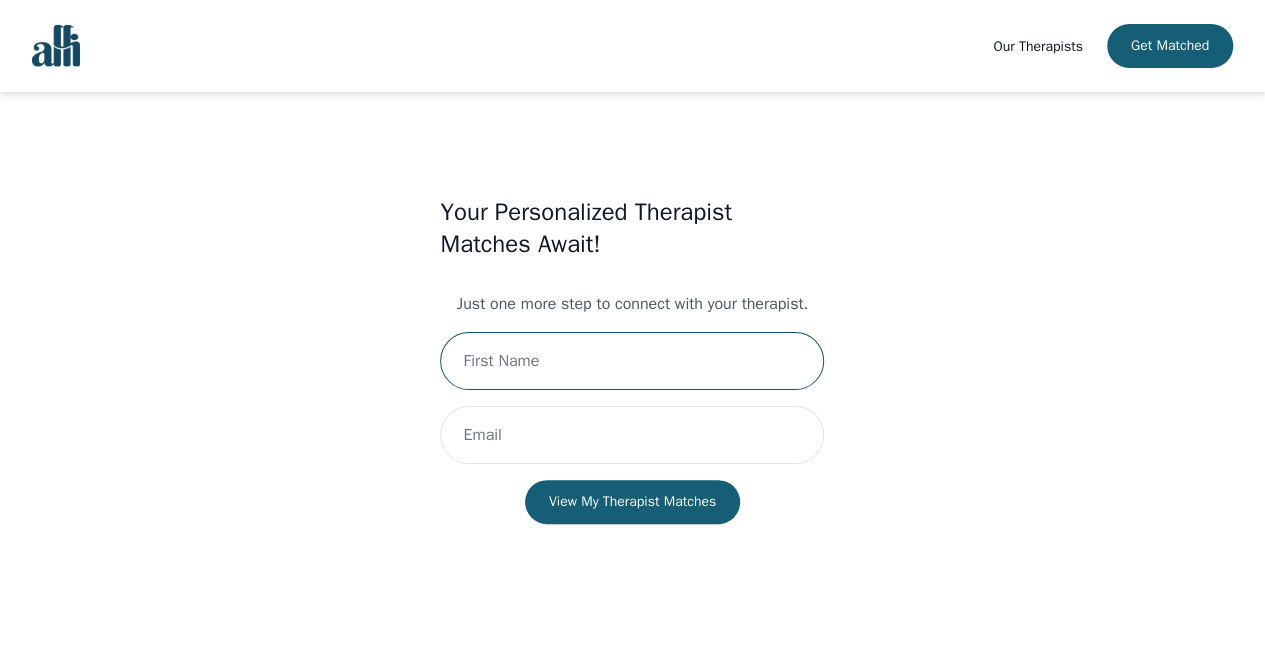 click at bounding box center (632, 361) 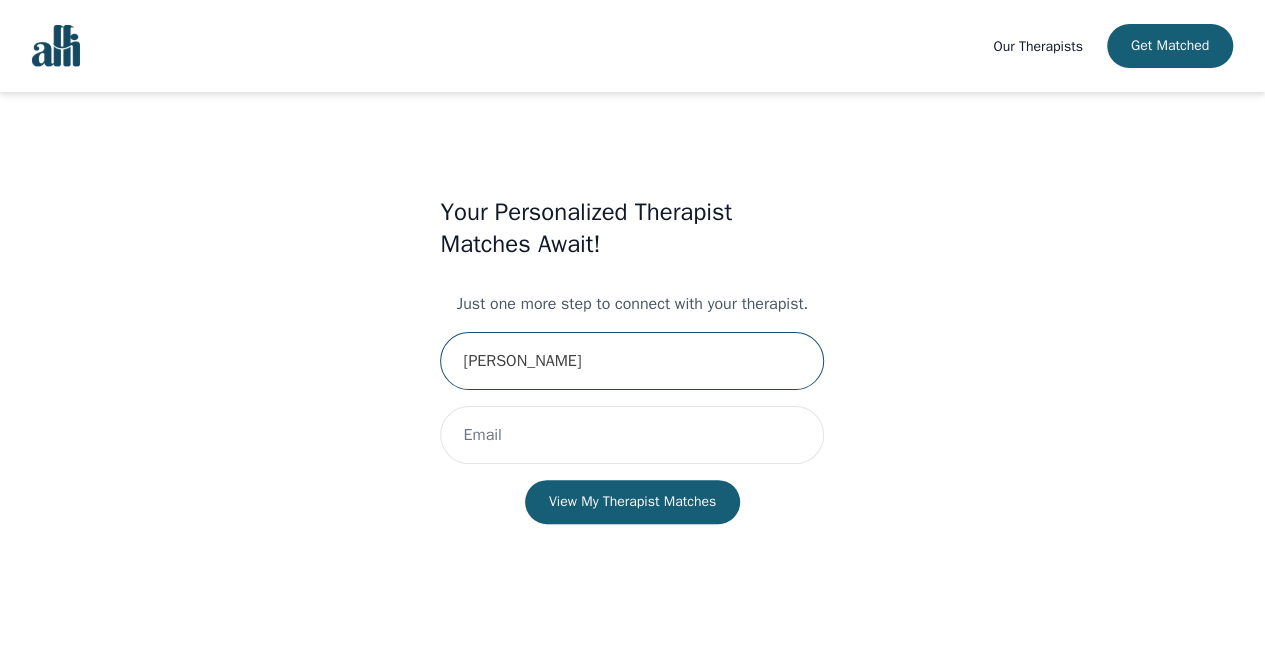 type on "[PERSON_NAME]" 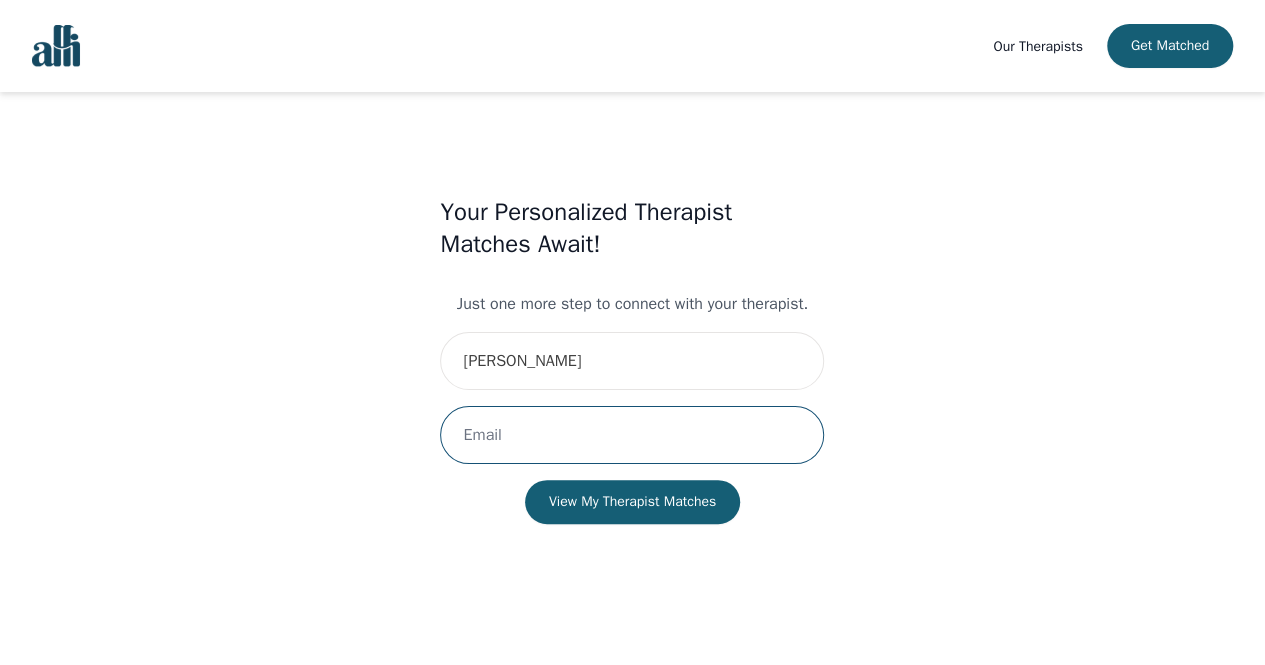 click at bounding box center (632, 435) 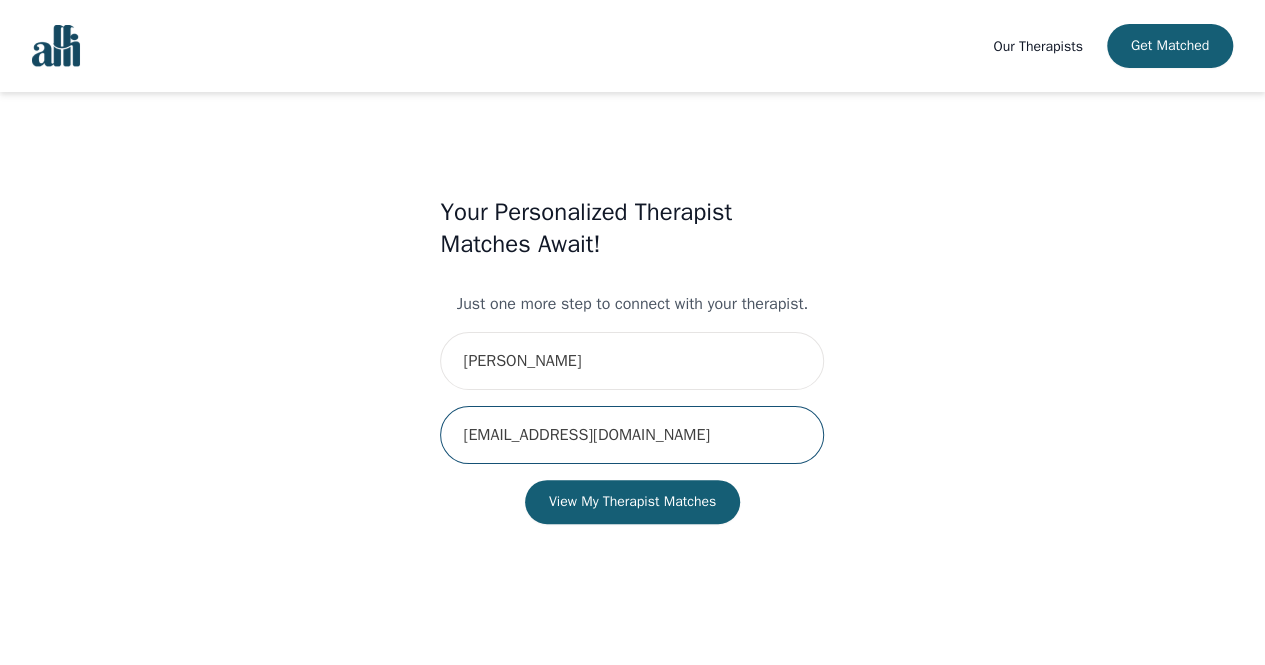 type on "[EMAIL_ADDRESS][DOMAIN_NAME]" 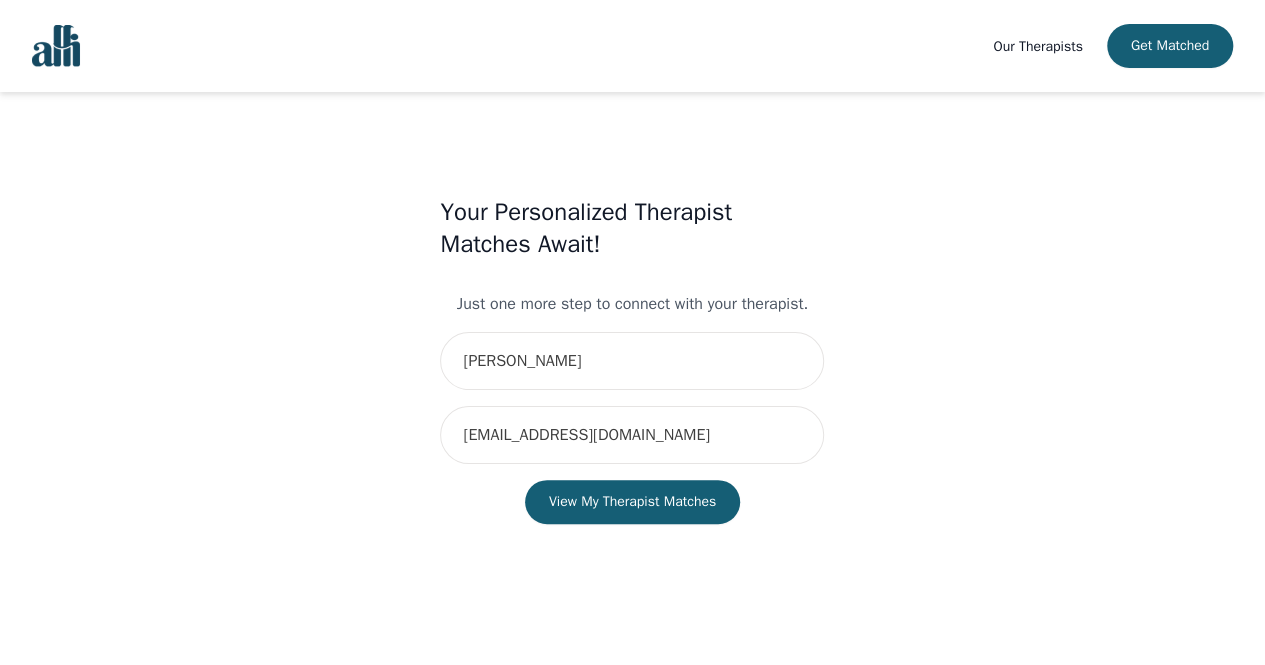 click on "View My Therapist Matches" at bounding box center (632, 502) 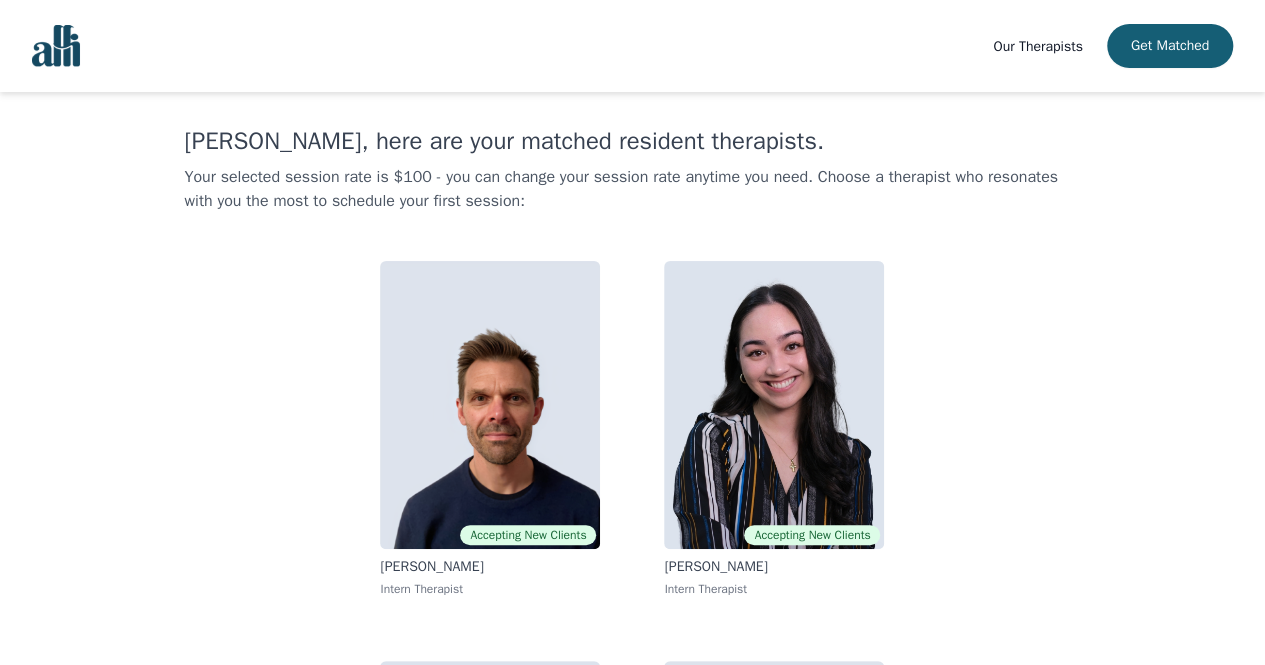 scroll, scrollTop: 0, scrollLeft: 0, axis: both 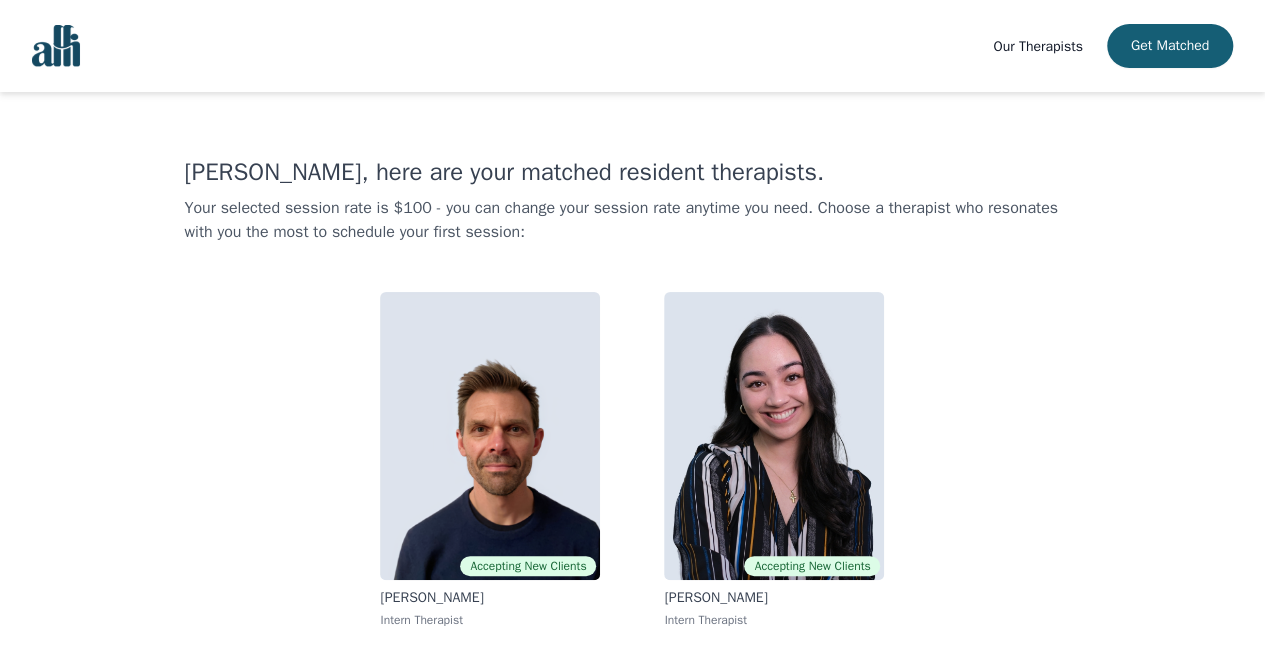 click on "[PERSON_NAME], here are your matched resident therapists. Your selected session rate is $100 - you can change your session rate anytime you need. Choose a therapist who resonates with you the most to schedule your first session: Accepting New Clients [PERSON_NAME] Intern Therapist Accepting New Clients [PERSON_NAME] Intern Therapist Accepting New Clients [PERSON_NAME] Intern Therapist Accepting New Clients [PERSON_NAME] Intern Therapist" at bounding box center [633, 568] 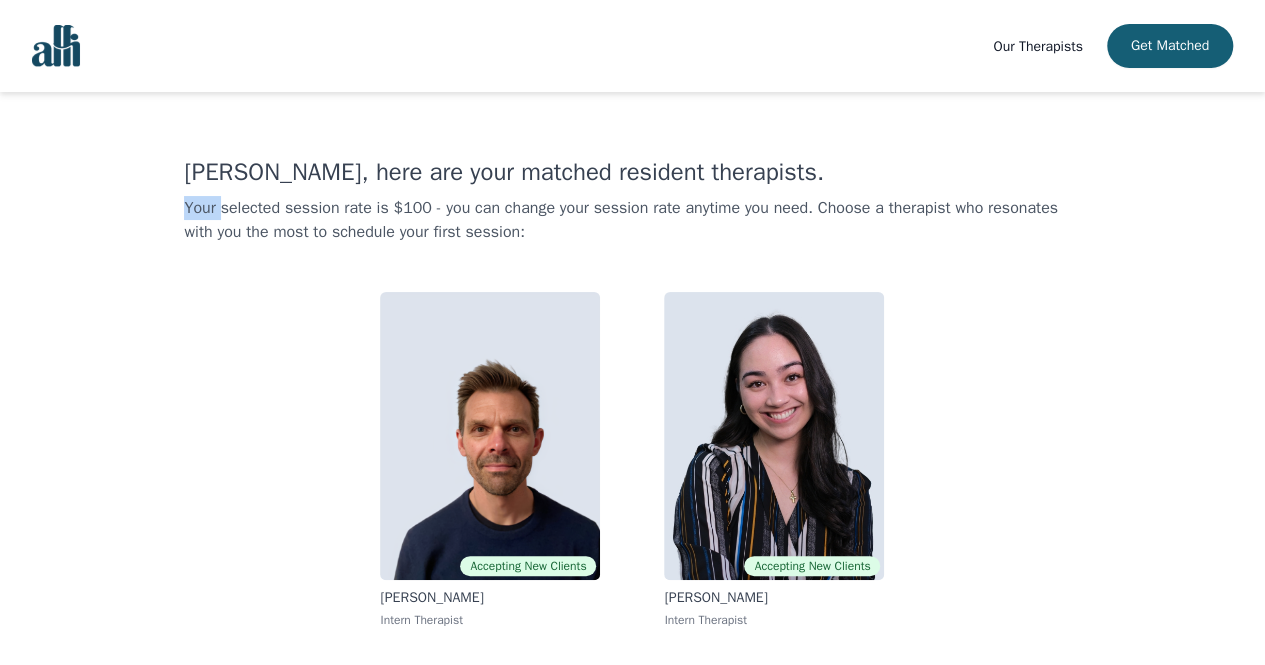 click on "Your selected session rate is $100 - you can change your session rate anytime you need. Choose a therapist who resonates with you the most to schedule your first session:" at bounding box center (632, 220) 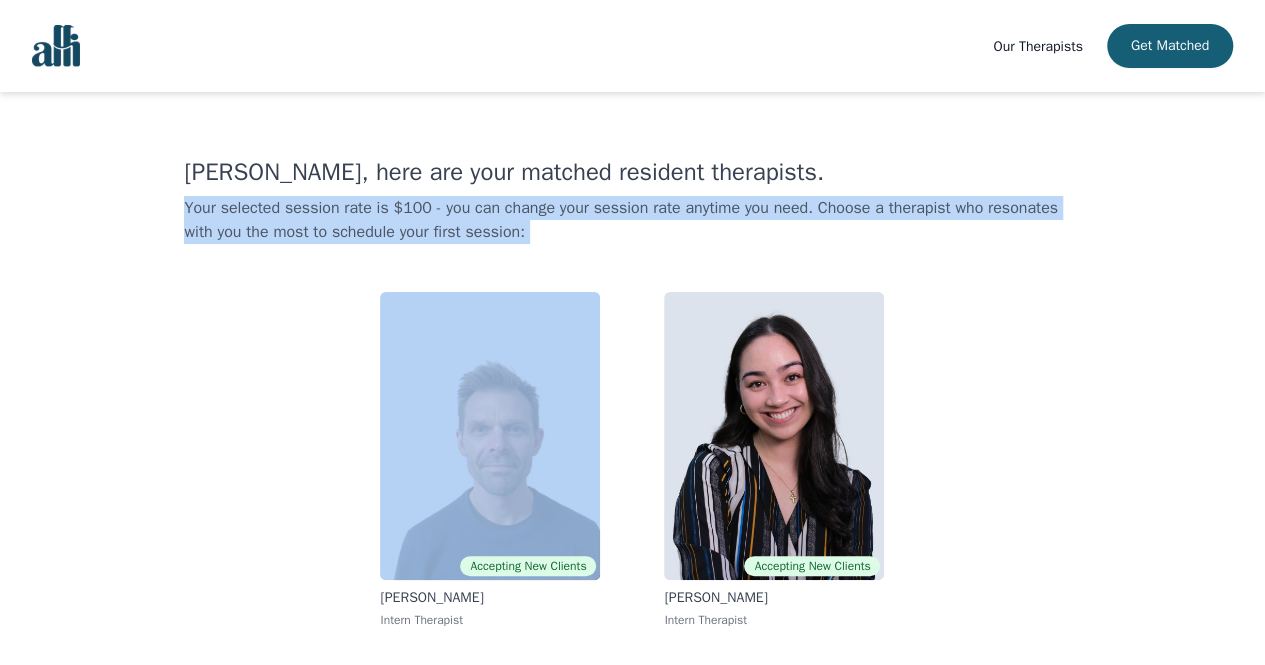 click on "Your selected session rate is $100 - you can change your session rate anytime you need. Choose a therapist who resonates with you the most to schedule your first session:" at bounding box center [632, 220] 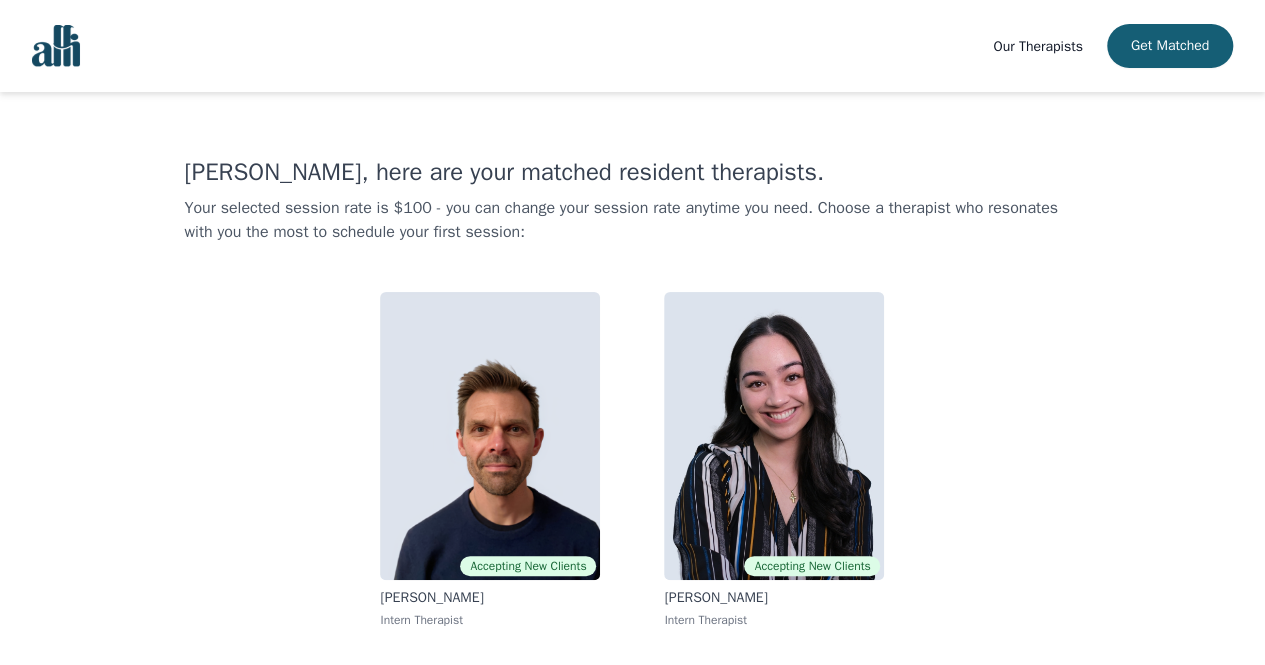 click on "[PERSON_NAME], here are your matched resident therapists." at bounding box center (632, 172) 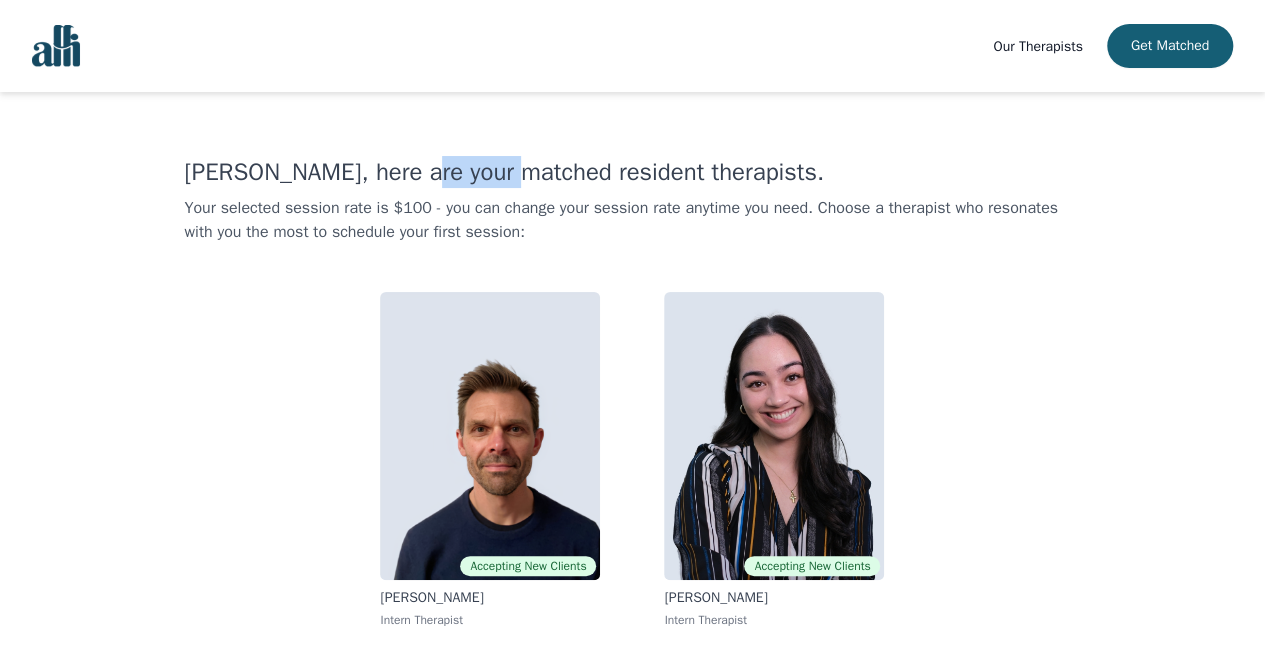click on "[PERSON_NAME], here are your matched resident therapists." at bounding box center (632, 172) 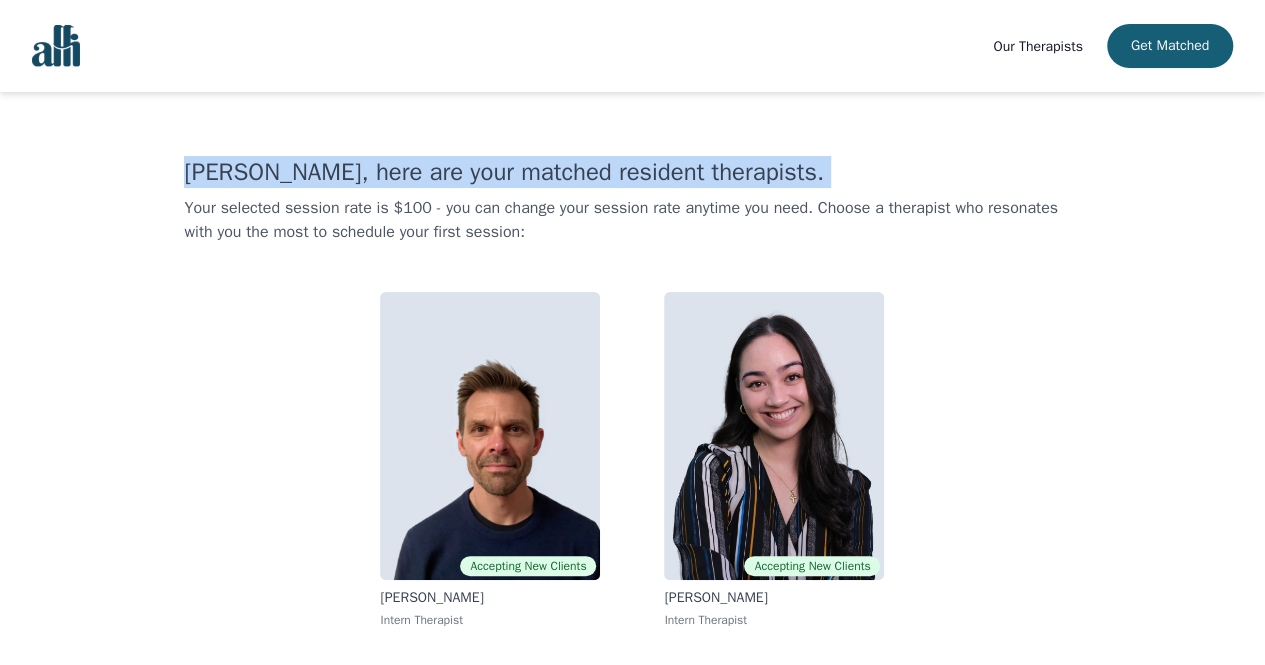 click on "[PERSON_NAME], here are your matched resident therapists." at bounding box center (632, 172) 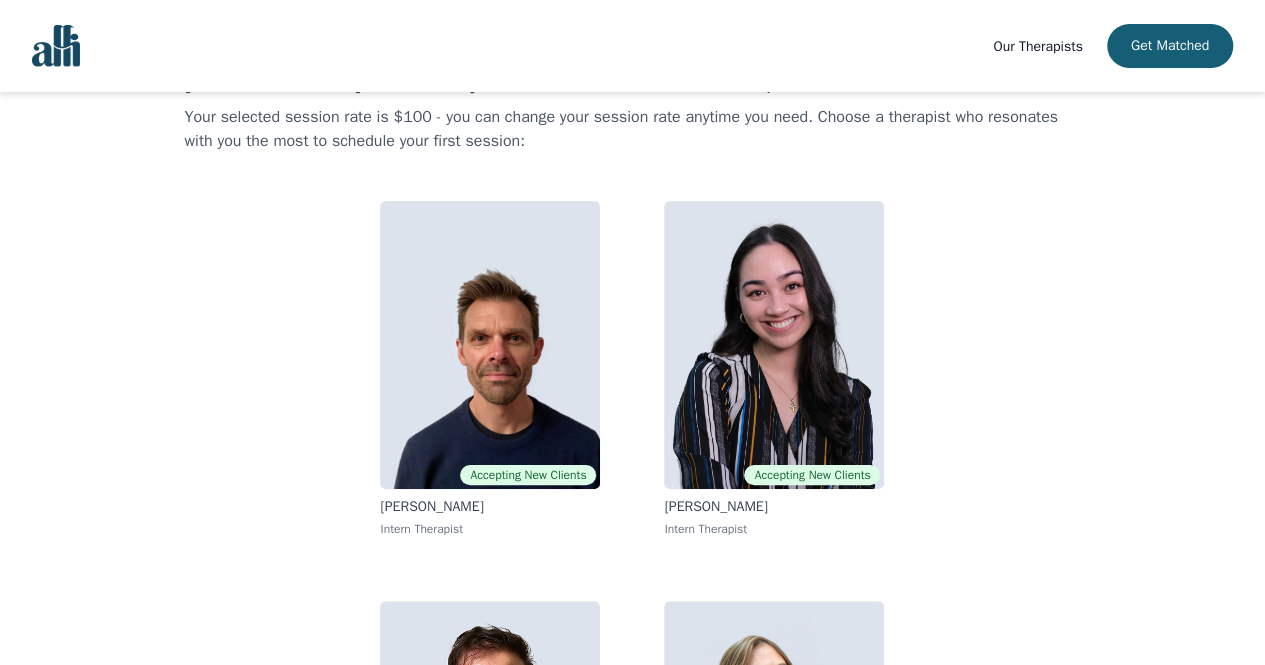 scroll, scrollTop: 78, scrollLeft: 0, axis: vertical 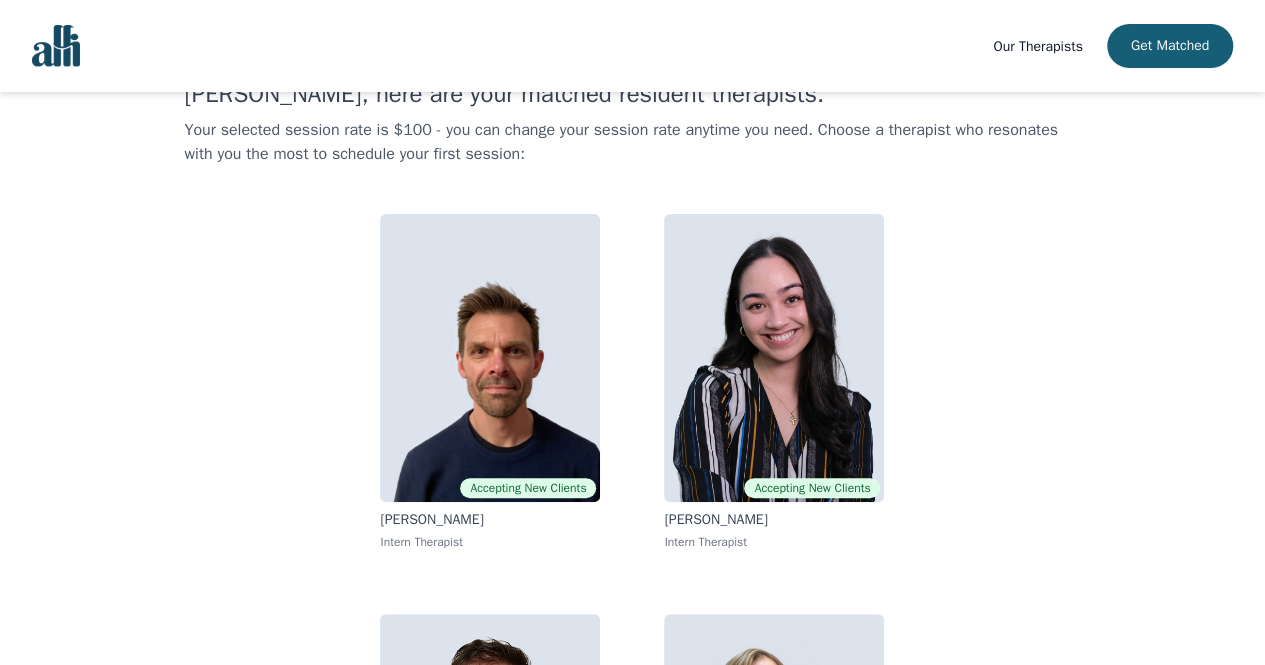 click at bounding box center (774, 358) 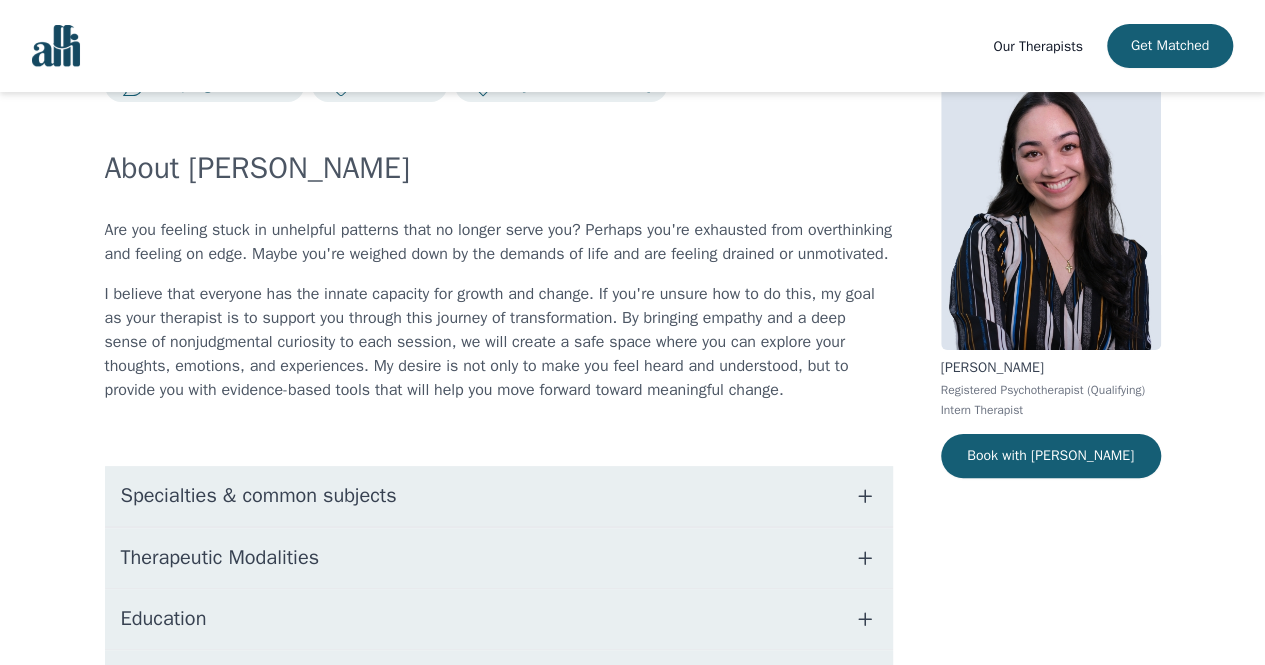 scroll, scrollTop: 0, scrollLeft: 0, axis: both 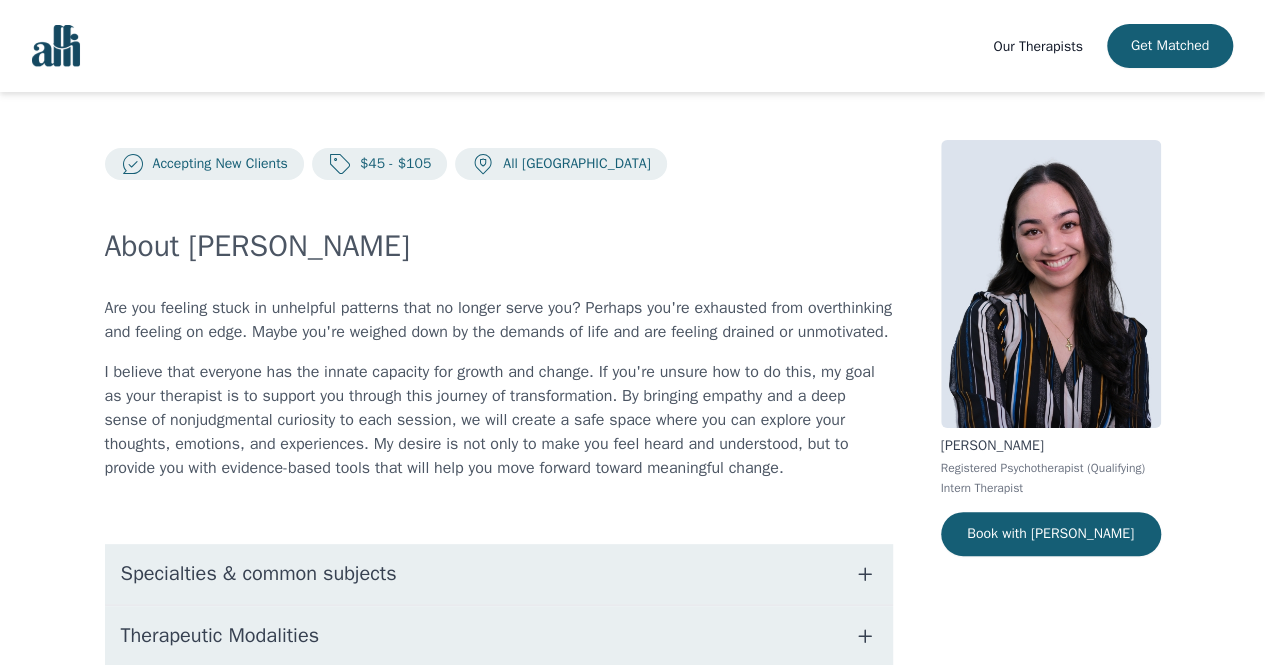 click on "Are you feeling stuck in unhelpful patterns that no longer serve you? Perhaps you're exhausted from overthinking and feeling on edge. Maybe you're weighed down by the demands of life and are feeling drained or unmotivated." at bounding box center [499, 320] 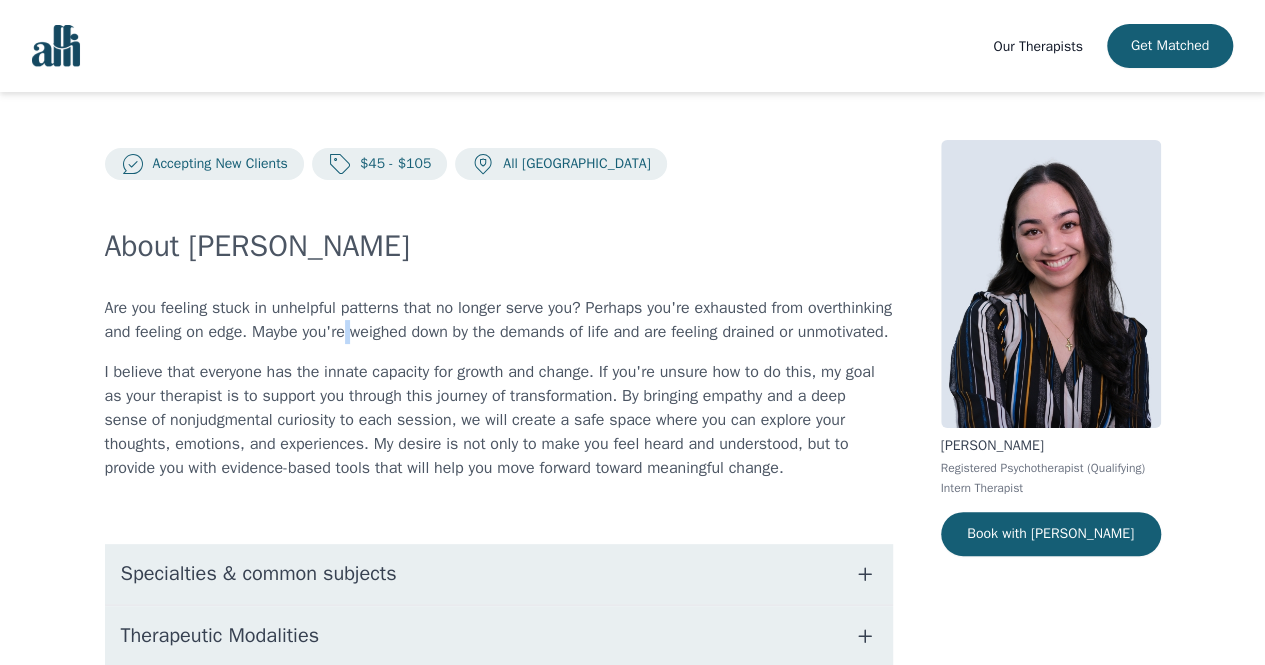 click on "Are you feeling stuck in unhelpful patterns that no longer serve you? Perhaps you're exhausted from overthinking and feeling on edge. Maybe you're weighed down by the demands of life and are feeling drained or unmotivated." at bounding box center (499, 320) 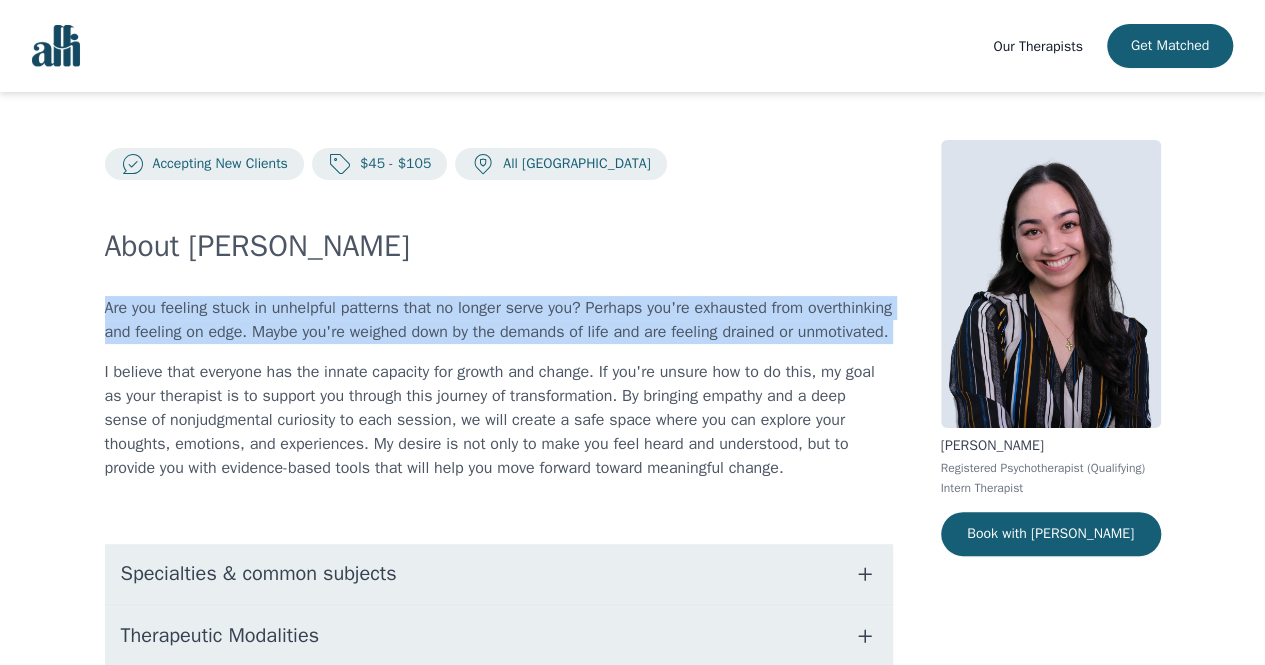 click on "Are you feeling stuck in unhelpful patterns that no longer serve you? Perhaps you're exhausted from overthinking and feeling on edge. Maybe you're weighed down by the demands of life and are feeling drained or unmotivated." at bounding box center [499, 320] 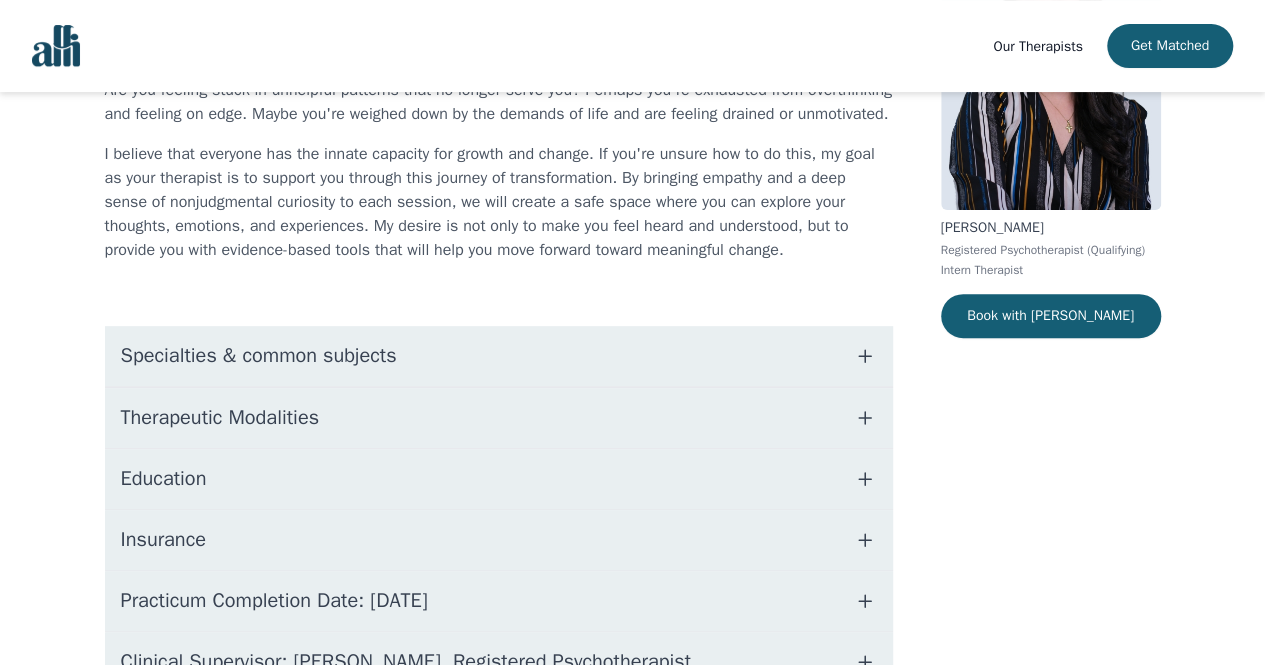 scroll, scrollTop: 362, scrollLeft: 0, axis: vertical 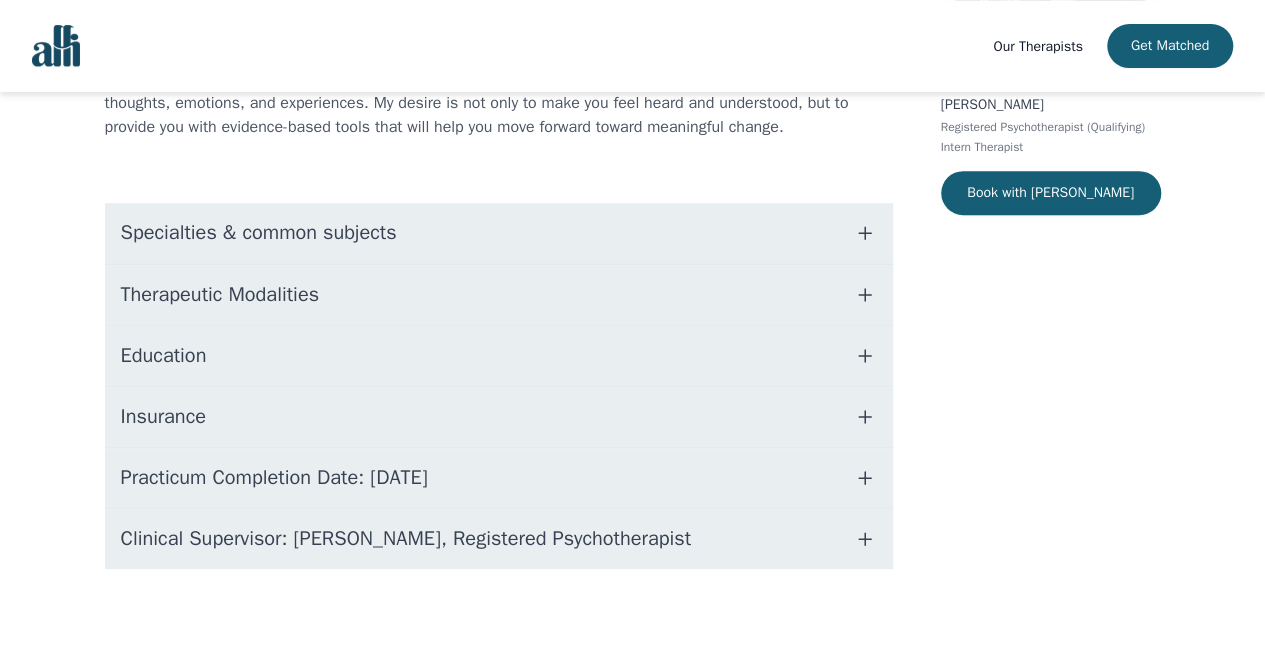 click on "Education" at bounding box center [499, 356] 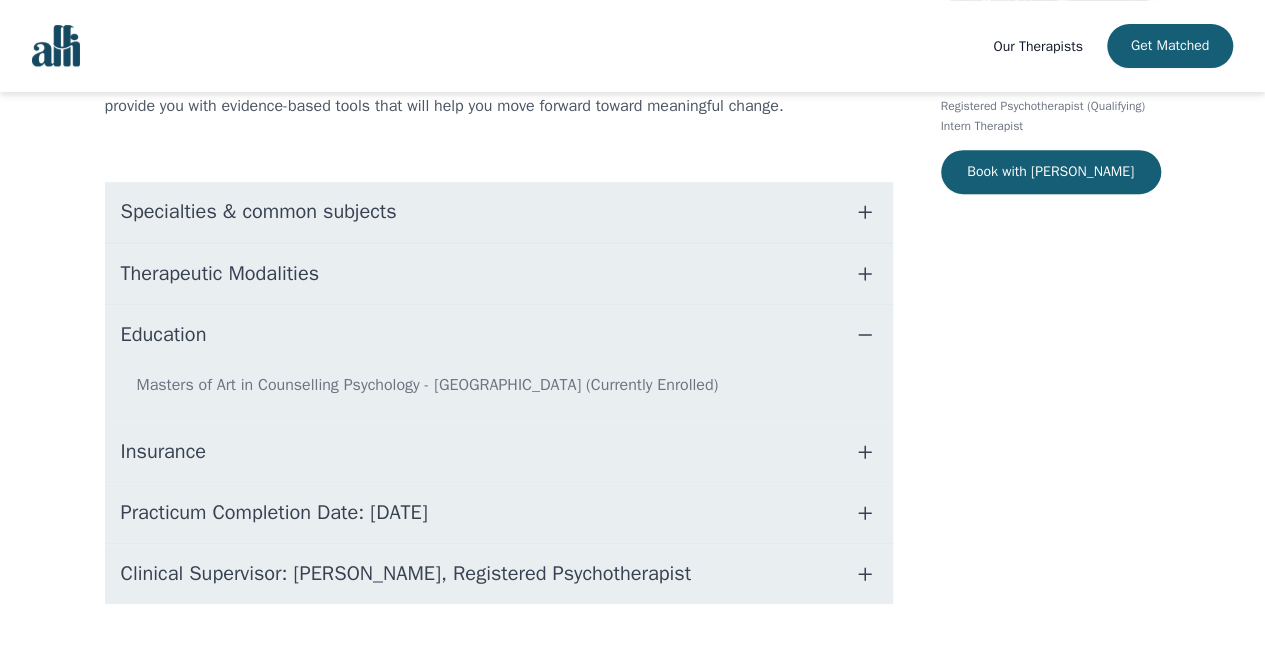 click on "Education" at bounding box center [499, 335] 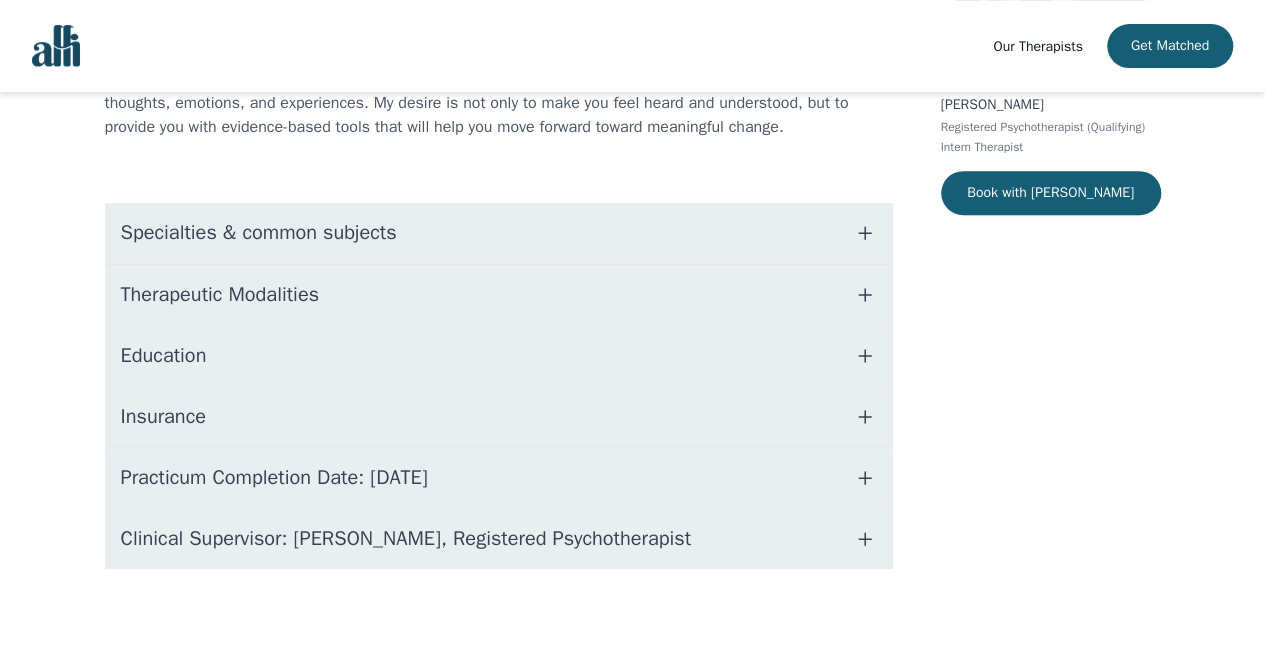 click on "Insurance" at bounding box center [499, 417] 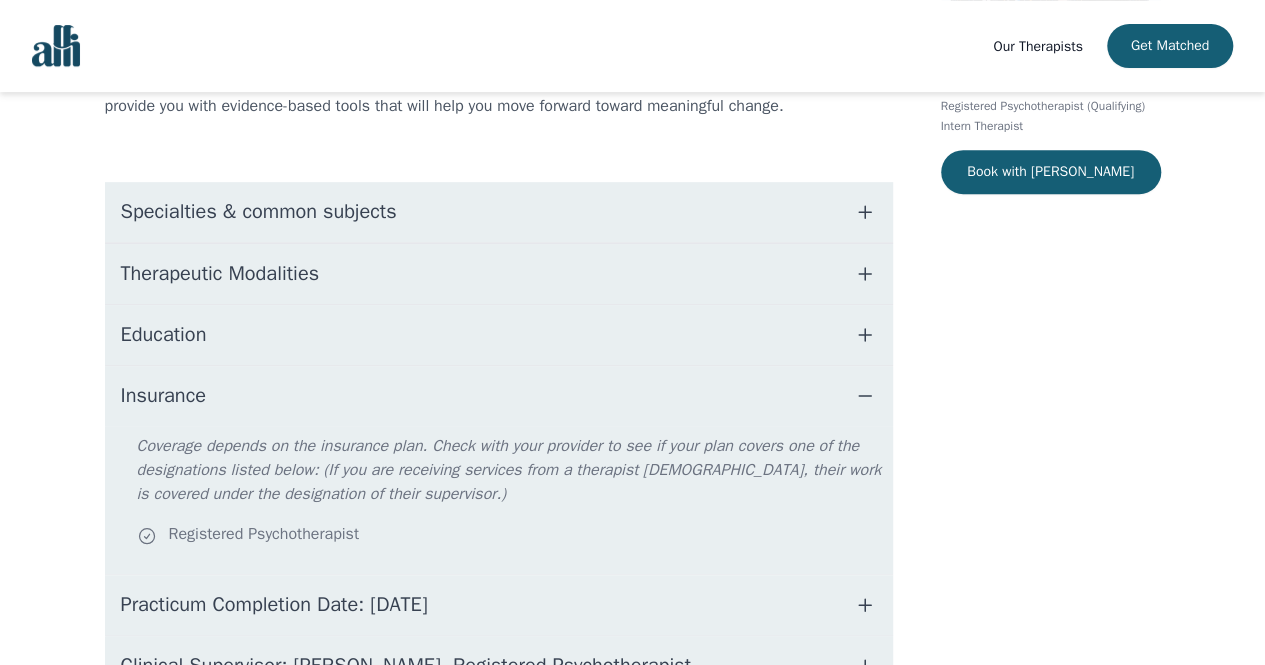 click on "Insurance" at bounding box center (499, 396) 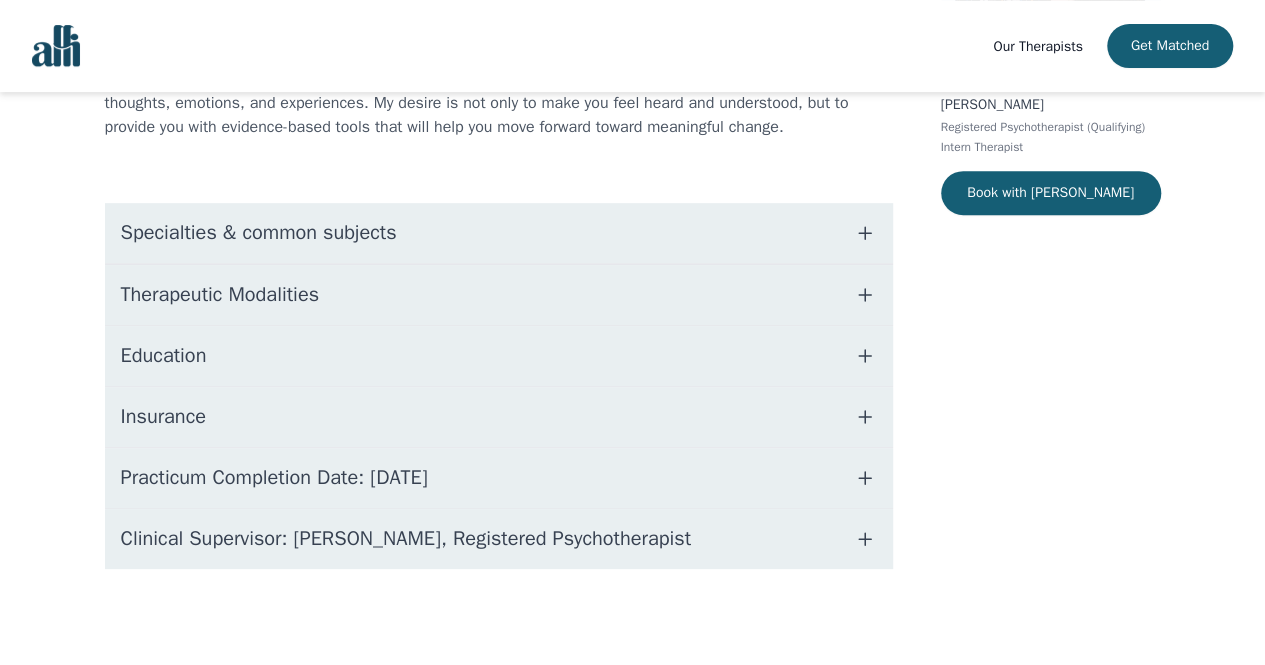 click on "Practicum Completion Date: [DATE]" at bounding box center (274, 478) 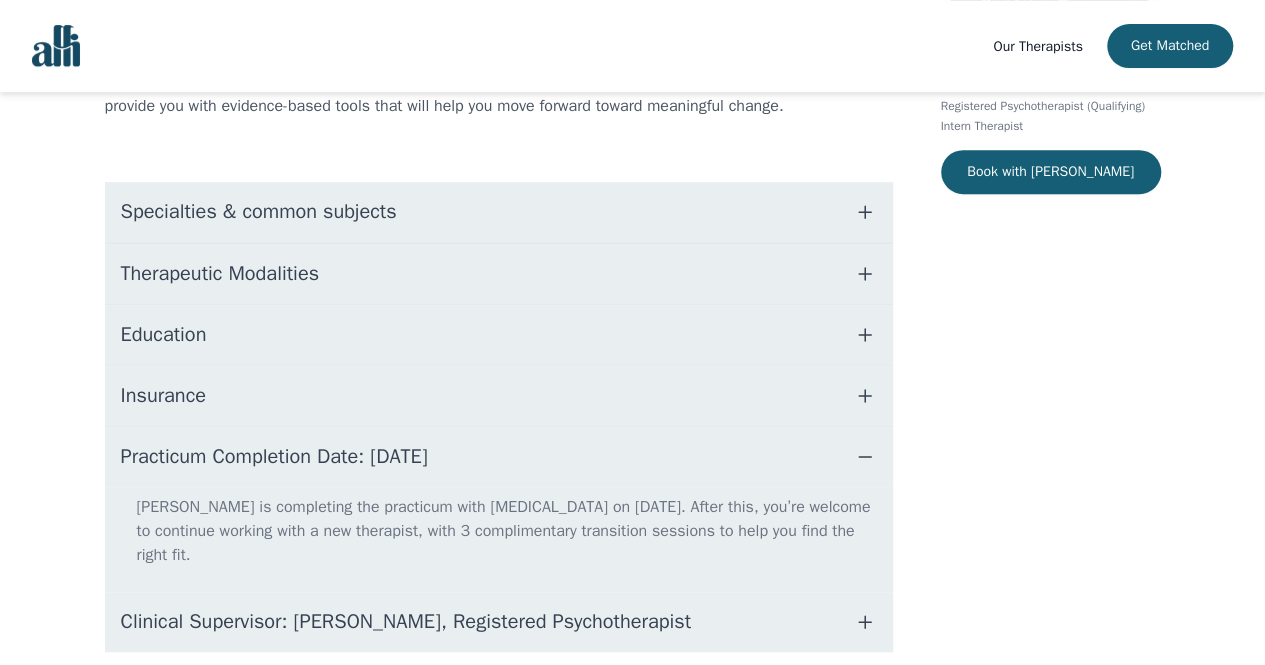 click on "Practicum Completion Date: [DATE]" at bounding box center (274, 457) 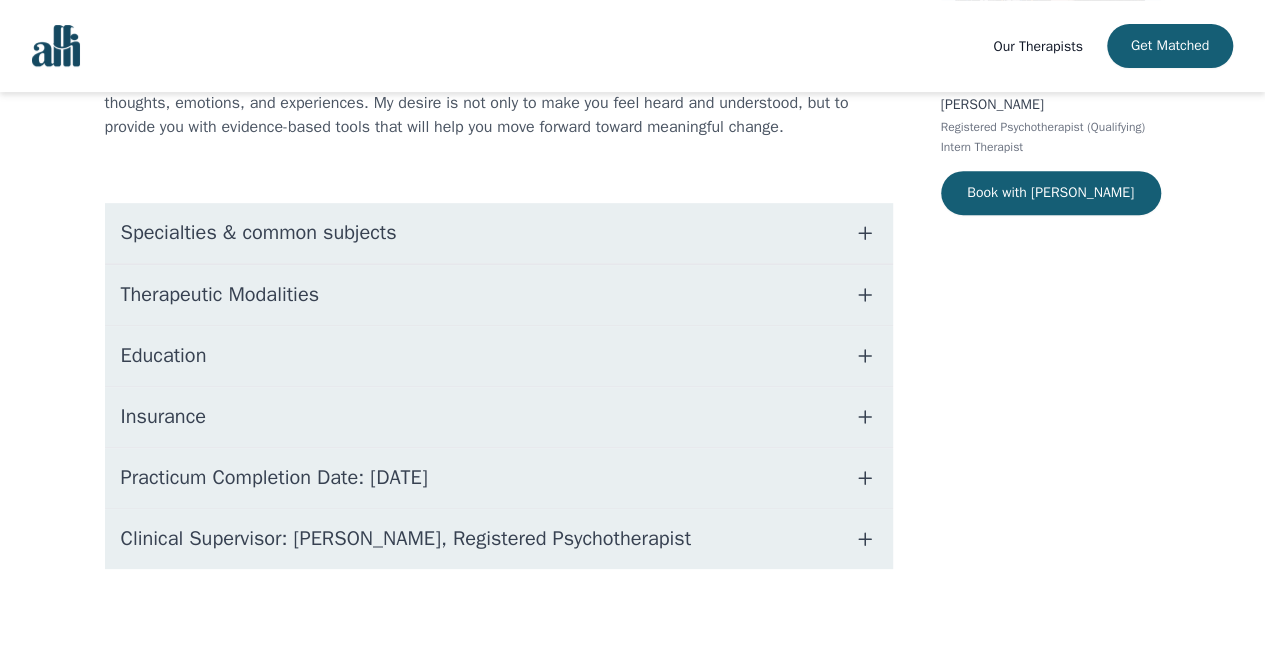 click on "Clinical Supervisor: [PERSON_NAME], Registered Psychotherapist" at bounding box center [406, 539] 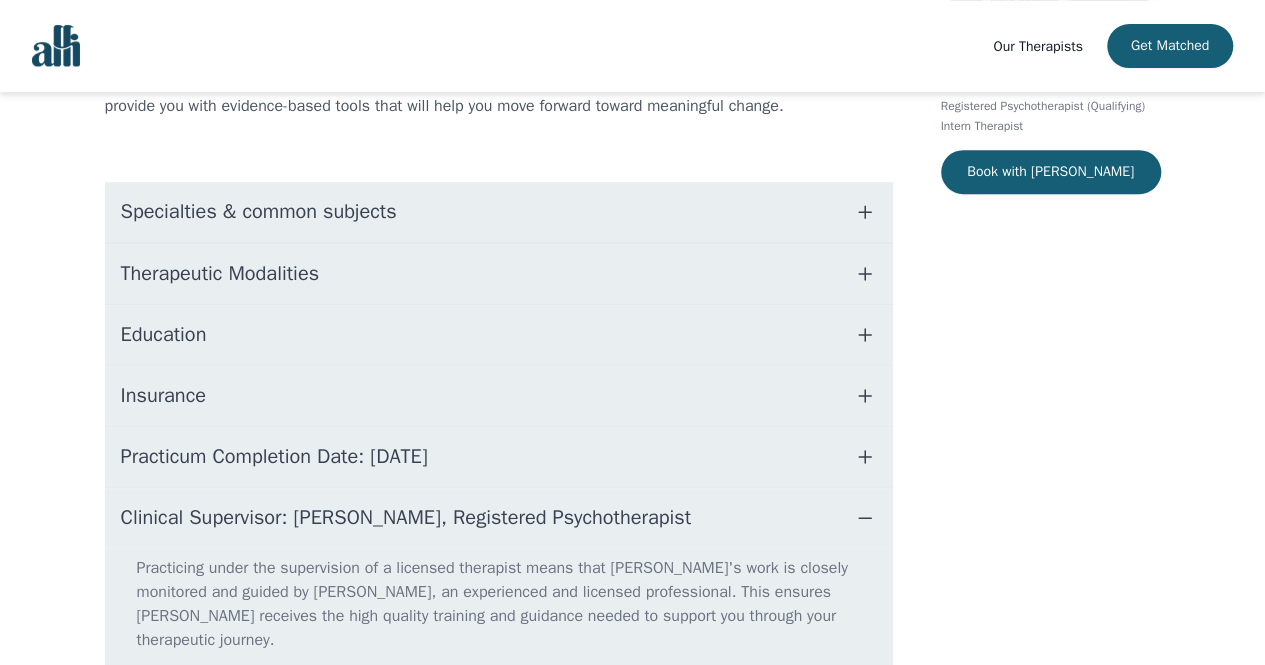 click on "Clinical Supervisor: [PERSON_NAME], Registered Psychotherapist" at bounding box center [406, 518] 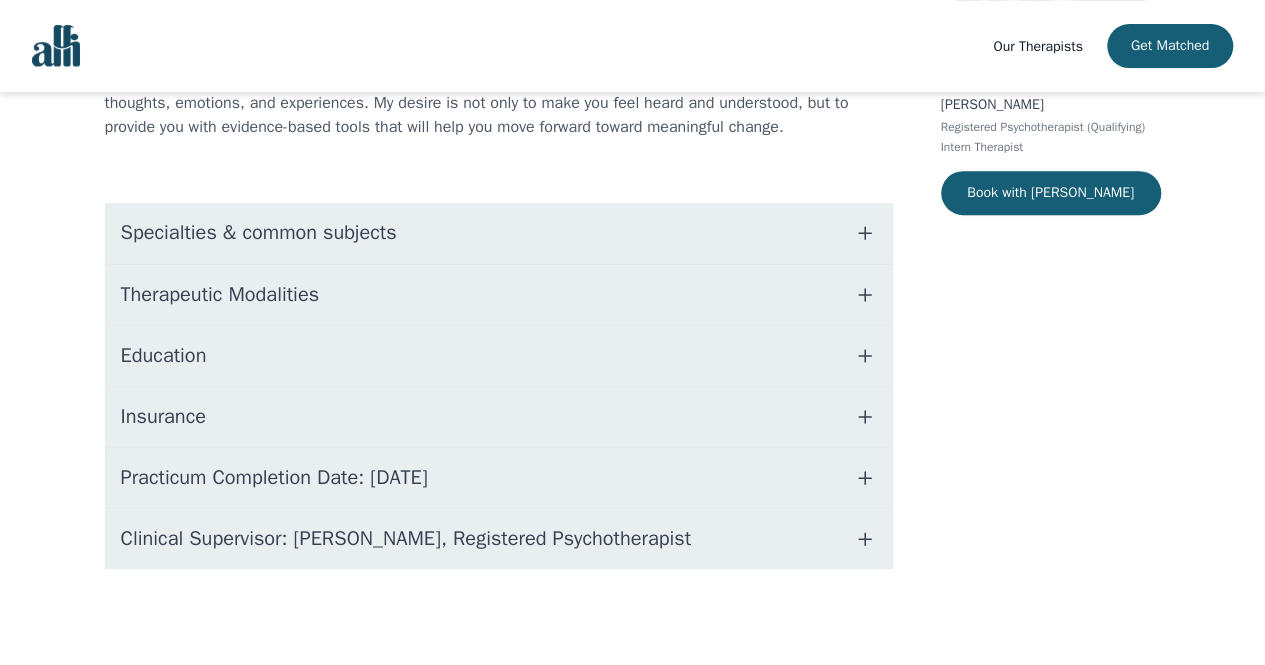 click on "Therapeutic Modalities" at bounding box center [499, 295] 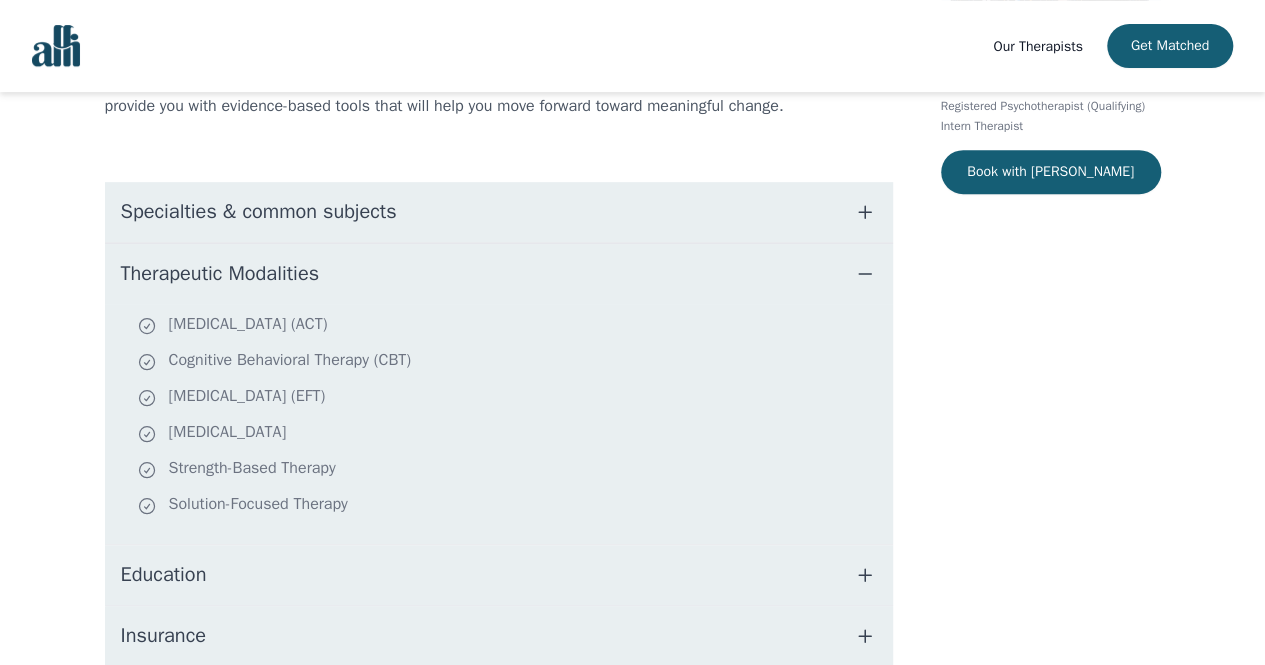 click on "[MEDICAL_DATA] (ACT)" at bounding box center [511, 326] 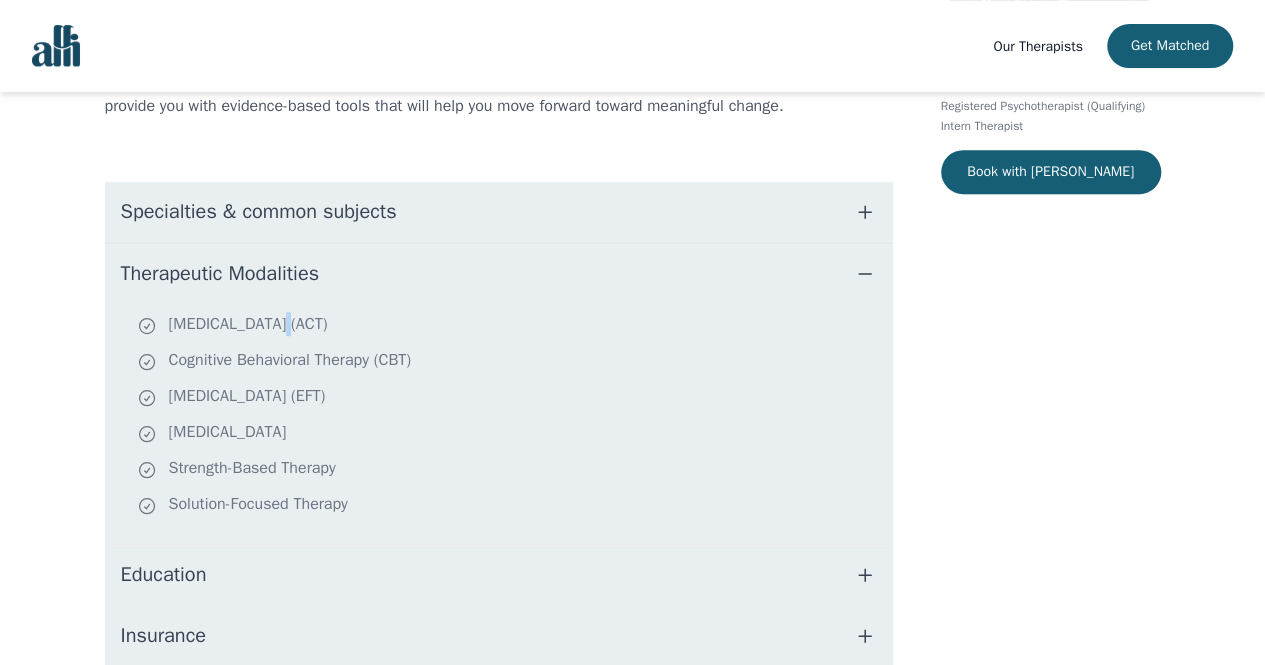click on "[MEDICAL_DATA] (ACT)" at bounding box center (511, 326) 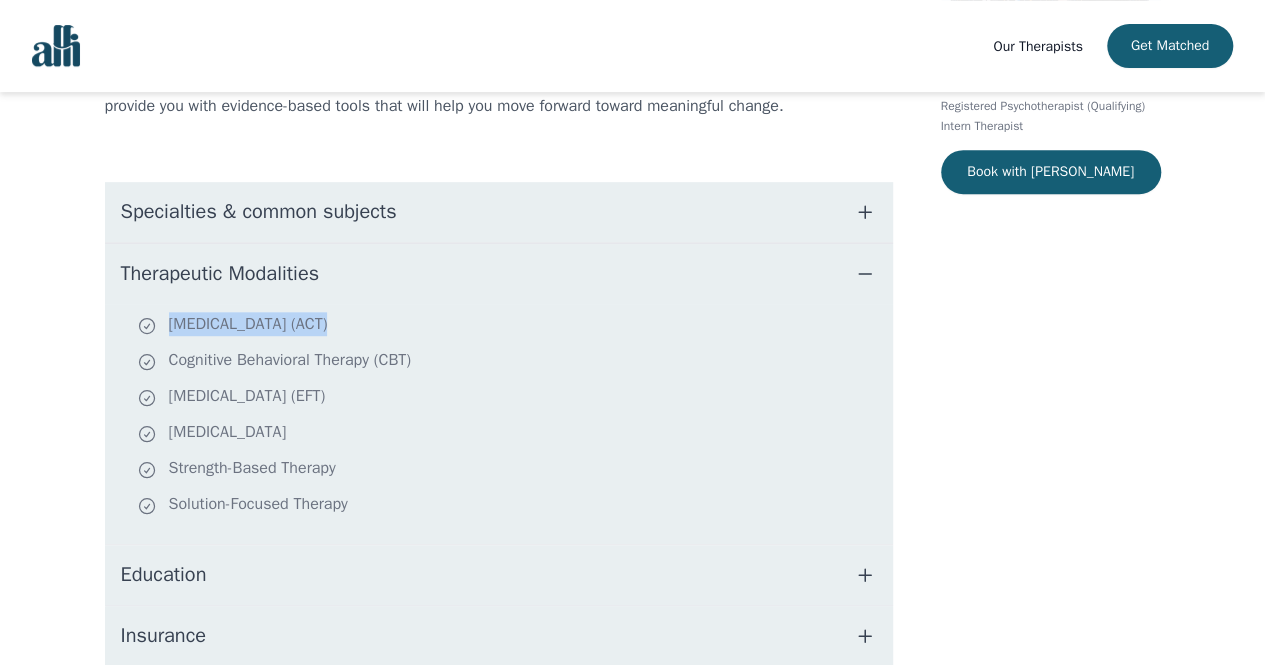 click on "[MEDICAL_DATA] (ACT)" at bounding box center [511, 326] 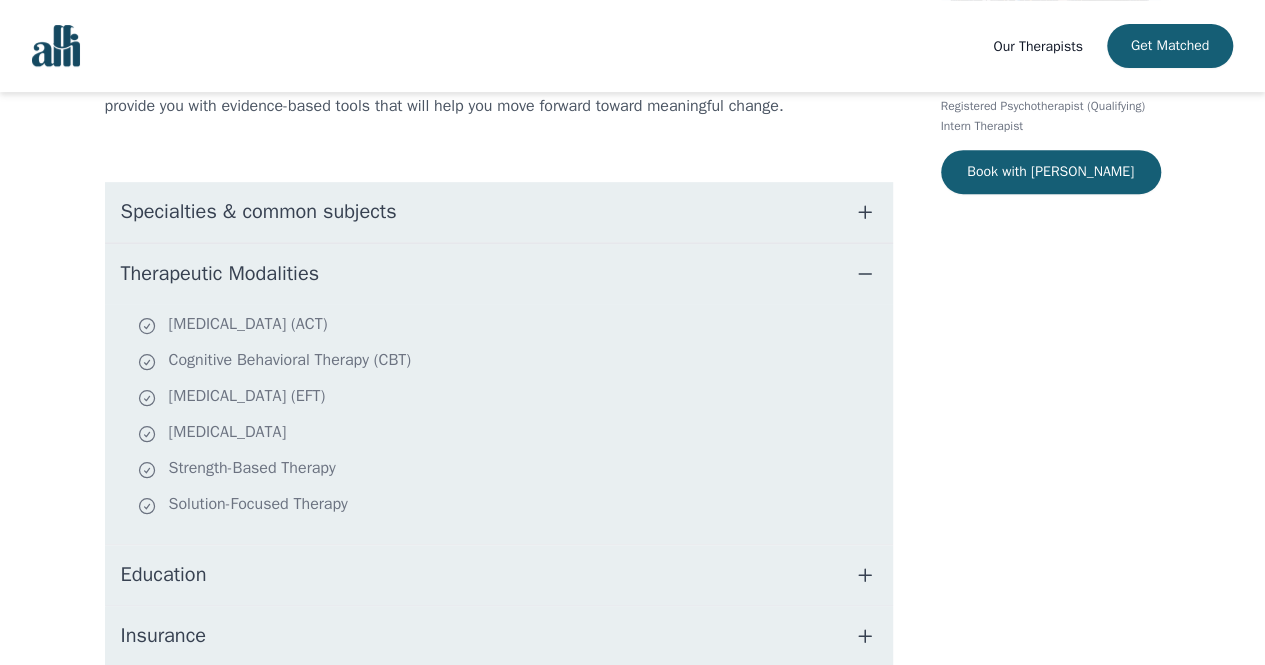 click on "Cognitive Behavioral Therapy (CBT)" at bounding box center (511, 362) 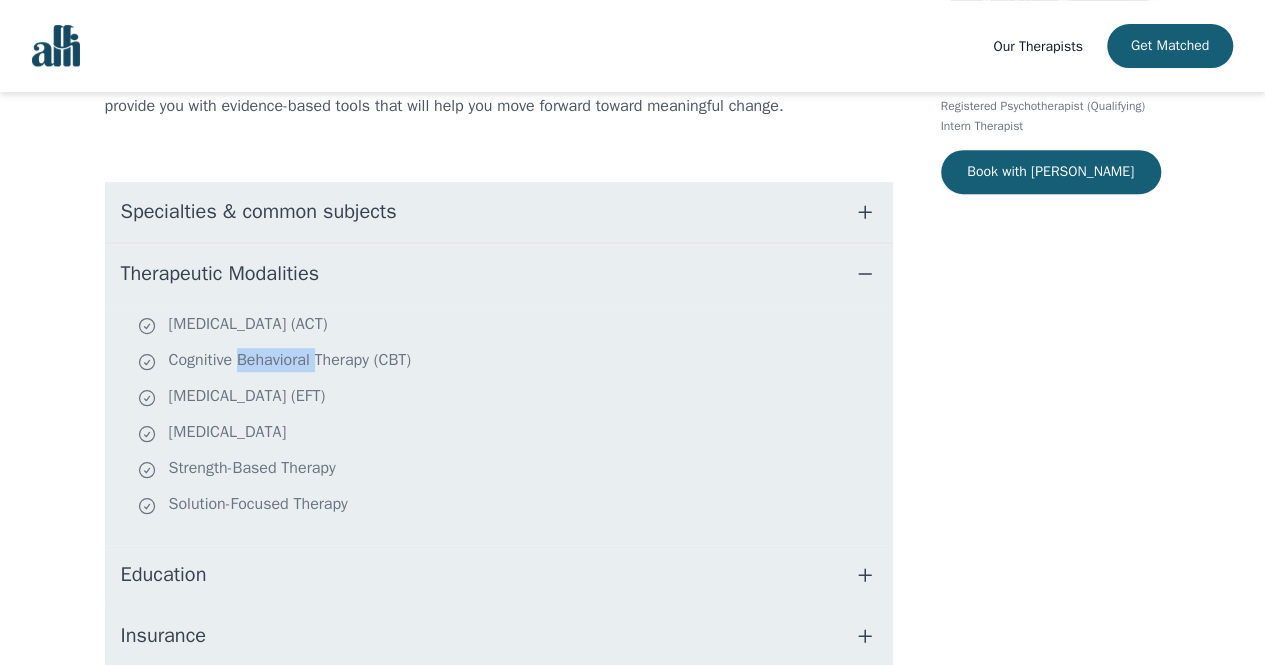 click on "Cognitive Behavioral Therapy (CBT)" at bounding box center (511, 362) 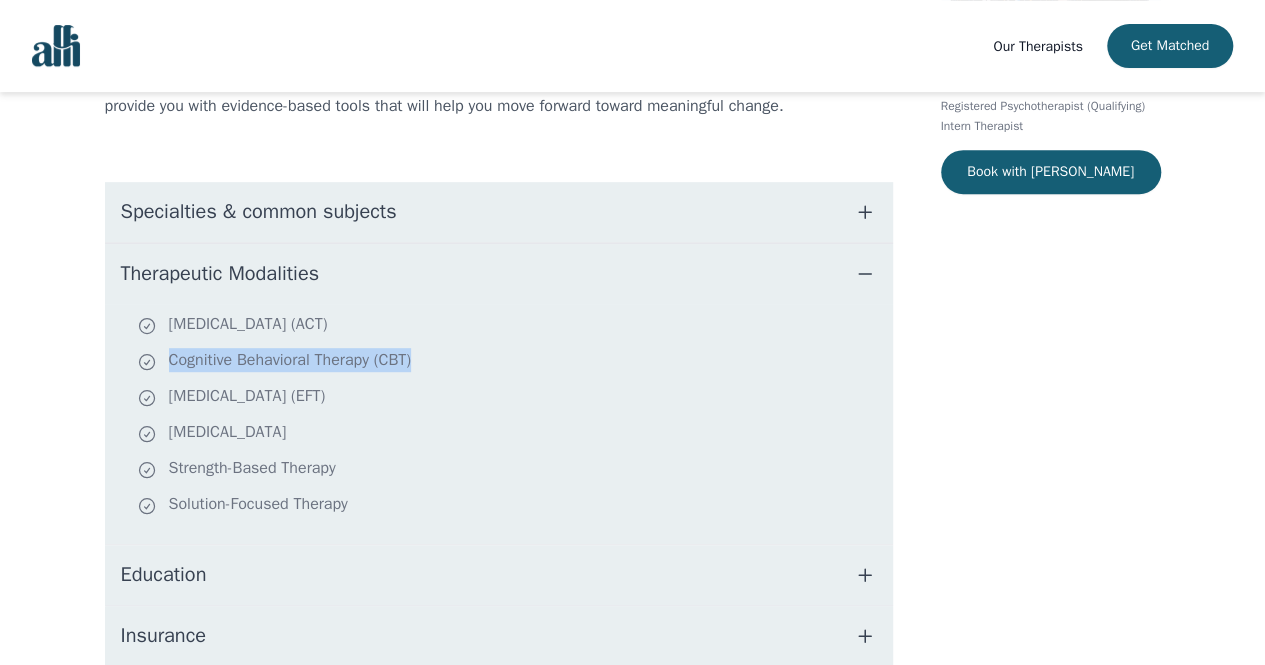 click on "Cognitive Behavioral Therapy (CBT)" at bounding box center [511, 362] 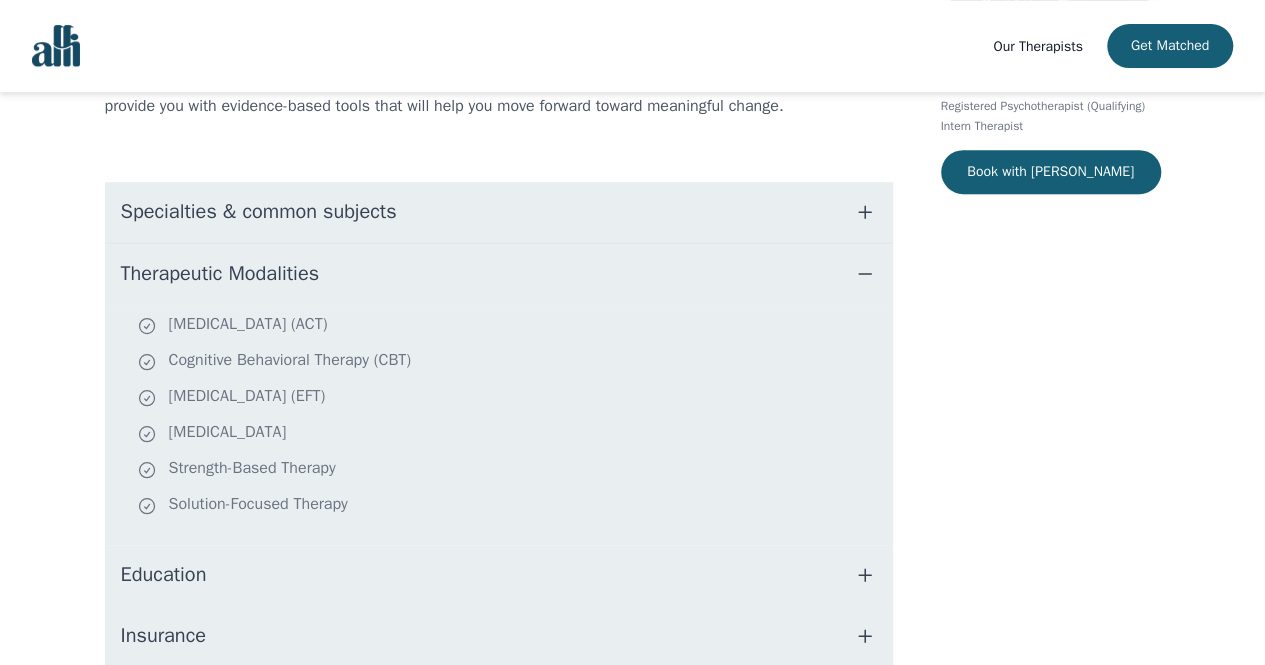 click on "[MEDICAL_DATA] (EFT)" at bounding box center (511, 398) 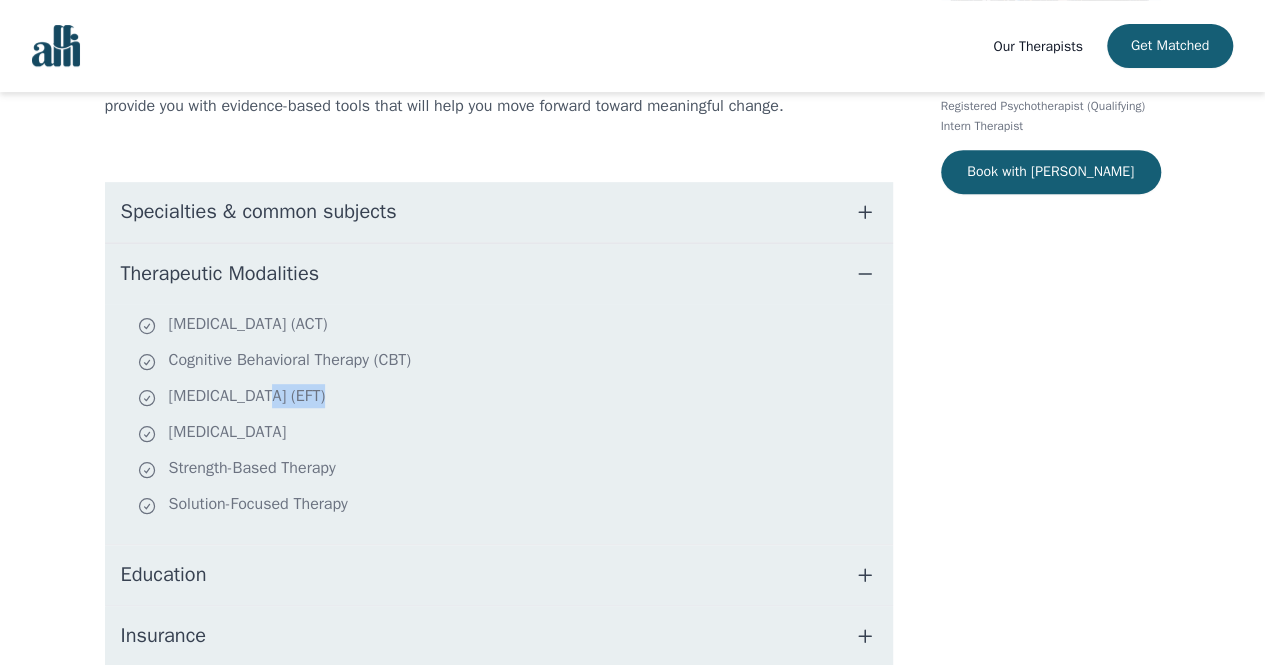 click on "[MEDICAL_DATA] (EFT)" at bounding box center [511, 398] 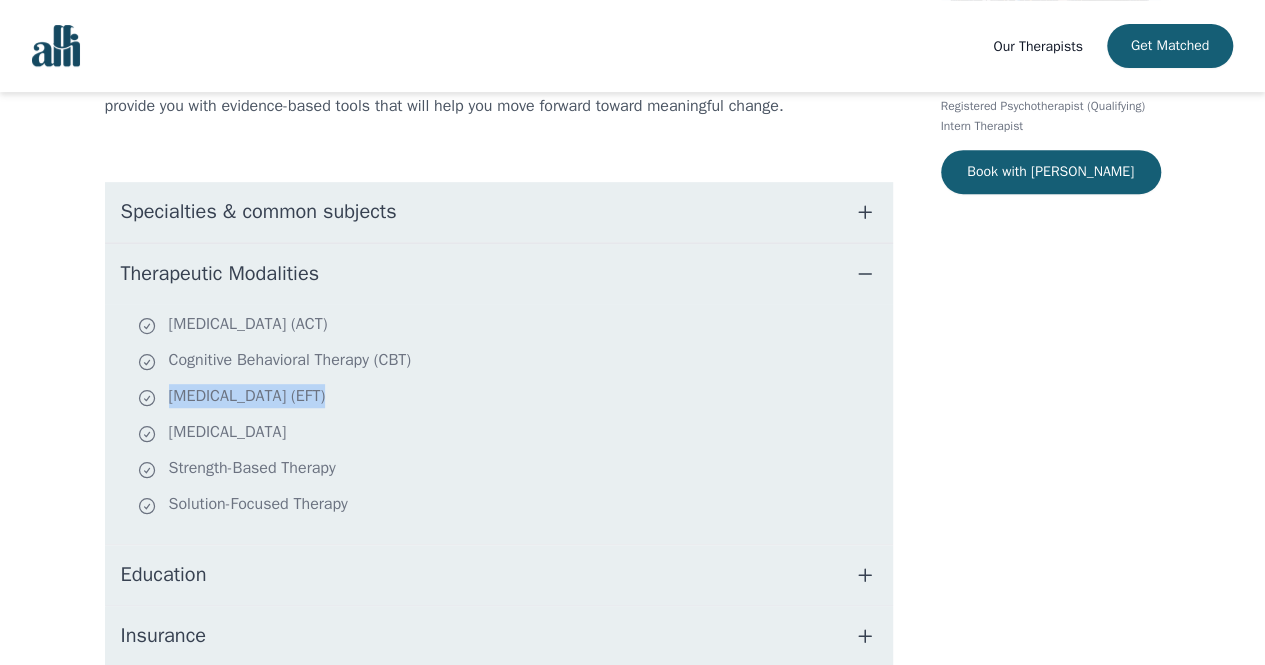 click on "[MEDICAL_DATA] (EFT)" at bounding box center (511, 398) 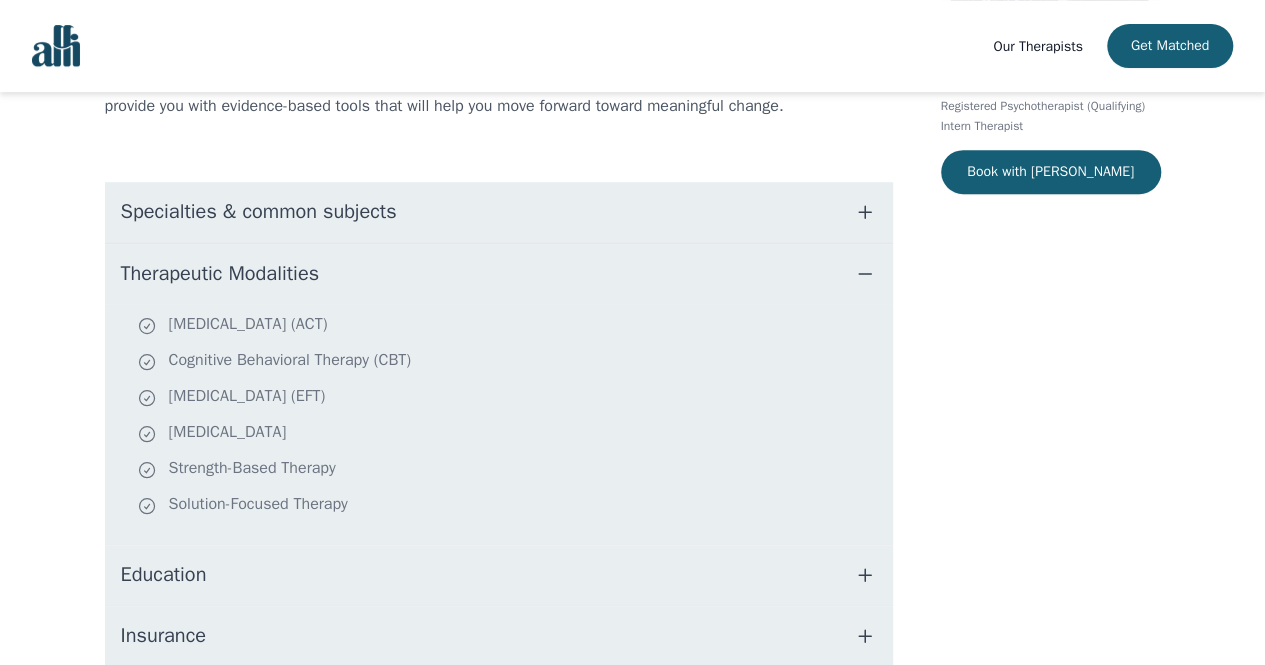 click on "[MEDICAL_DATA]" at bounding box center [511, 434] 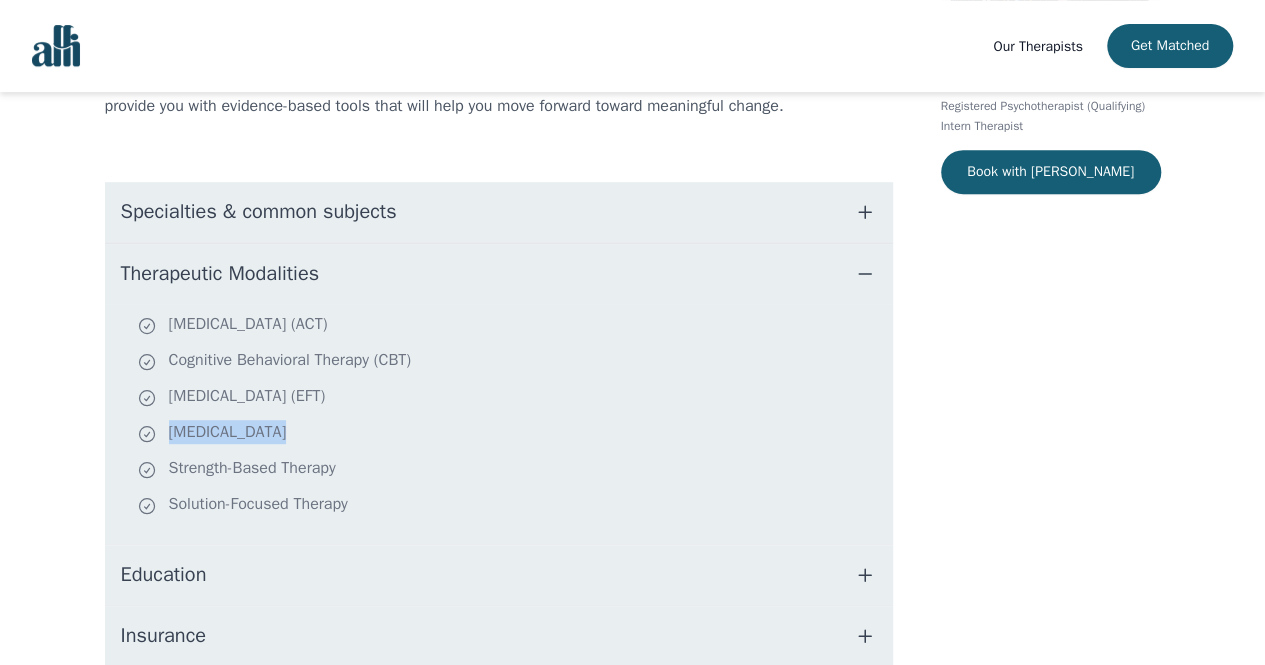 click on "[MEDICAL_DATA]" at bounding box center [511, 434] 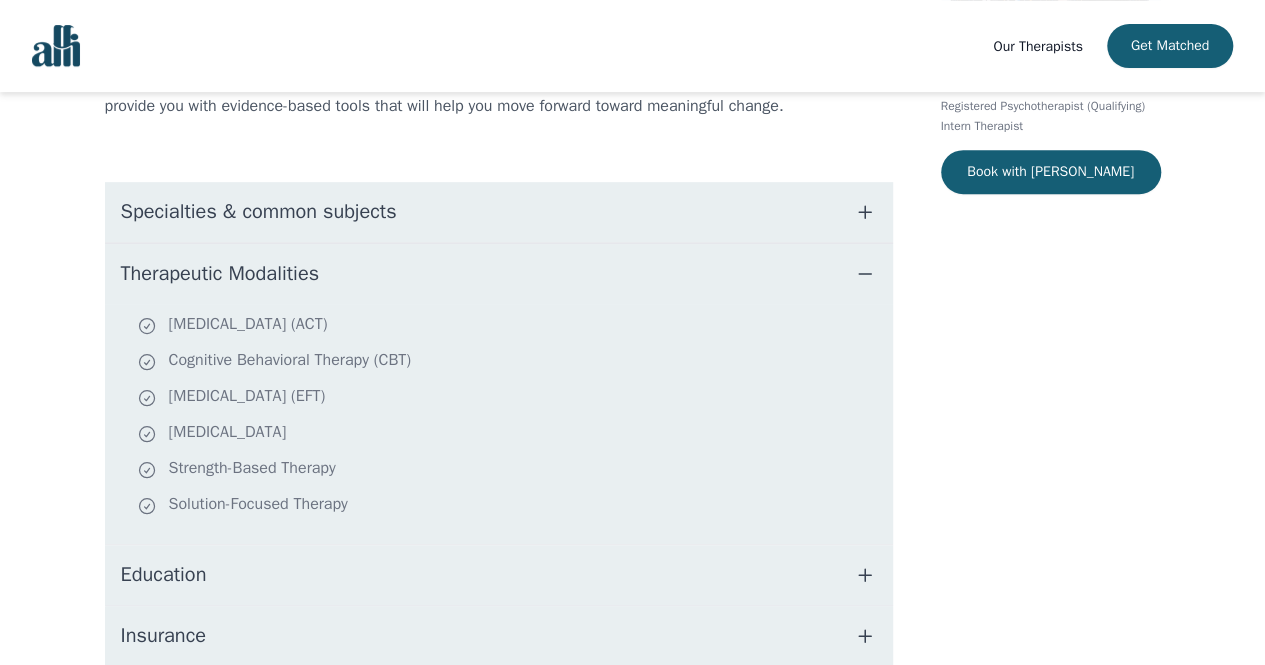 click on "[MEDICAL_DATA]" at bounding box center [511, 434] 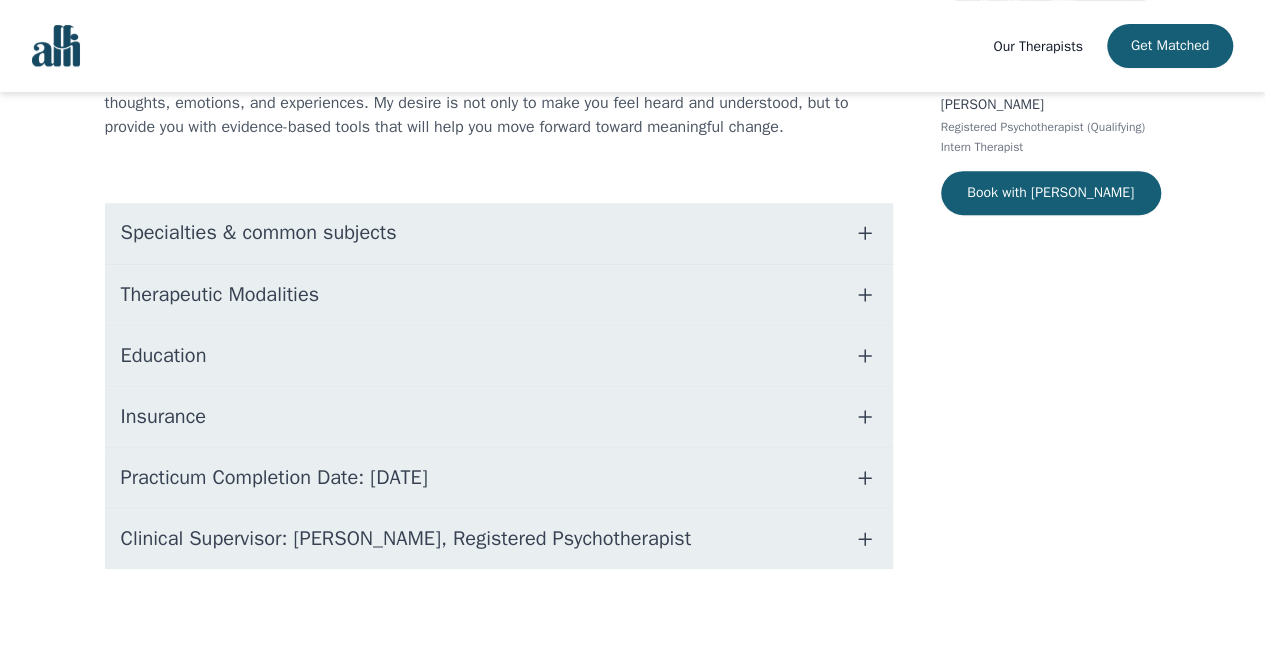 click on "Specialties & common subjects" at bounding box center [259, 233] 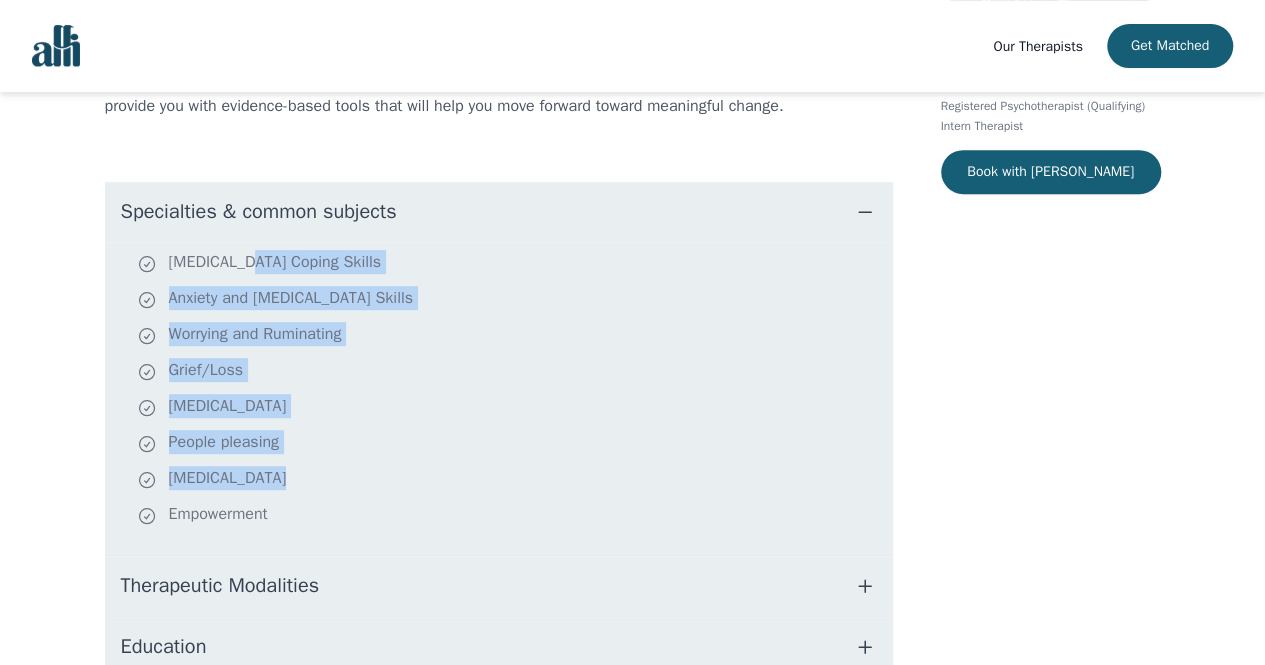 drag, startPoint x: 244, startPoint y: 279, endPoint x: 375, endPoint y: 533, distance: 285.79187 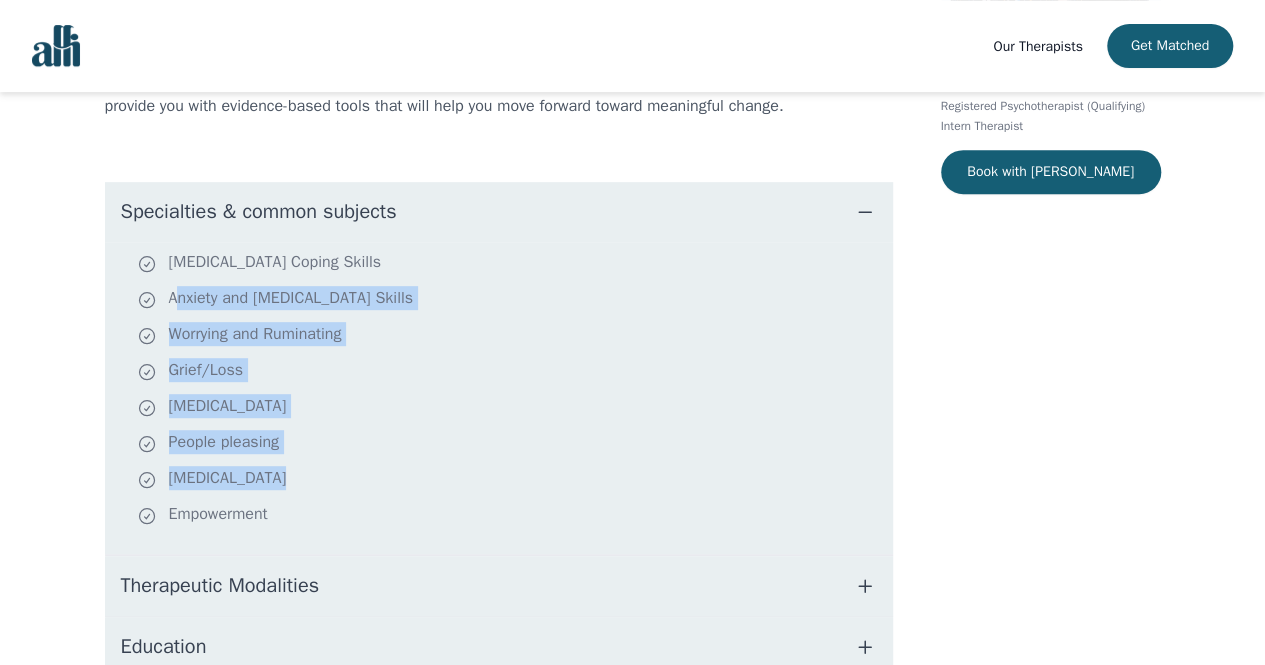drag, startPoint x: 388, startPoint y: 538, endPoint x: 169, endPoint y: 307, distance: 318.31116 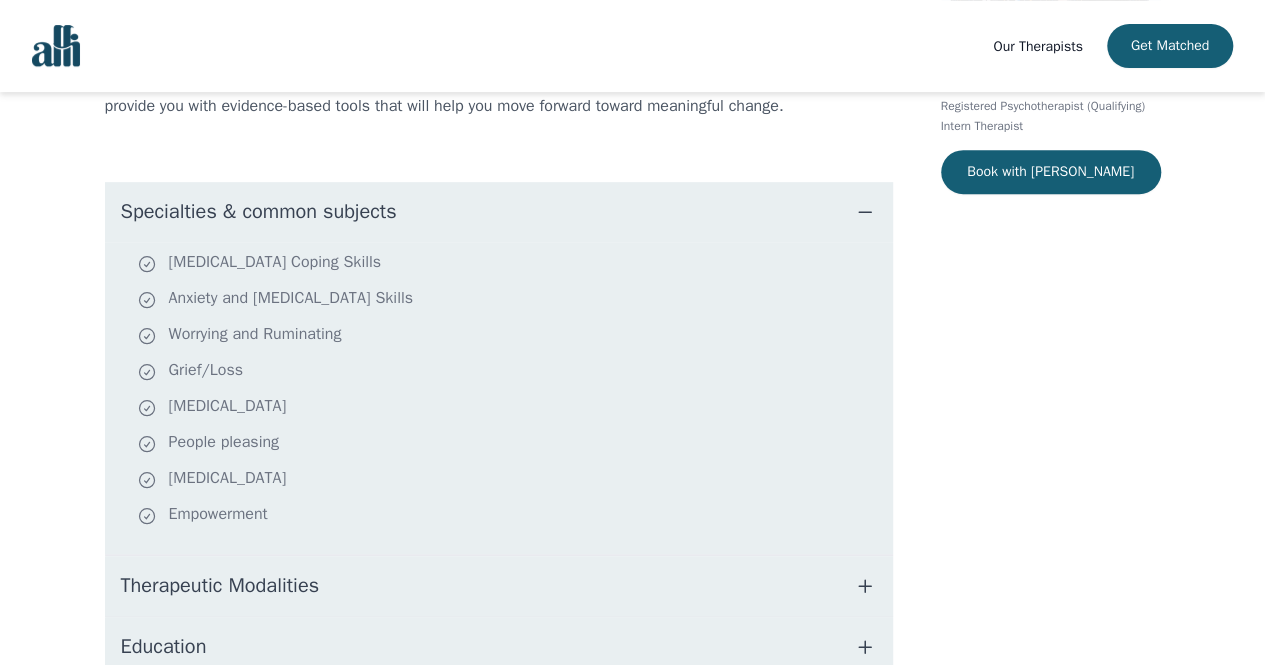 click on "[MEDICAL_DATA] Coping Skills Anxiety and [MEDICAL_DATA] Skills Worrying and Ruminating Grief/Loss [MEDICAL_DATA] People pleasing [MEDICAL_DATA] Empowerment" at bounding box center [499, 398] 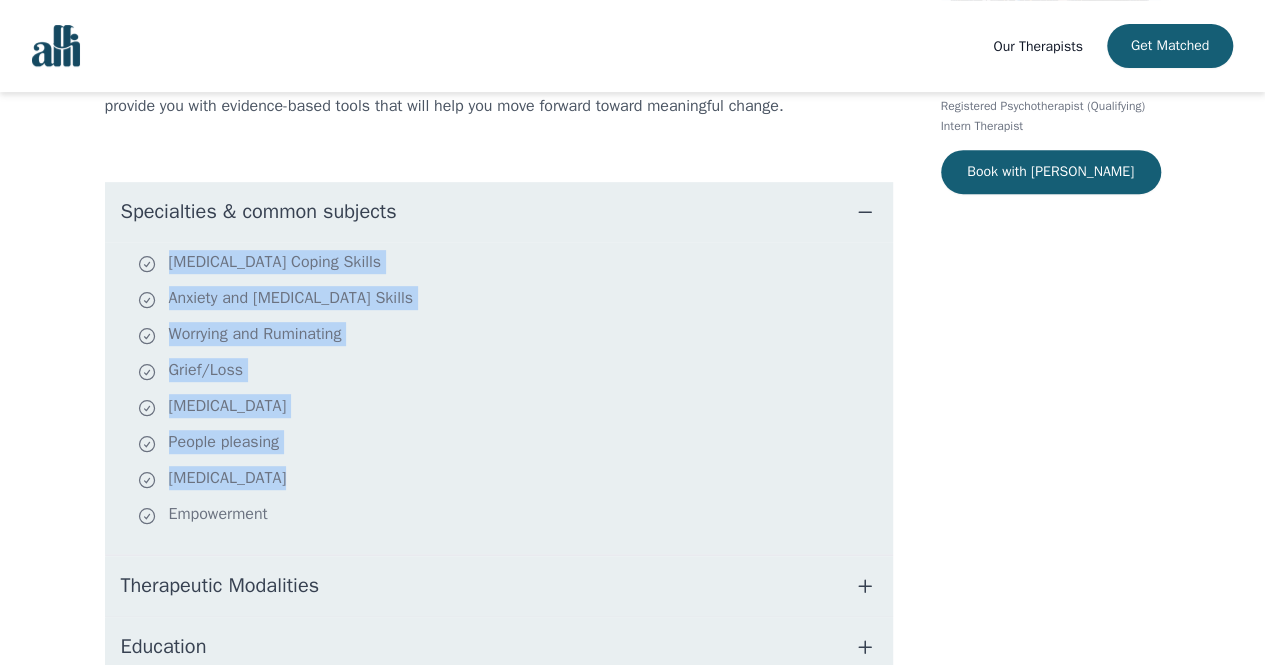 drag, startPoint x: 169, startPoint y: 283, endPoint x: 320, endPoint y: 552, distance: 308.4834 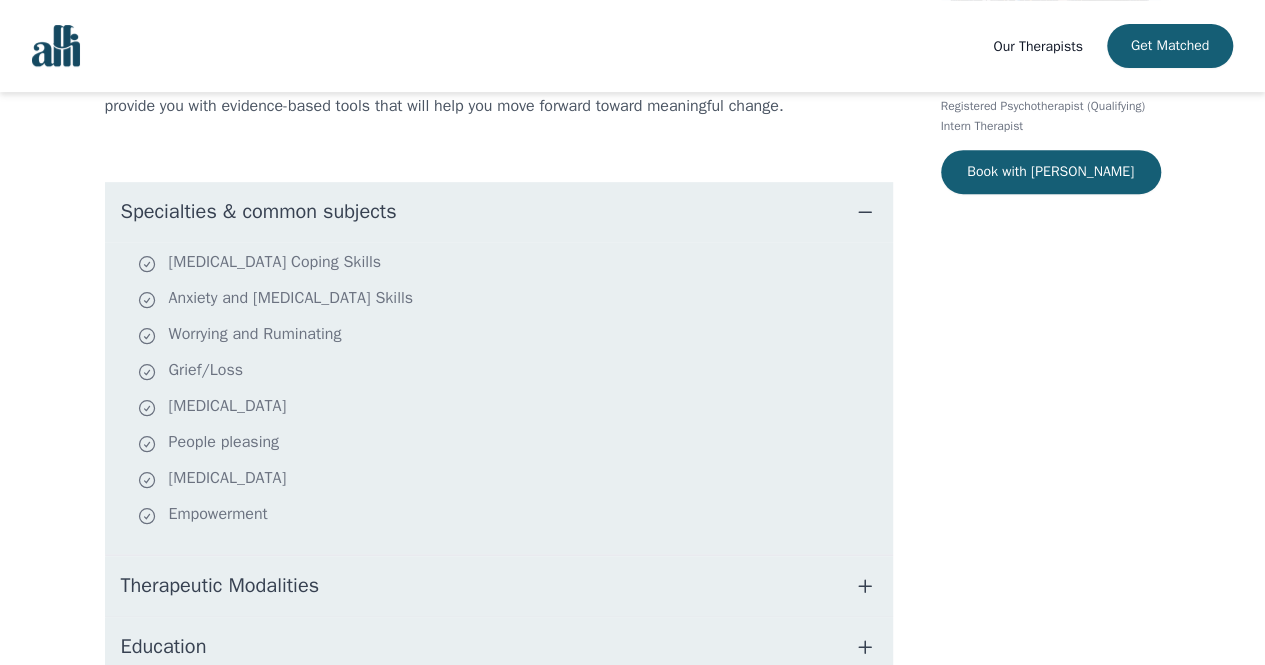click on "Specialties & common subjects" at bounding box center (259, 212) 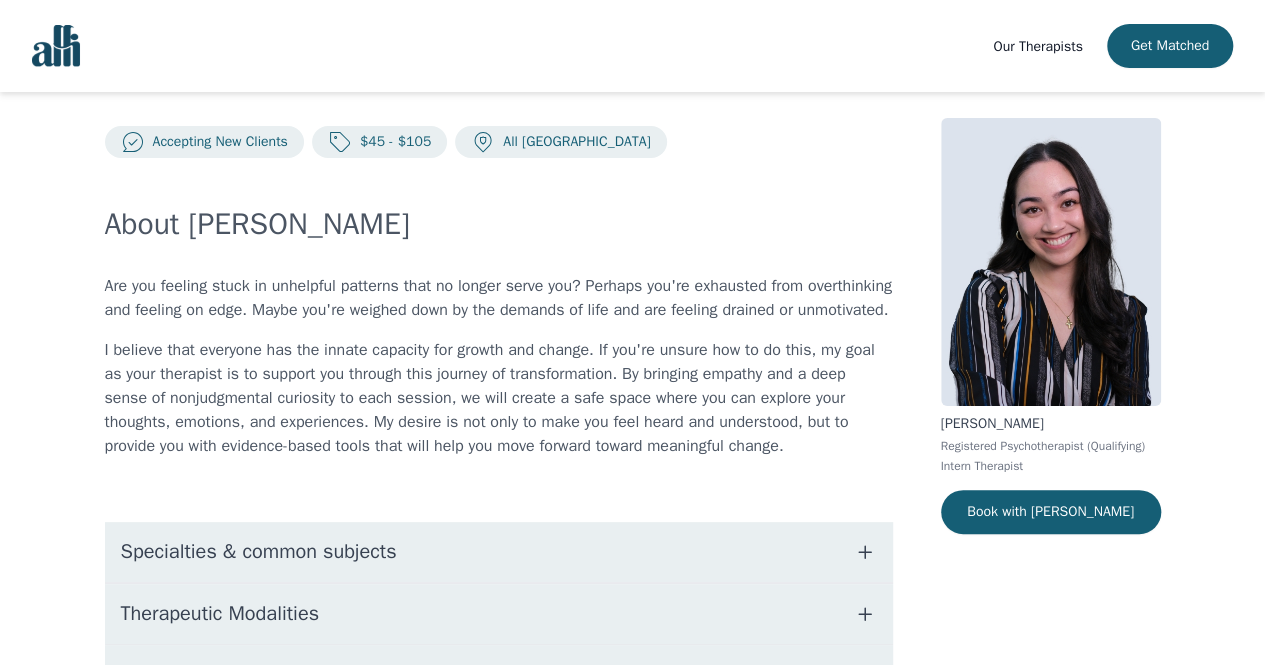 scroll, scrollTop: 0, scrollLeft: 0, axis: both 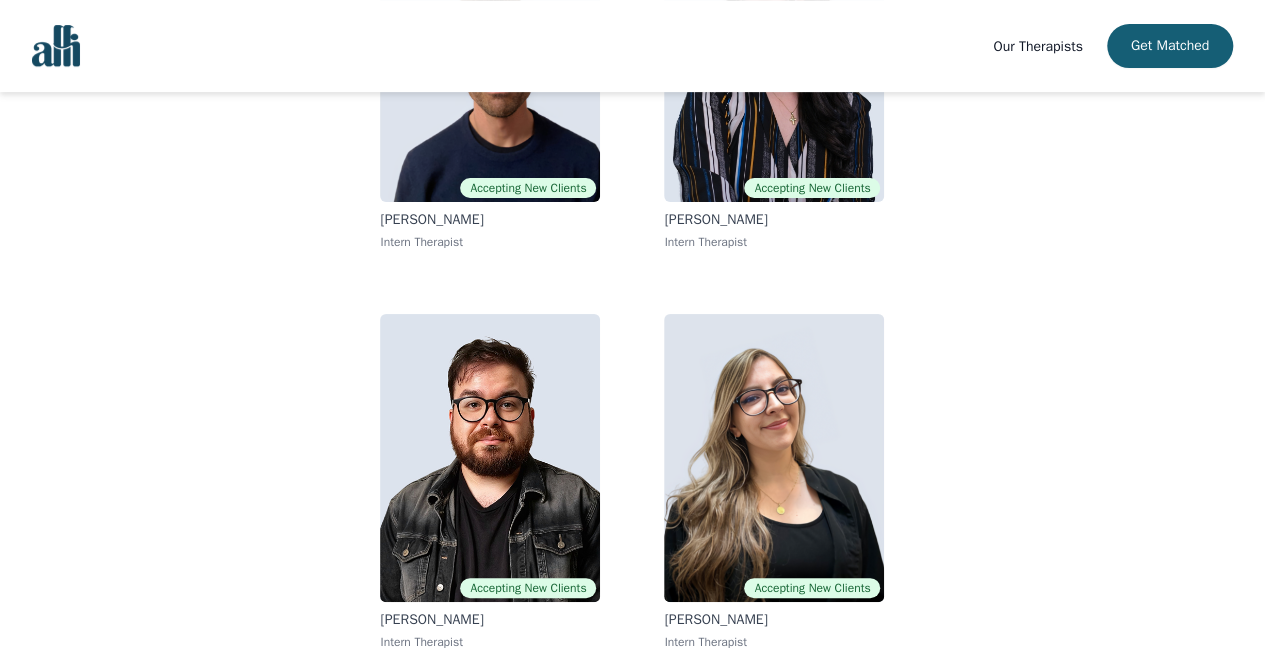 click at bounding box center [774, 458] 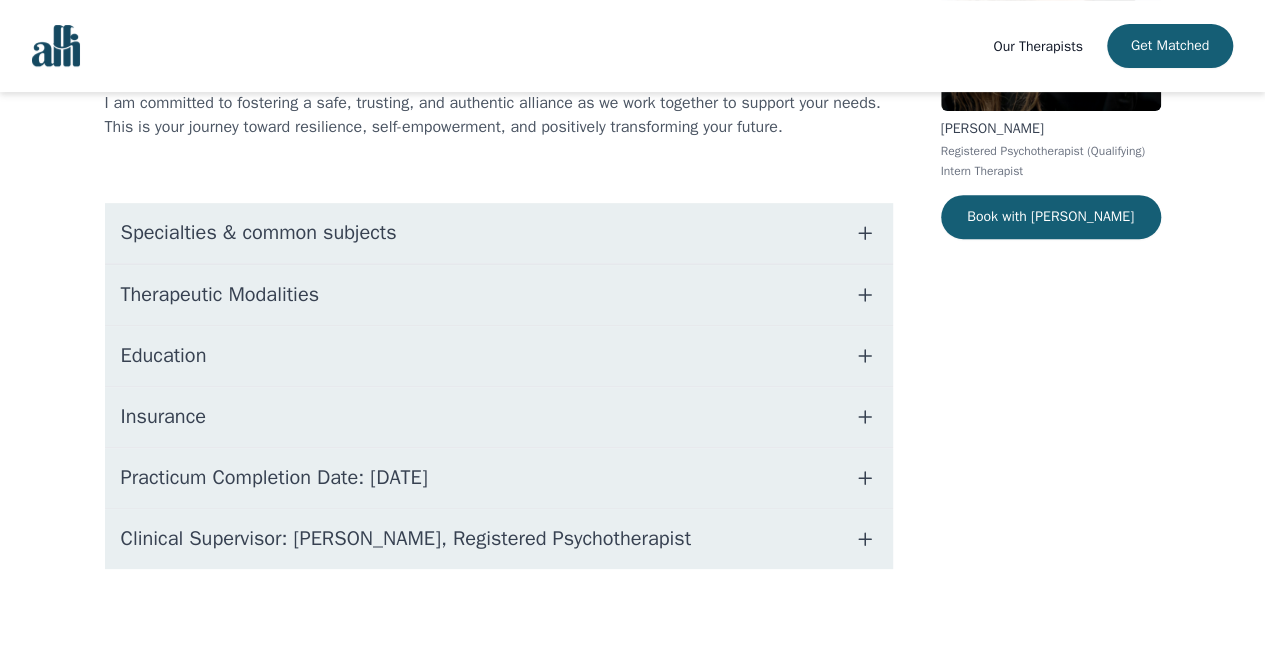 scroll, scrollTop: 0, scrollLeft: 0, axis: both 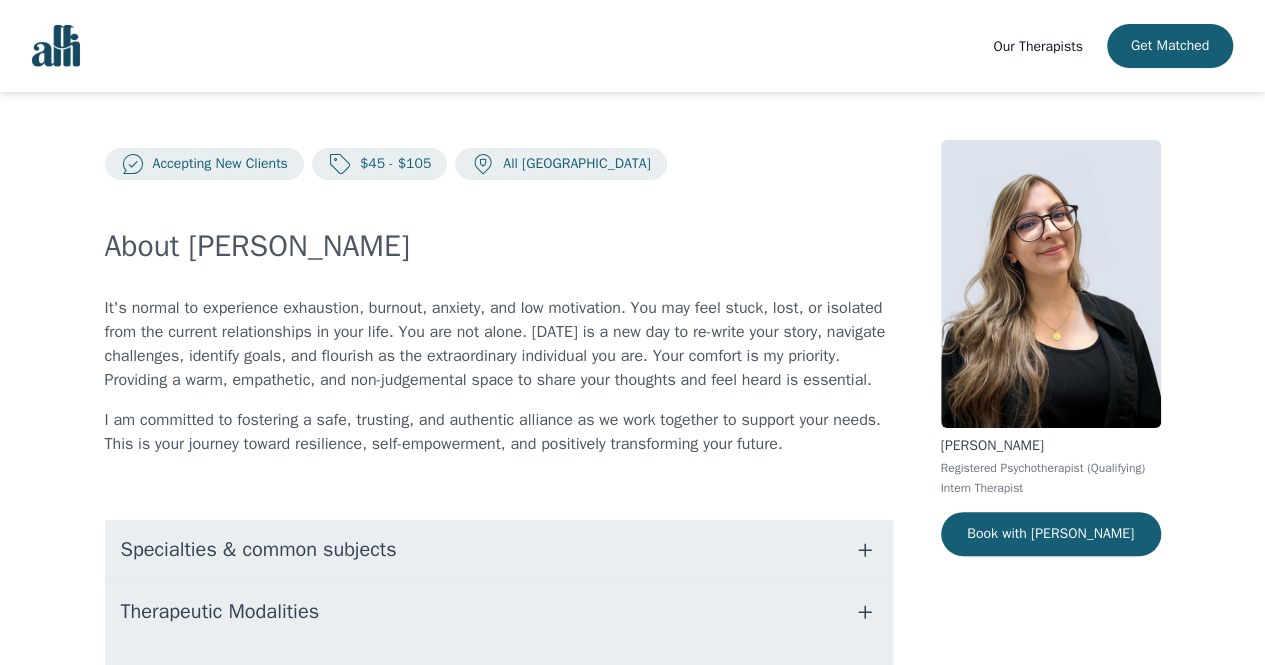 click on "It's normal to experience exhaustion, burnout, anxiety, and low motivation. You may feel stuck, lost, or isolated from the current relationships in your life. You are not alone. [DATE] is a new day to re-write your story, navigate challenges, identify goals, and flourish as the extraordinary individual you are. Your comfort is my priority. Providing a warm, empathetic, and non-judgemental space to share your thoughts and feel heard is essential." at bounding box center (499, 344) 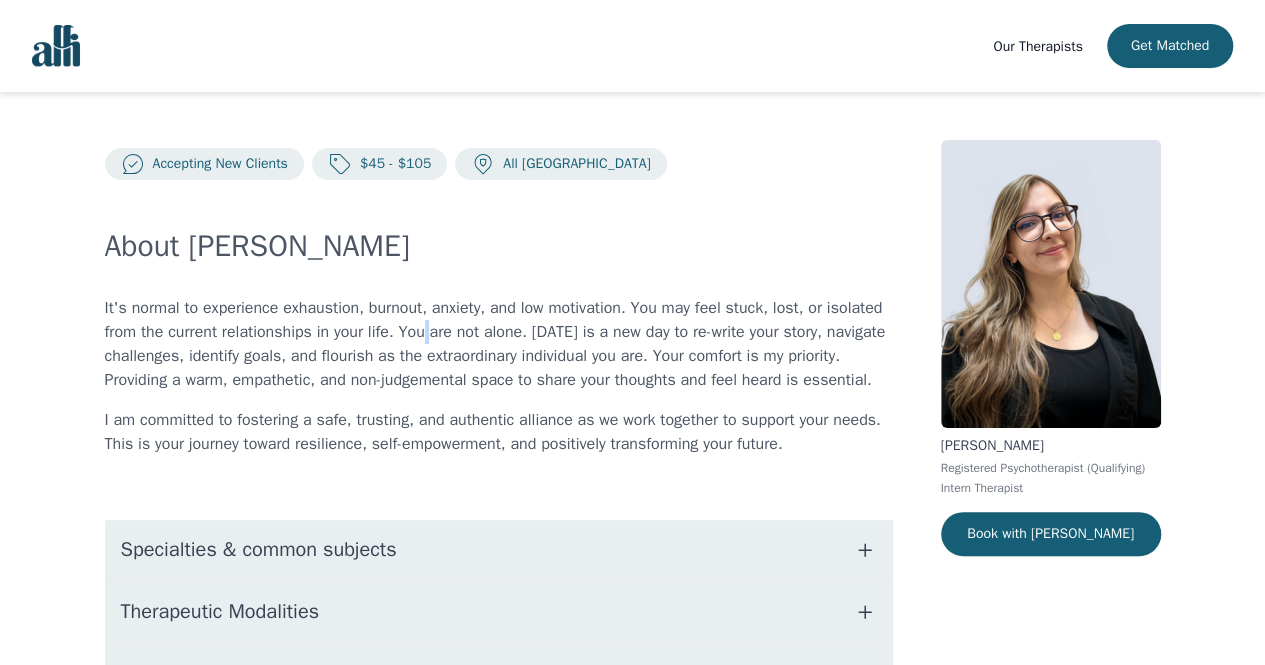 click on "It's normal to experience exhaustion, burnout, anxiety, and low motivation. You may feel stuck, lost, or isolated from the current relationships in your life. You are not alone. [DATE] is a new day to re-write your story, navigate challenges, identify goals, and flourish as the extraordinary individual you are. Your comfort is my priority. Providing a warm, empathetic, and non-judgemental space to share your thoughts and feel heard is essential." at bounding box center (499, 344) 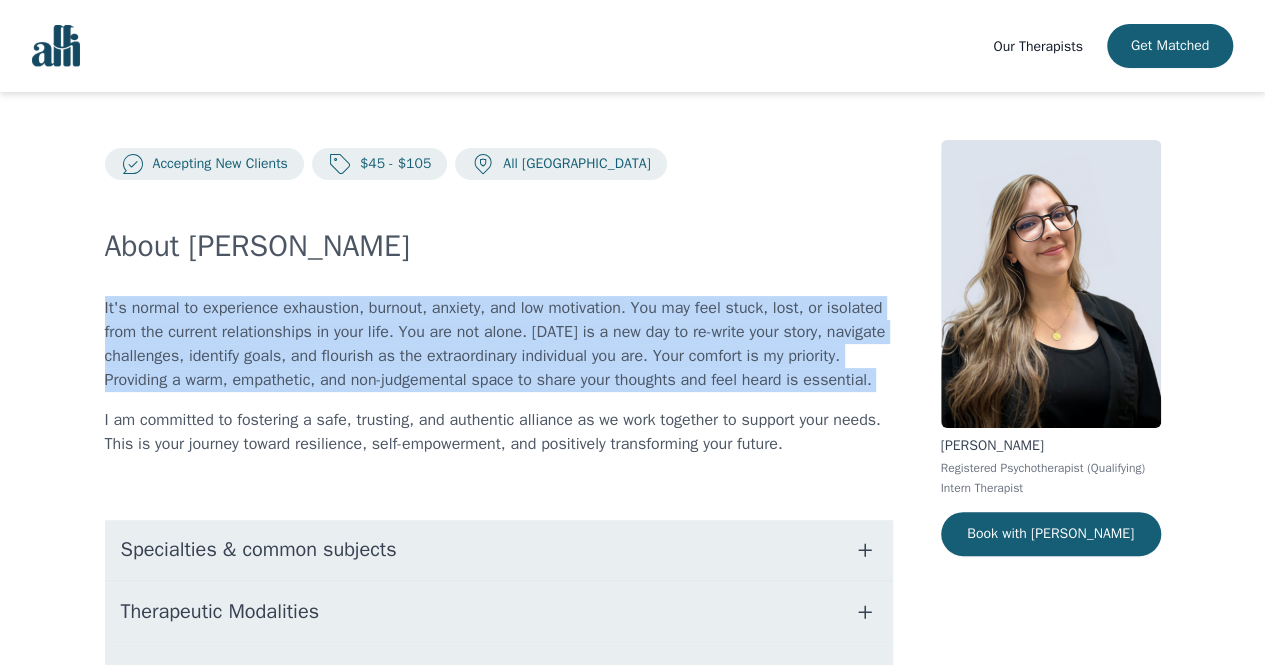 click on "It's normal to experience exhaustion, burnout, anxiety, and low motivation. You may feel stuck, lost, or isolated from the current relationships in your life. You are not alone. [DATE] is a new day to re-write your story, navigate challenges, identify goals, and flourish as the extraordinary individual you are. Your comfort is my priority. Providing a warm, empathetic, and non-judgemental space to share your thoughts and feel heard is essential." at bounding box center (499, 344) 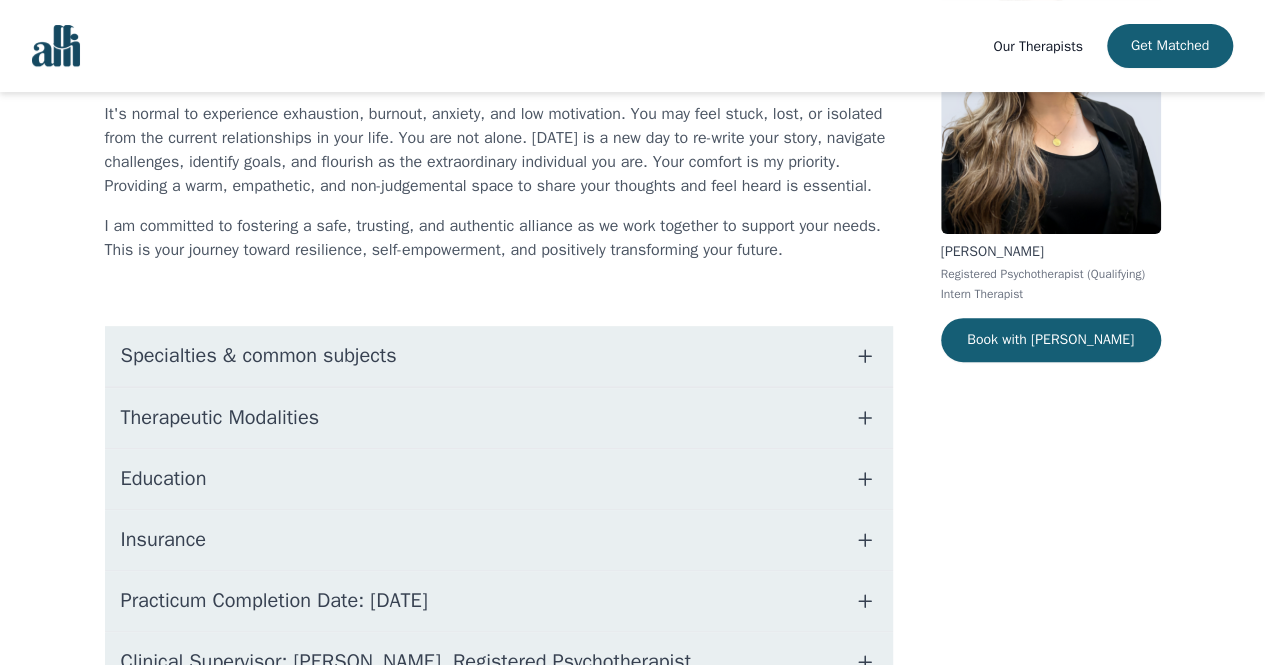 scroll, scrollTop: 200, scrollLeft: 0, axis: vertical 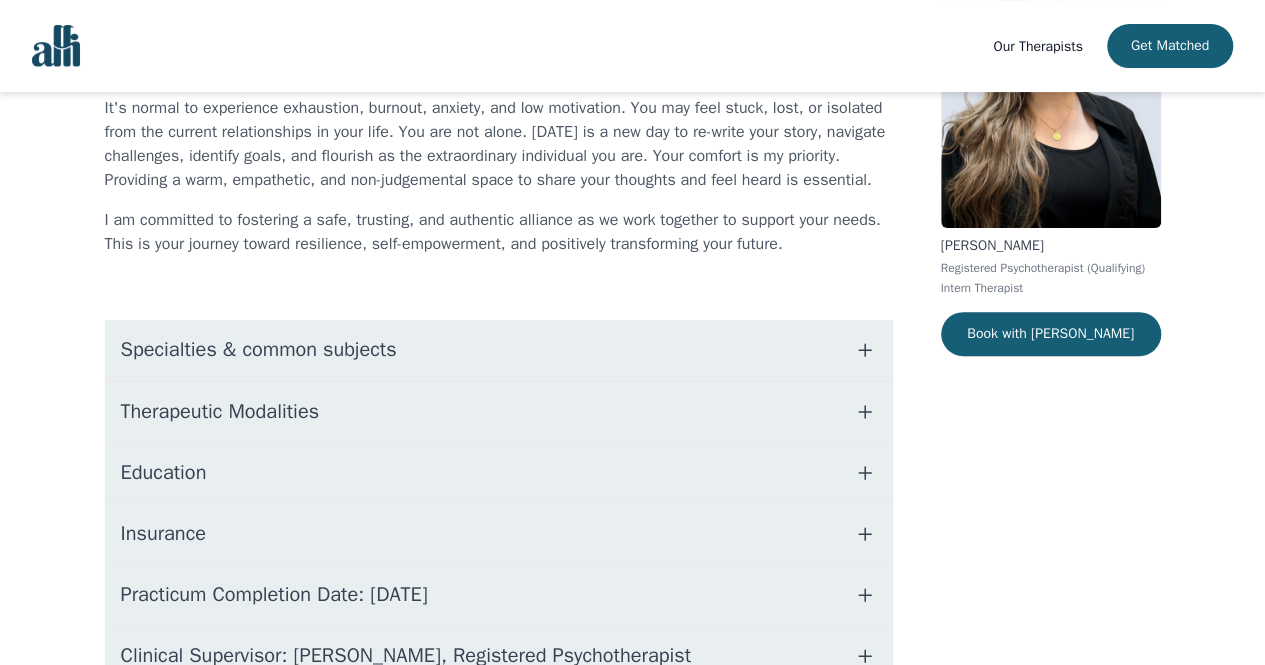 click on "Specialties & common subjects" at bounding box center [259, 350] 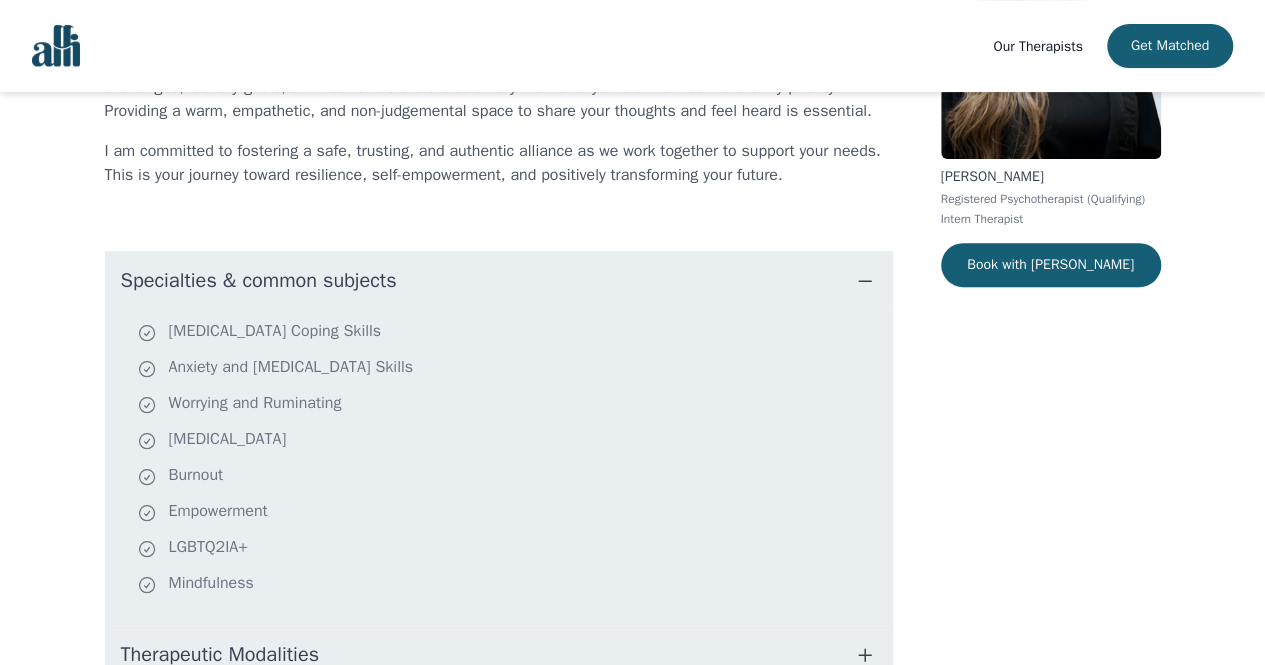 scroll, scrollTop: 300, scrollLeft: 0, axis: vertical 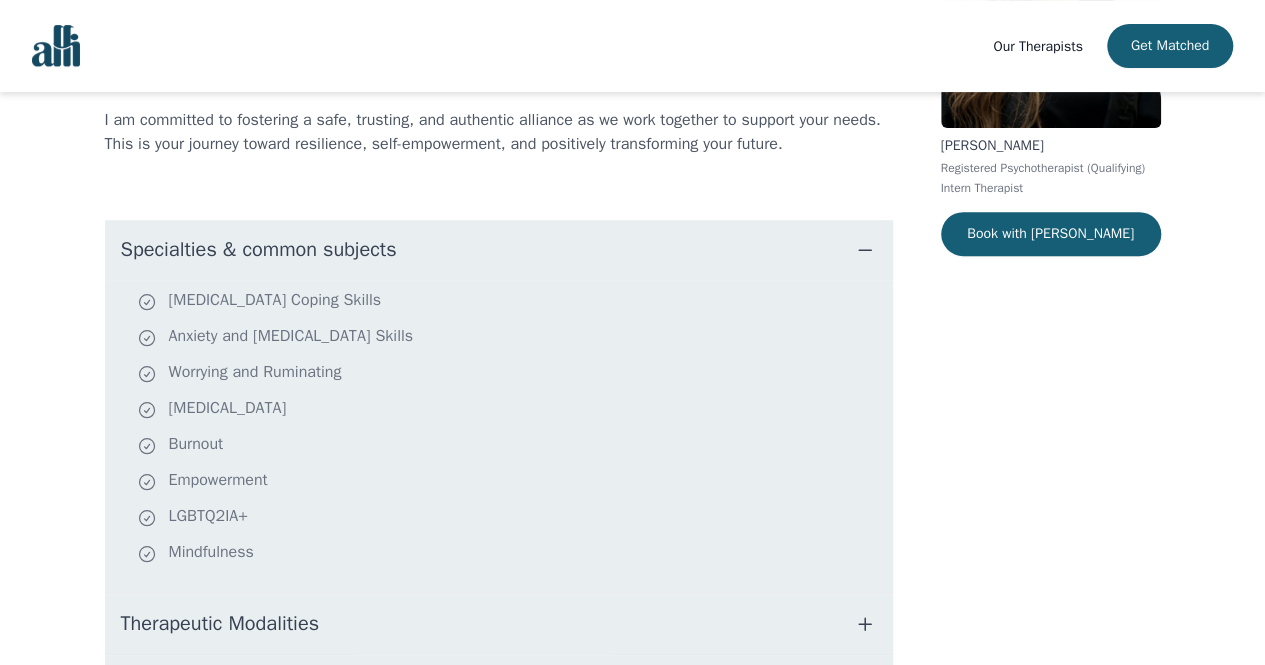 click on "Specialties & common subjects" at bounding box center (259, 250) 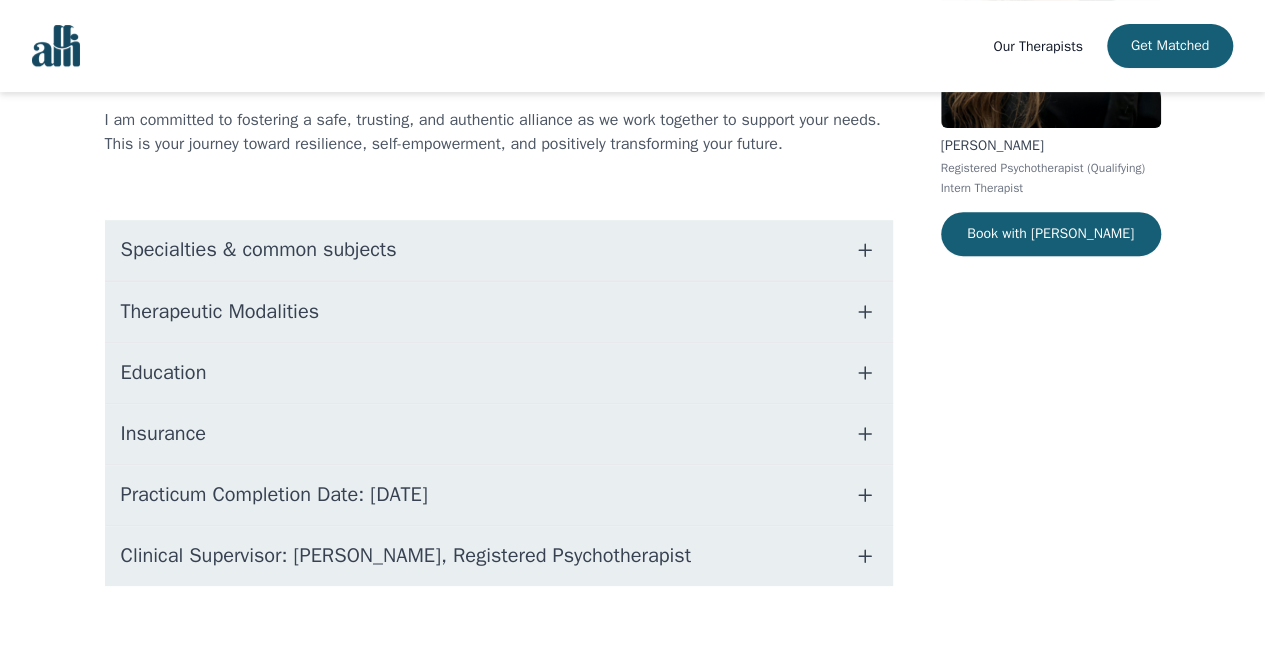 click on "Therapeutic Modalities" at bounding box center (499, 312) 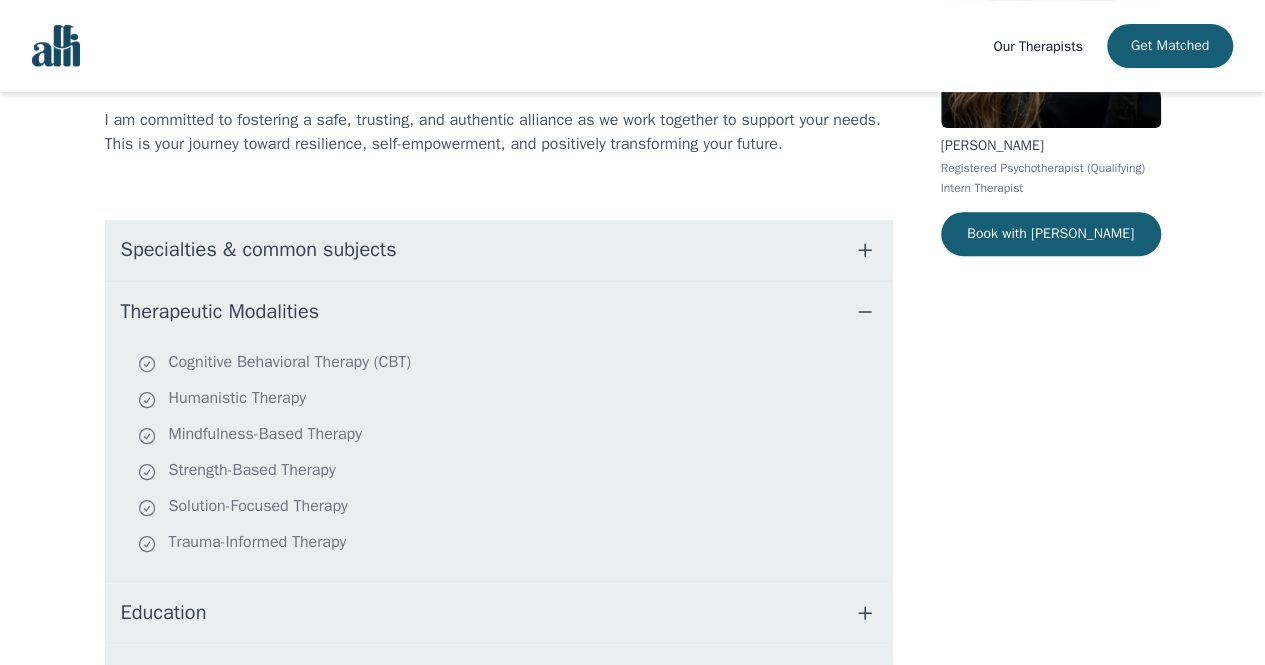 click on "Therapeutic Modalities" at bounding box center (220, 312) 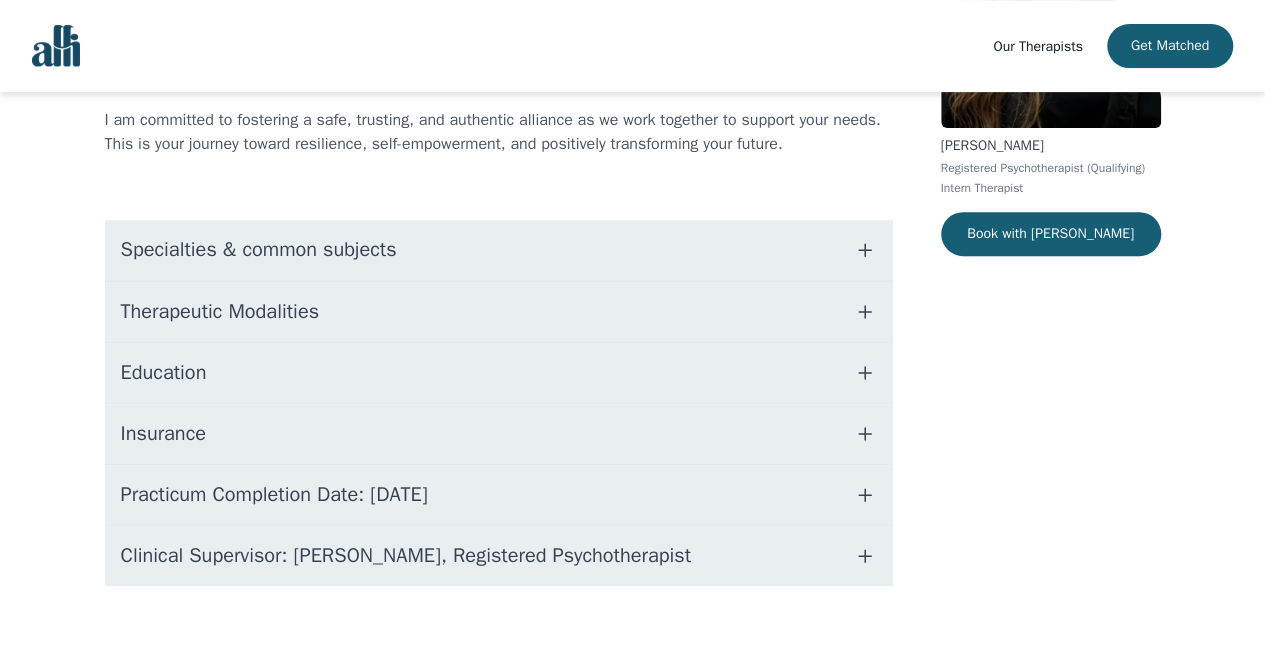 click on "Education" at bounding box center [499, 373] 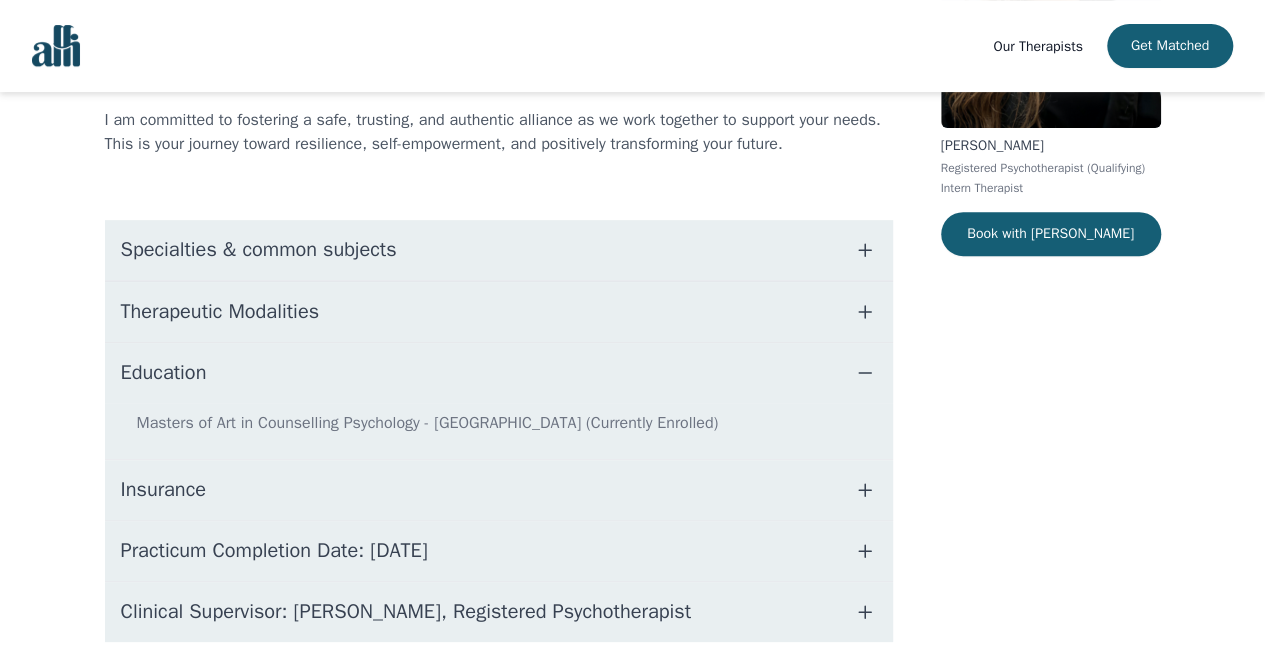 click on "Education" at bounding box center [499, 373] 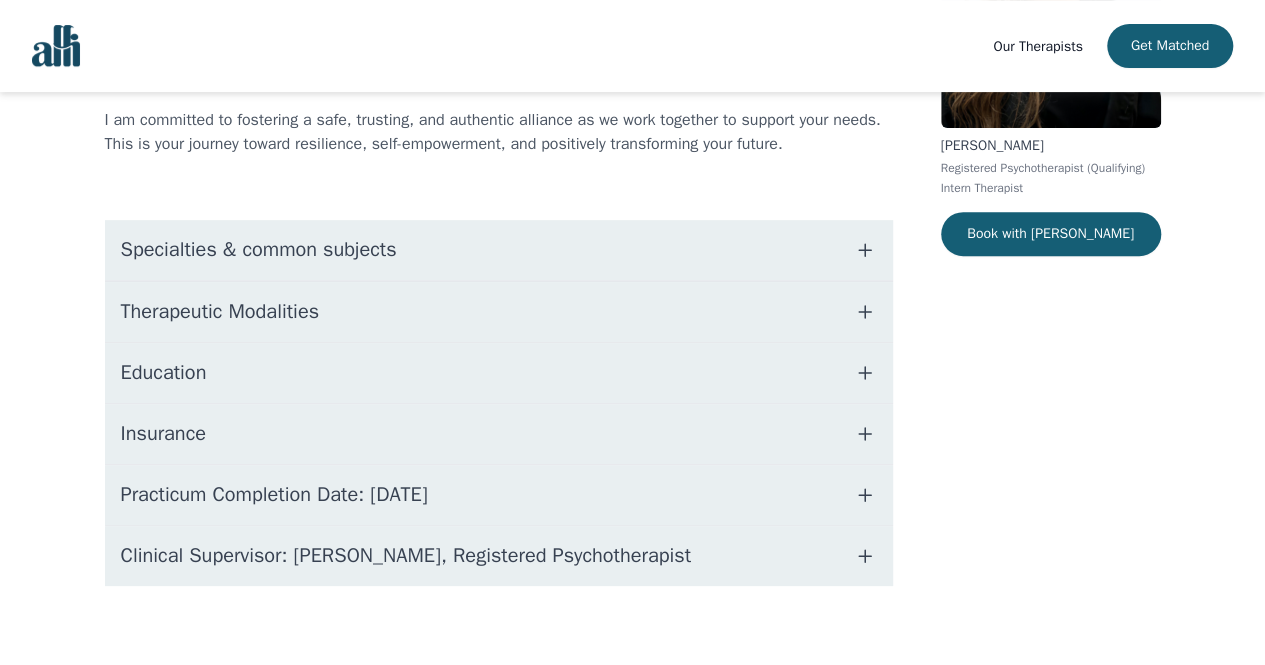 click on "Insurance" at bounding box center [499, 434] 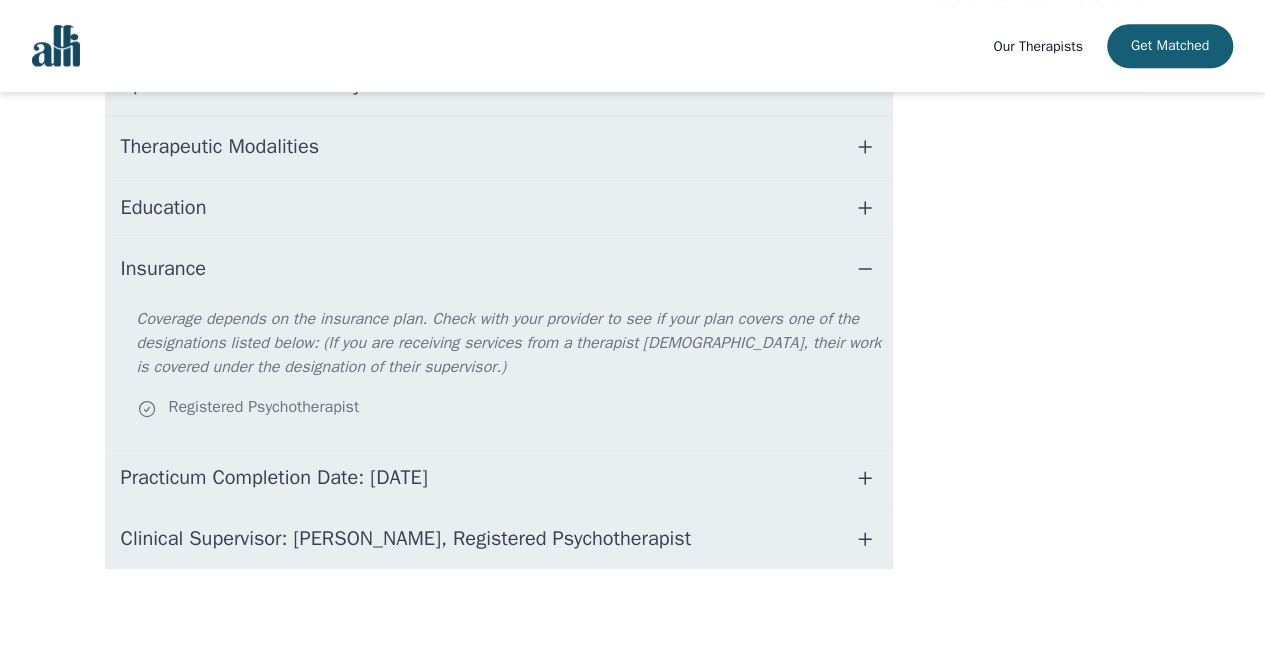 click on "Insurance" at bounding box center [499, 269] 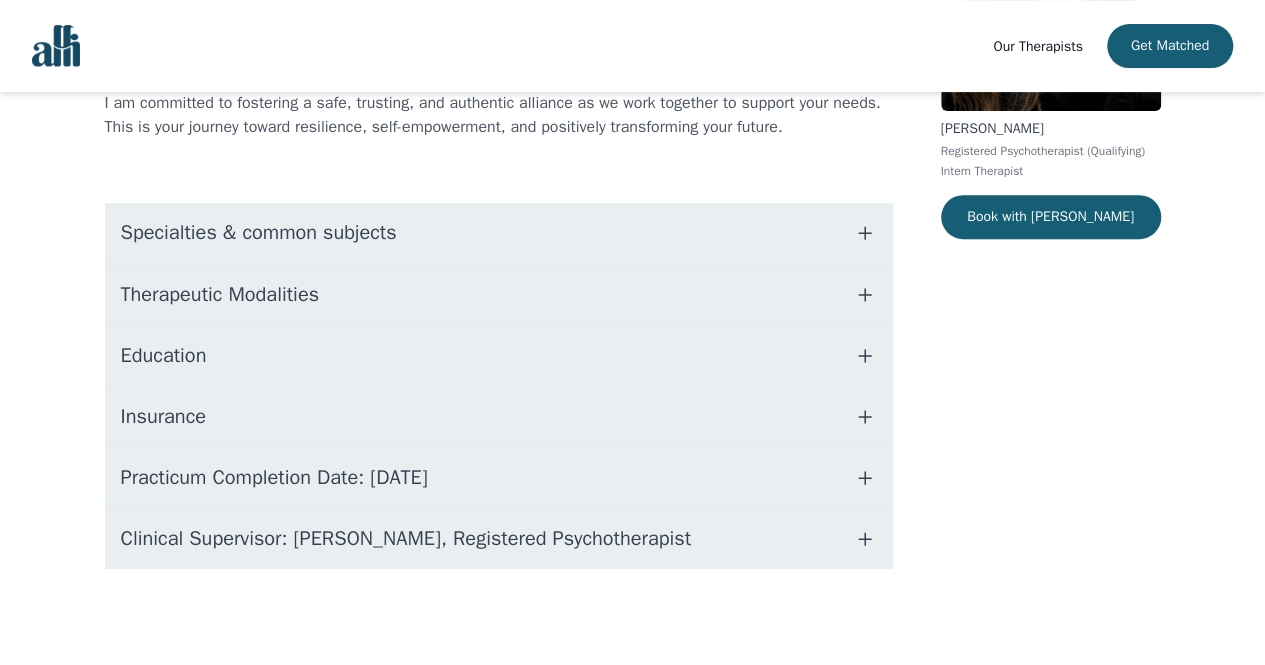 scroll, scrollTop: 338, scrollLeft: 0, axis: vertical 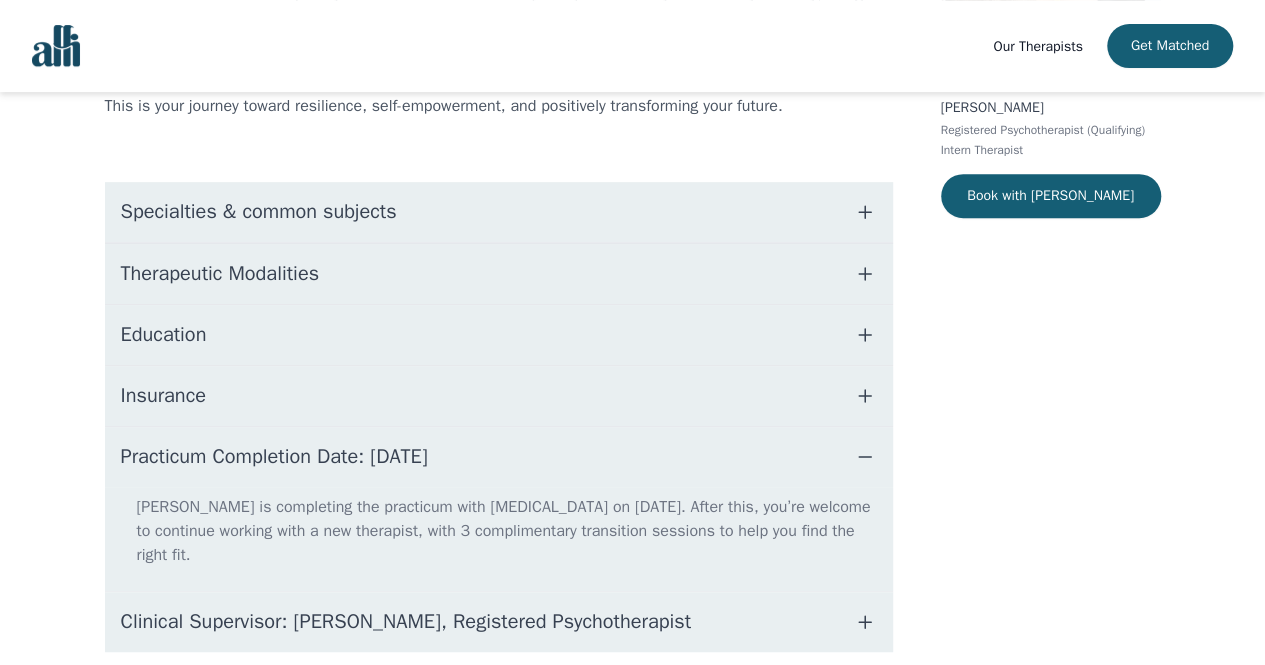 click on "Practicum Completion Date: [DATE]" at bounding box center [274, 457] 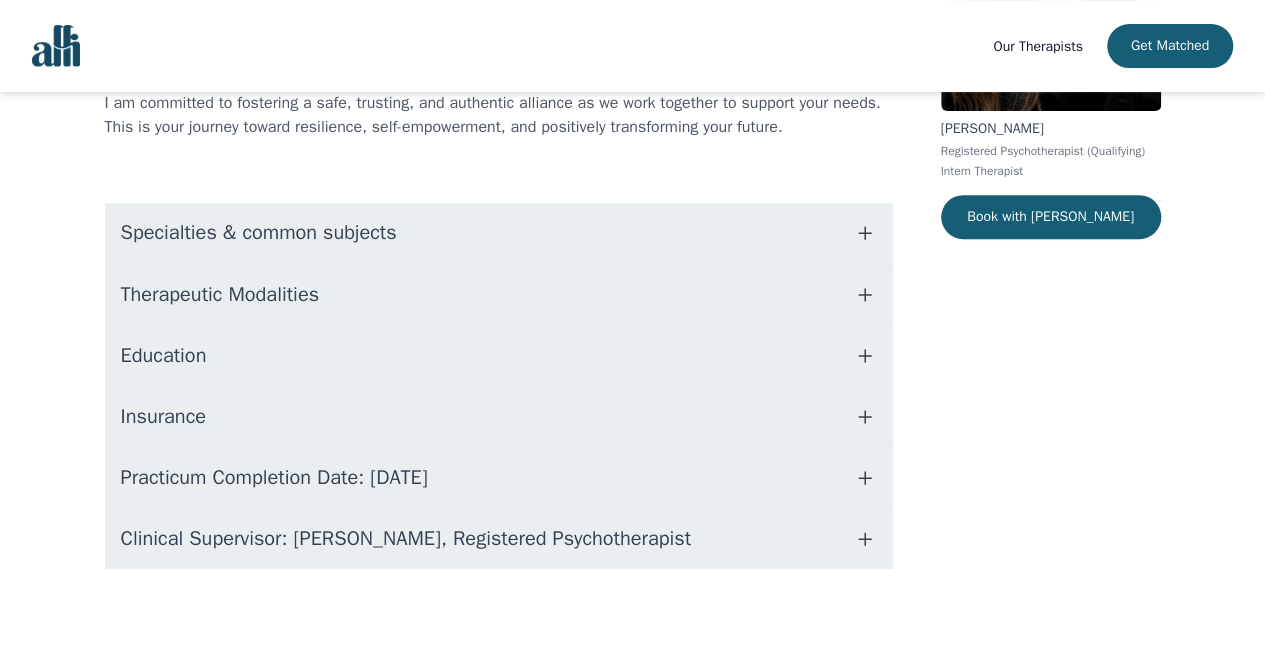 click on "Clinical Supervisor: [PERSON_NAME], Registered Psychotherapist" at bounding box center [499, 539] 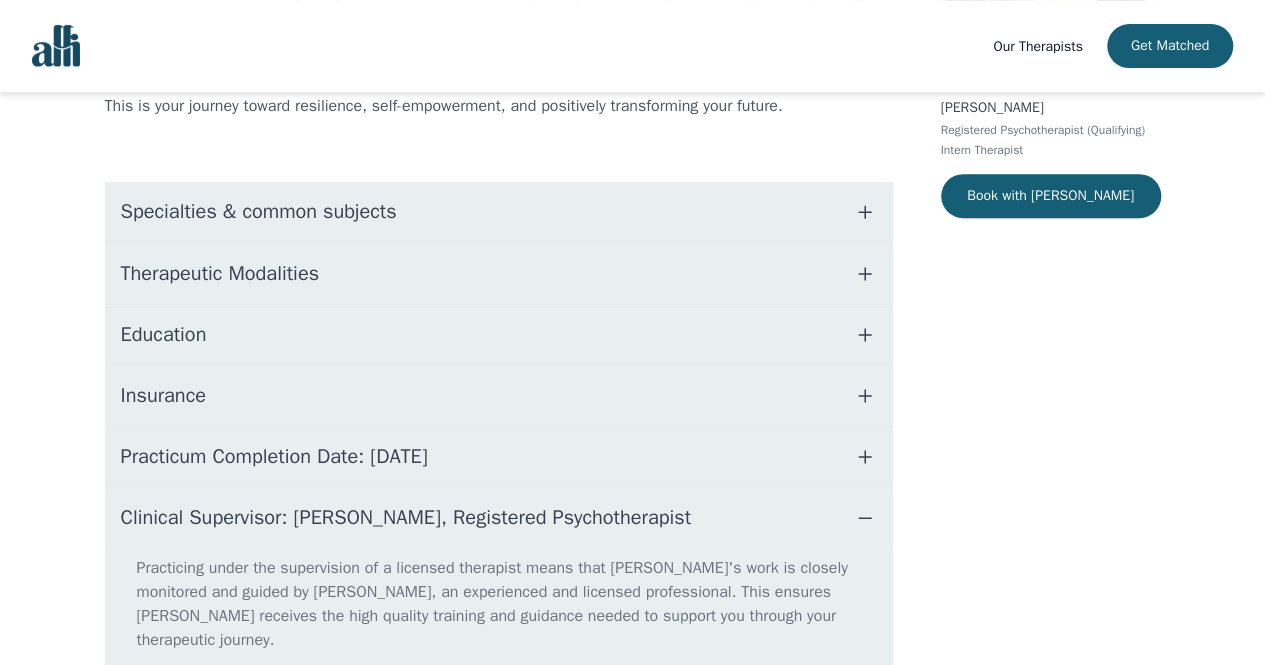 click on "Clinical Supervisor: [PERSON_NAME], Registered Psychotherapist" at bounding box center [499, 518] 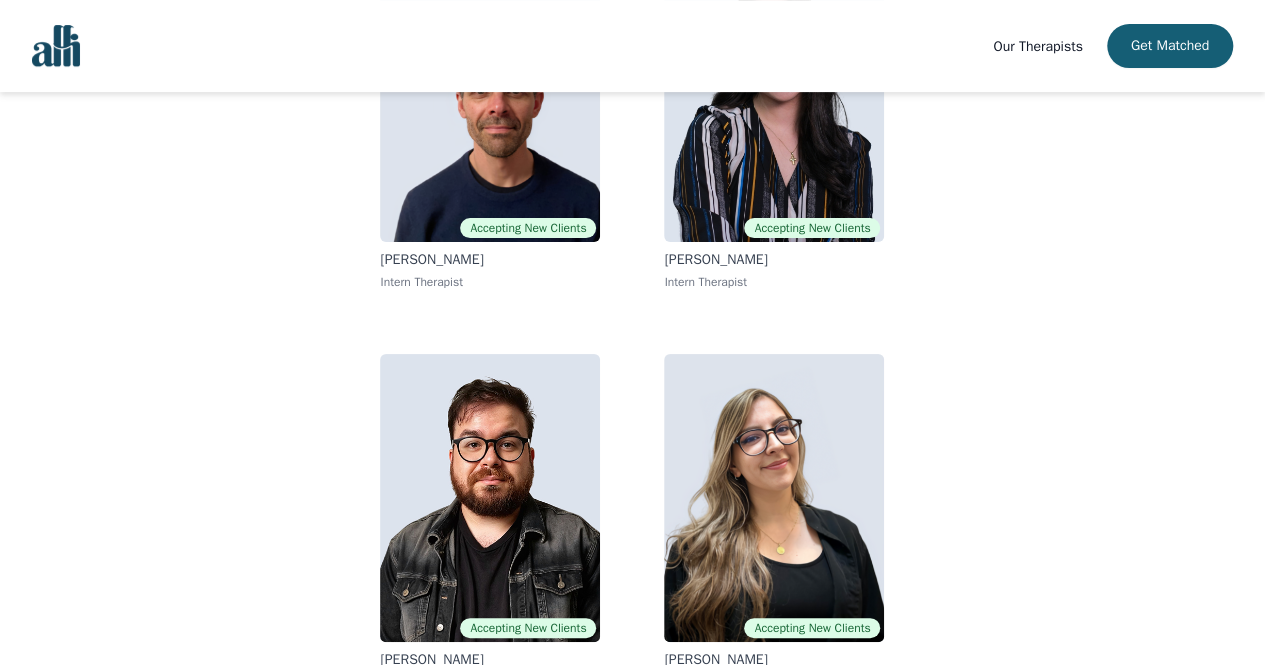 click at bounding box center [490, 498] 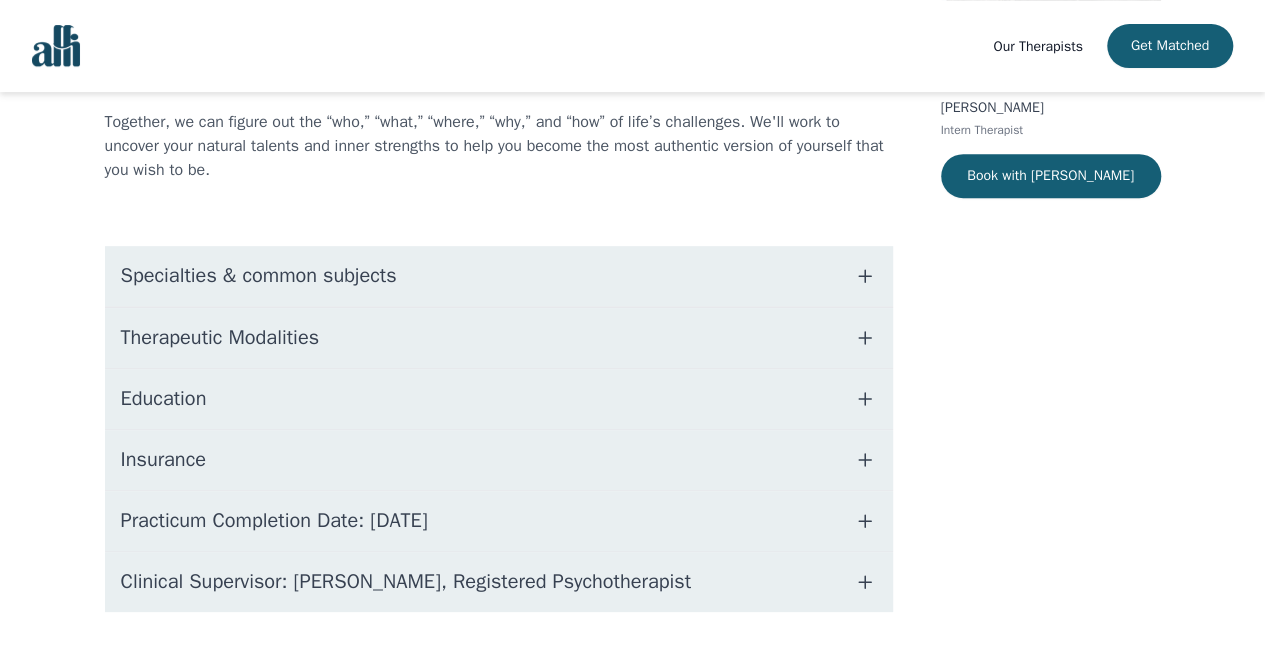 scroll, scrollTop: 0, scrollLeft: 0, axis: both 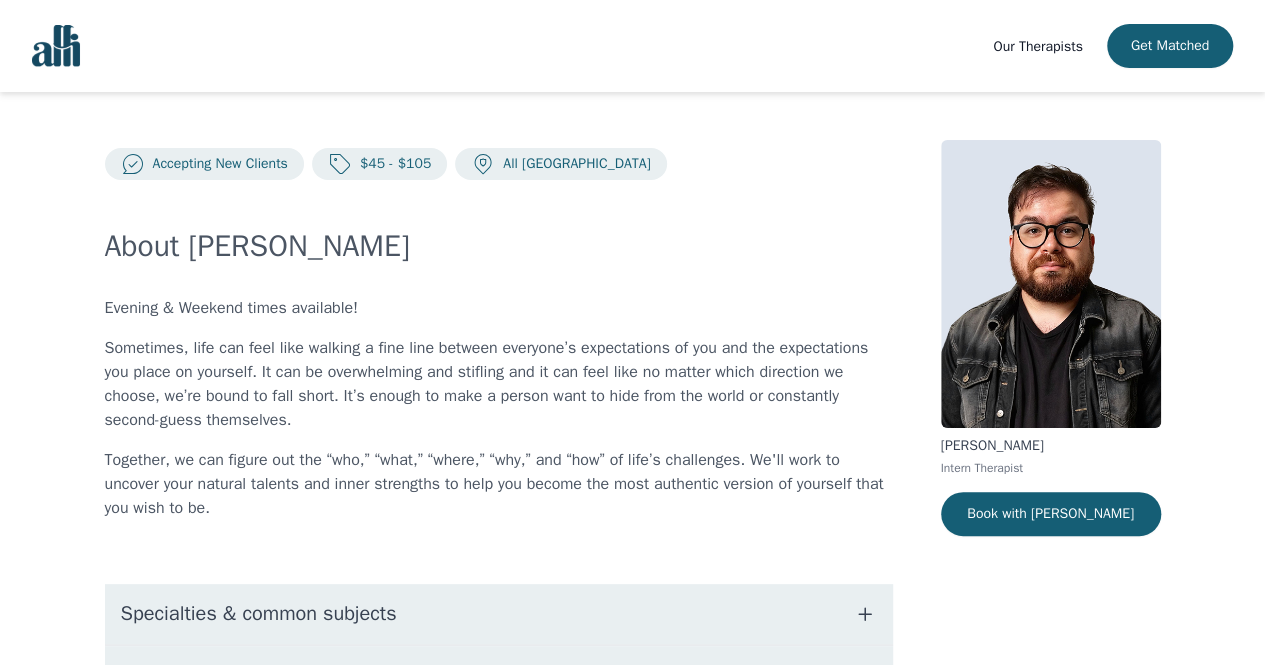click on "Sometimes, life can feel like walking a fine line between everyone’s expectations of you and the expectations you place on yourself. It can be overwhelming and stifling and it can feel like no matter which direction we choose, we’re bound to fall short. It’s enough to make a person want to hide from the world or constantly second-guess themselves." at bounding box center [499, 384] 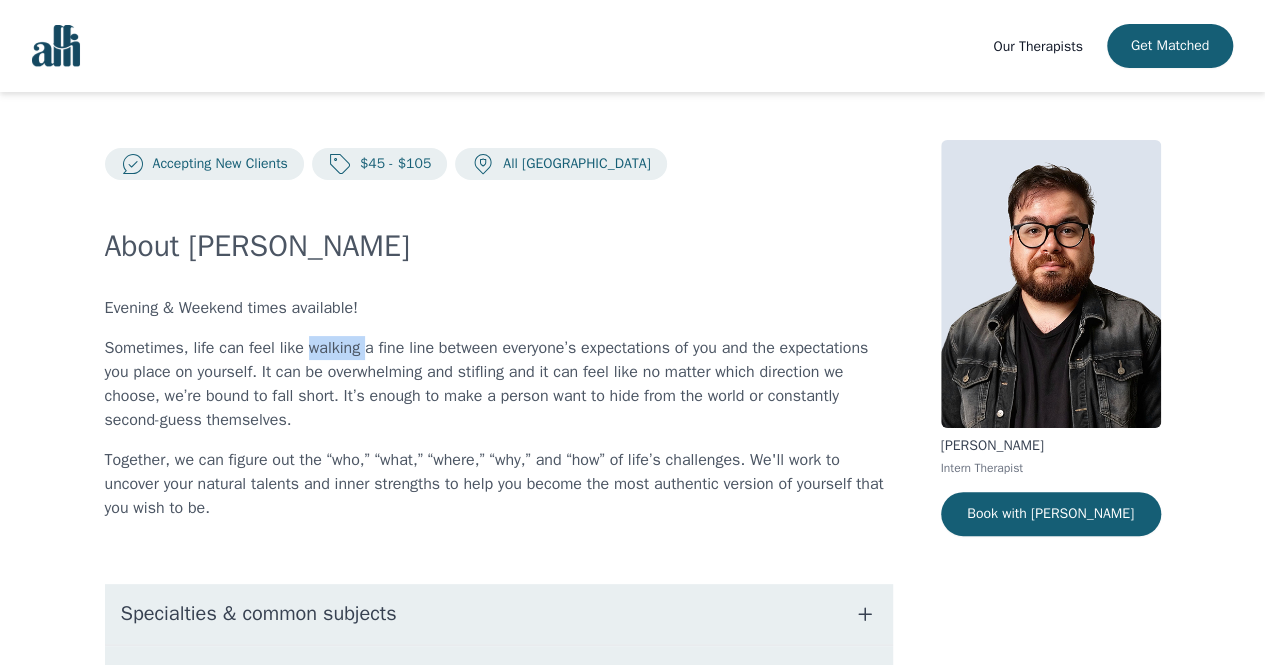 click on "Sometimes, life can feel like walking a fine line between everyone’s expectations of you and the expectations you place on yourself. It can be overwhelming and stifling and it can feel like no matter which direction we choose, we’re bound to fall short. It’s enough to make a person want to hide from the world or constantly second-guess themselves." at bounding box center [499, 384] 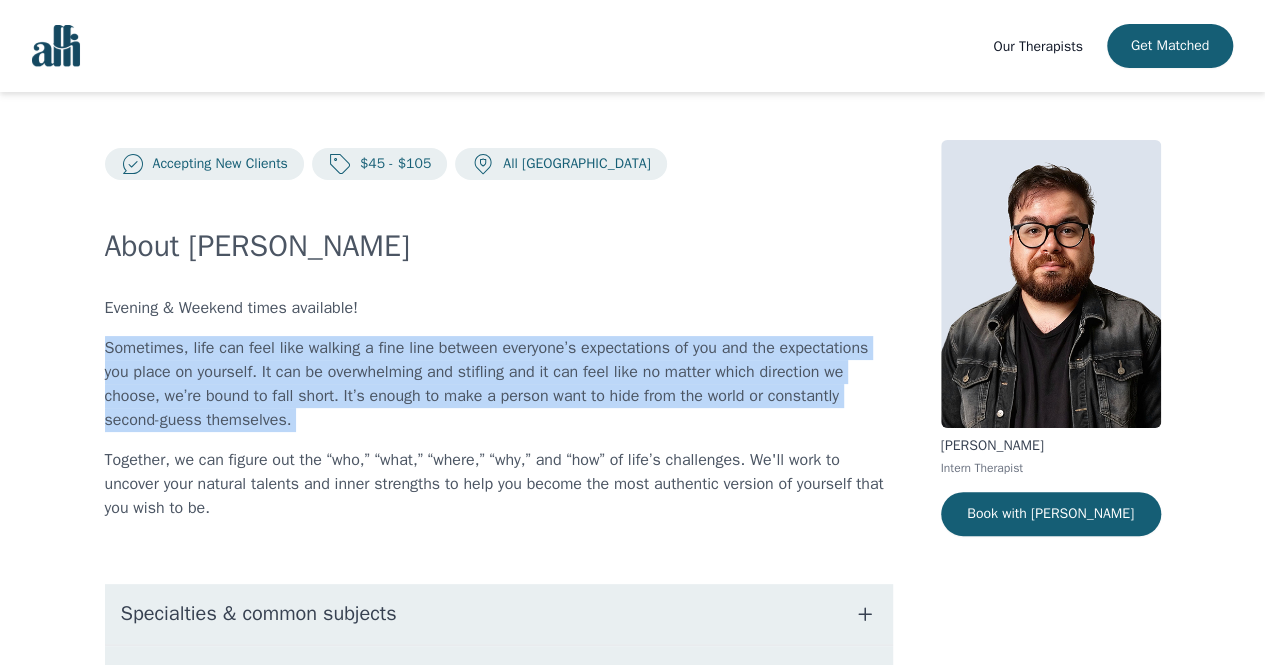 click on "Sometimes, life can feel like walking a fine line between everyone’s expectations of you and the expectations you place on yourself. It can be overwhelming and stifling and it can feel like no matter which direction we choose, we’re bound to fall short. It’s enough to make a person want to hide from the world or constantly second-guess themselves." at bounding box center [499, 384] 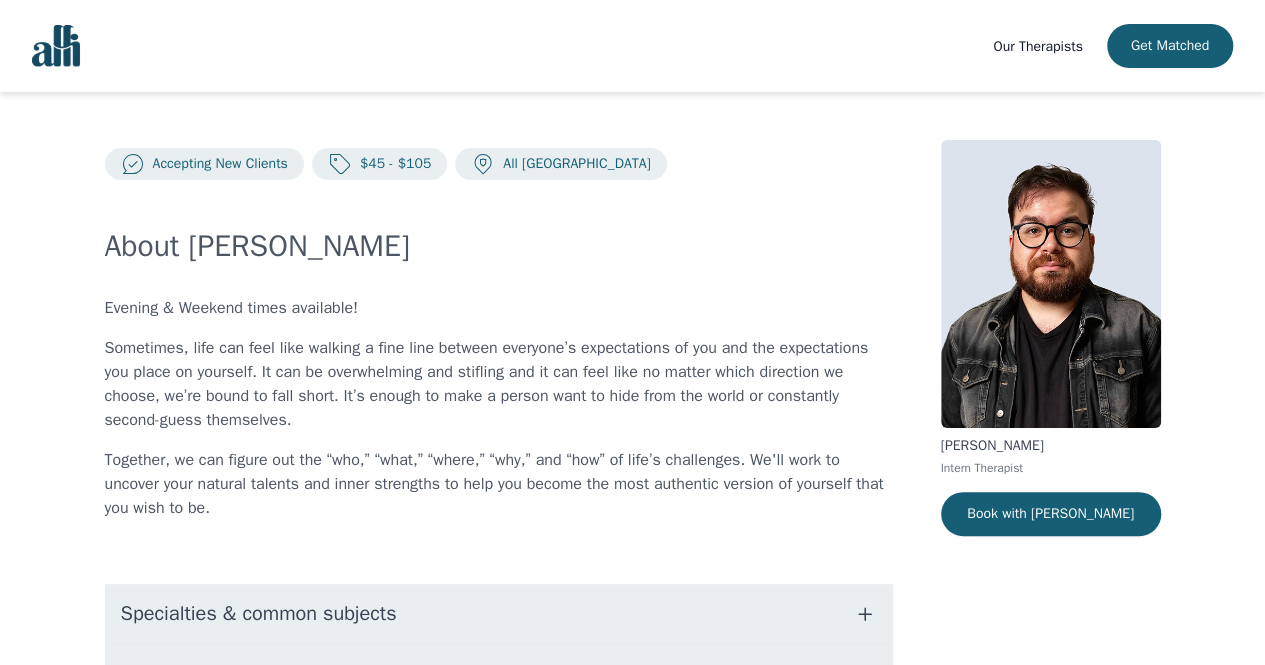 scroll, scrollTop: 200, scrollLeft: 0, axis: vertical 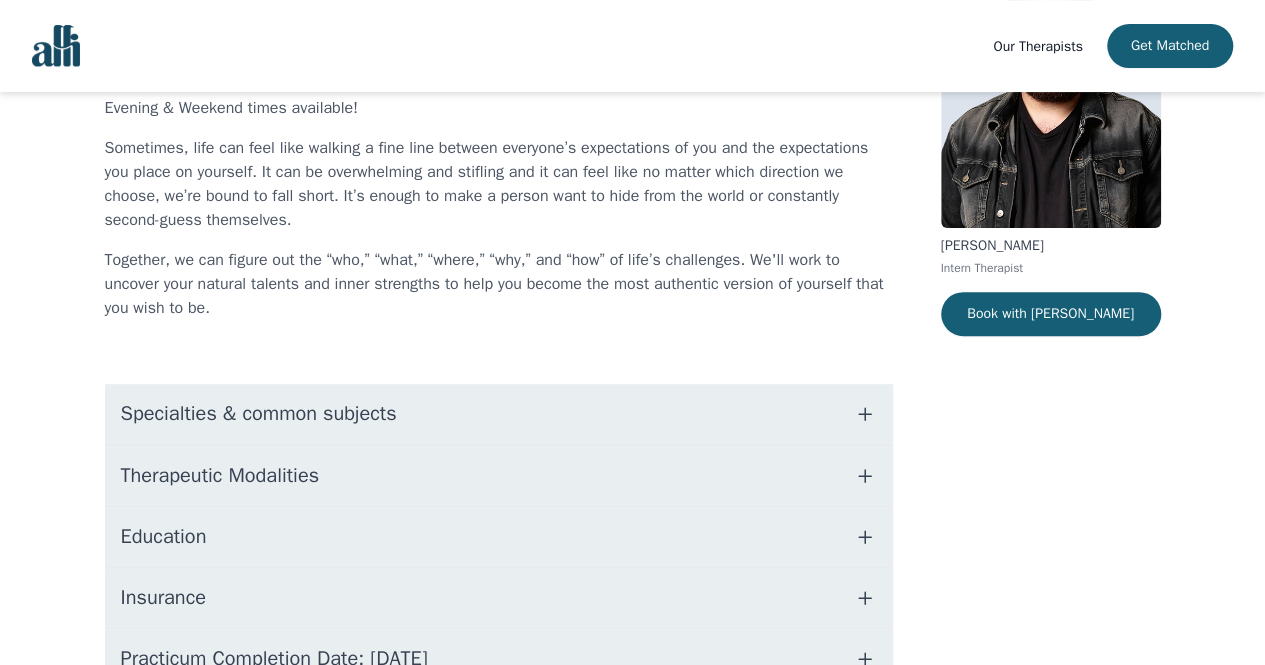 click on "About [PERSON_NAME] Evening & Weekend times available! Sometimes, life can feel like walking a fine line between everyone’s expectations of you and the expectations you place on yourself. It can be overwhelming and stifling and it can feel like no matter which direction we choose, we’re bound to fall short. It’s enough to make a person want to hide from the world or constantly second-guess themselves. Together, we can figure out the “who,” “what,” “where,” “why,” and “how” of life’s challenges. We'll work to uncover your natural talents and inner strengths to help you become the most authentic version of yourself that you wish to be. Specialties & common subjects Therapeutic Modalities Education Insurance Practicum Completion Date: [DATE] Clinical Supervisor: [PERSON_NAME], Registered Psychotherapist" at bounding box center [499, 389] 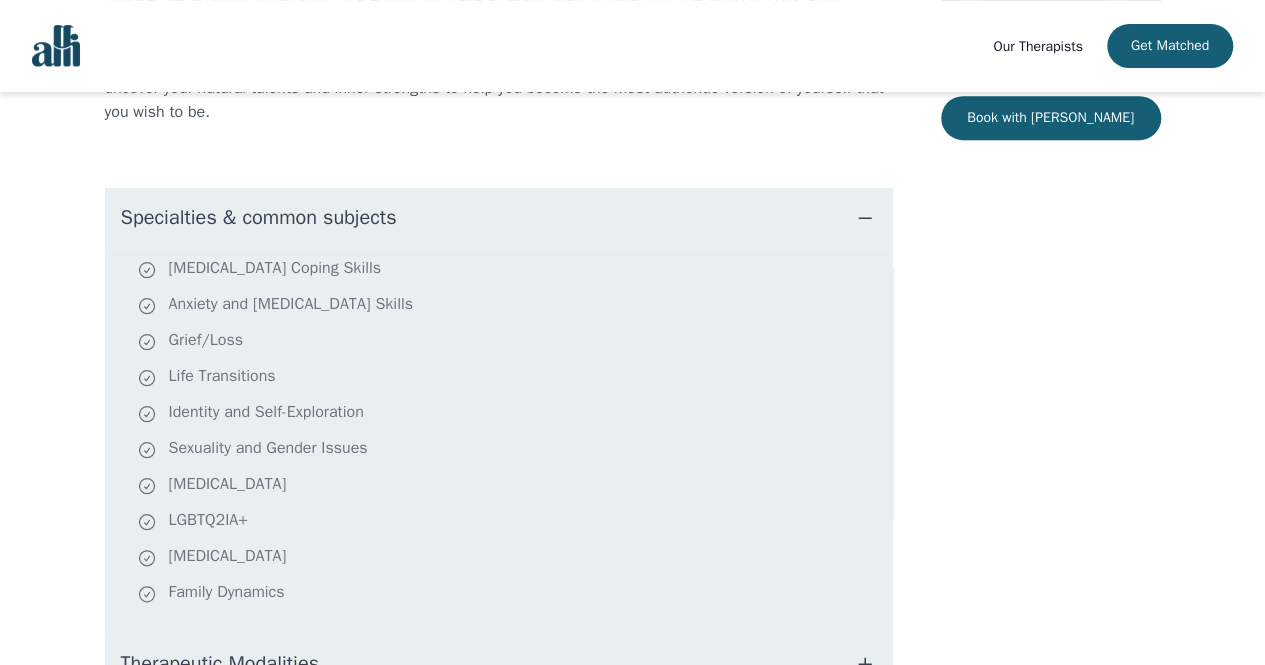 scroll, scrollTop: 400, scrollLeft: 0, axis: vertical 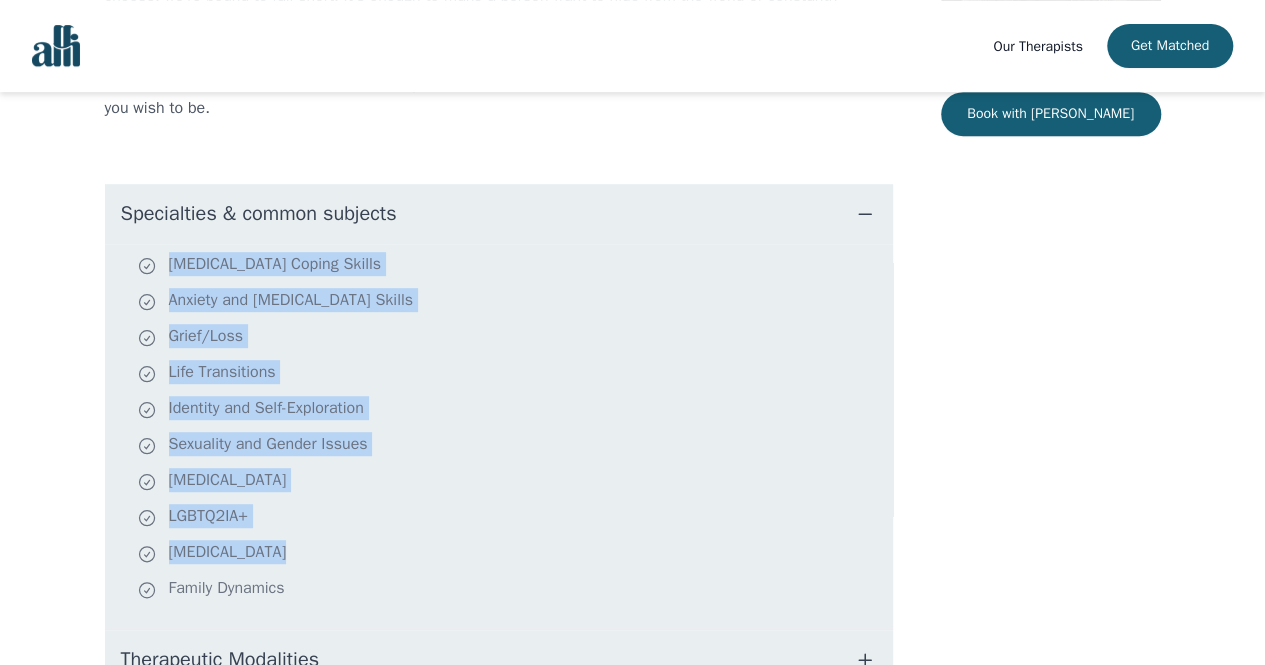drag, startPoint x: 285, startPoint y: 553, endPoint x: 161, endPoint y: 253, distance: 324.6167 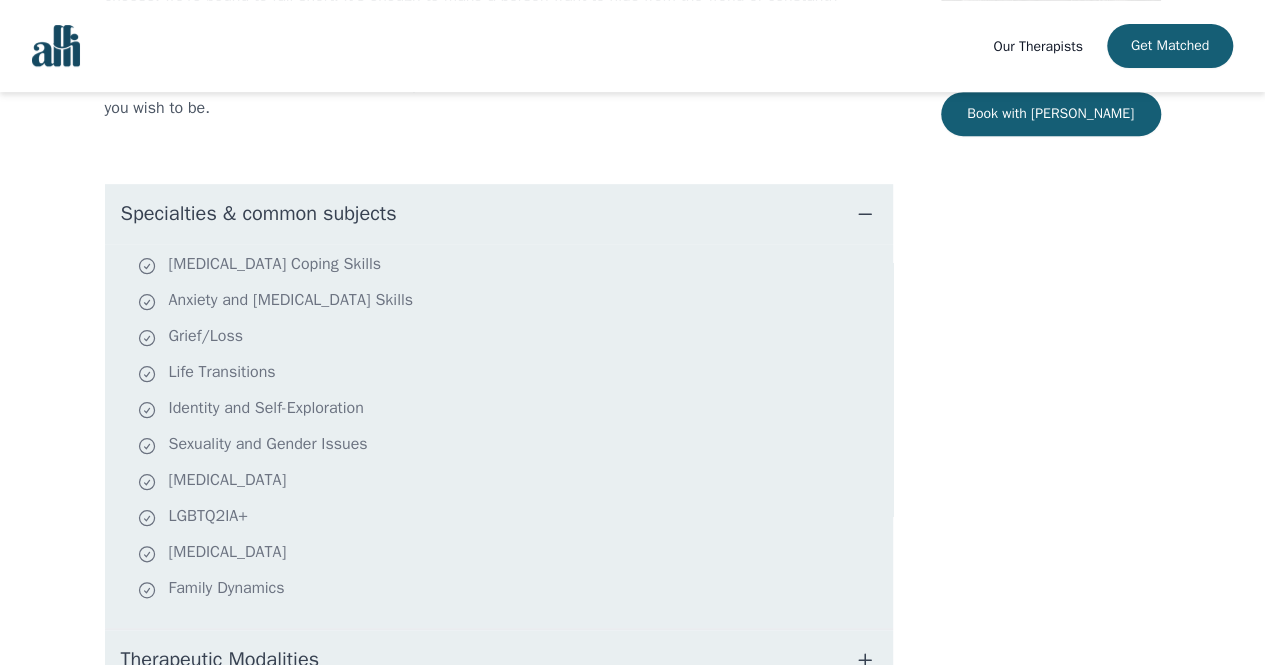 click on "[MEDICAL_DATA] Coping Skills" at bounding box center (511, 266) 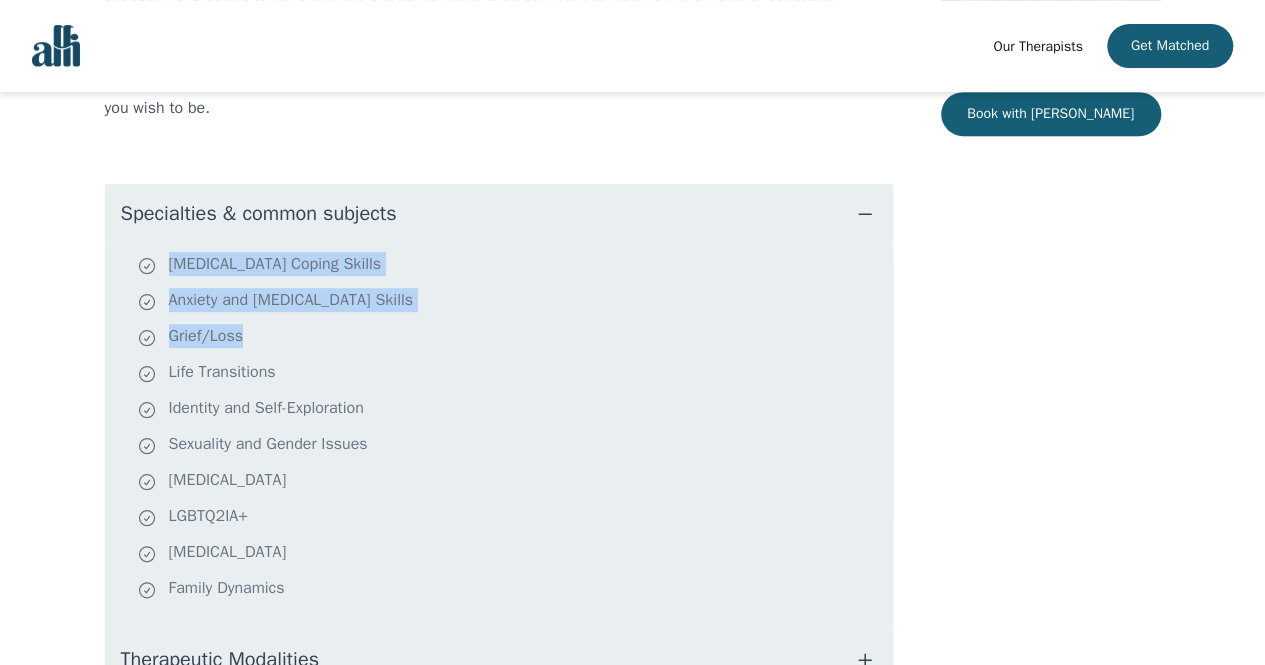 drag, startPoint x: 161, startPoint y: 259, endPoint x: 246, endPoint y: 384, distance: 151.16217 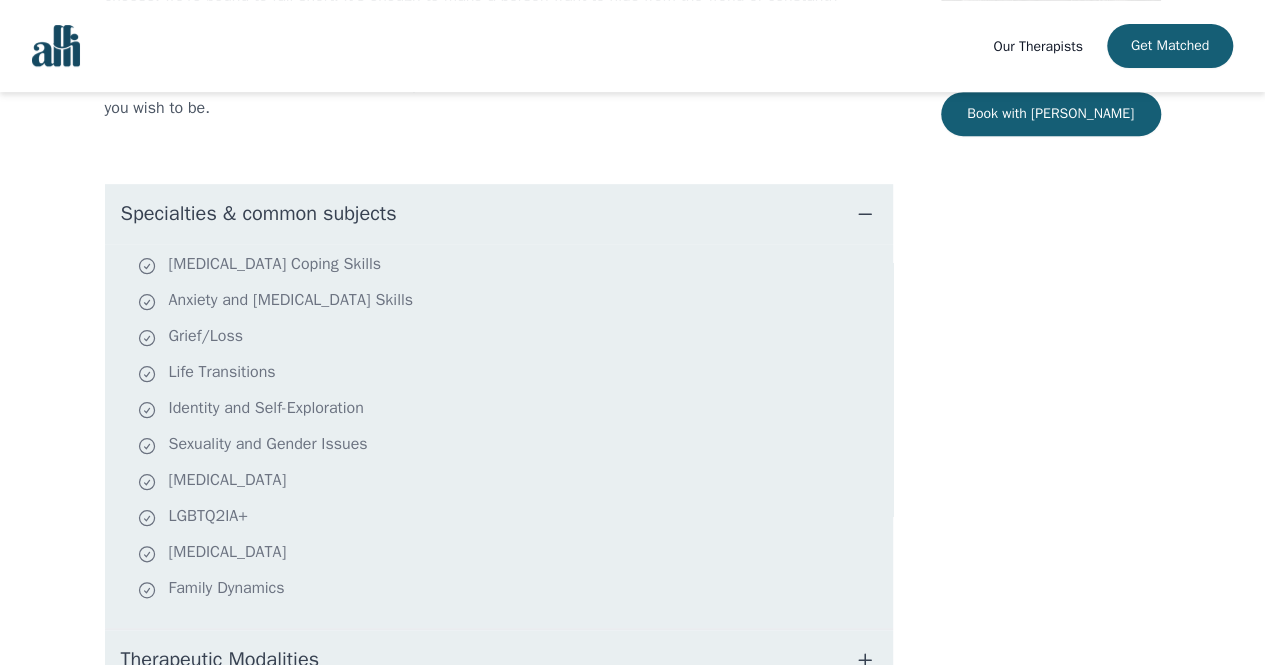 click on "Life Transitions" at bounding box center [511, 374] 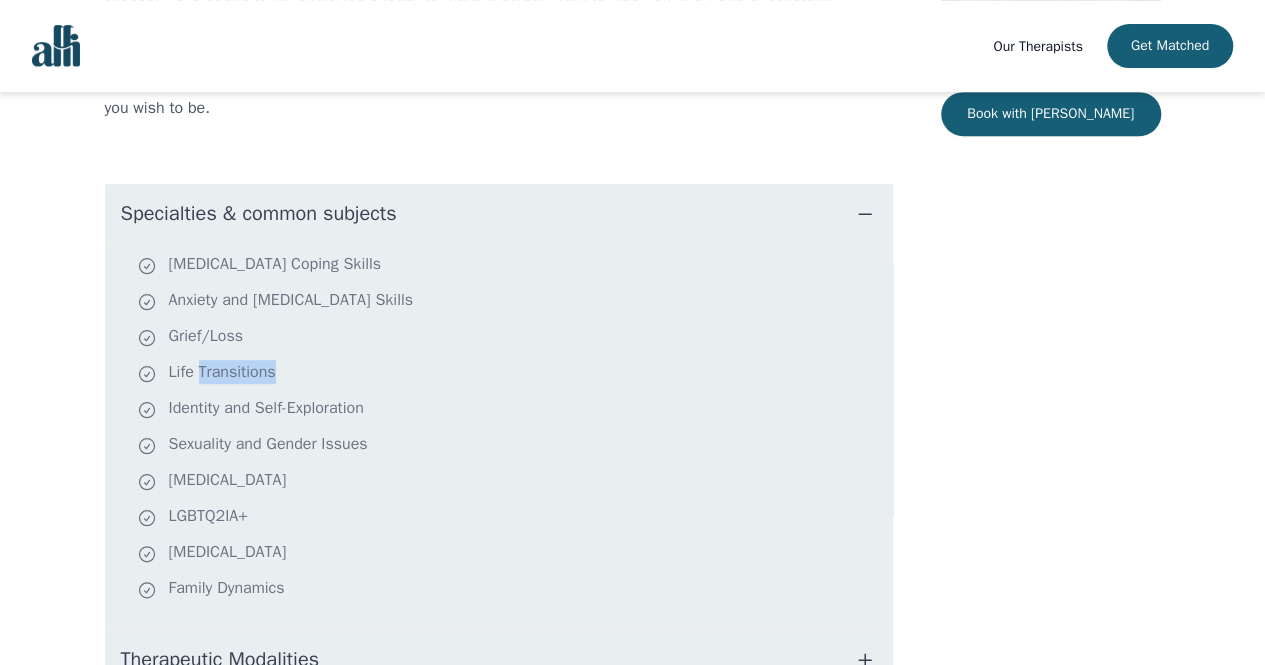 click on "Life Transitions" at bounding box center (511, 374) 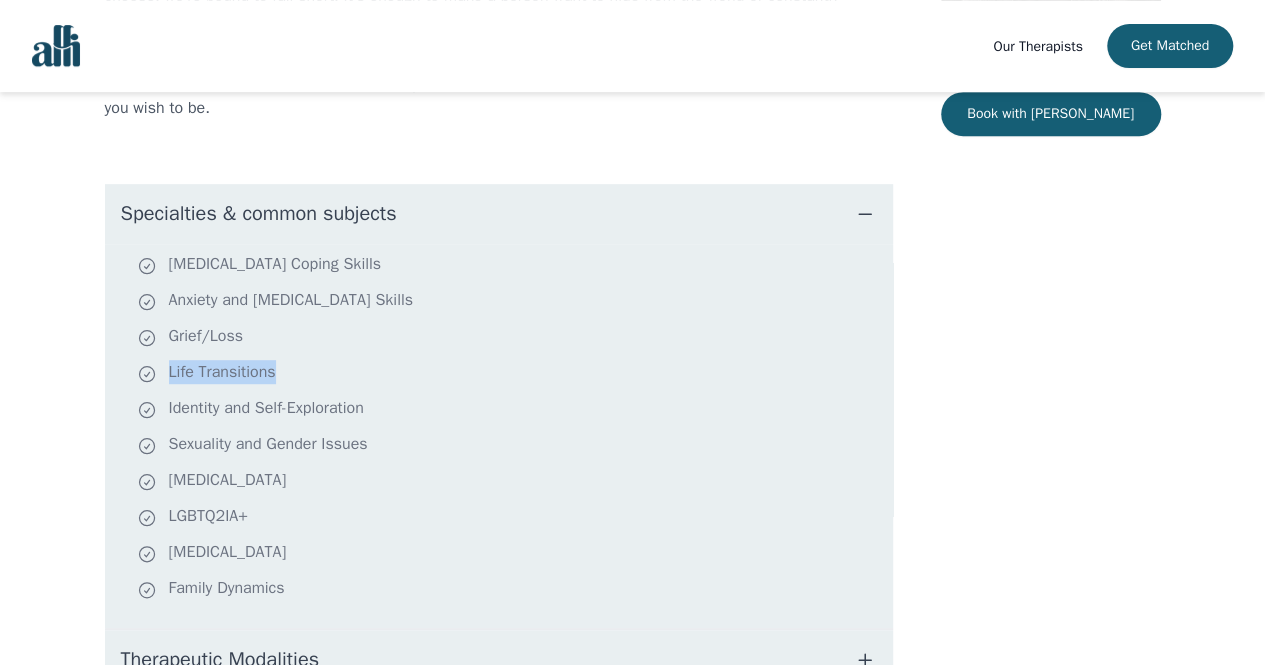 click on "Life Transitions" at bounding box center (511, 374) 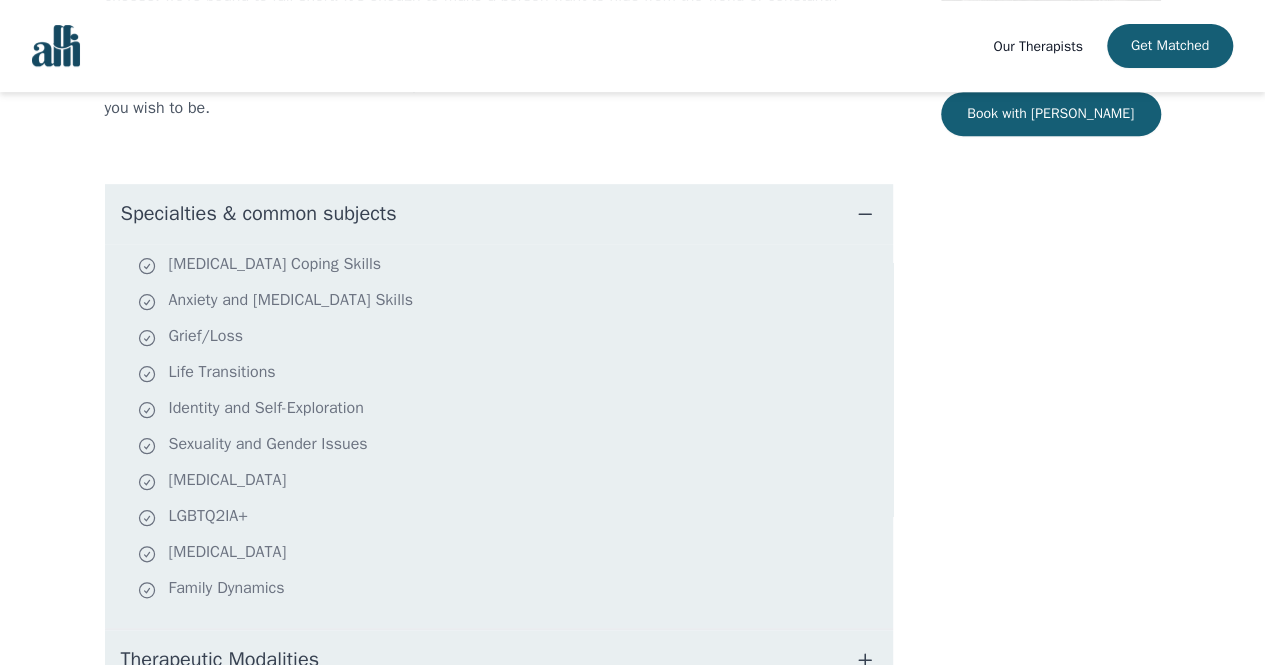 click on "[MEDICAL_DATA] Coping Skills Anxiety and [MEDICAL_DATA] Skills Grief/Loss Life Transitions Identity and Self-Exploration Sexuality and Gender Issues [MEDICAL_DATA] LGBTQ2IA+ [MEDICAL_DATA] Family Dynamics" at bounding box center [499, 436] 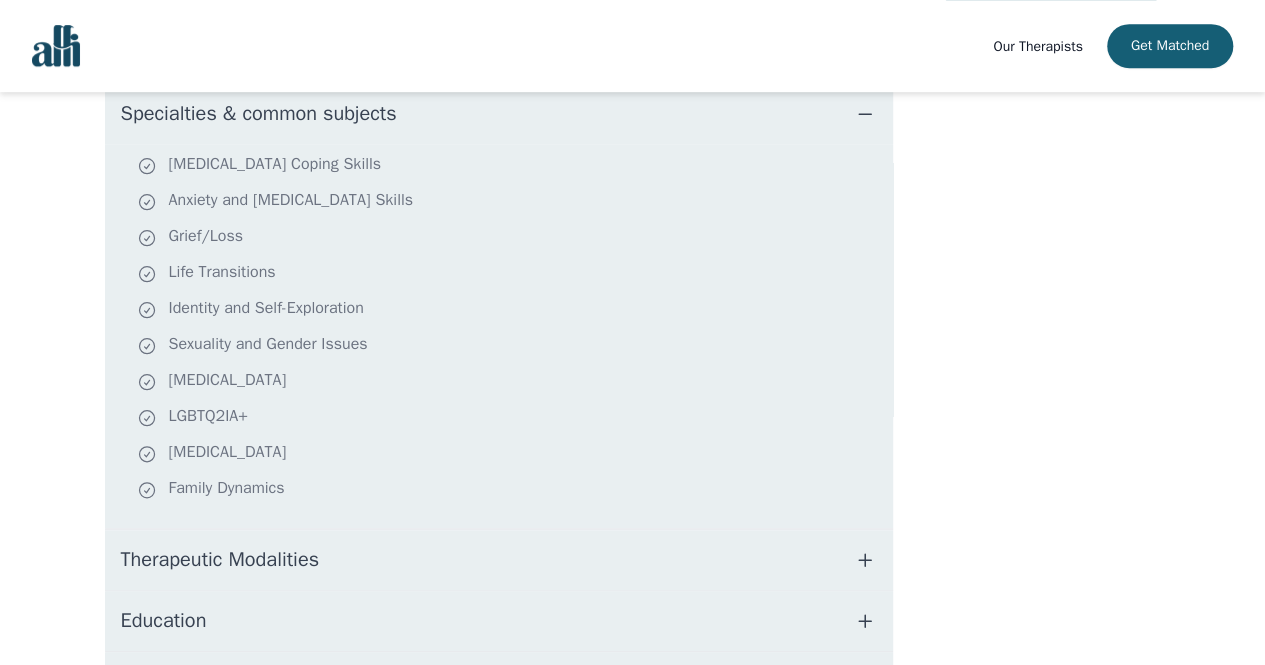 click on "Specialties & common subjects" at bounding box center [259, 114] 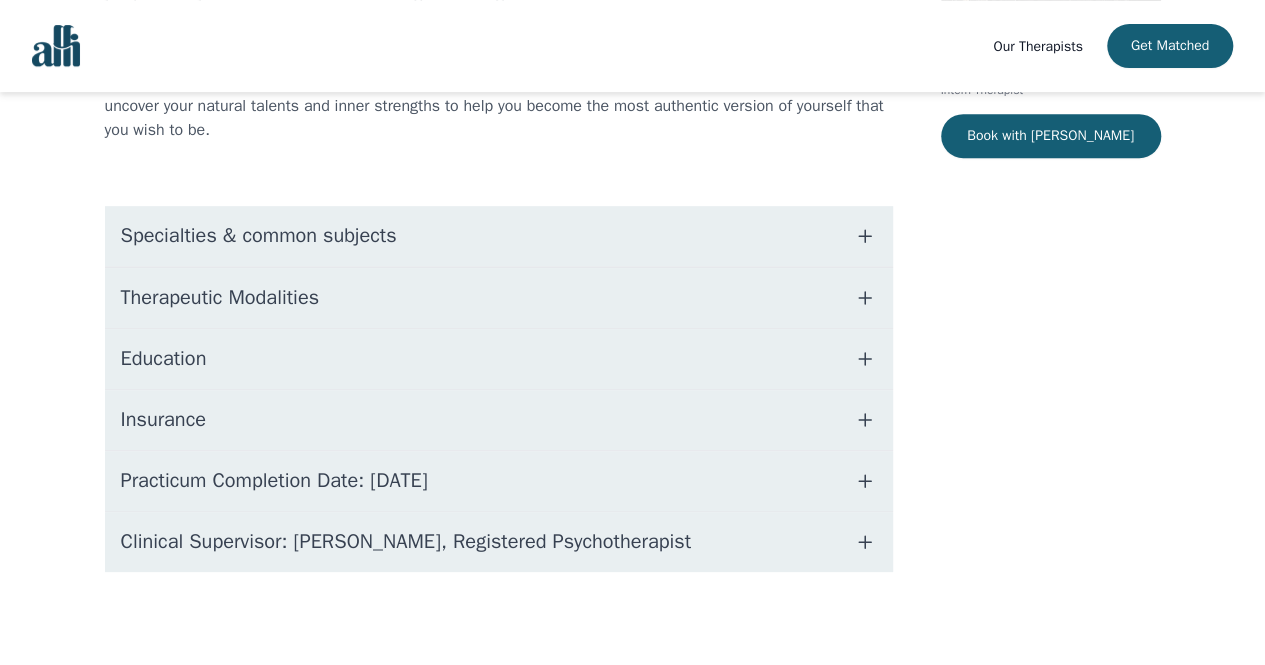 click on "Education" at bounding box center [499, 359] 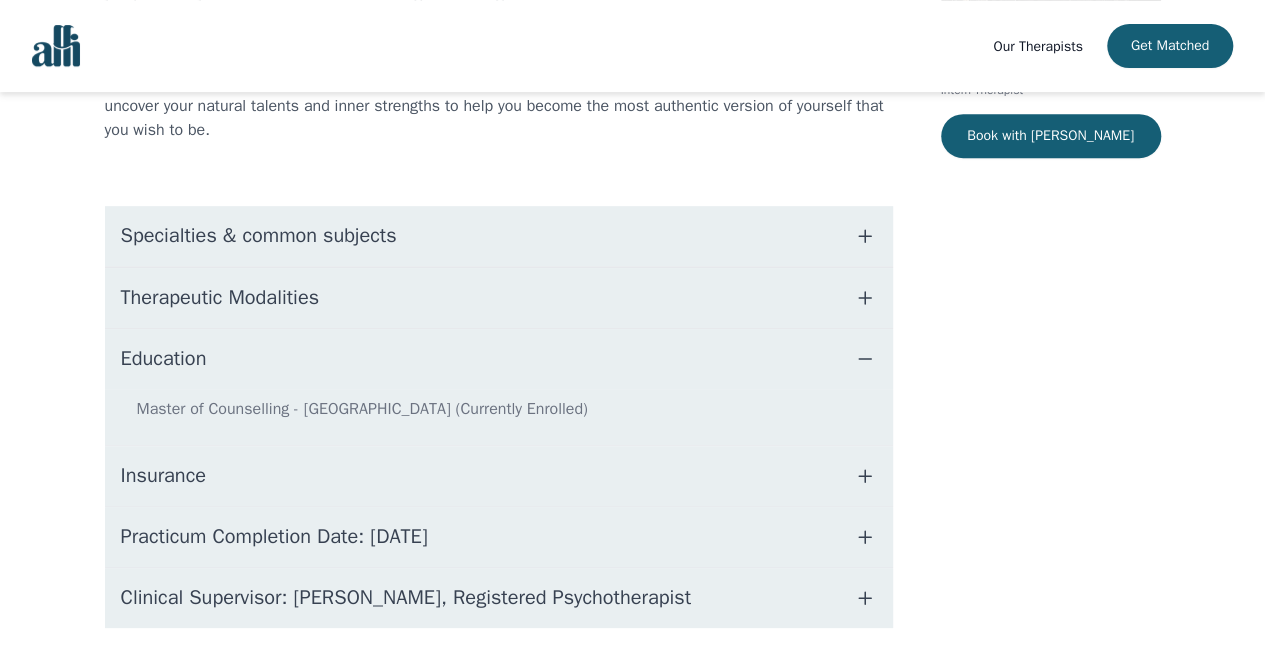click on "Therapeutic Modalities" at bounding box center (220, 298) 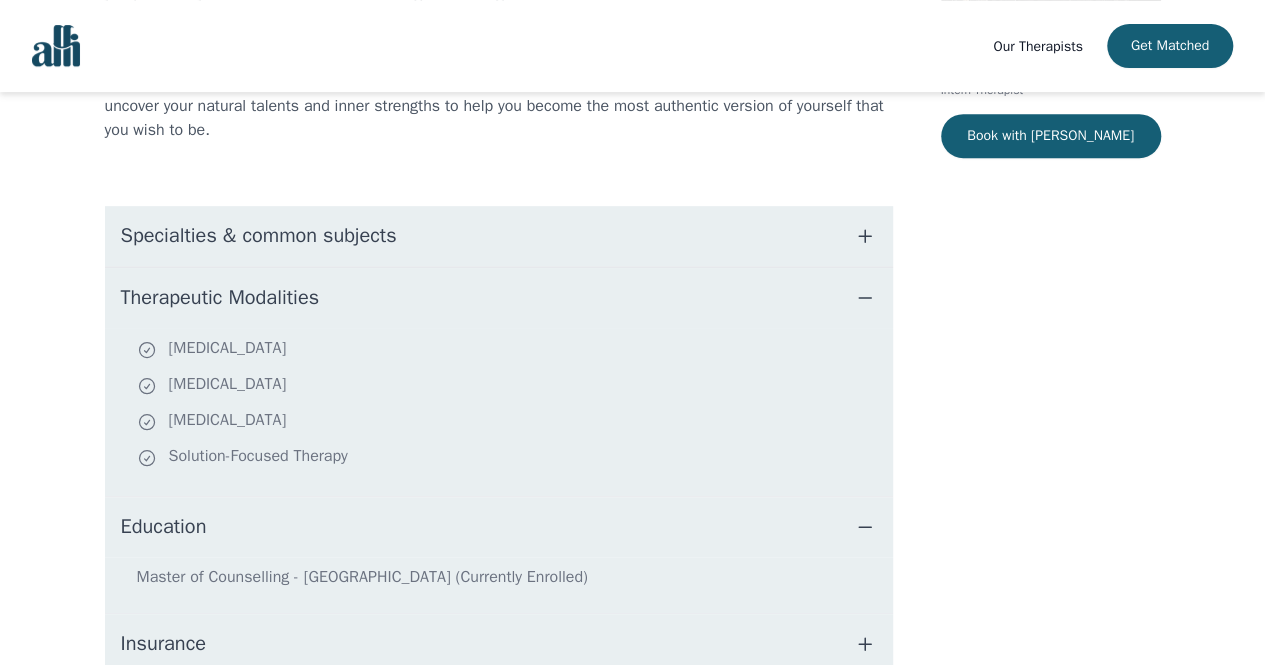 click on "[MEDICAL_DATA]" at bounding box center [511, 350] 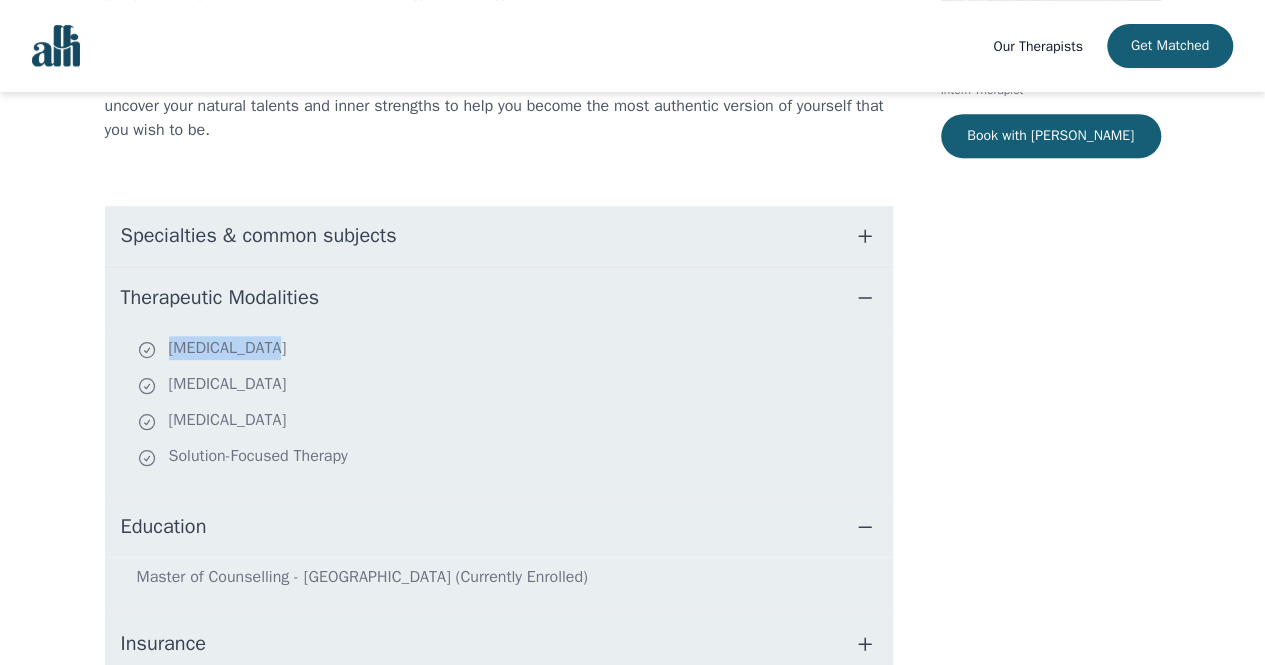 click on "[MEDICAL_DATA]" at bounding box center (511, 350) 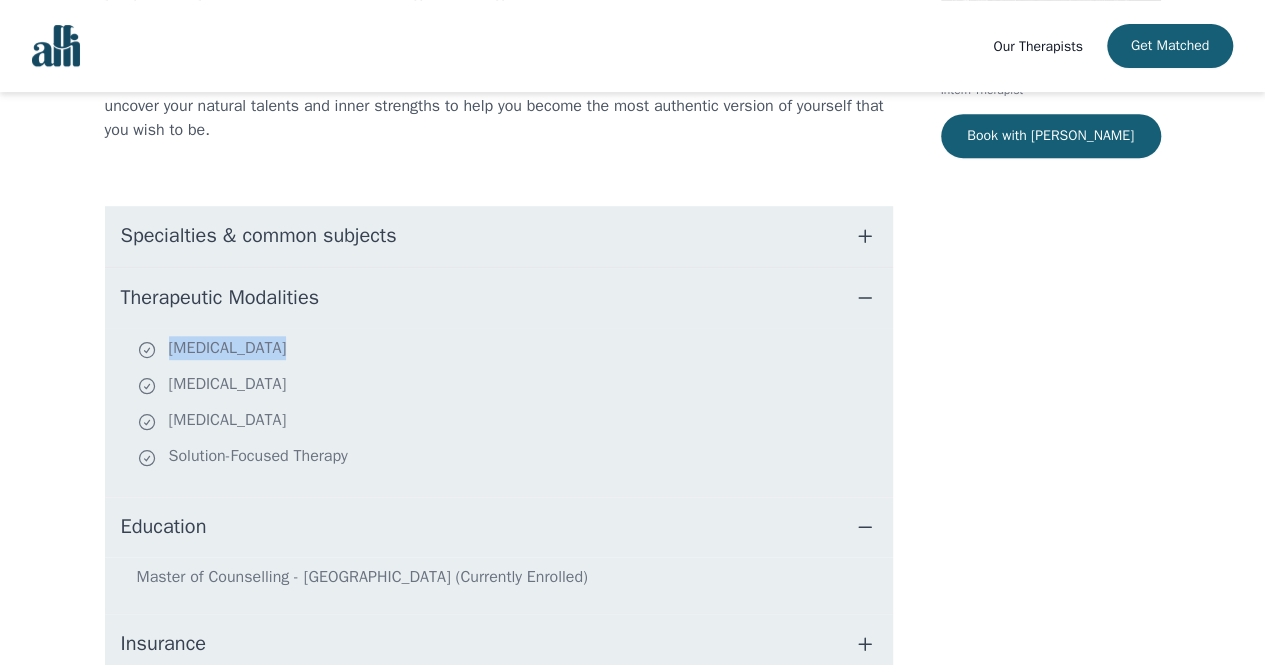click on "[MEDICAL_DATA]" at bounding box center [511, 350] 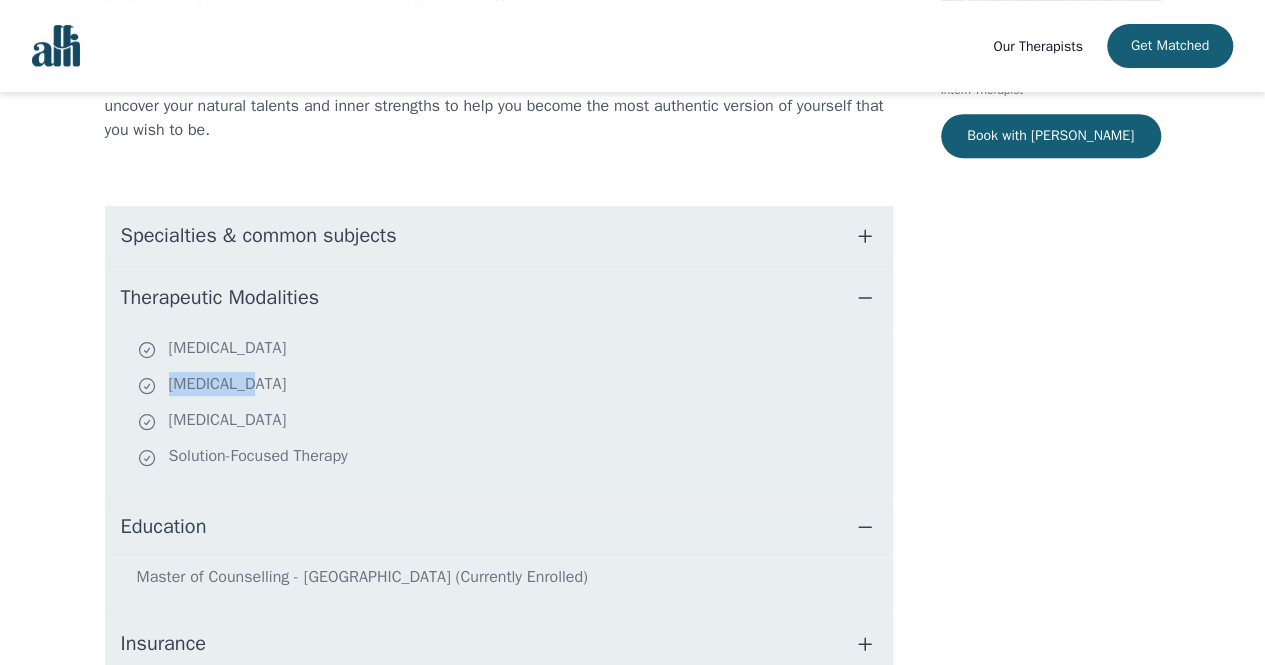 click on "[MEDICAL_DATA]" at bounding box center [511, 386] 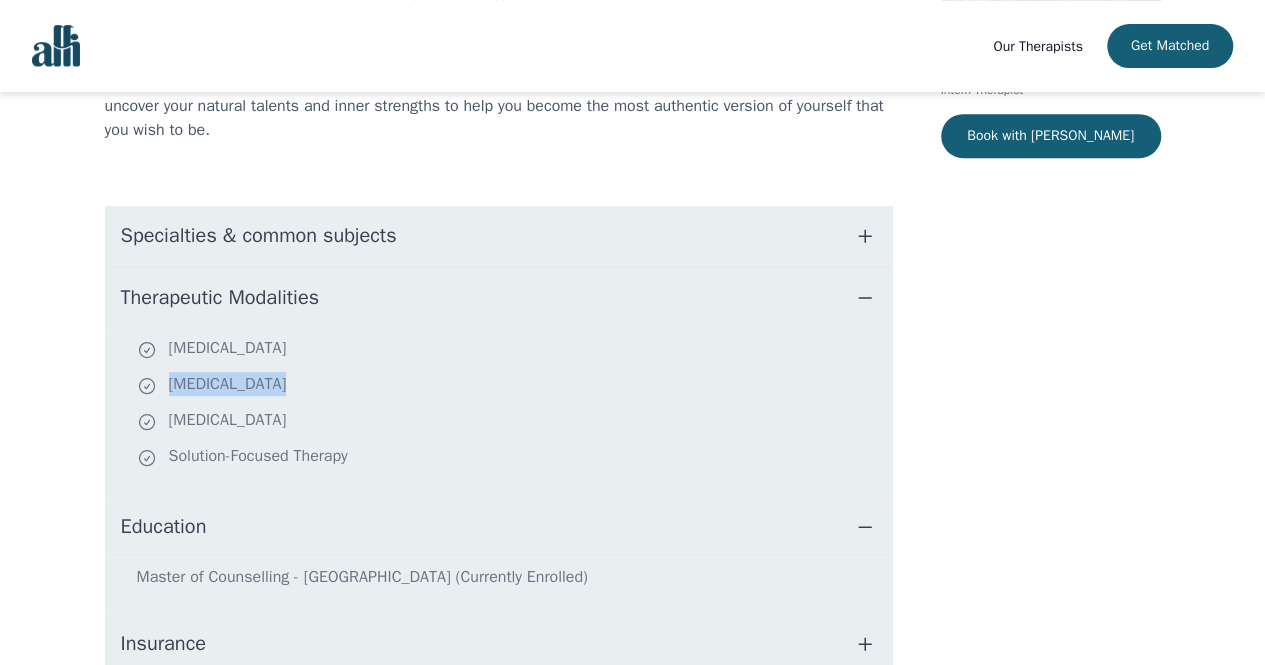 click on "[MEDICAL_DATA]" at bounding box center [511, 386] 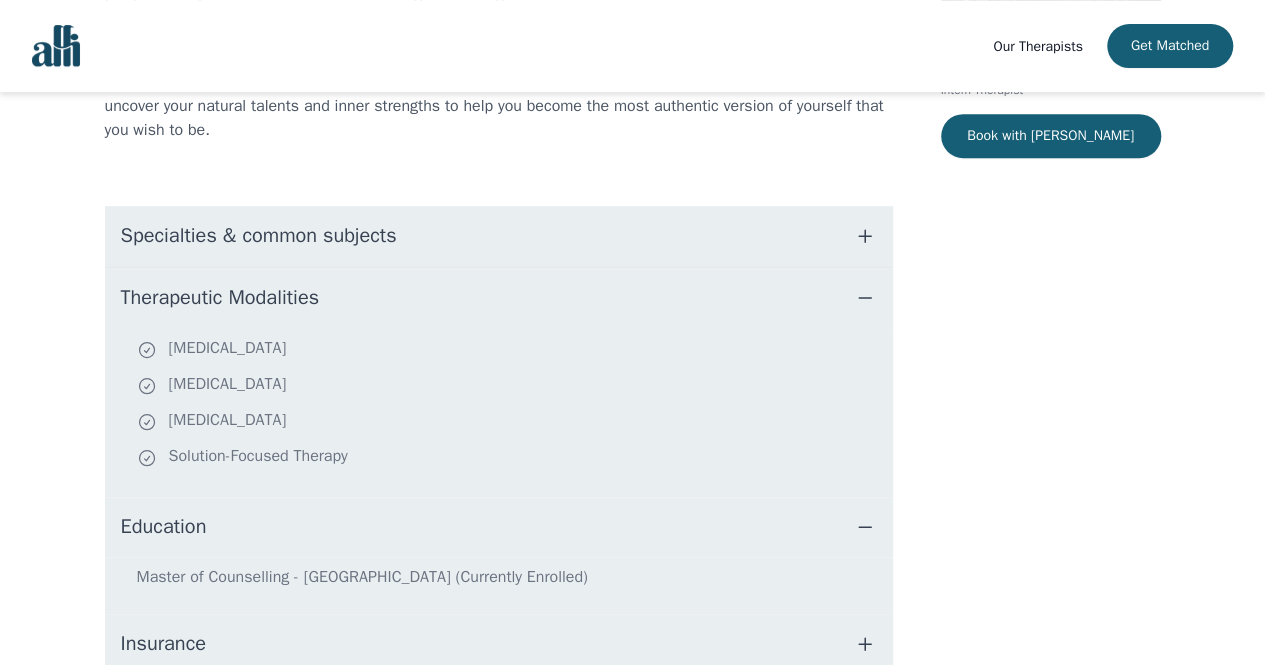 click on "[MEDICAL_DATA]" at bounding box center (511, 386) 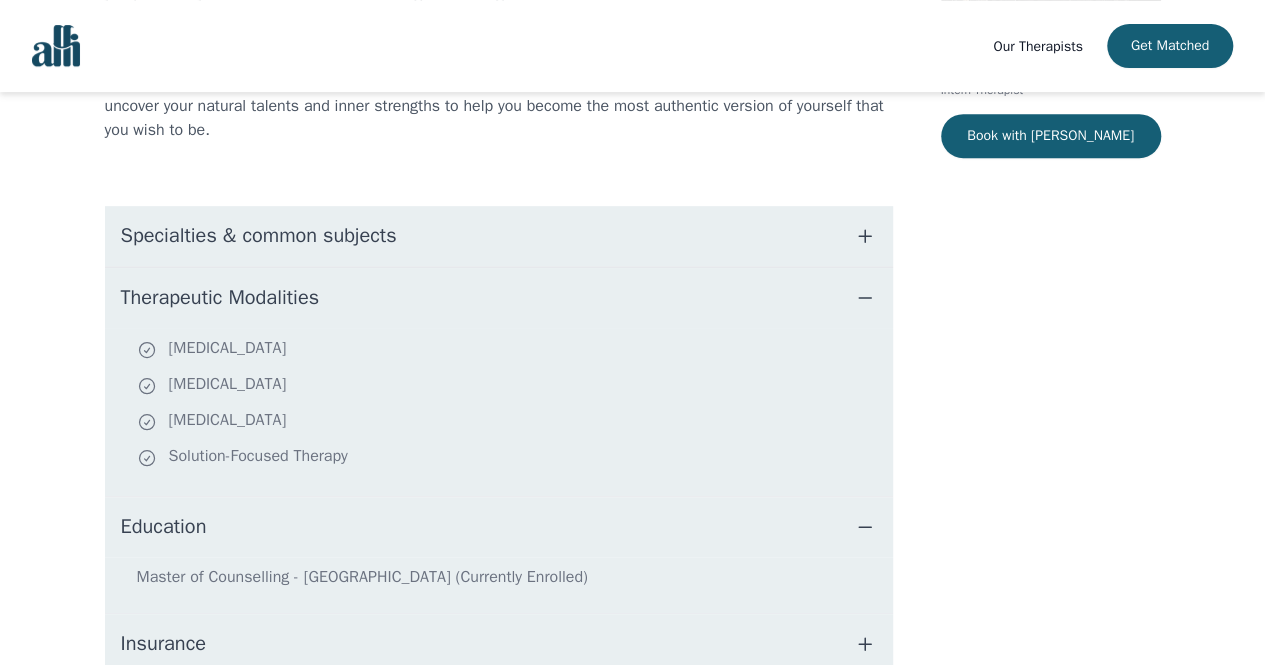 drag, startPoint x: 247, startPoint y: 387, endPoint x: 254, endPoint y: 327, distance: 60.40695 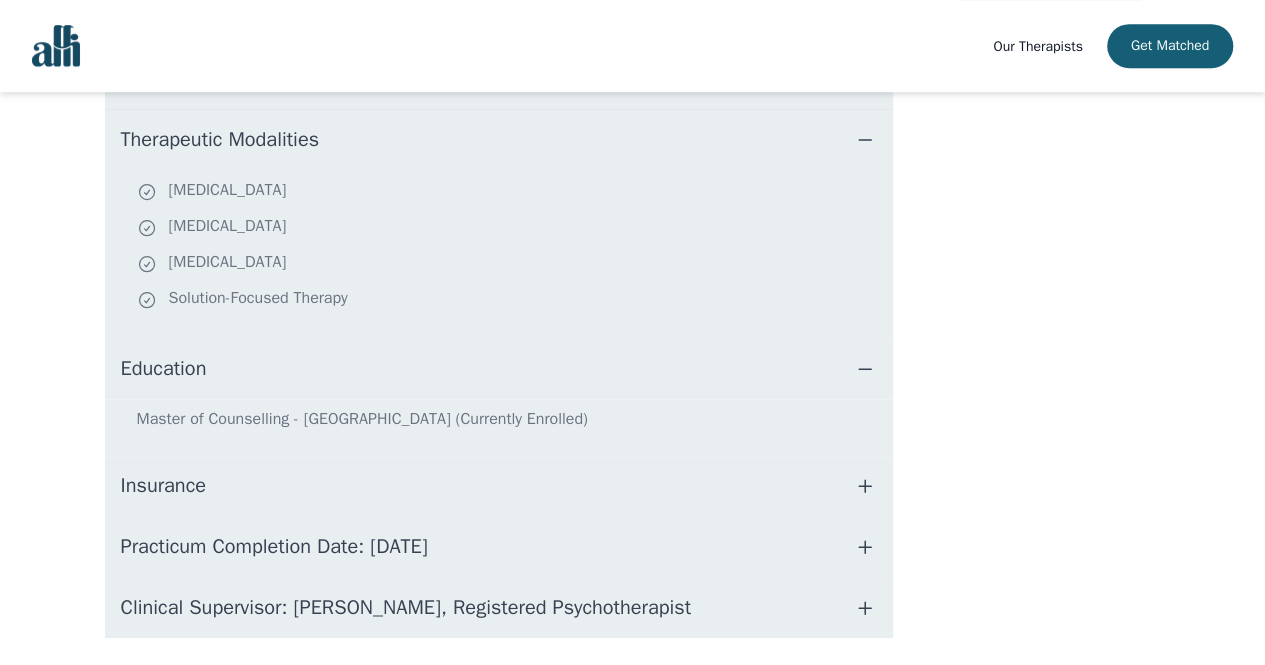 scroll, scrollTop: 578, scrollLeft: 0, axis: vertical 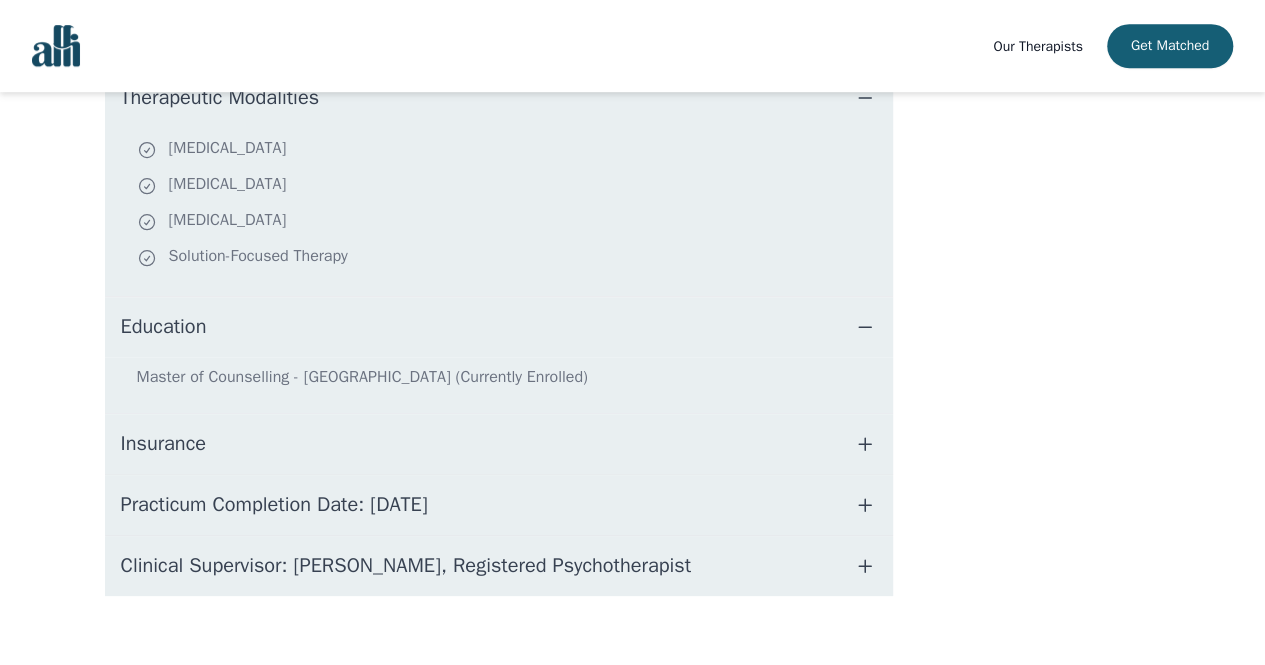 click on "Education" at bounding box center [499, 327] 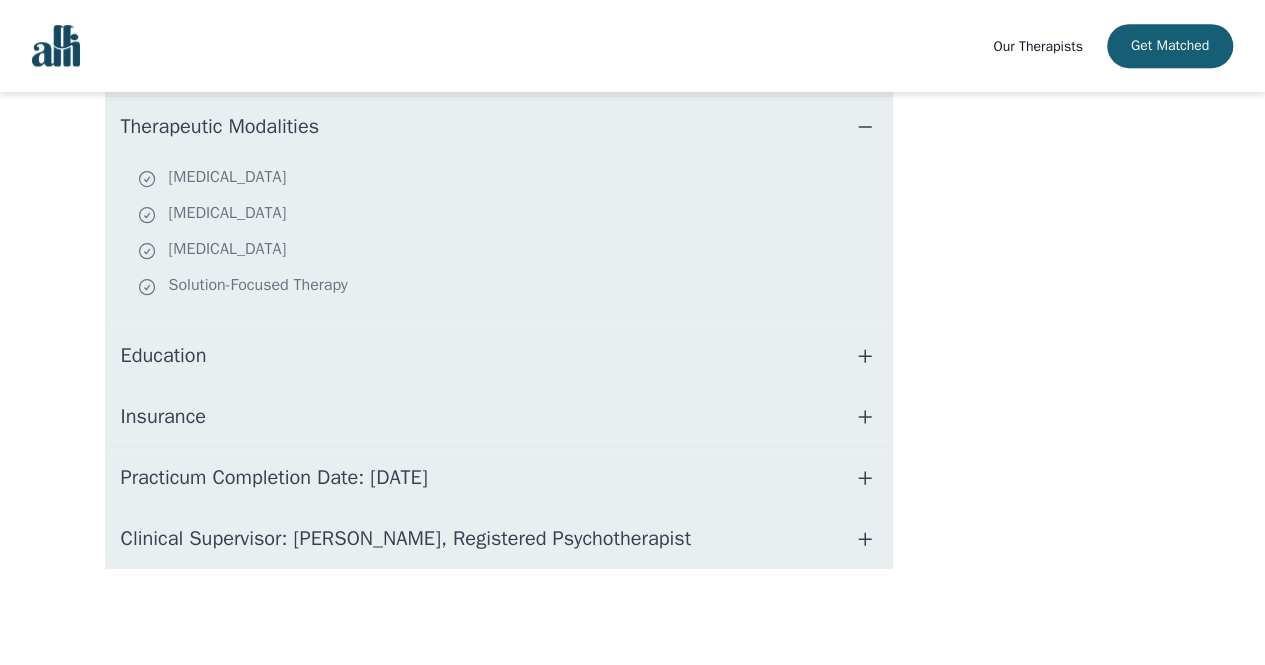 scroll, scrollTop: 546, scrollLeft: 0, axis: vertical 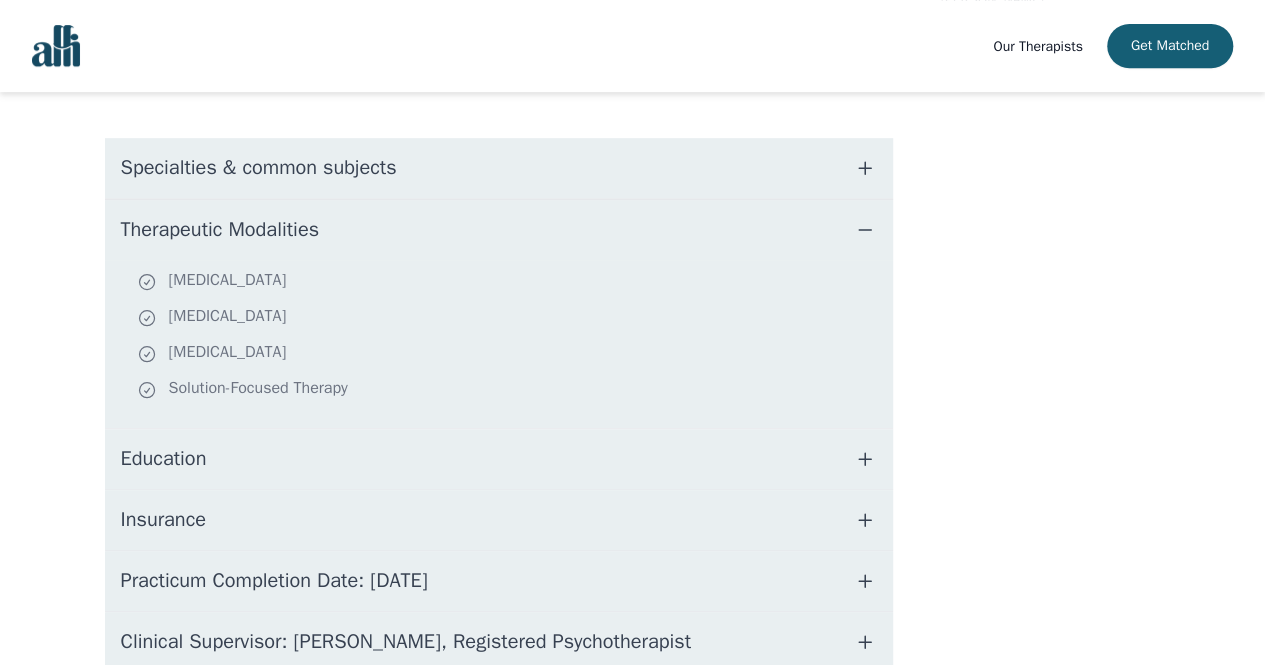 click on "Therapeutic Modalities" at bounding box center (220, 230) 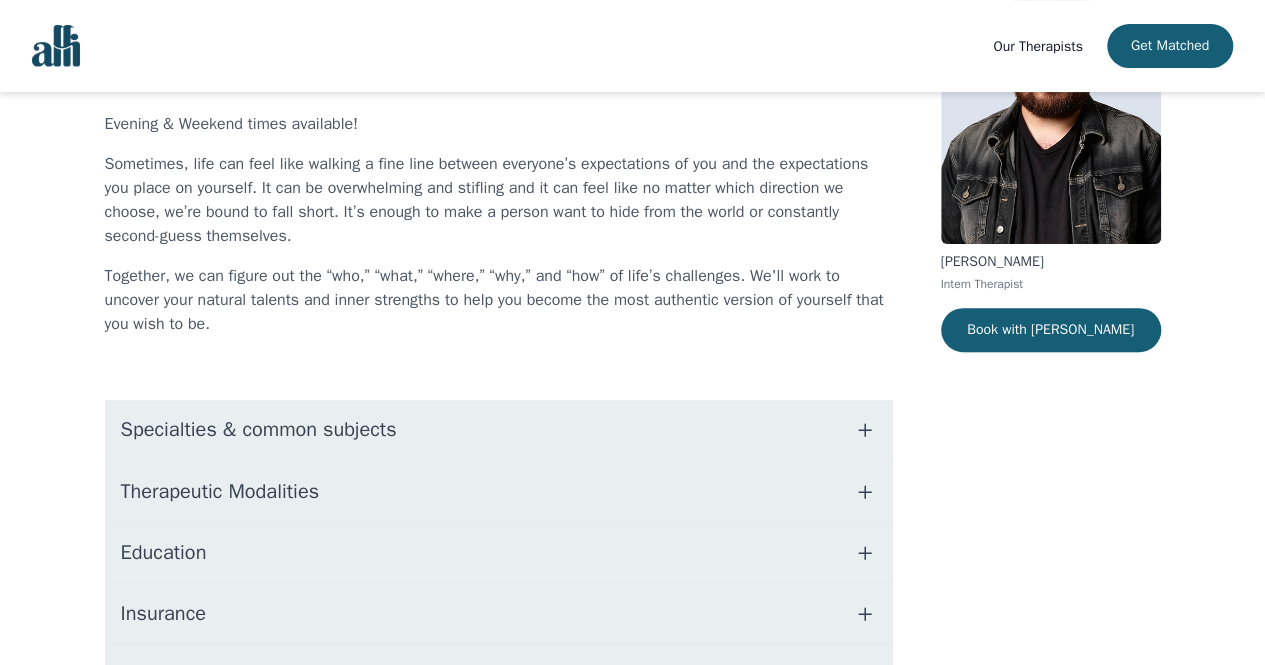 scroll, scrollTop: 78, scrollLeft: 0, axis: vertical 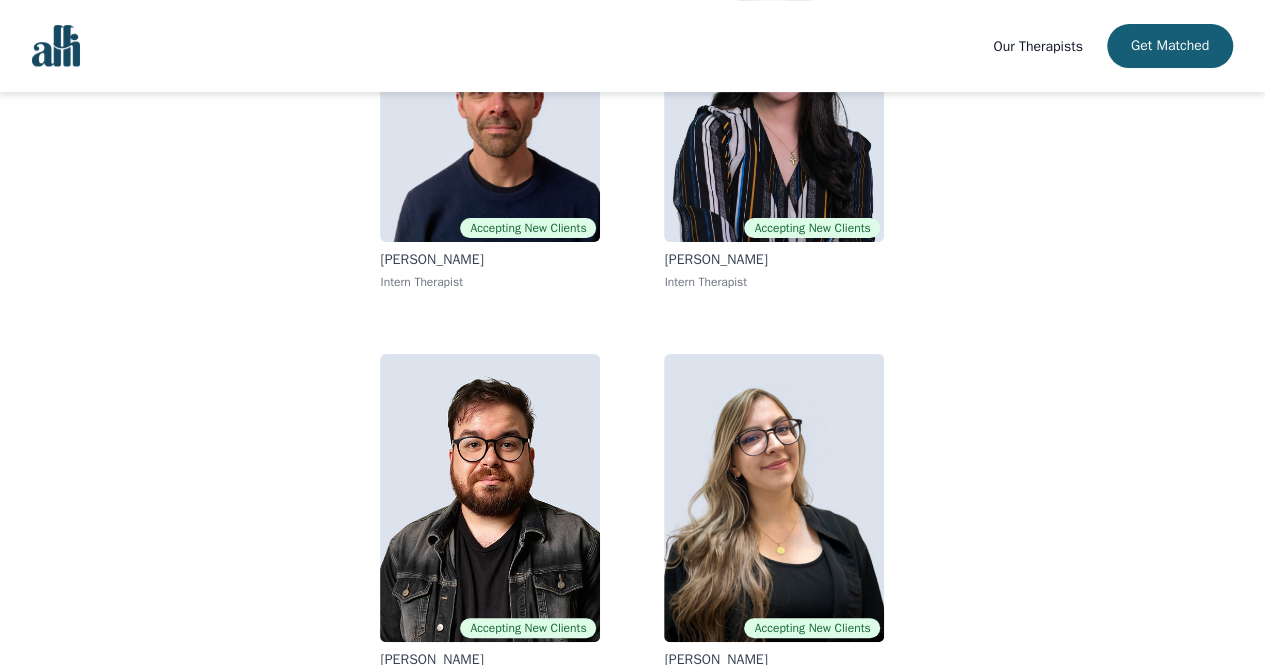 click at bounding box center (490, 98) 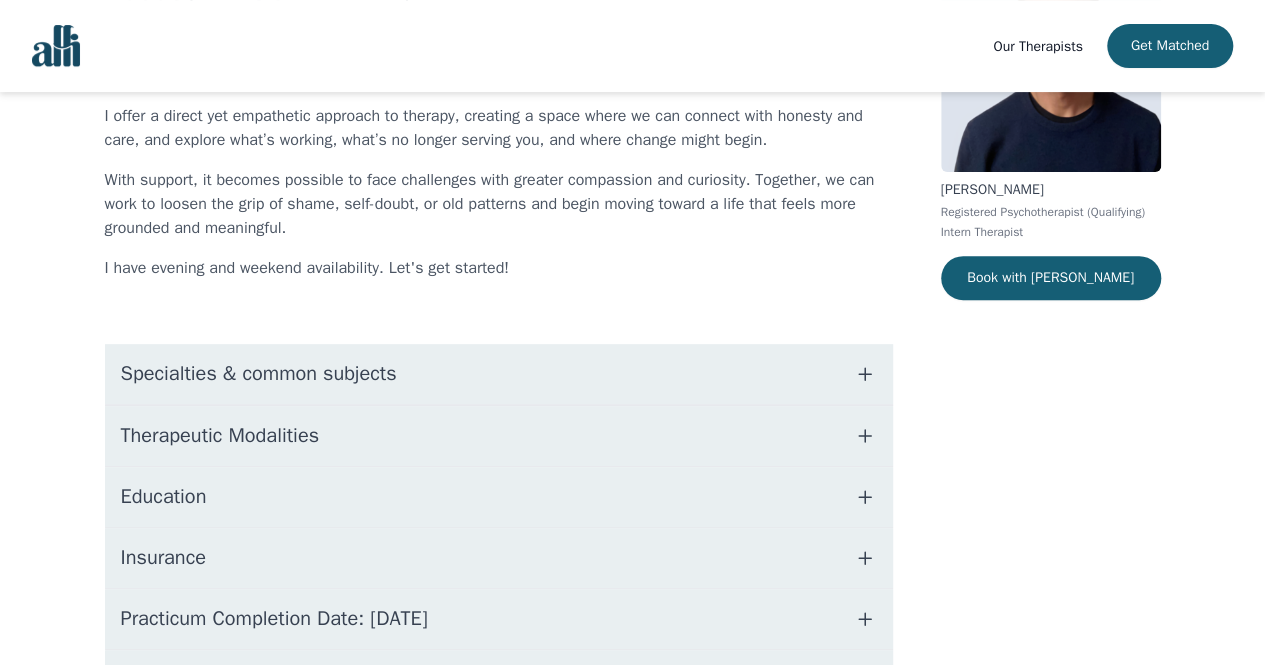 scroll, scrollTop: 300, scrollLeft: 0, axis: vertical 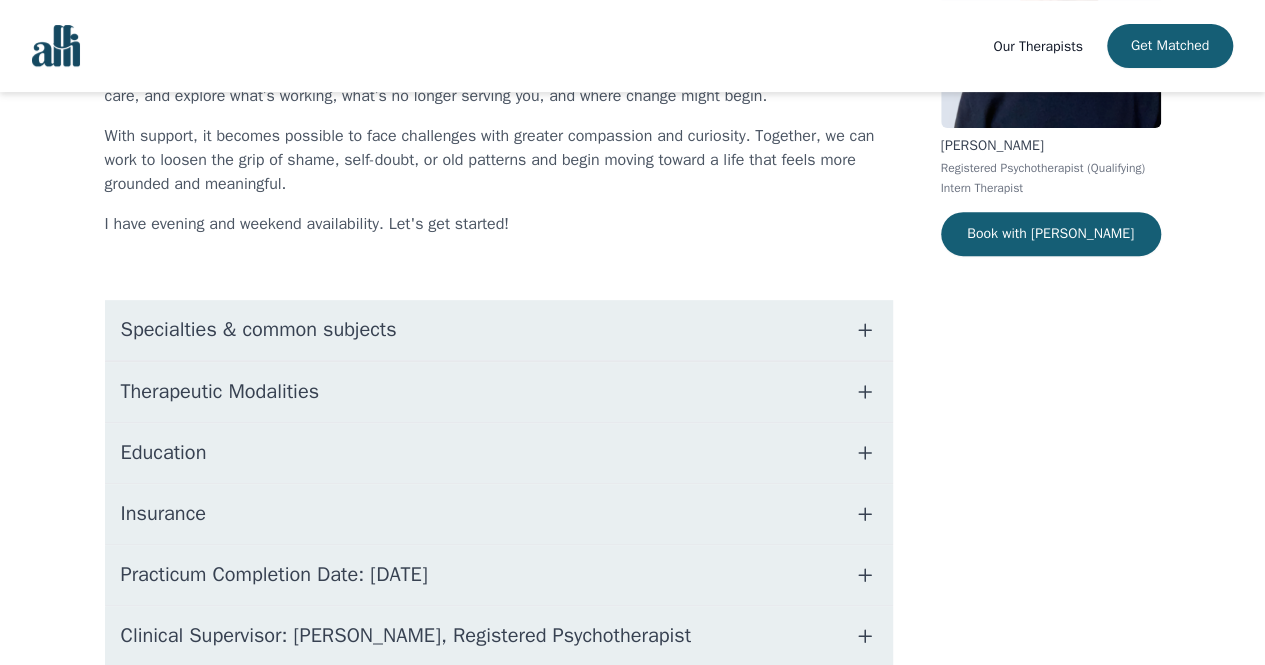click on "Education" at bounding box center [499, 453] 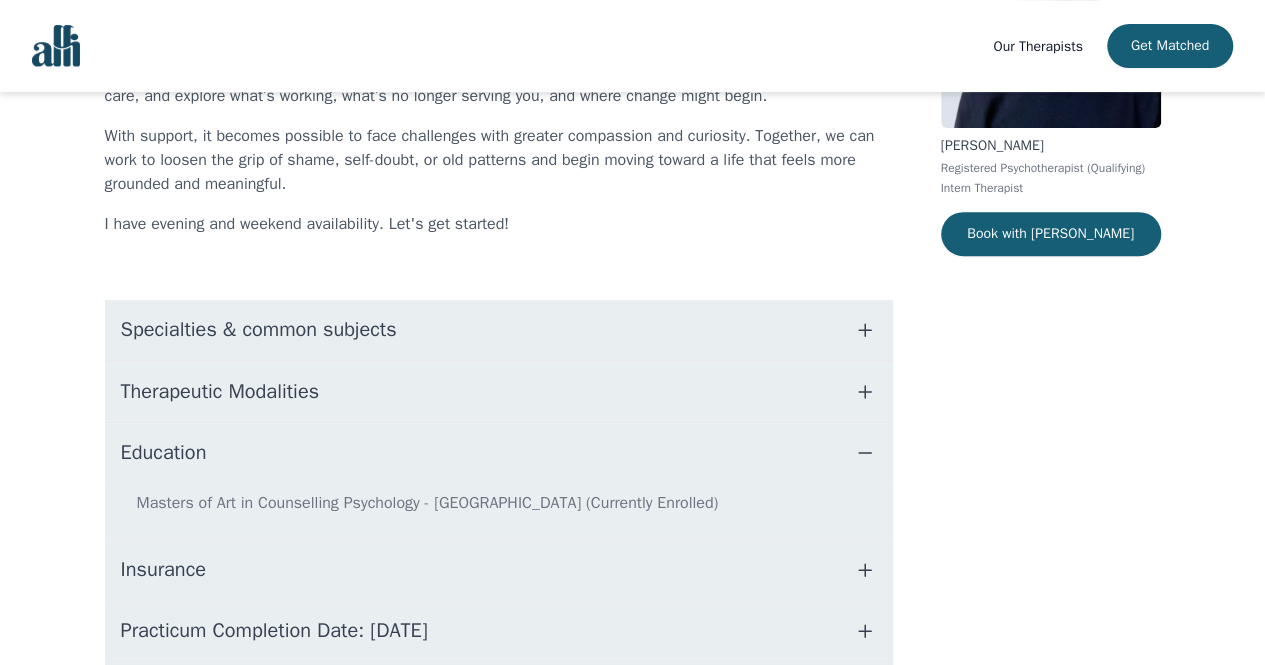 click on "Education" at bounding box center (499, 453) 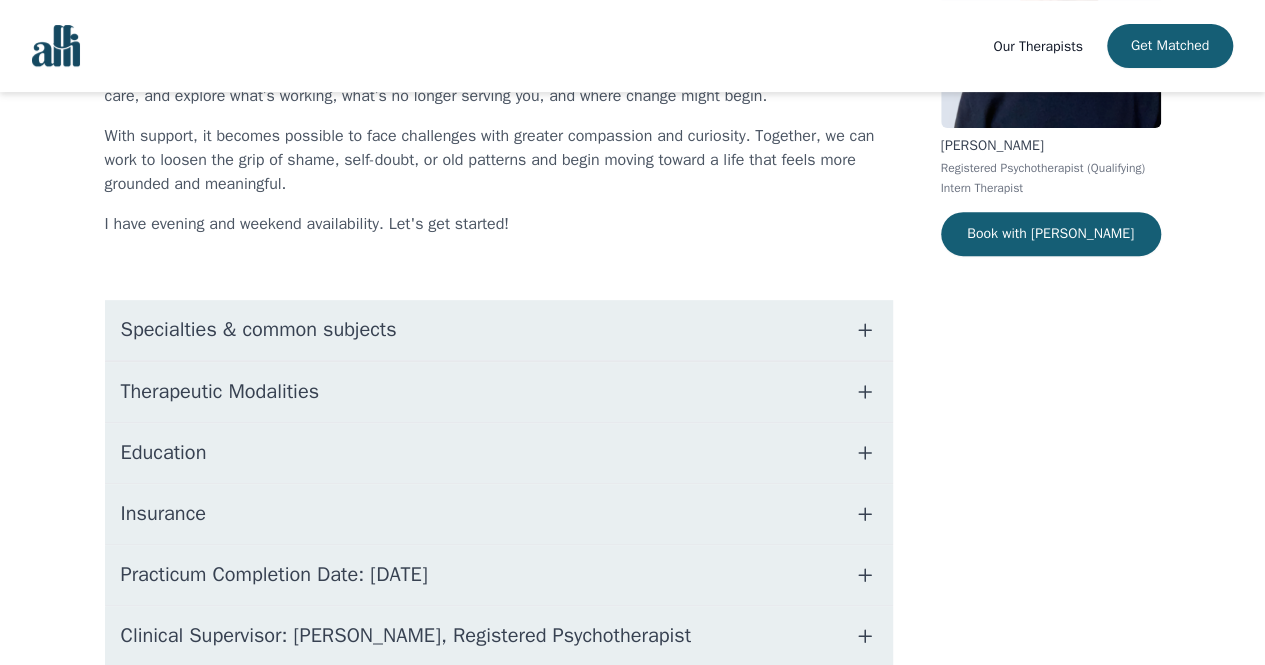click on "Therapeutic Modalities" at bounding box center (220, 392) 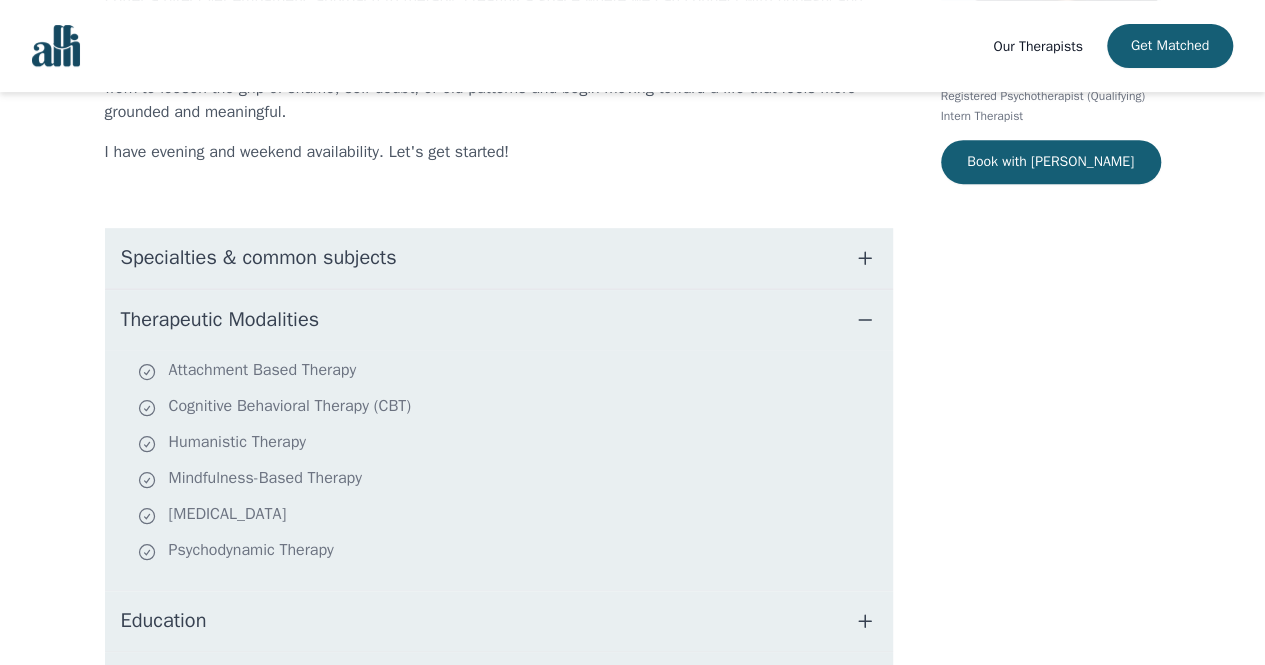 scroll, scrollTop: 500, scrollLeft: 0, axis: vertical 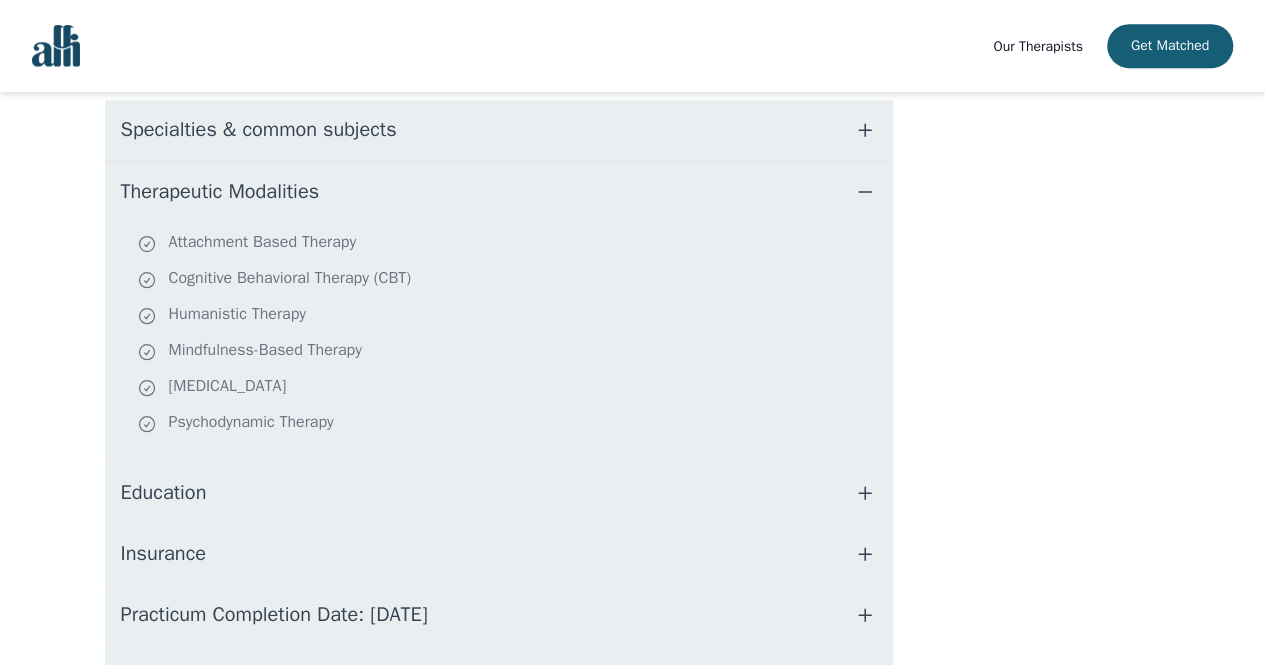 click on "Attachment Based Therapy Cognitive Behavioral Therapy (CBT) Humanistic Therapy Mindfulness-Based Therapy [MEDICAL_DATA] Psychodynamic Therapy" at bounding box center (499, 342) 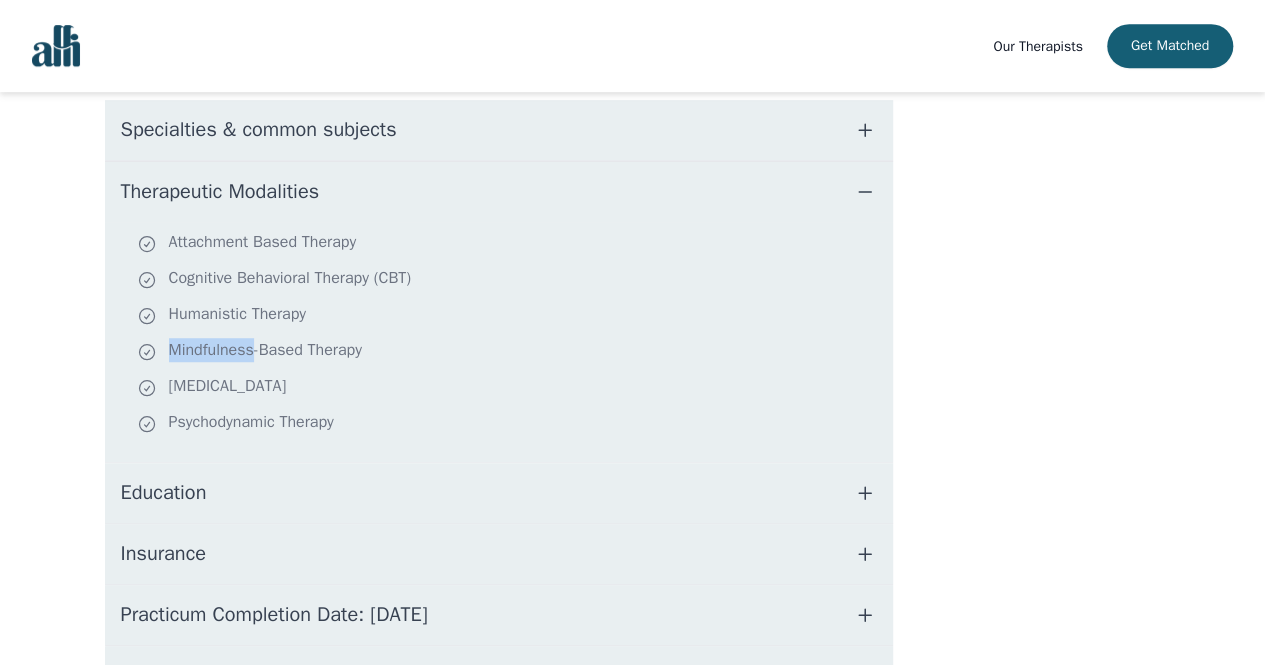 click on "Attachment Based Therapy Cognitive Behavioral Therapy (CBT) Humanistic Therapy Mindfulness-Based Therapy [MEDICAL_DATA] Psychodynamic Therapy" at bounding box center (499, 342) 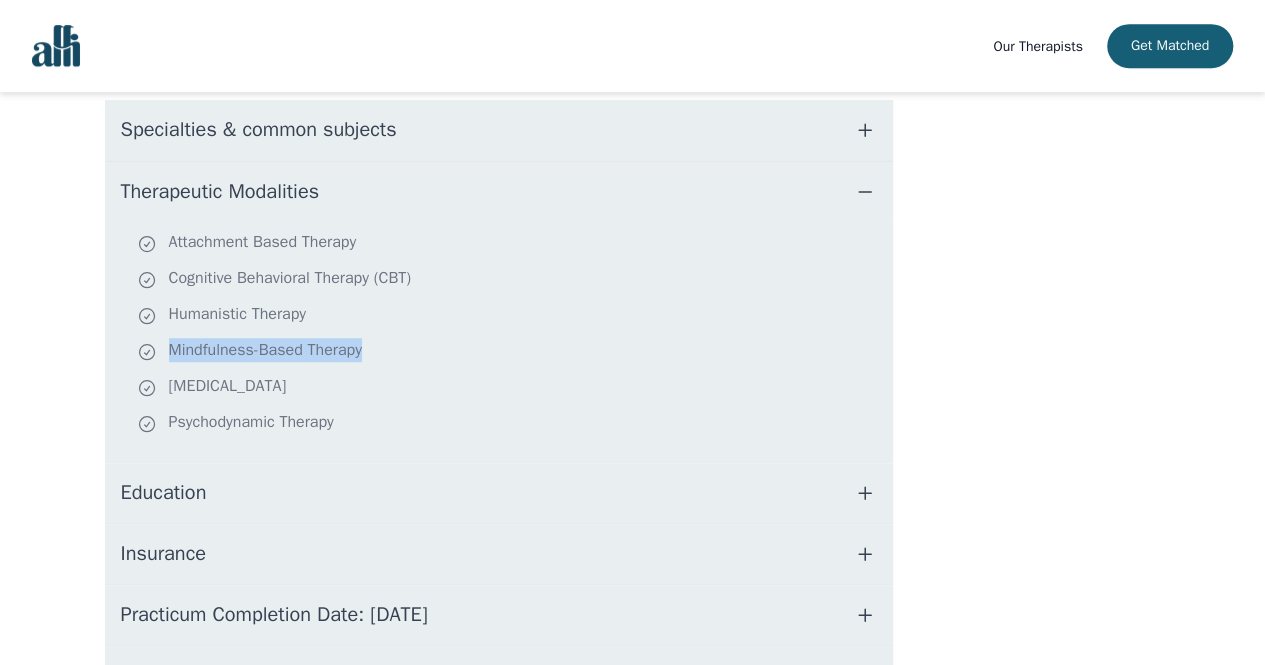 click on "Attachment Based Therapy Cognitive Behavioral Therapy (CBT) Humanistic Therapy Mindfulness-Based Therapy [MEDICAL_DATA] Psychodynamic Therapy" at bounding box center [499, 342] 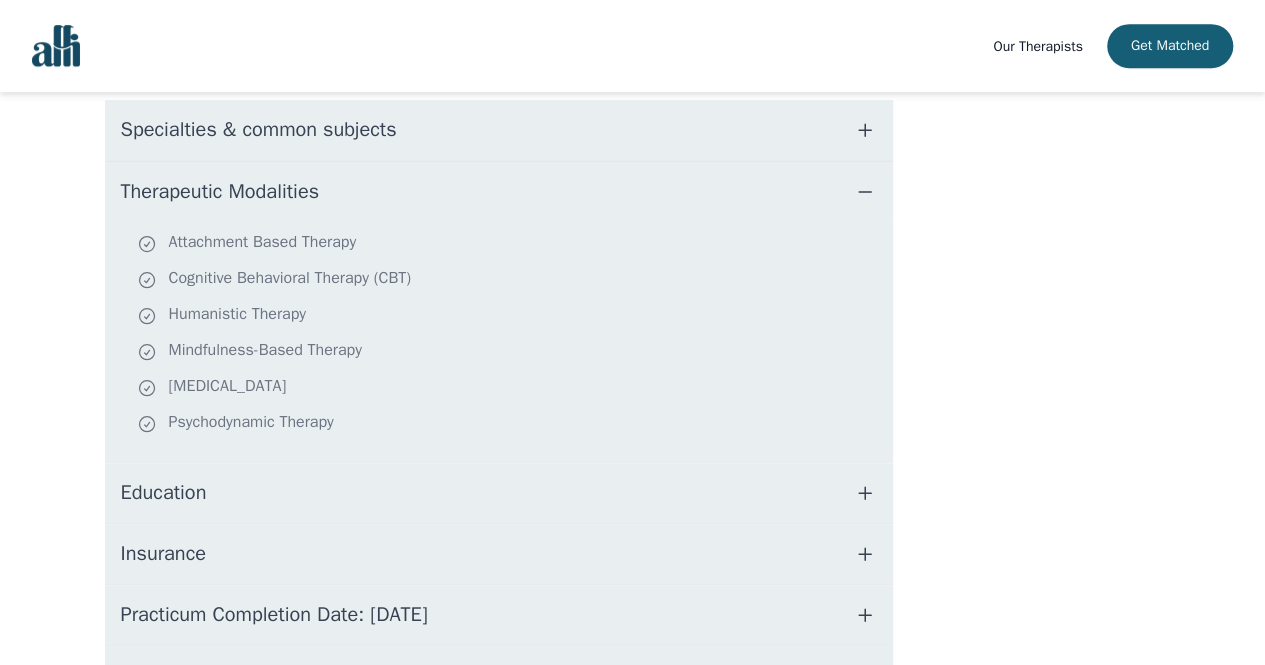 click on "Humanistic Therapy" at bounding box center (511, 316) 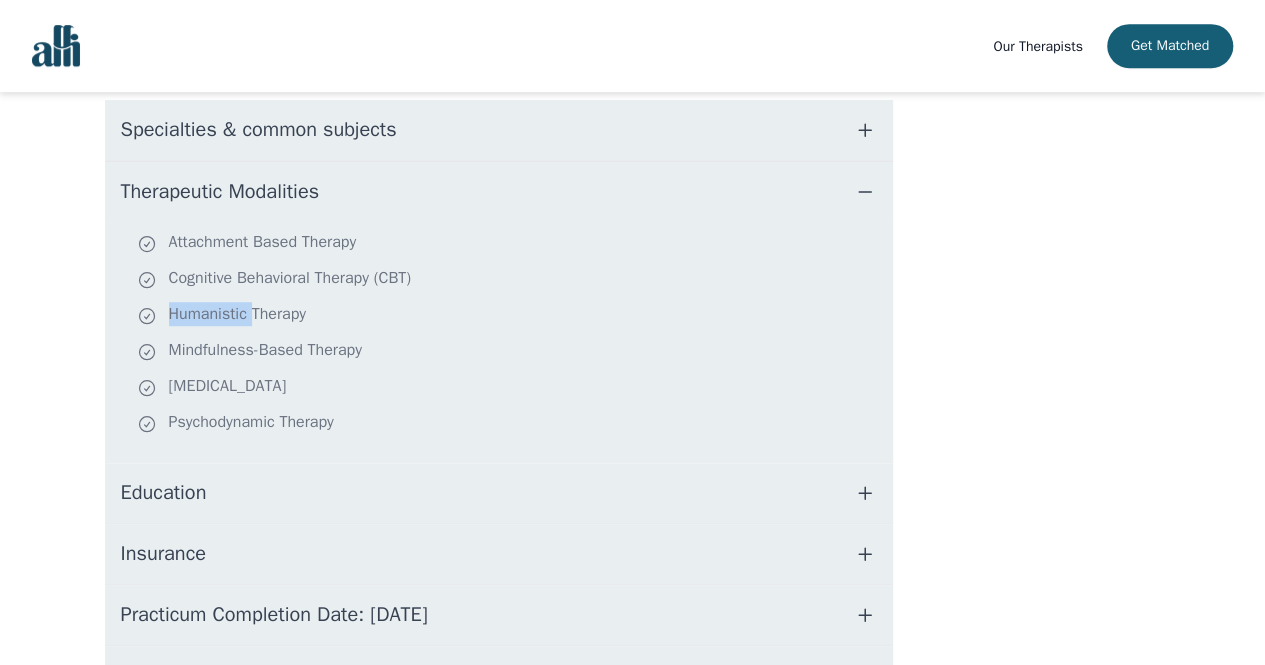click on "Humanistic Therapy" at bounding box center (511, 316) 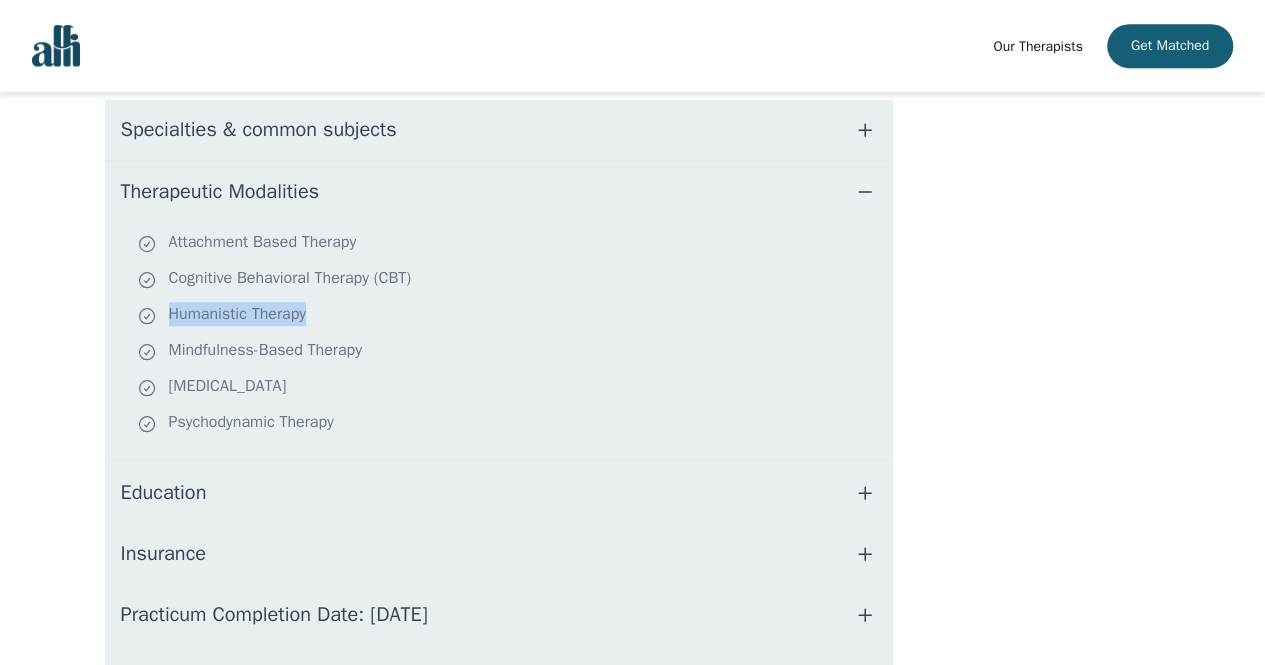 click on "Humanistic Therapy" at bounding box center (511, 316) 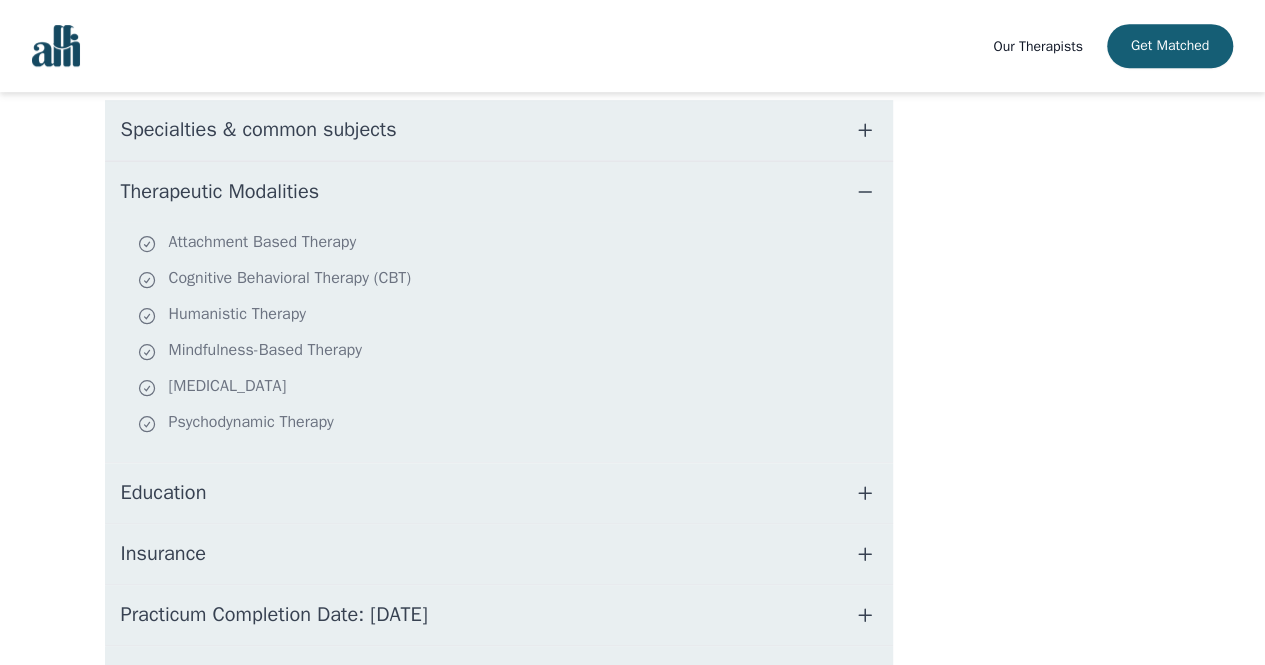 click on "Mindfulness-Based Therapy" at bounding box center (511, 352) 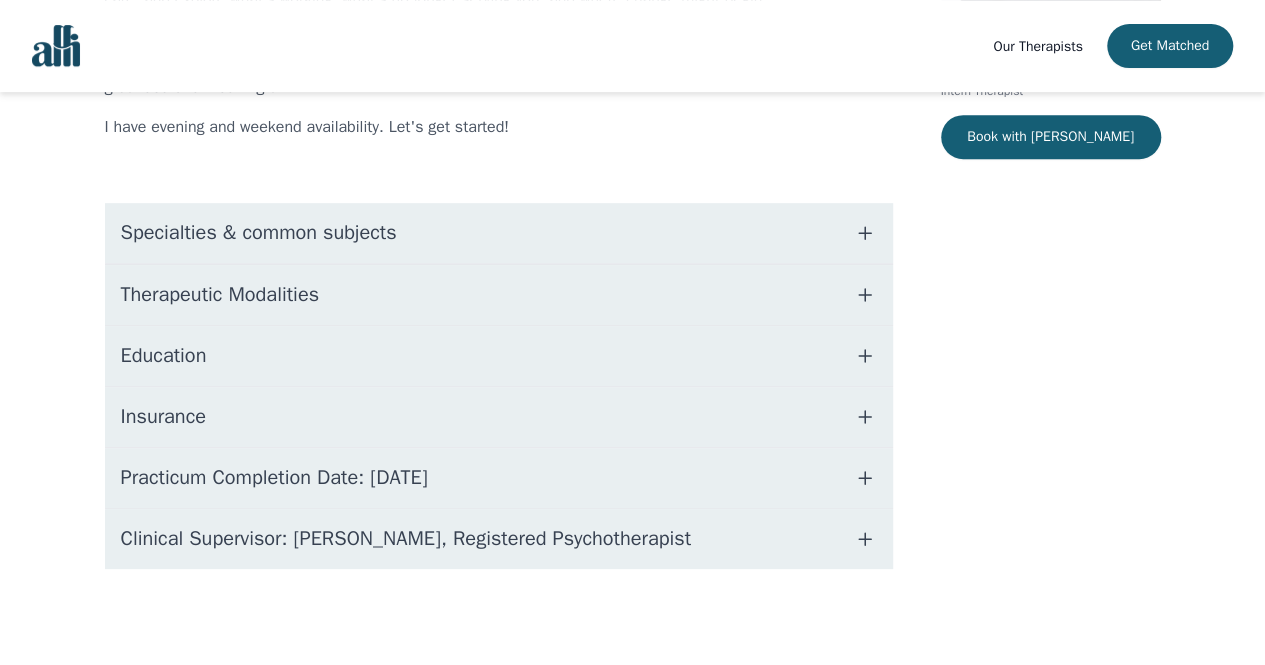scroll, scrollTop: 394, scrollLeft: 0, axis: vertical 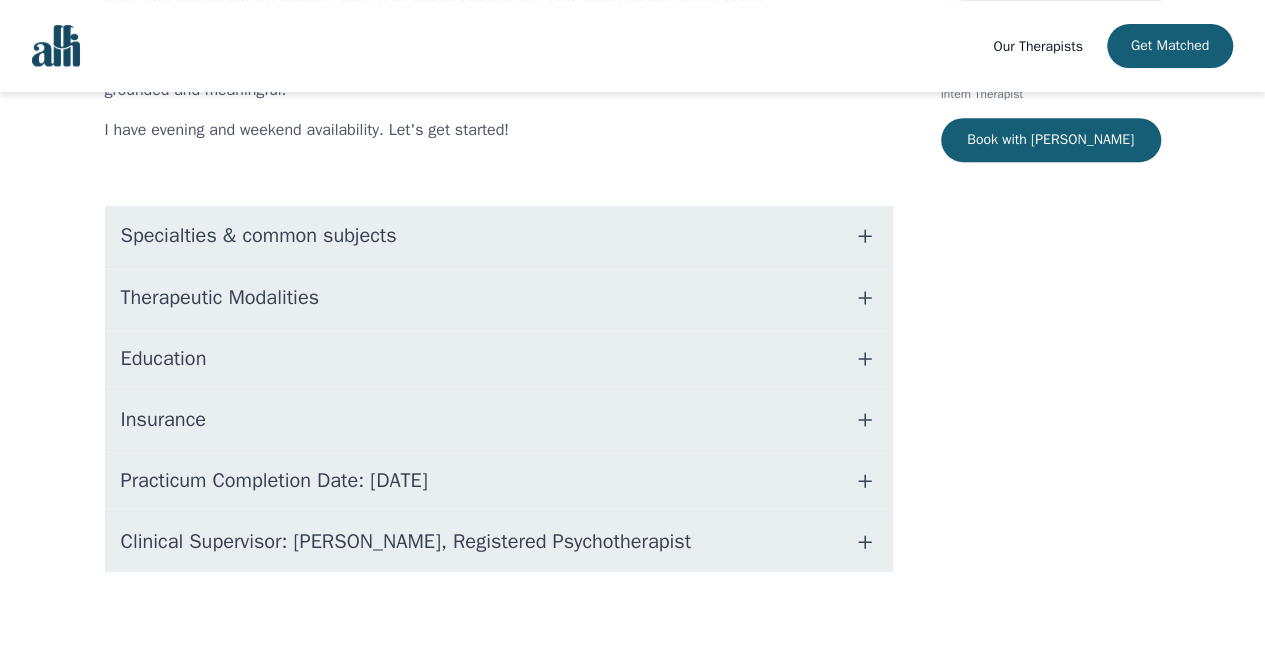 click on "I have evening and weekend availability. Let's get started!" at bounding box center (499, 130) 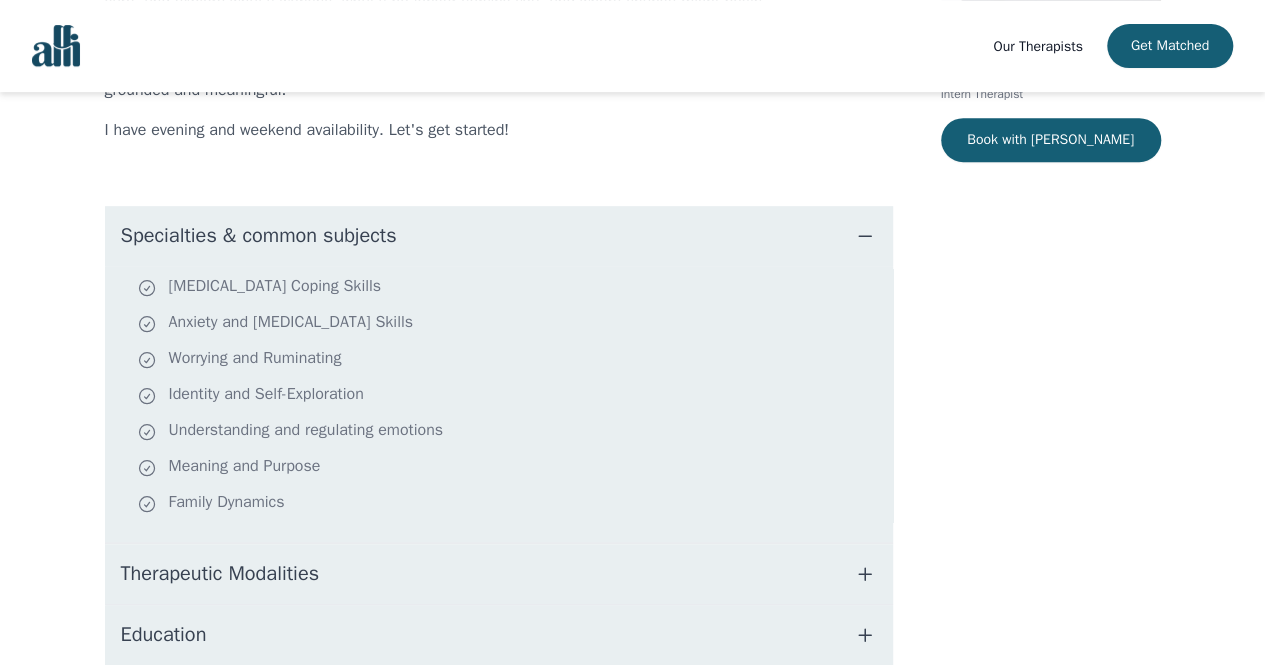 click on "Specialties & common subjects" at bounding box center (259, 236) 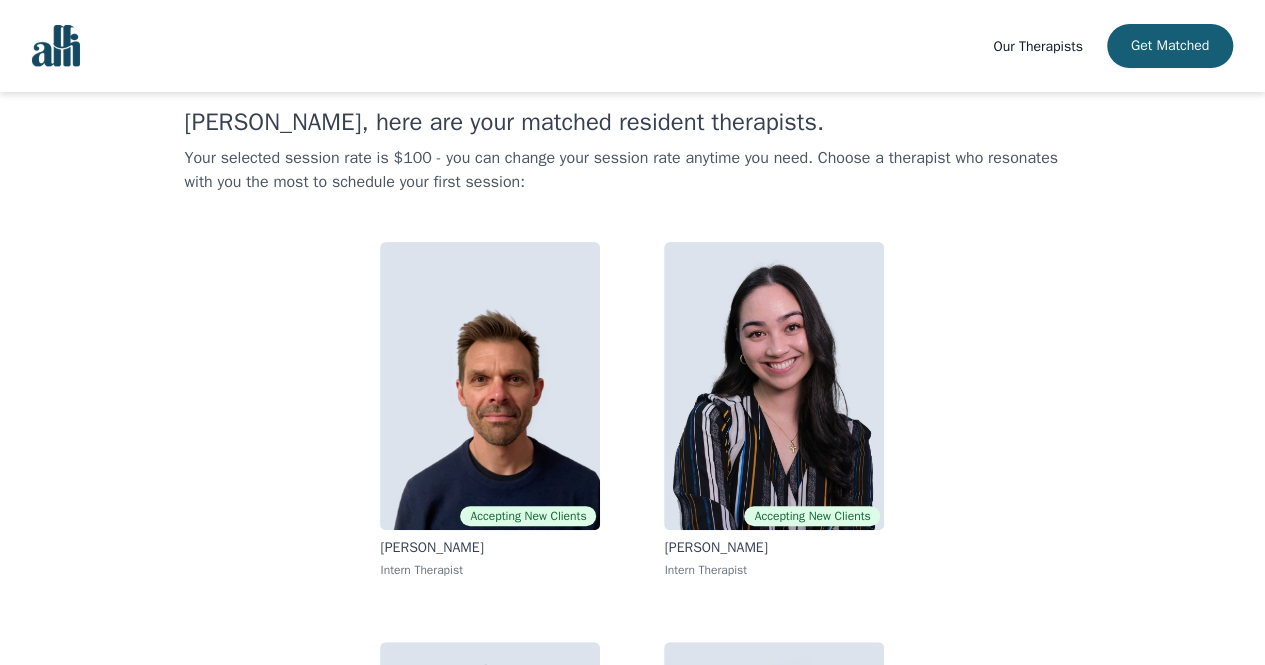 scroll, scrollTop: 0, scrollLeft: 0, axis: both 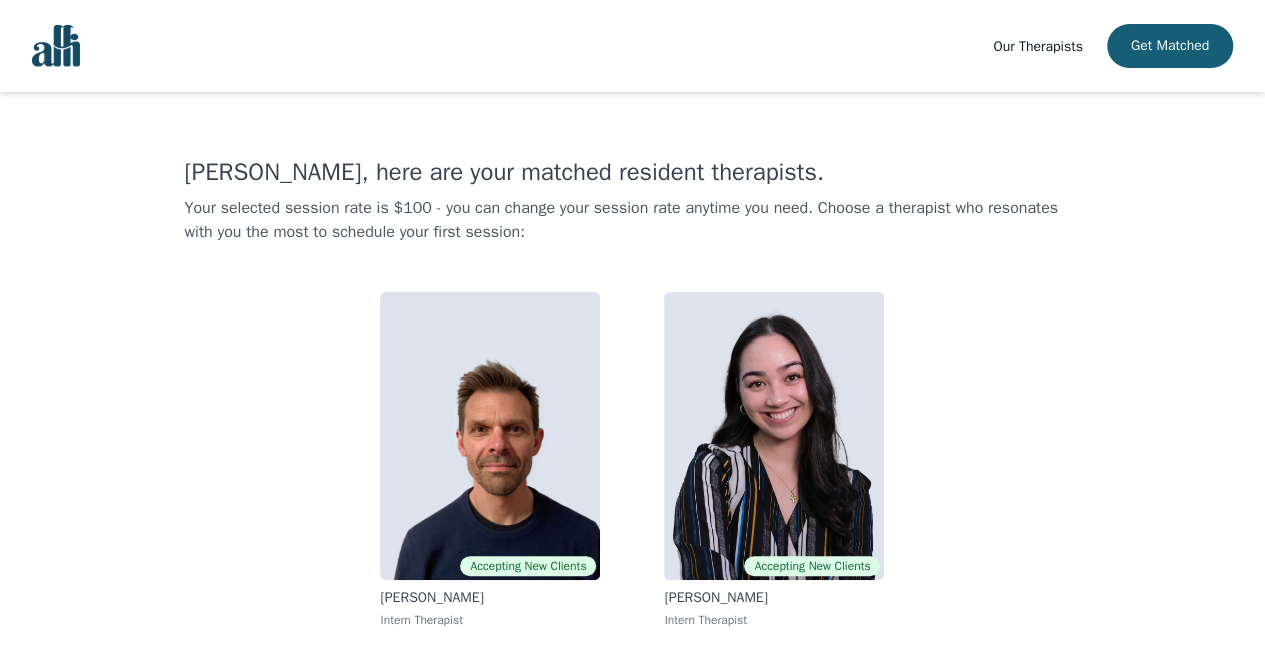click on "Your selected session rate is $100 - you can change your session rate anytime you need. Choose a therapist who resonates with you the most to schedule your first session:" at bounding box center (632, 220) 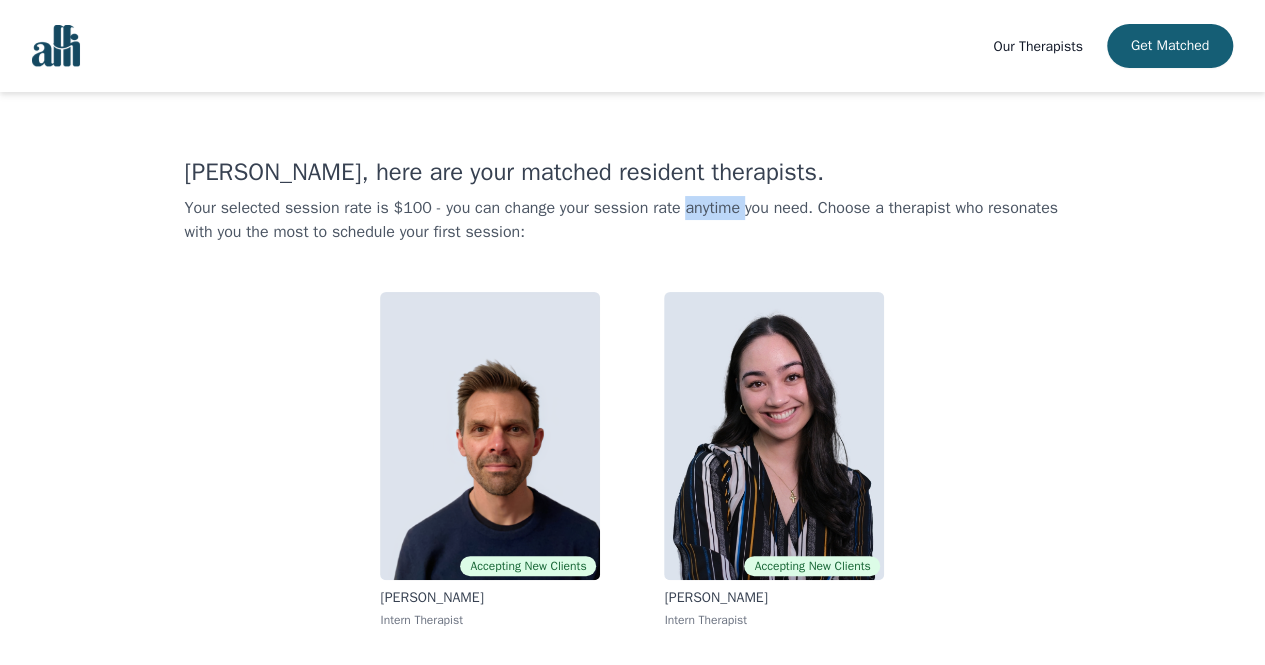 click on "Your selected session rate is $100 - you can change your session rate anytime you need. Choose a therapist who resonates with you the most to schedule your first session:" at bounding box center [632, 220] 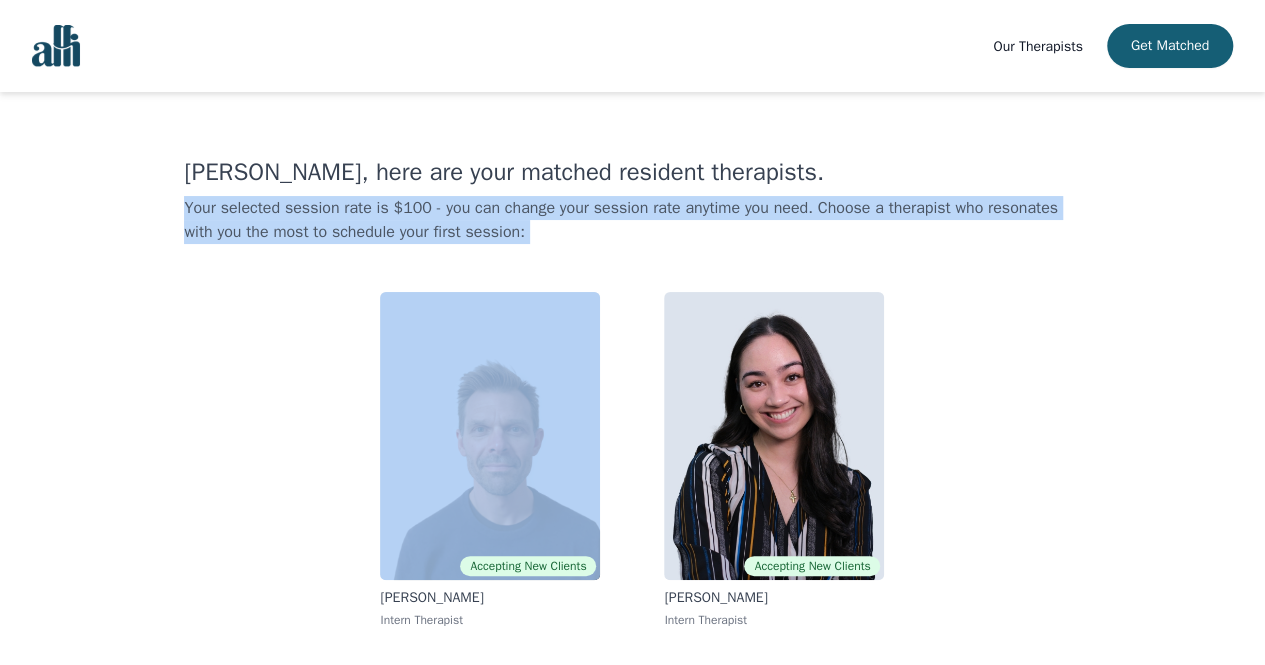 click on "Your selected session rate is $100 - you can change your session rate anytime you need. Choose a therapist who resonates with you the most to schedule your first session:" at bounding box center (632, 220) 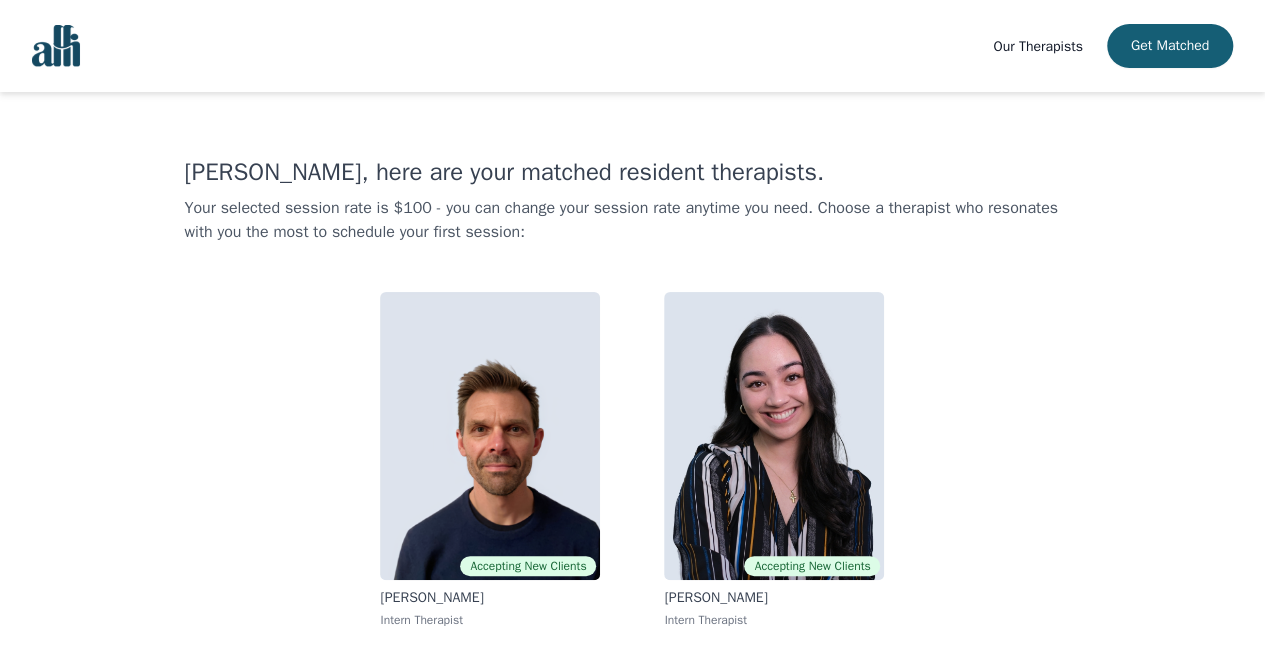 click on "[PERSON_NAME], here are your matched resident therapists." at bounding box center [632, 172] 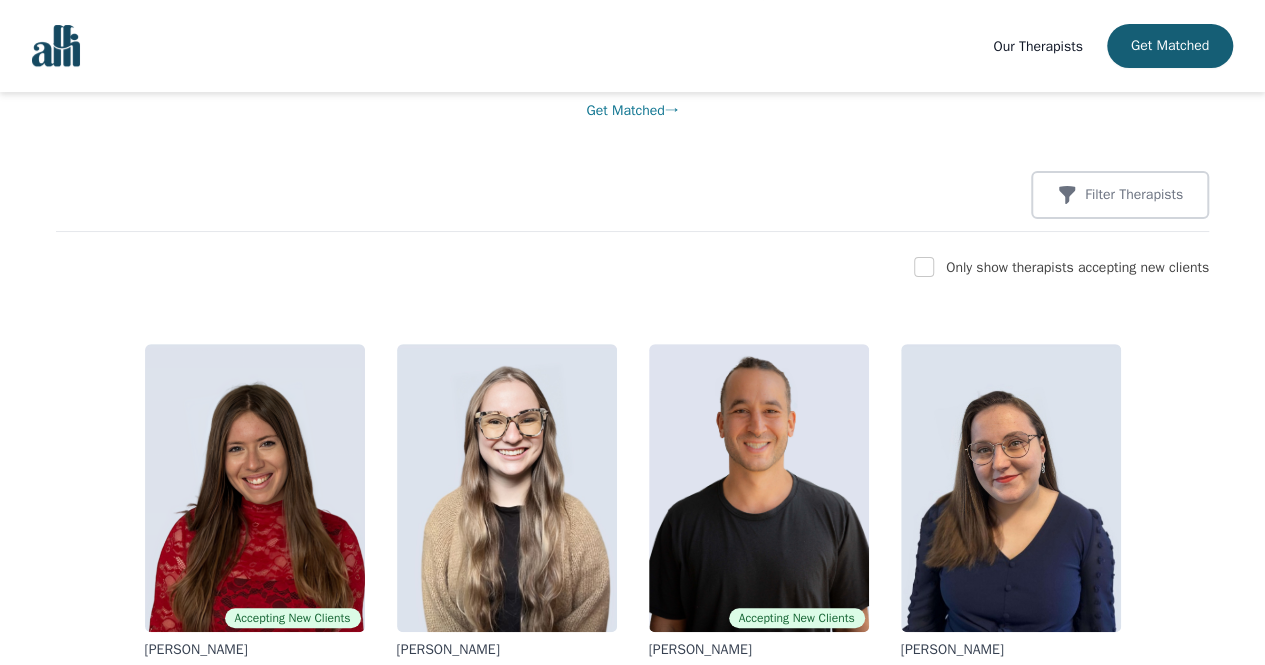 scroll, scrollTop: 300, scrollLeft: 0, axis: vertical 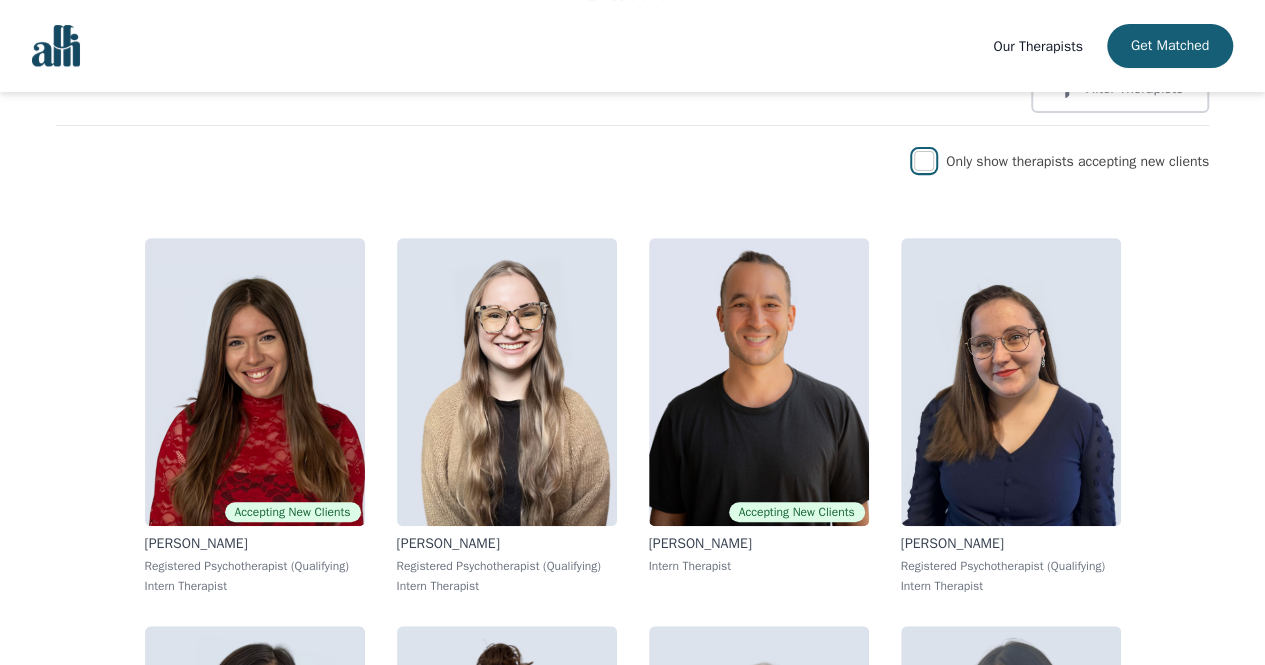 click at bounding box center [924, 161] 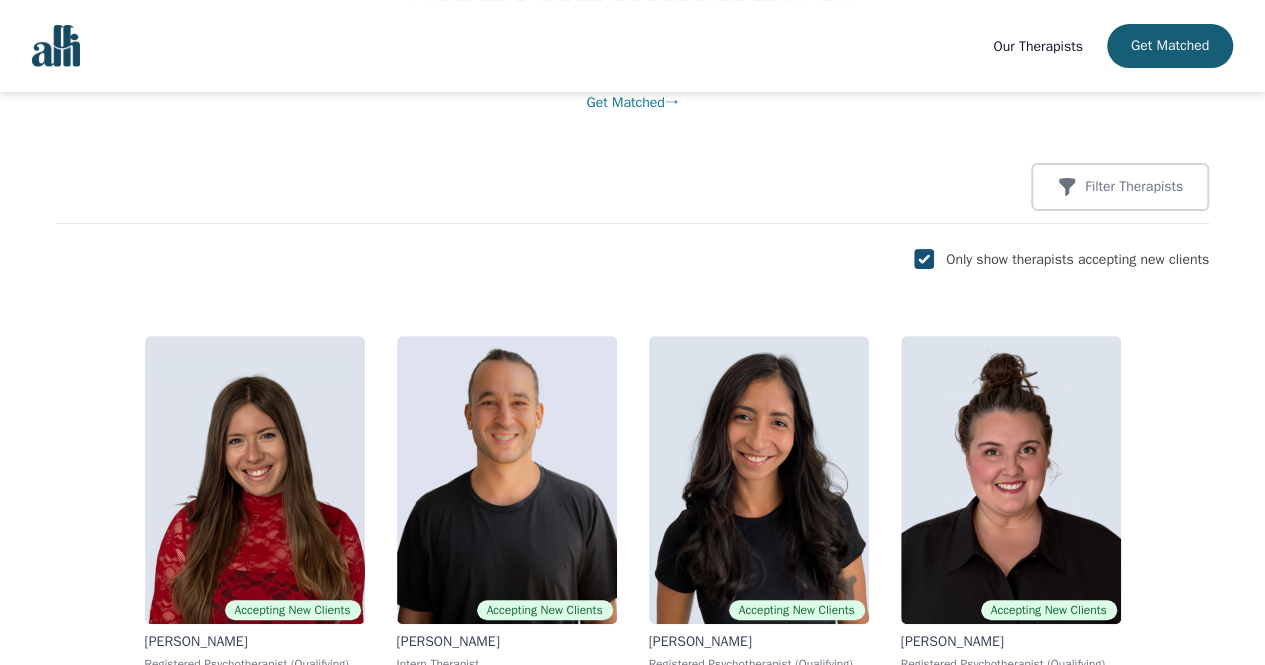 scroll, scrollTop: 200, scrollLeft: 0, axis: vertical 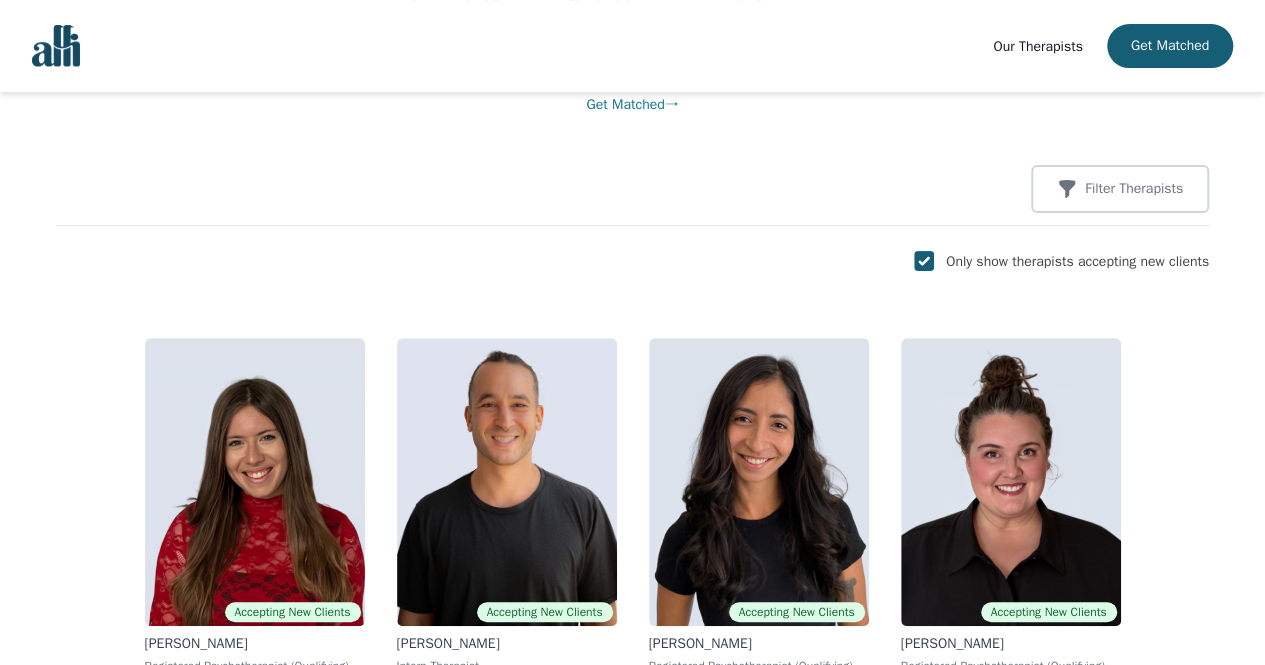 click on "Filter Therapists" at bounding box center (1134, 189) 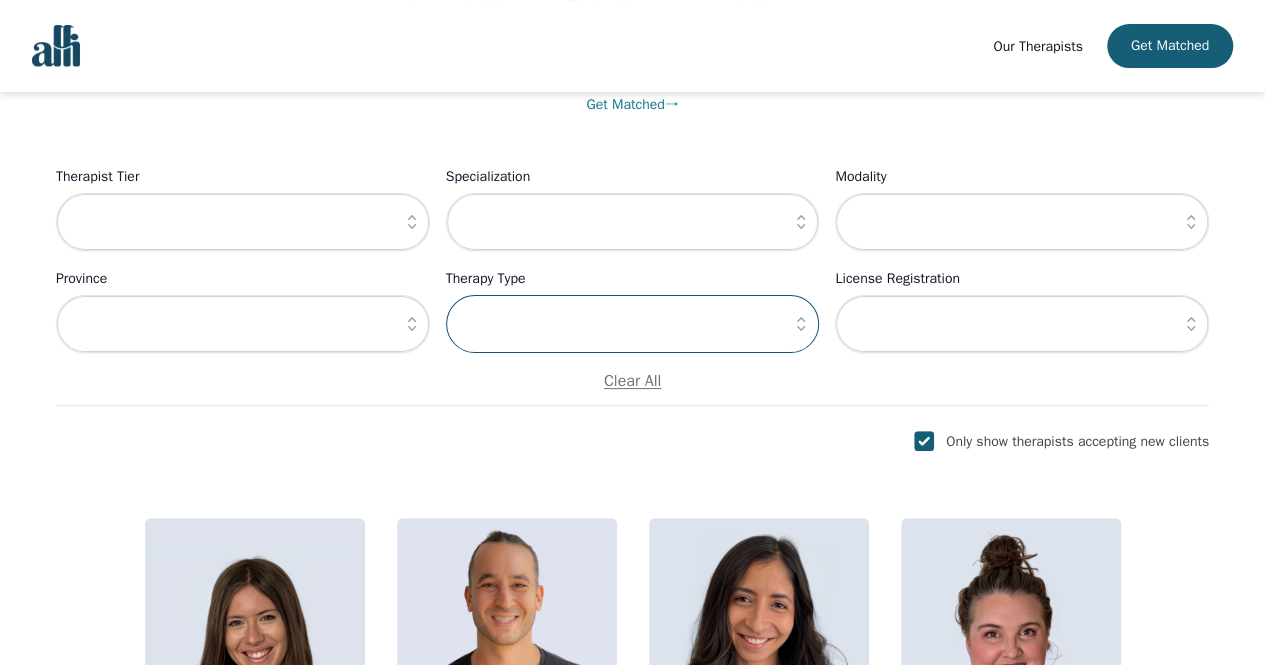 click at bounding box center [633, 324] 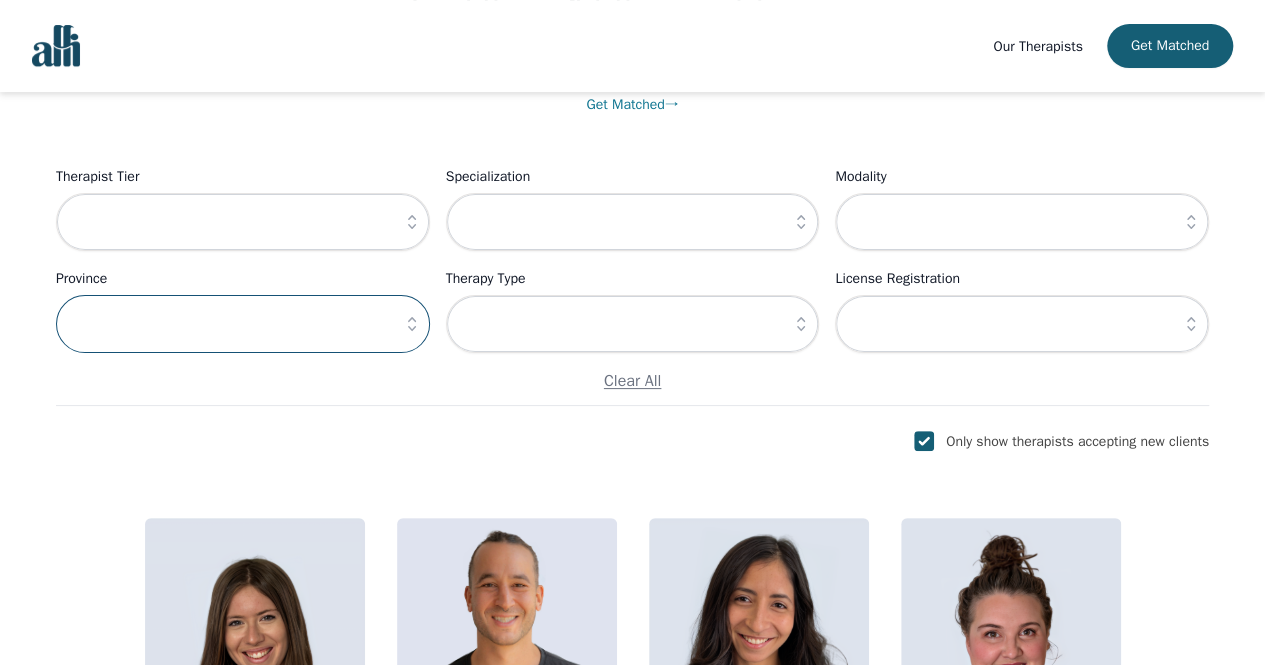 click at bounding box center [243, 324] 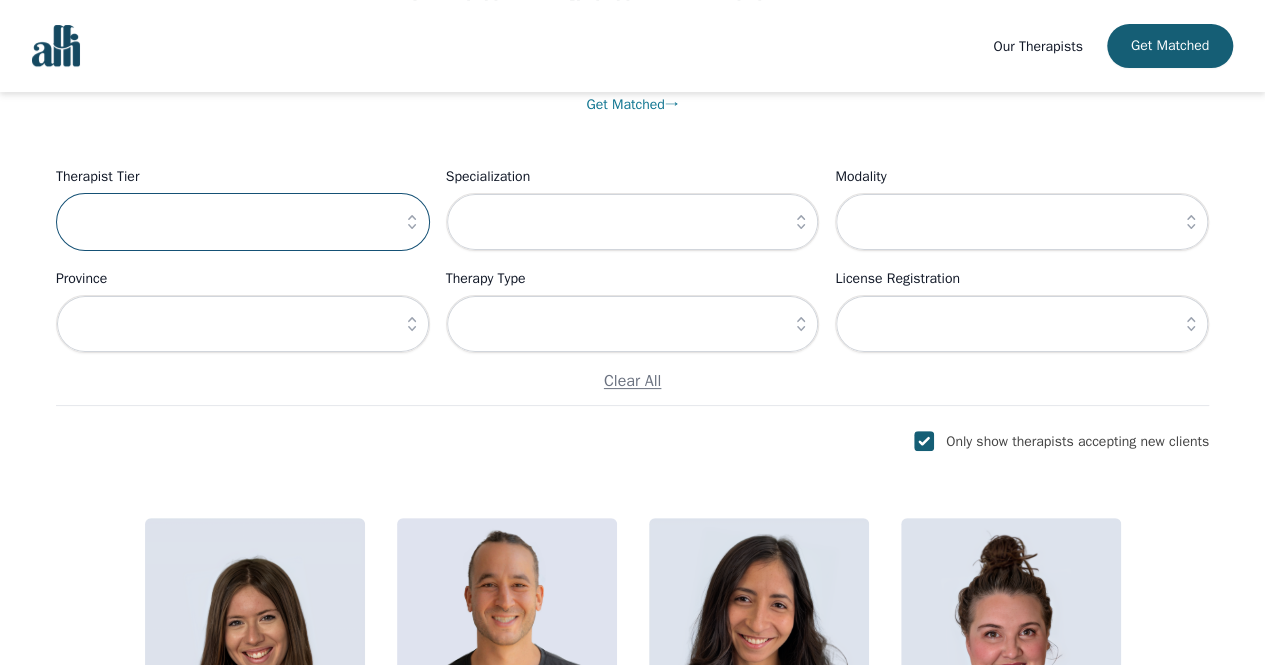 click at bounding box center [243, 222] 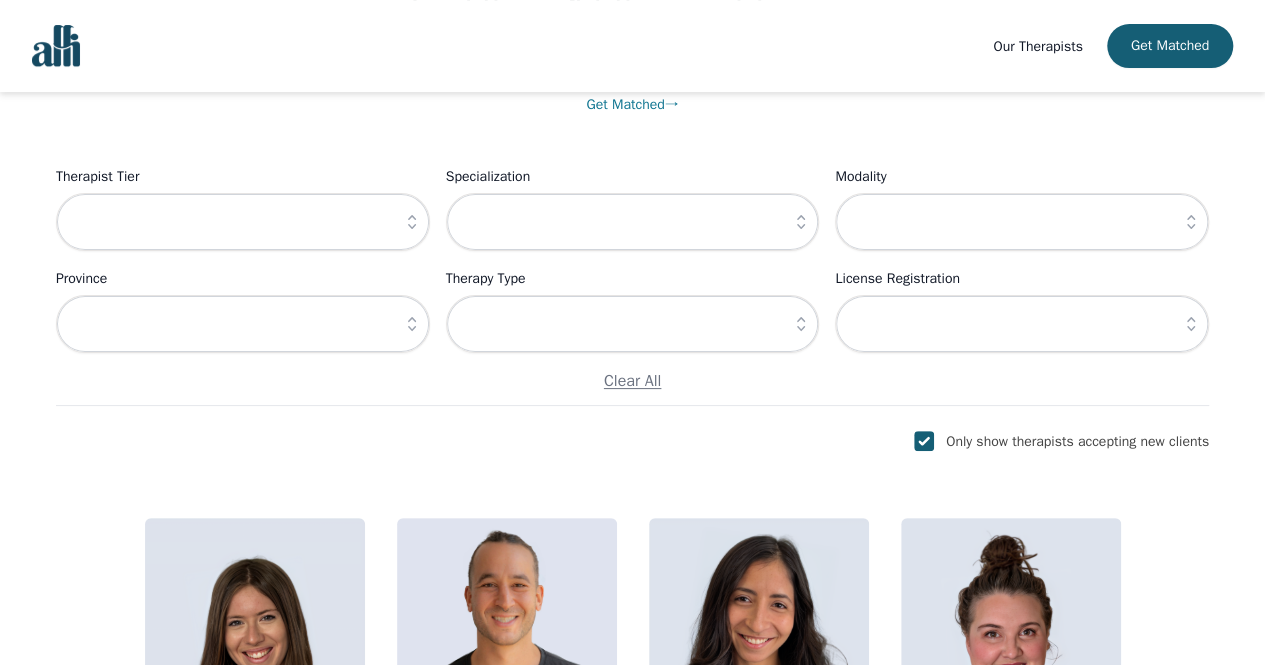 click 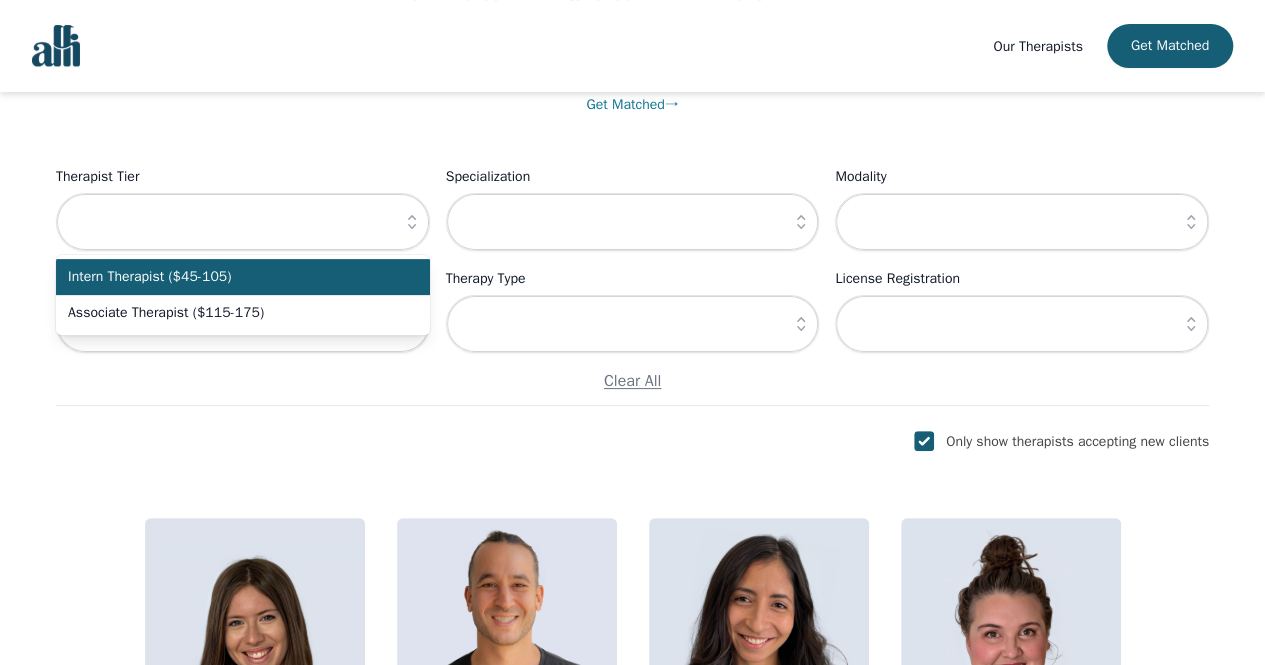 click on "Intern Therapist ($45-105)" at bounding box center (231, 277) 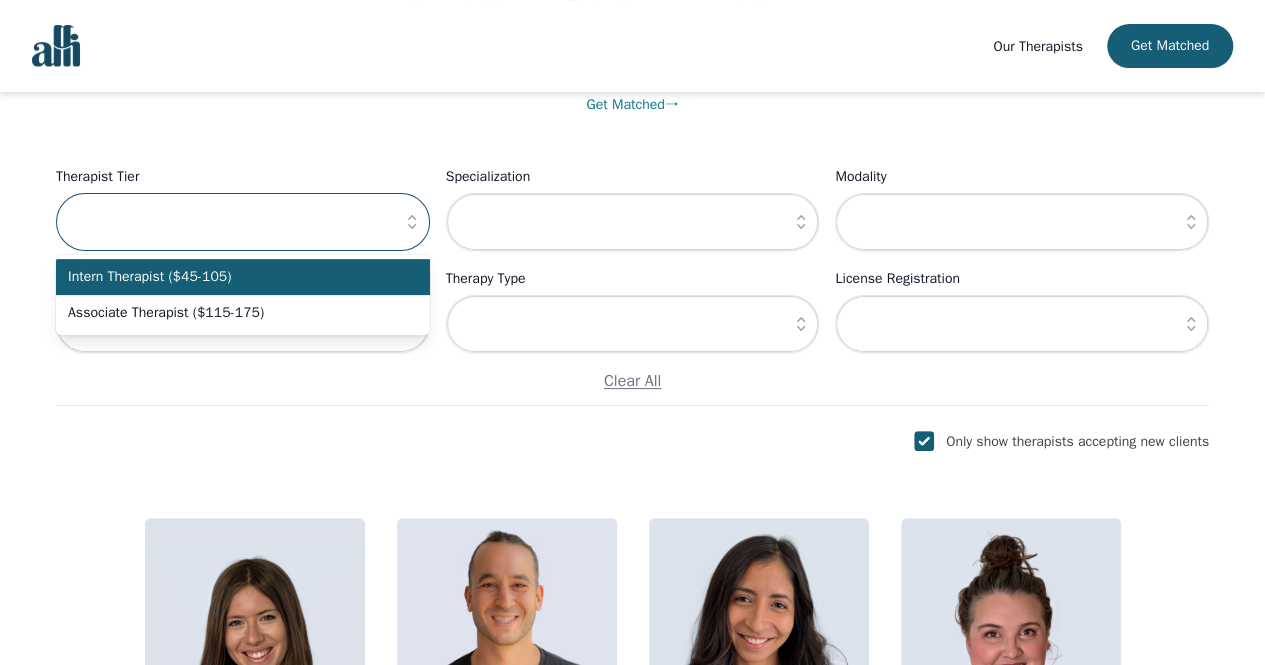 type on "Intern Therapist ($45-105)" 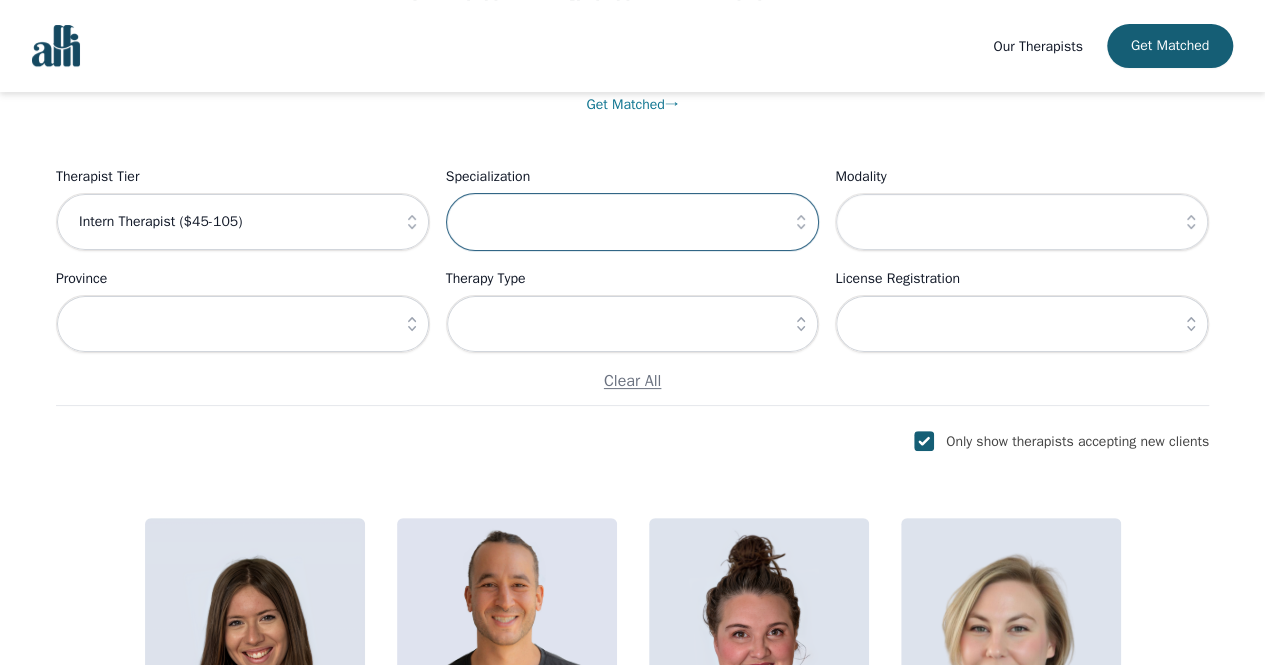 click at bounding box center (633, 222) 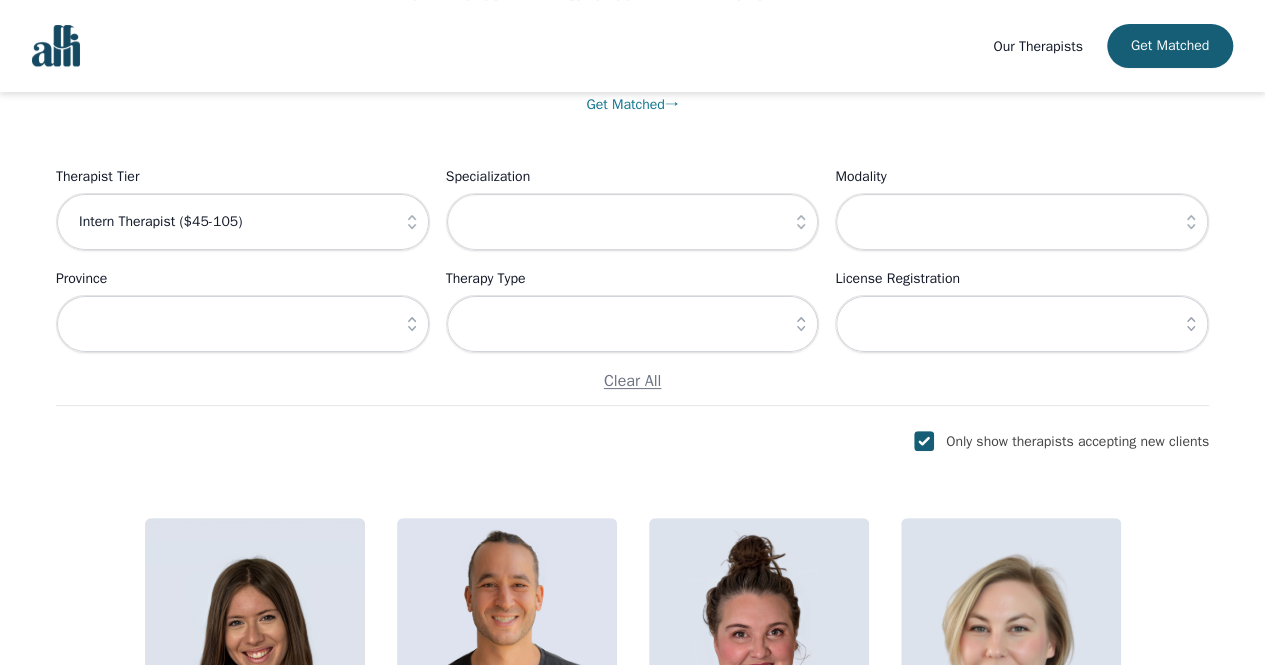 click at bounding box center (801, 222) 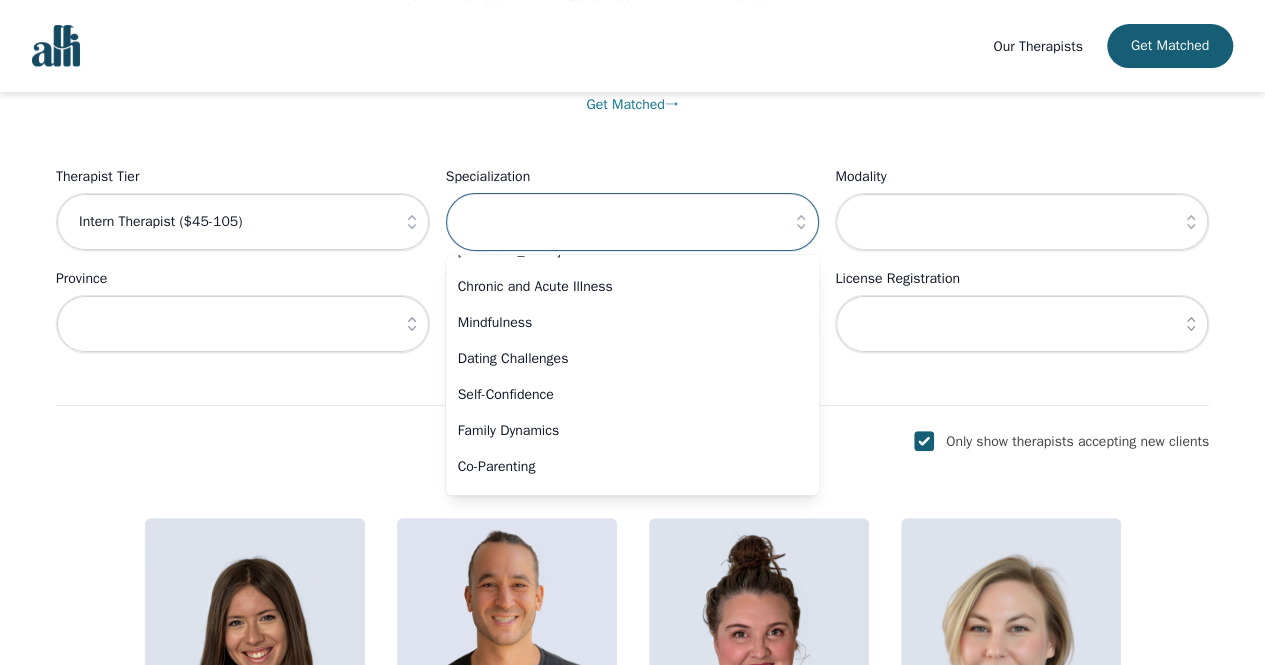 scroll, scrollTop: 1352, scrollLeft: 0, axis: vertical 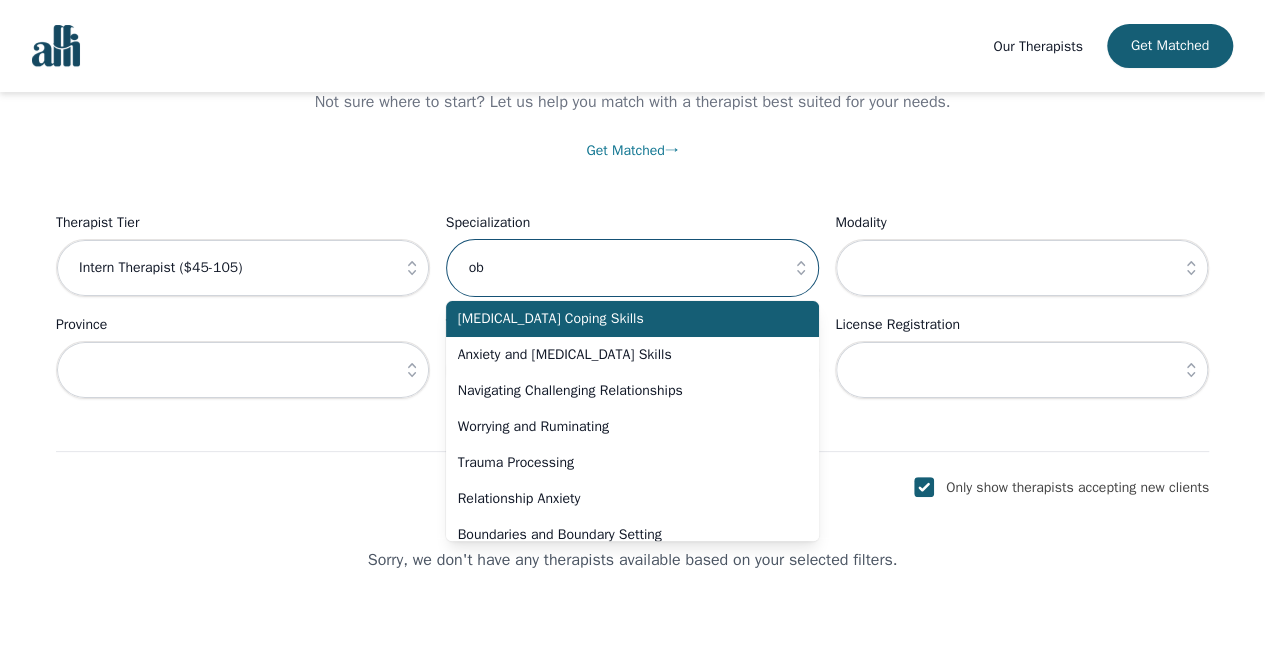 type on "o" 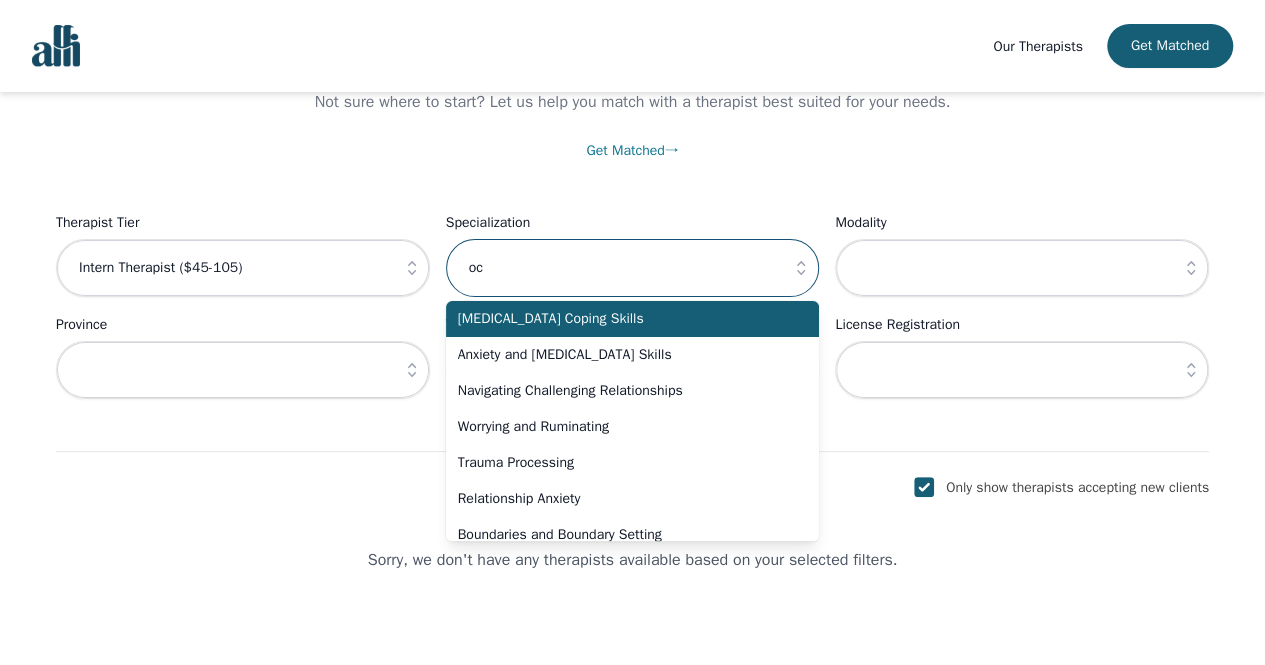type on "o" 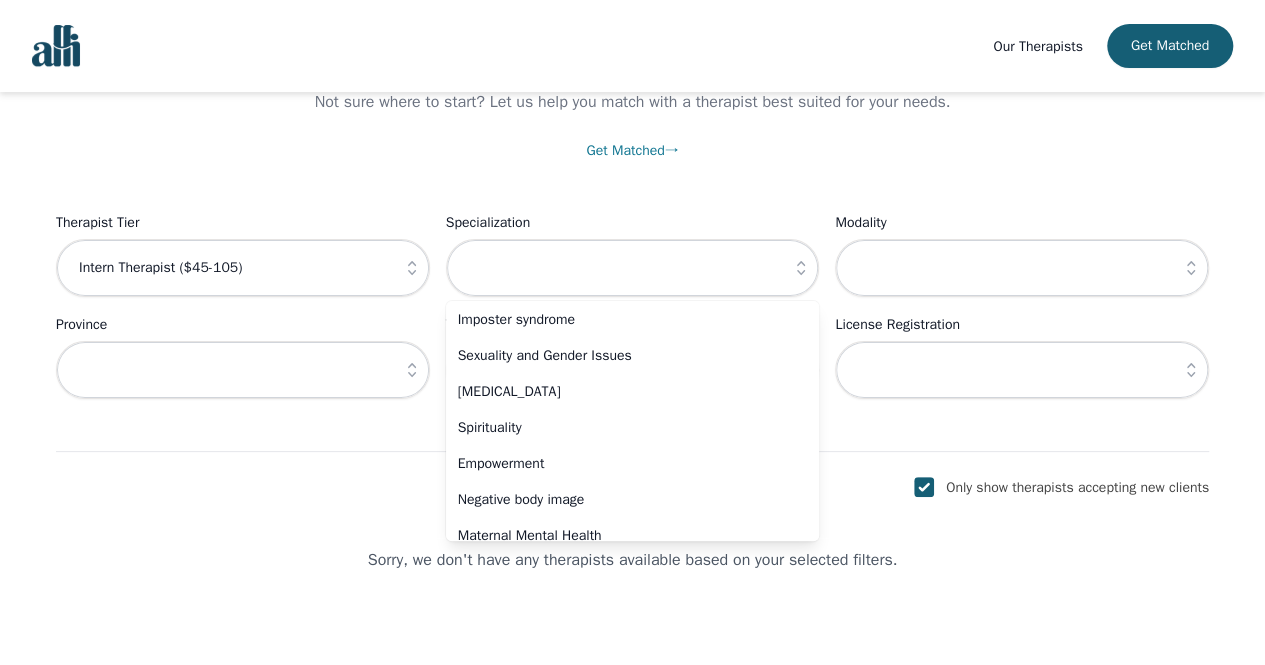 scroll, scrollTop: 688, scrollLeft: 0, axis: vertical 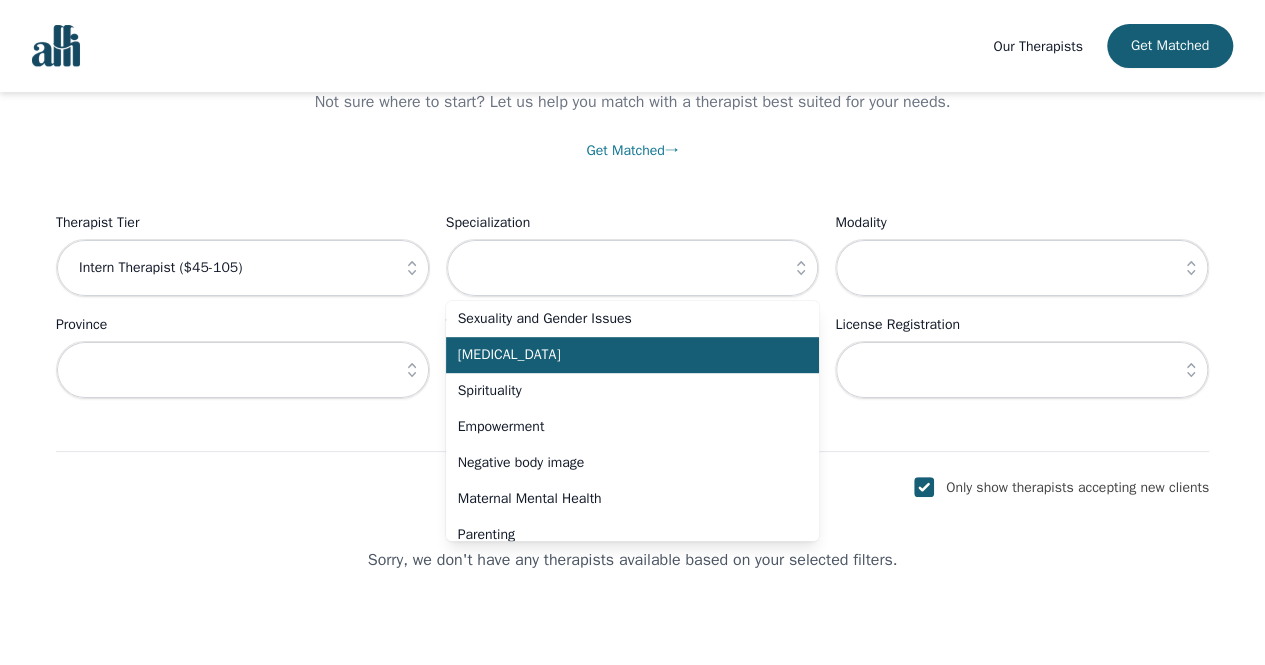 click on "[MEDICAL_DATA]" at bounding box center (633, 355) 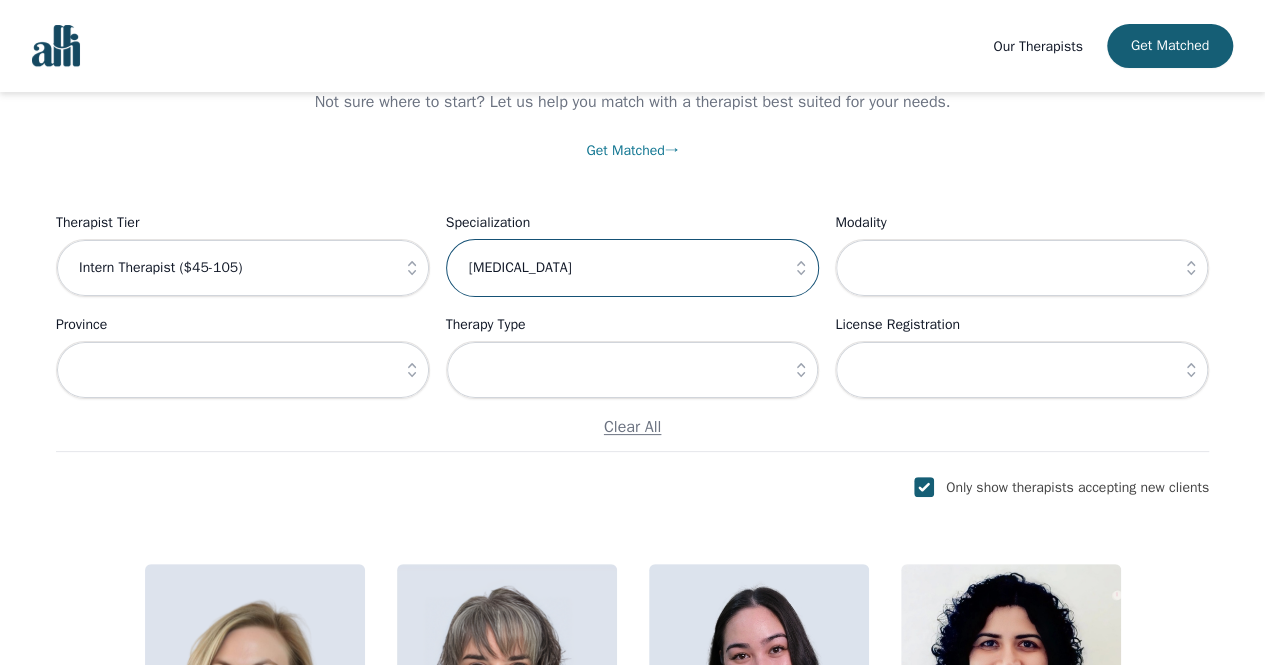 click on "[MEDICAL_DATA]" at bounding box center (633, 268) 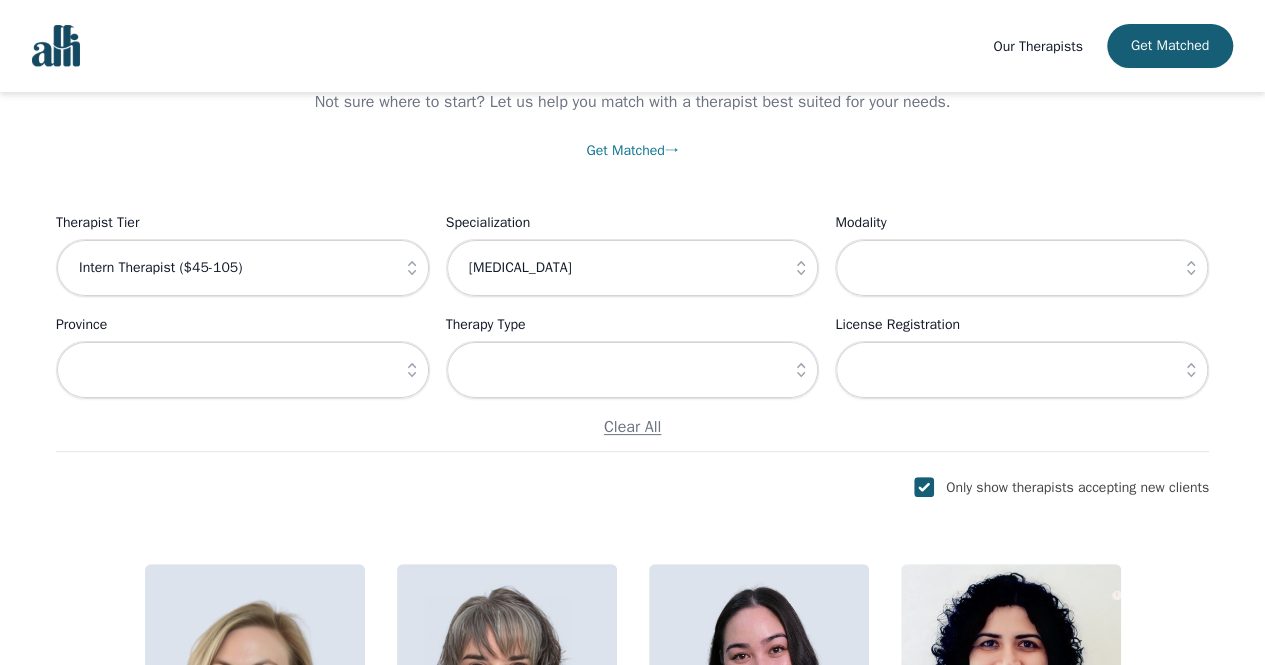 click at bounding box center (801, 268) 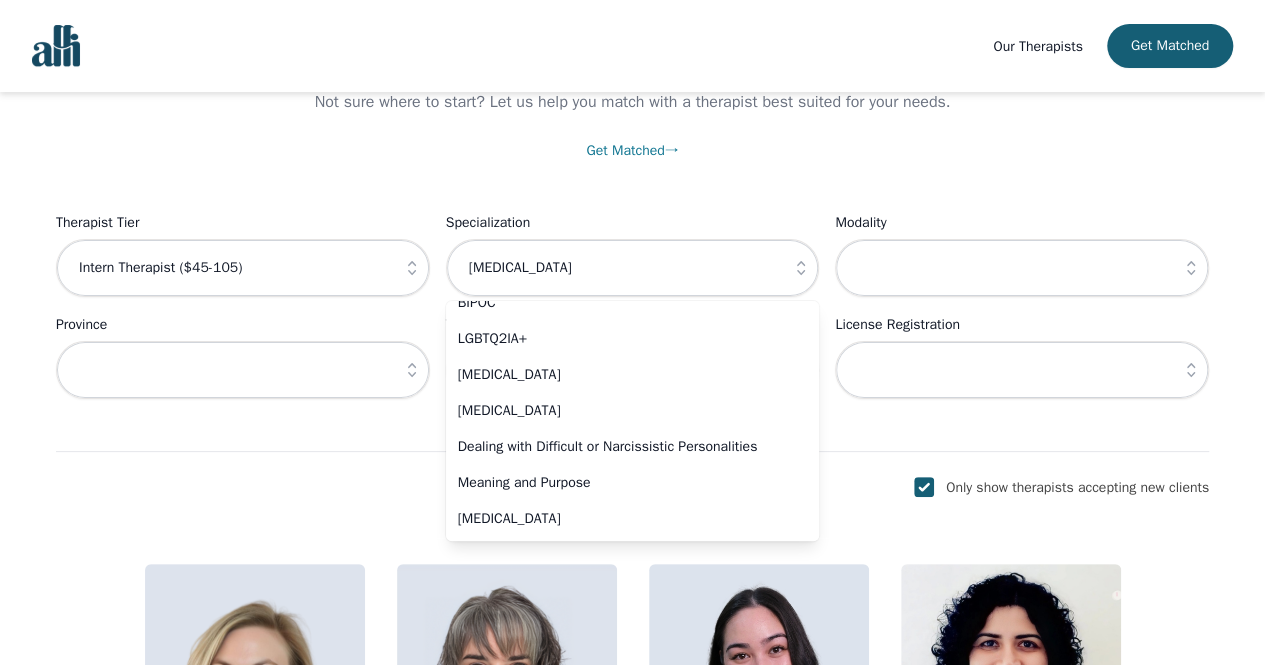 scroll, scrollTop: 1085, scrollLeft: 0, axis: vertical 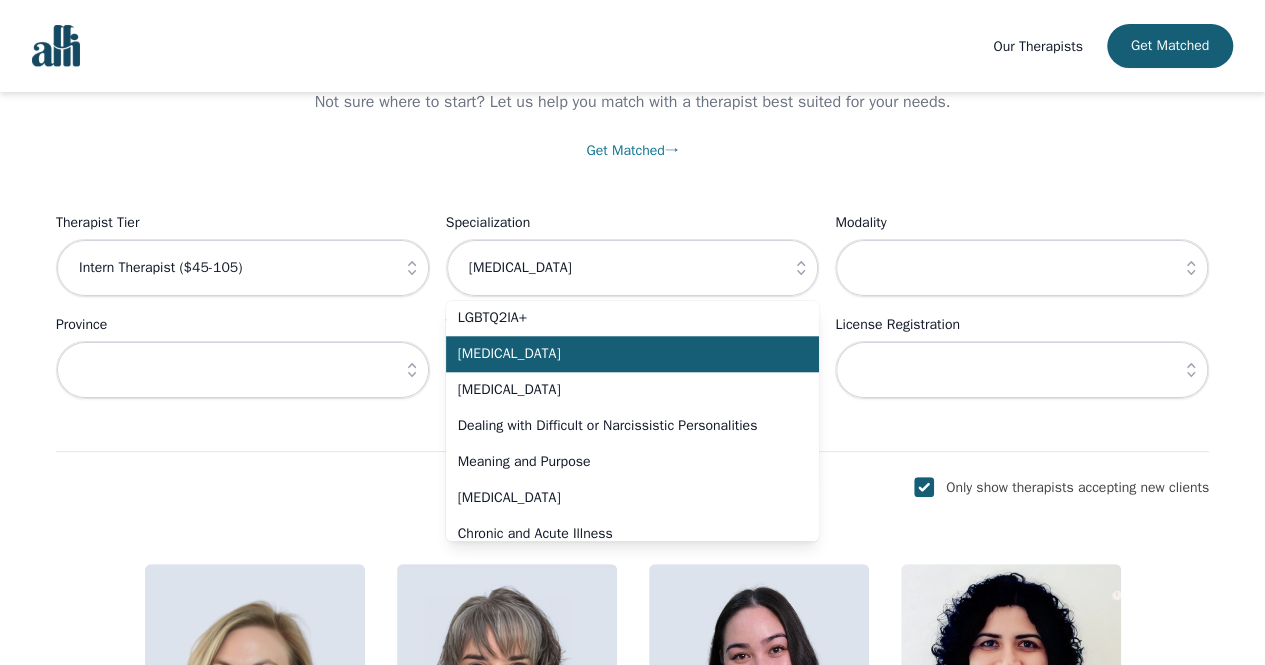 click on "[MEDICAL_DATA]" at bounding box center (633, 354) 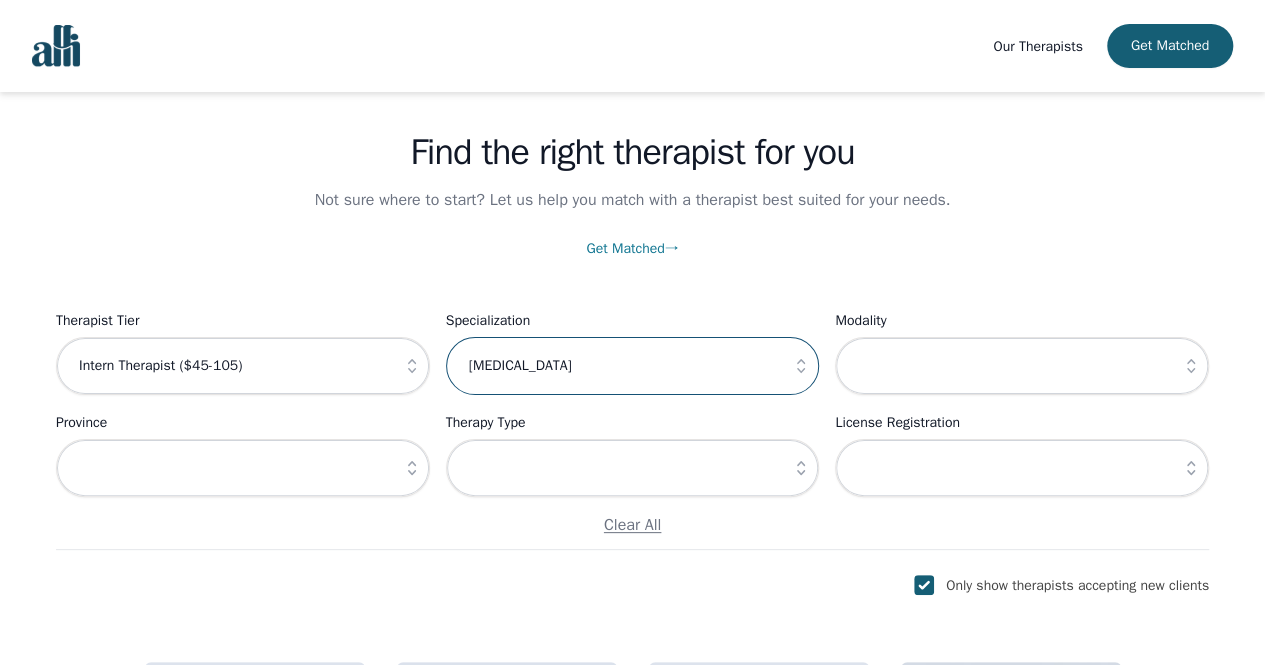 scroll, scrollTop: 0, scrollLeft: 0, axis: both 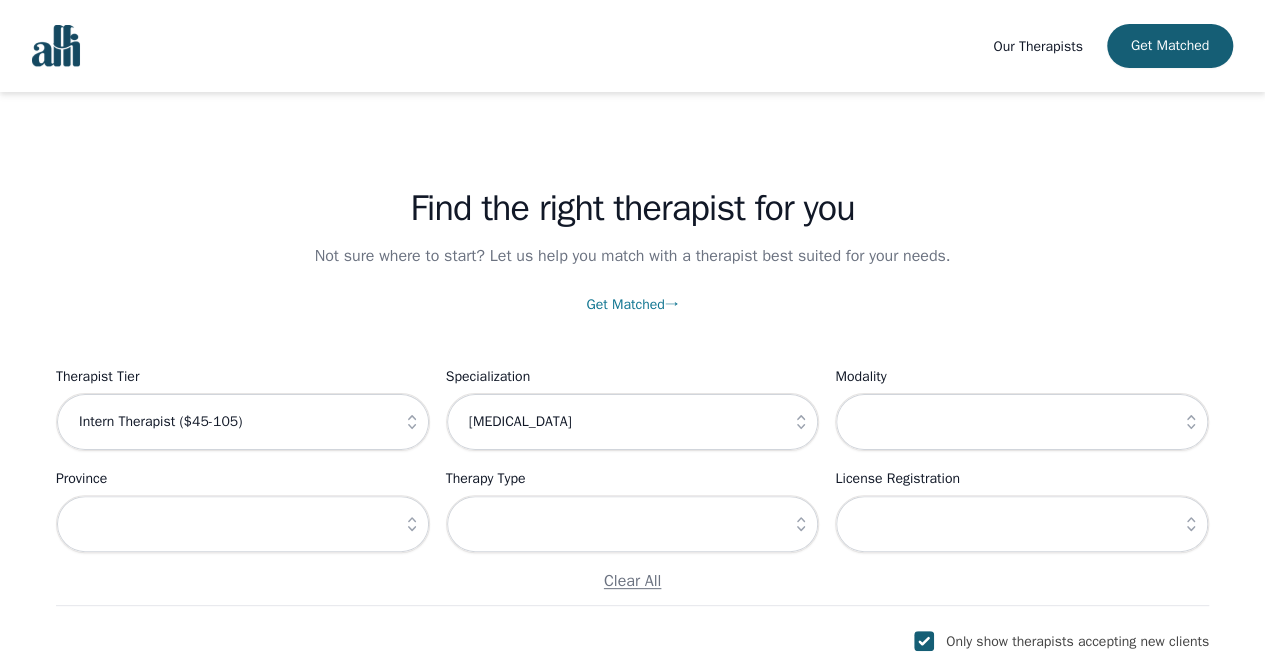 click at bounding box center [801, 422] 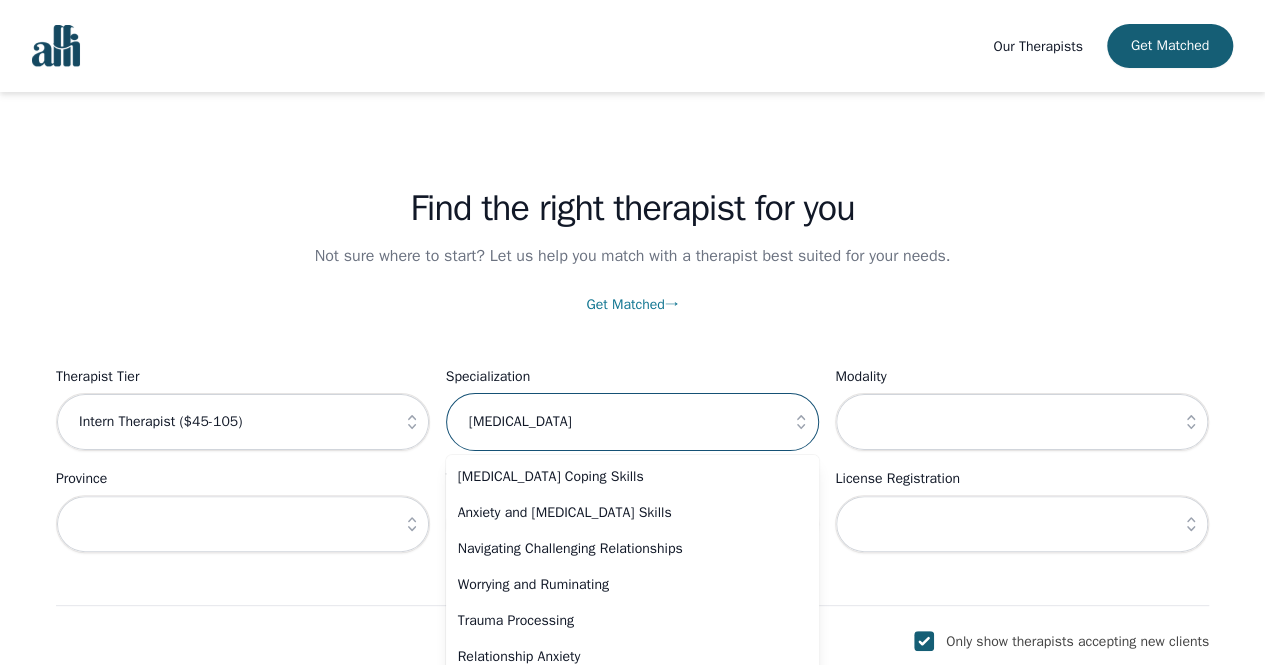 scroll, scrollTop: 28, scrollLeft: 0, axis: vertical 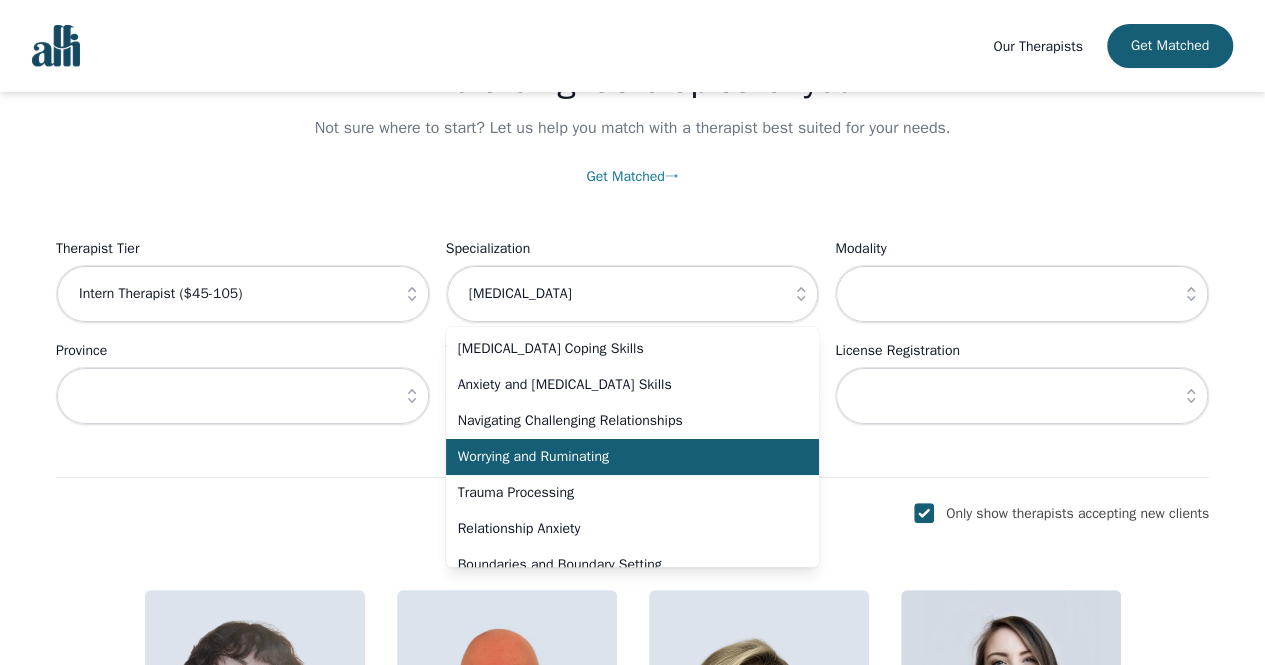 click on "Worrying and Ruminating" at bounding box center [621, 457] 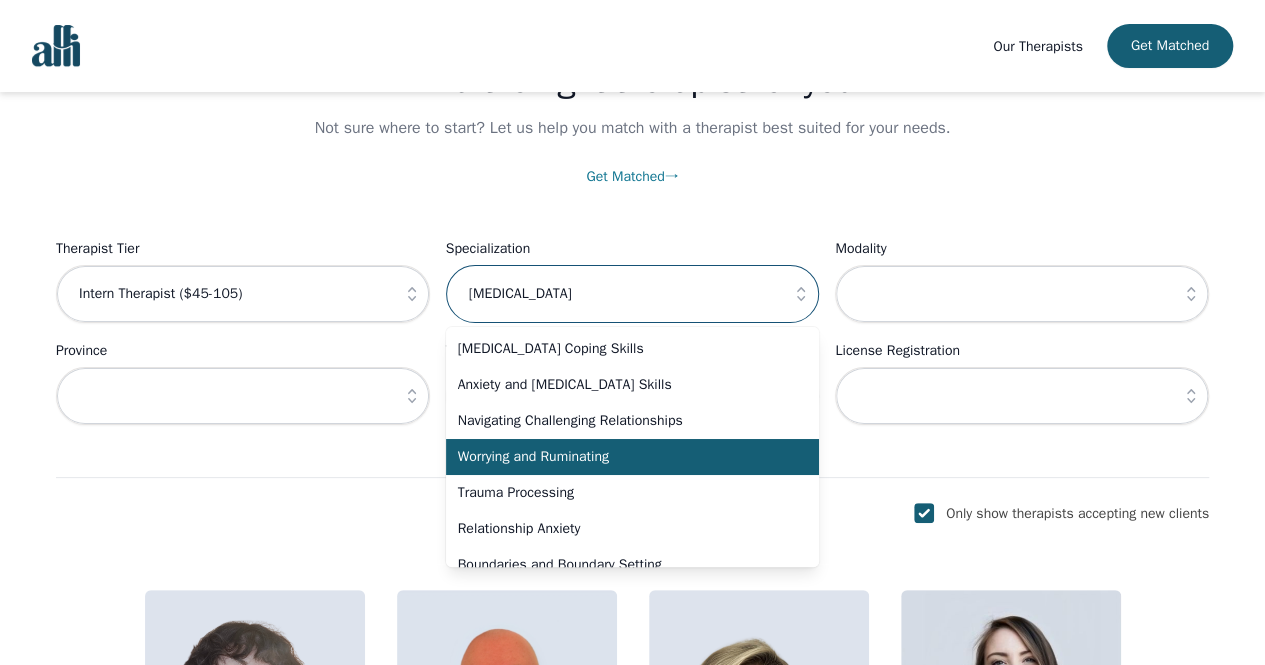 type on "Worrying and Ruminating" 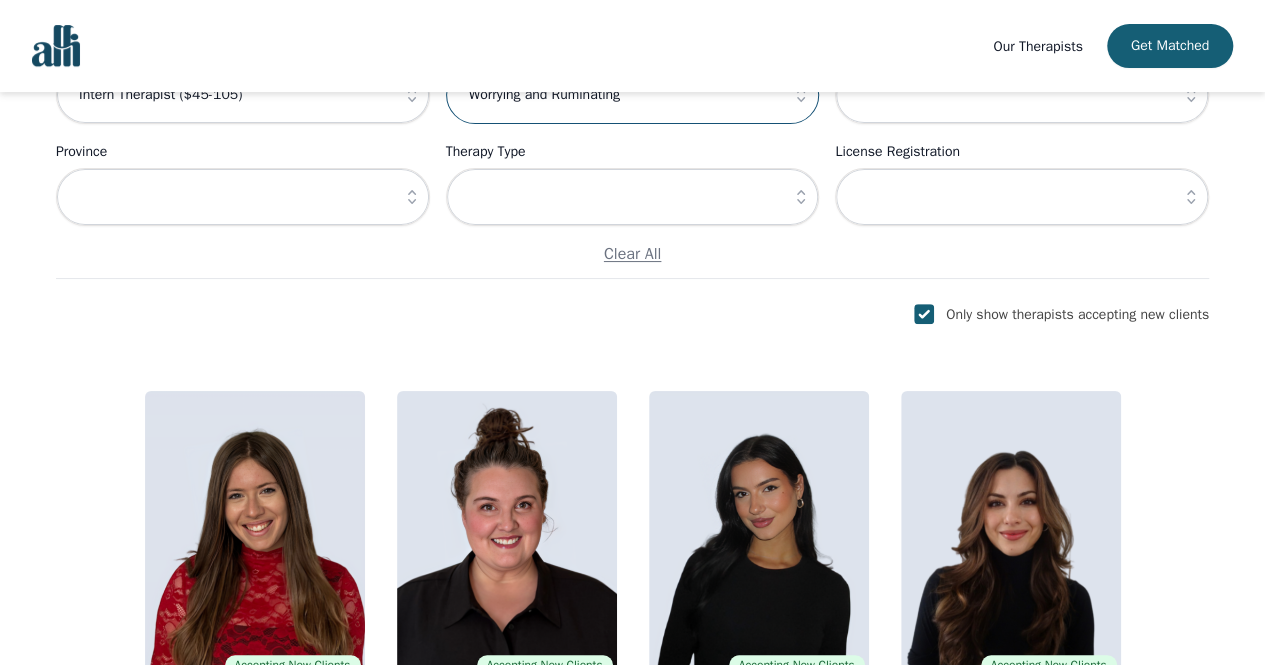 scroll, scrollTop: 528, scrollLeft: 0, axis: vertical 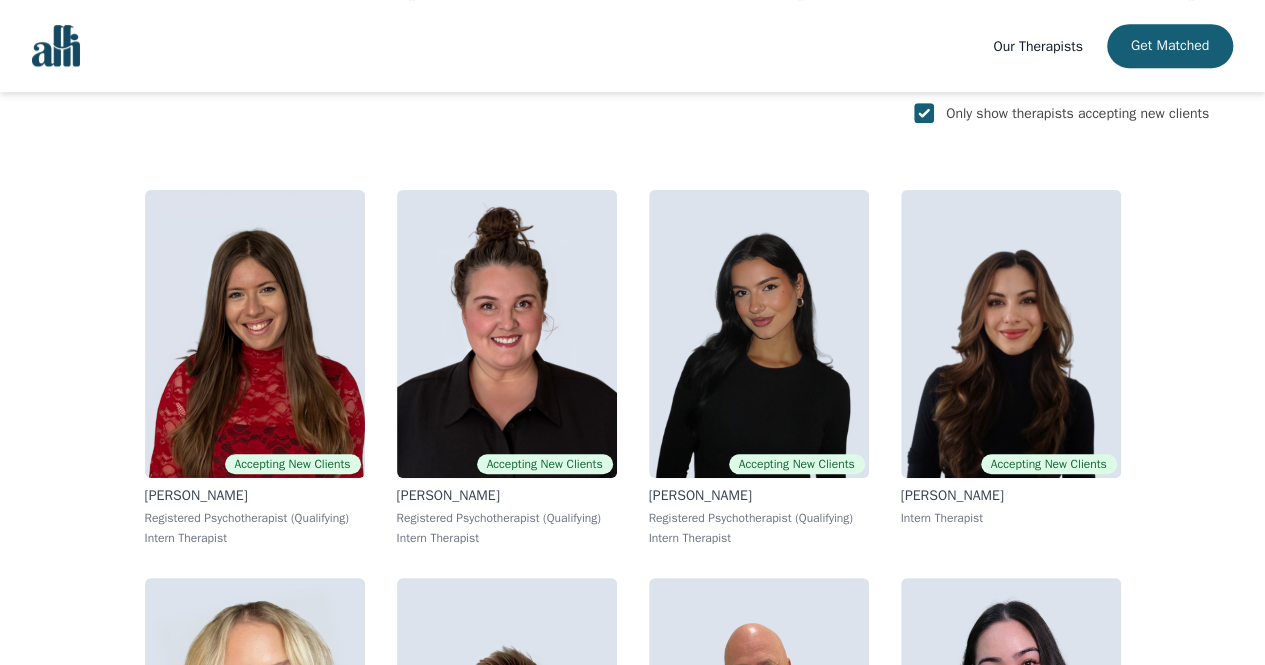 click on "Find the right therapist for you Not sure where to start? Let us help you match with a therapist best suited for your needs. Get Matched  → Filter Therapists Therapist Tier Intern Therapist ($45-105) Specialization Worrying and Ruminating Modality Province Therapy Type License Registration Clear All Only show therapists accepting new clients Accepting New Clients [PERSON_NAME] Registered Psychotherapist (Qualifying) Intern Therapist Accepting New Clients [PERSON_NAME] Registered Psychotherapist (Qualifying) Intern Therapist Accepting New Clients [PERSON_NAME] Registered Psychotherapist (Qualifying) Intern Therapist Accepting New Clients [PERSON_NAME] Intern Therapist Accepting New Clients [PERSON_NAME] Registered Psychotherapist (Qualifying) Intern Therapist Accepting New Clients [PERSON_NAME] Registered Psychotherapist (Qualifying) Intern Therapist Accepting New Clients [PERSON_NAME] Intern Therapist Accepting New Clients [PERSON_NAME] Registered Psychotherapist (Qualifying) Intern Therapist [PERSON_NAME]" at bounding box center (632, 1857) 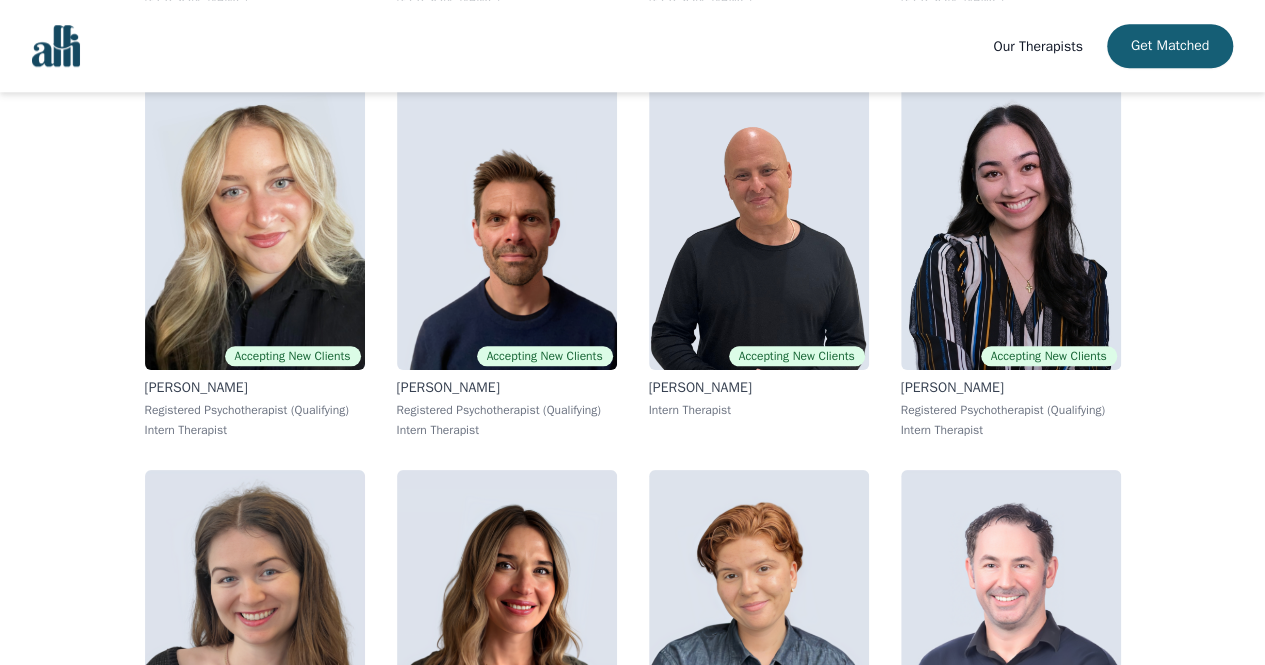 scroll, scrollTop: 1028, scrollLeft: 0, axis: vertical 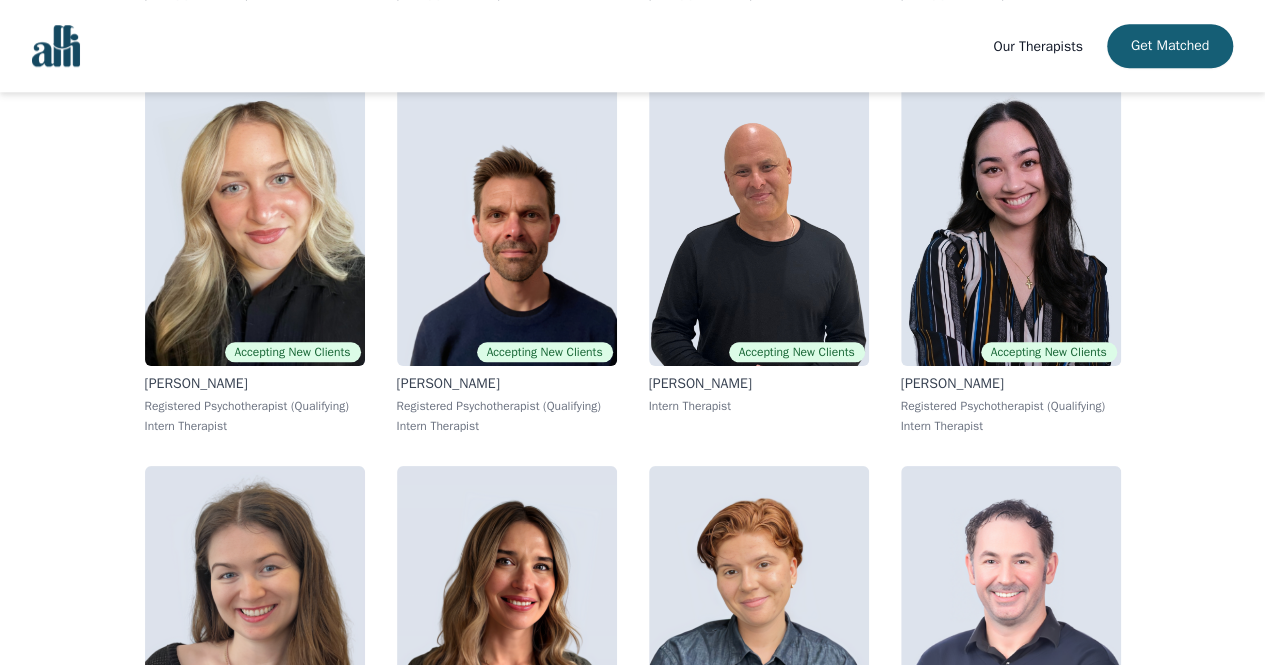 click at bounding box center (1011, 222) 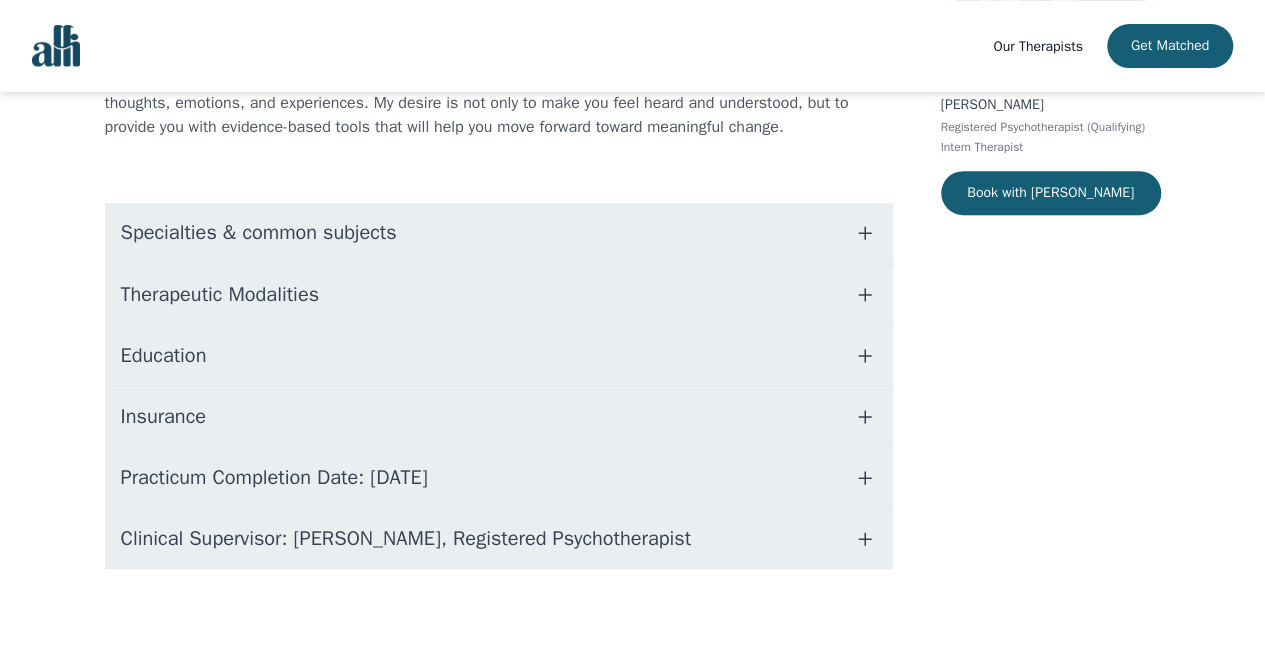 scroll, scrollTop: 0, scrollLeft: 0, axis: both 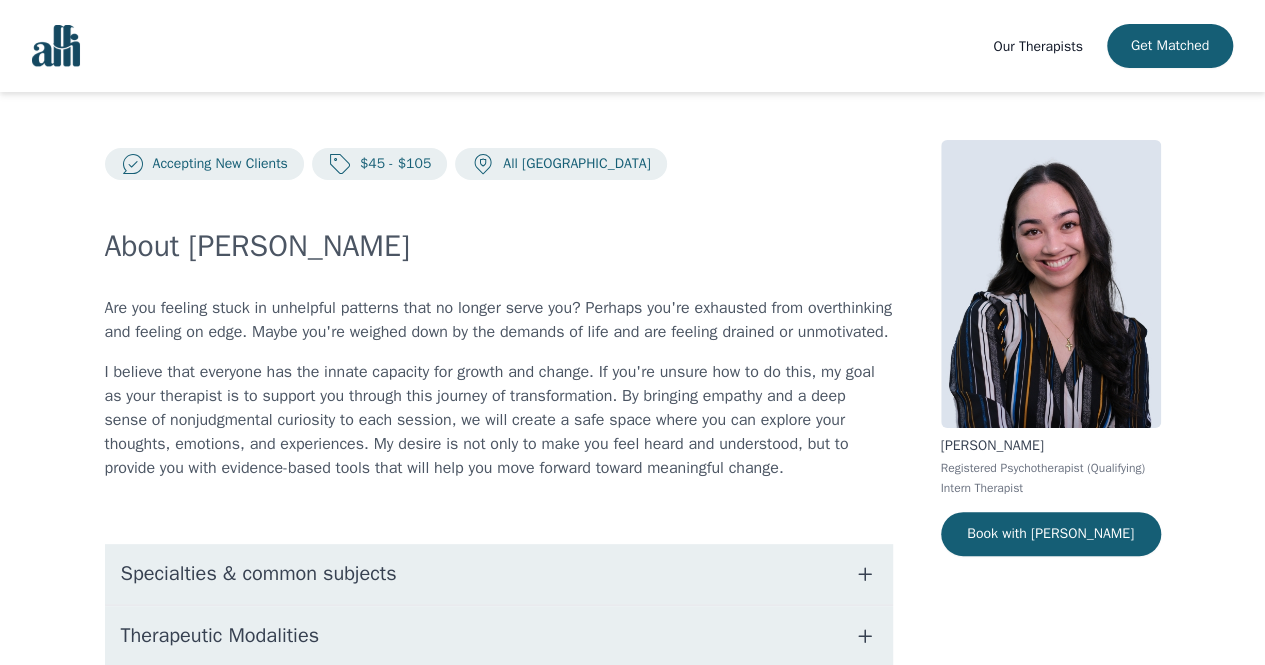 click on "I believe that everyone has the innate capacity for growth and change. If you're unsure how to do this, my goal as your therapist is to support you through this journey of transformation. By bringing empathy and a deep sense of nonjudgmental curiosity to each session, we will create a safe space where you can explore your thoughts, emotions, and experiences. My desire is not only to make you feel heard and understood, but to provide you with evidence-based tools that will help you move forward toward meaningful change." at bounding box center (499, 420) 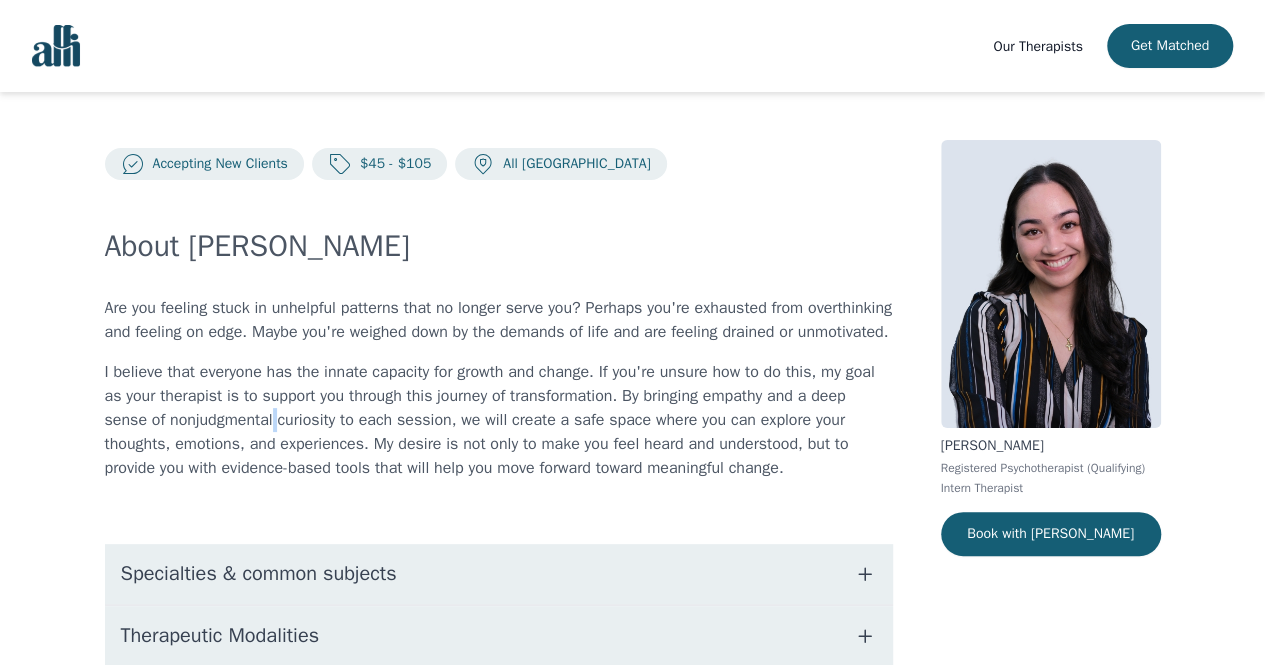 click on "I believe that everyone has the innate capacity for growth and change. If you're unsure how to do this, my goal as your therapist is to support you through this journey of transformation. By bringing empathy and a deep sense of nonjudgmental curiosity to each session, we will create a safe space where you can explore your thoughts, emotions, and experiences. My desire is not only to make you feel heard and understood, but to provide you with evidence-based tools that will help you move forward toward meaningful change." at bounding box center [499, 420] 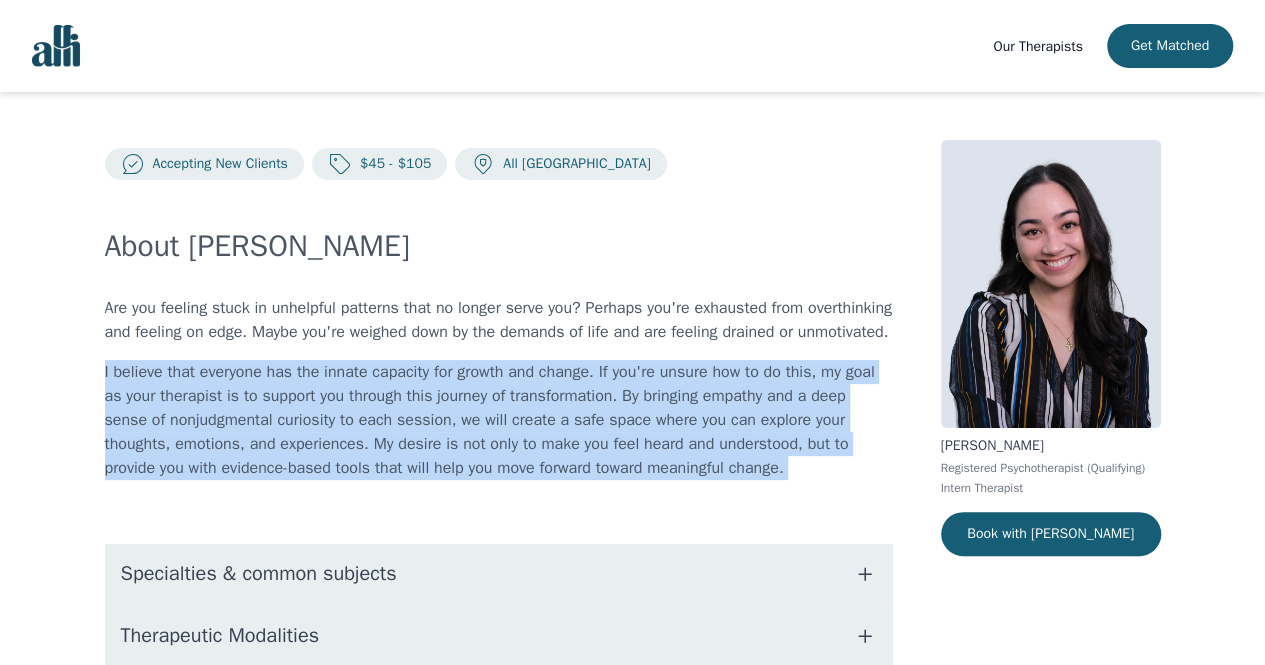 click on "I believe that everyone has the innate capacity for growth and change. If you're unsure how to do this, my goal as your therapist is to support you through this journey of transformation. By bringing empathy and a deep sense of nonjudgmental curiosity to each session, we will create a safe space where you can explore your thoughts, emotions, and experiences. My desire is not only to make you feel heard and understood, but to provide you with evidence-based tools that will help you move forward toward meaningful change." at bounding box center [499, 420] 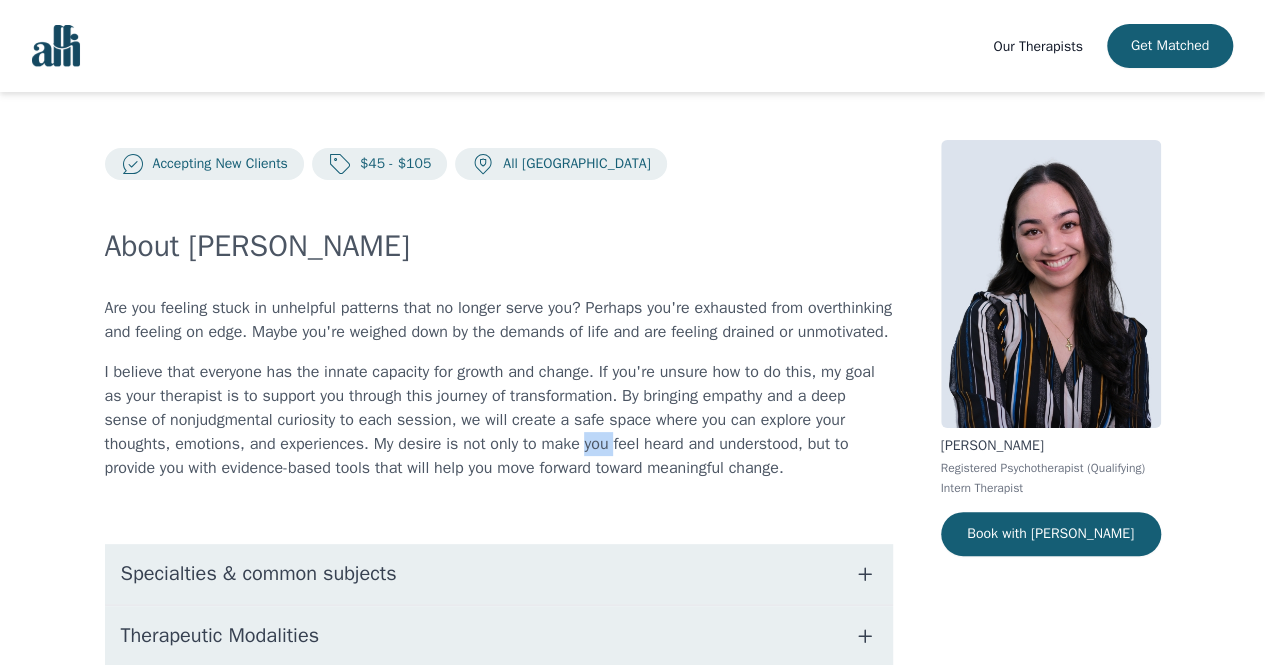 click on "I believe that everyone has the innate capacity for growth and change. If you're unsure how to do this, my goal as your therapist is to support you through this journey of transformation. By bringing empathy and a deep sense of nonjudgmental curiosity to each session, we will create a safe space where you can explore your thoughts, emotions, and experiences. My desire is not only to make you feel heard and understood, but to provide you with evidence-based tools that will help you move forward toward meaningful change." at bounding box center [499, 420] 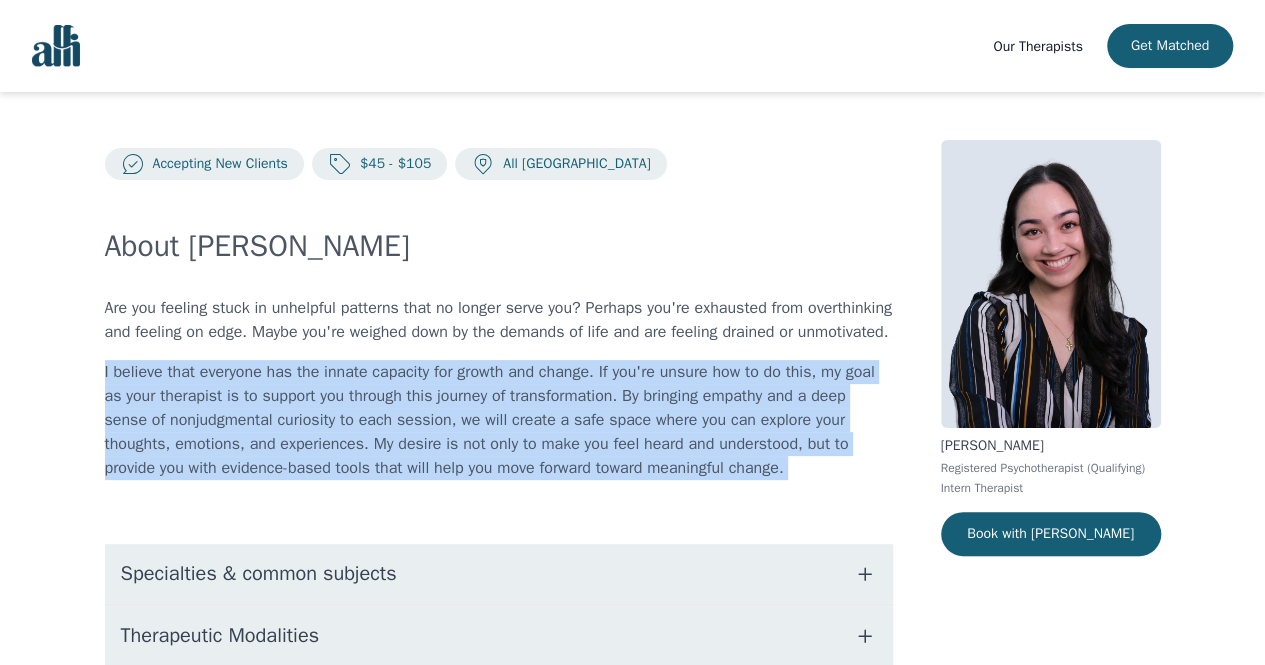 click on "I believe that everyone has the innate capacity for growth and change. If you're unsure how to do this, my goal as your therapist is to support you through this journey of transformation. By bringing empathy and a deep sense of nonjudgmental curiosity to each session, we will create a safe space where you can explore your thoughts, emotions, and experiences. My desire is not only to make you feel heard and understood, but to provide you with evidence-based tools that will help you move forward toward meaningful change." at bounding box center [499, 420] 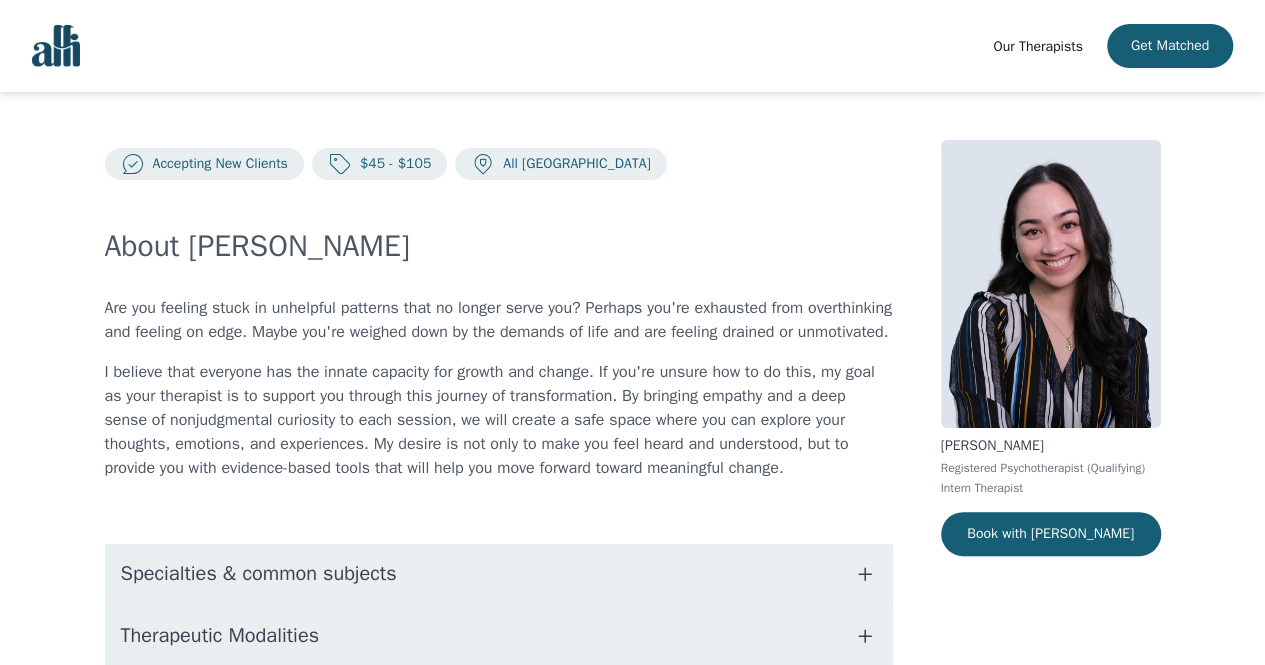 click on "Are you feeling stuck in unhelpful patterns that no longer serve you? Perhaps you're exhausted from overthinking and feeling on edge. Maybe you're weighed down by the demands of life and are feeling drained or unmotivated." at bounding box center [499, 320] 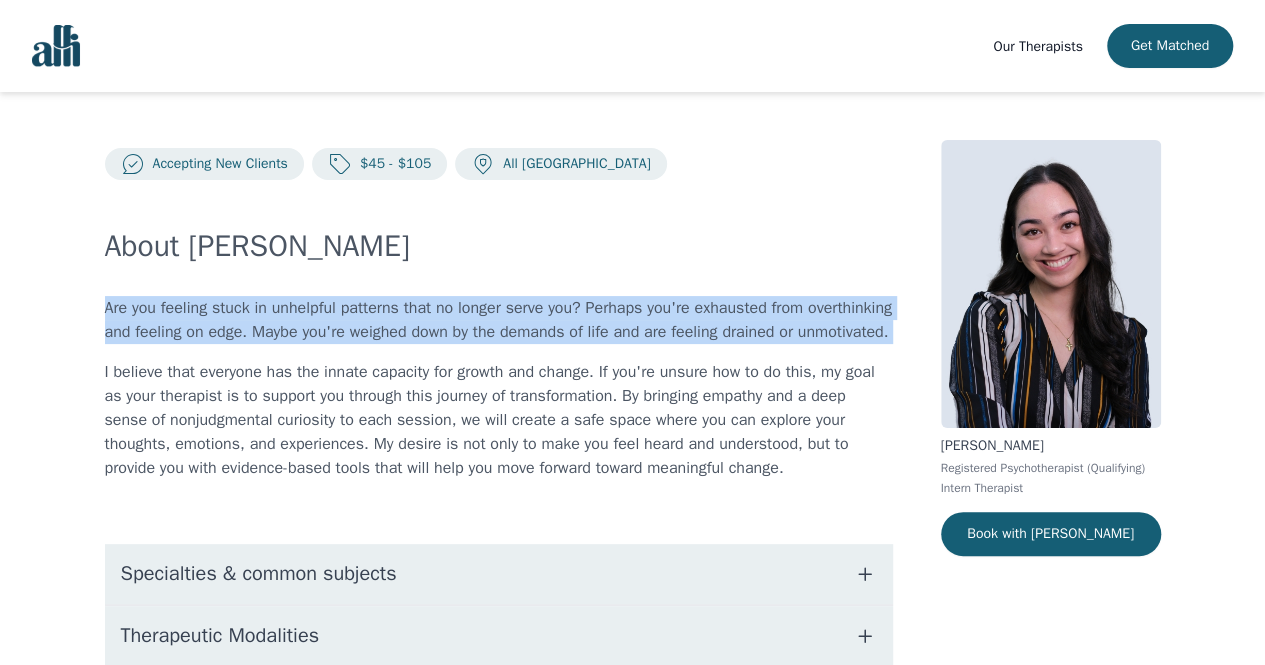 click on "Are you feeling stuck in unhelpful patterns that no longer serve you? Perhaps you're exhausted from overthinking and feeling on edge. Maybe you're weighed down by the demands of life and are feeling drained or unmotivated." at bounding box center (499, 320) 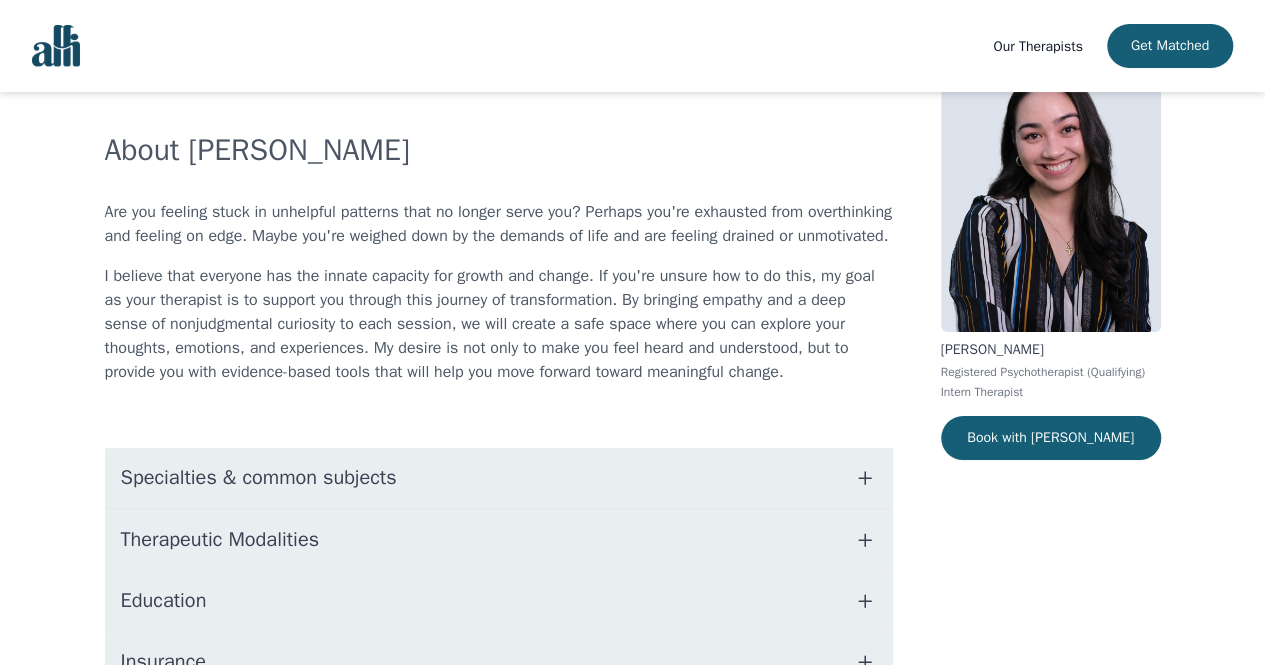 scroll, scrollTop: 300, scrollLeft: 0, axis: vertical 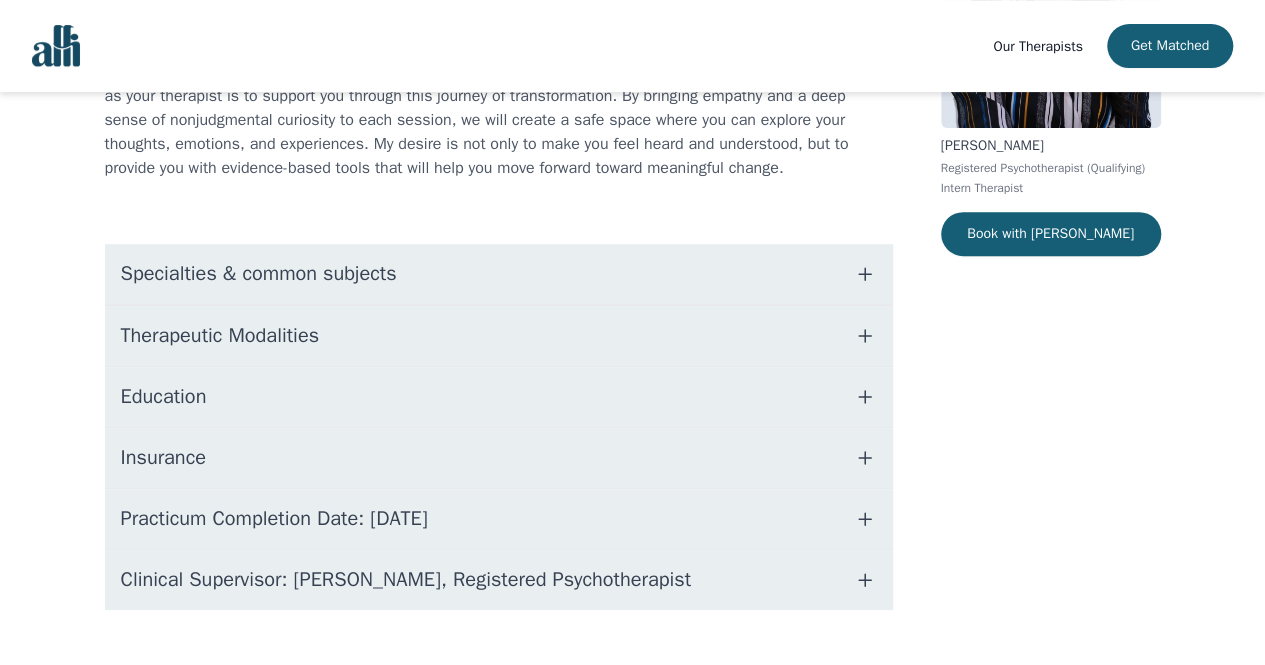 click on "Therapeutic Modalities" at bounding box center (220, 336) 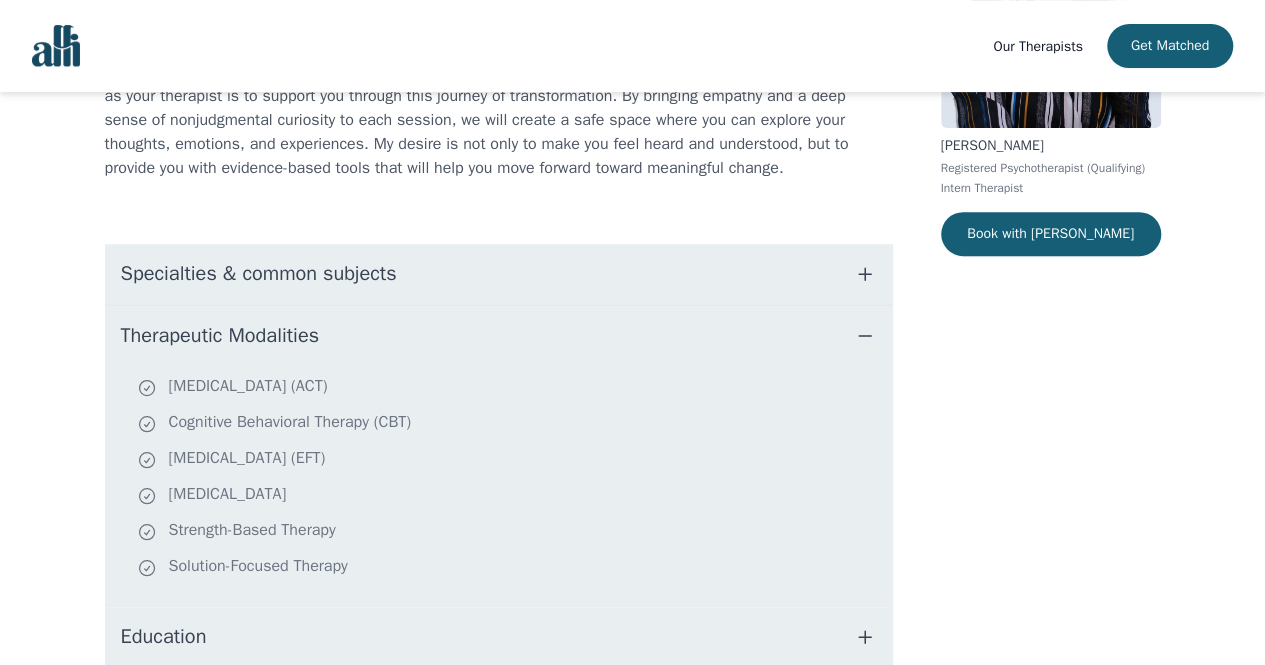 click on "[MEDICAL_DATA] (ACT) Cognitive Behavioral Therapy (CBT) [MEDICAL_DATA] (EFT) [MEDICAL_DATA] Strength-Based Therapy Solution-Focused Therapy" at bounding box center (499, 486) 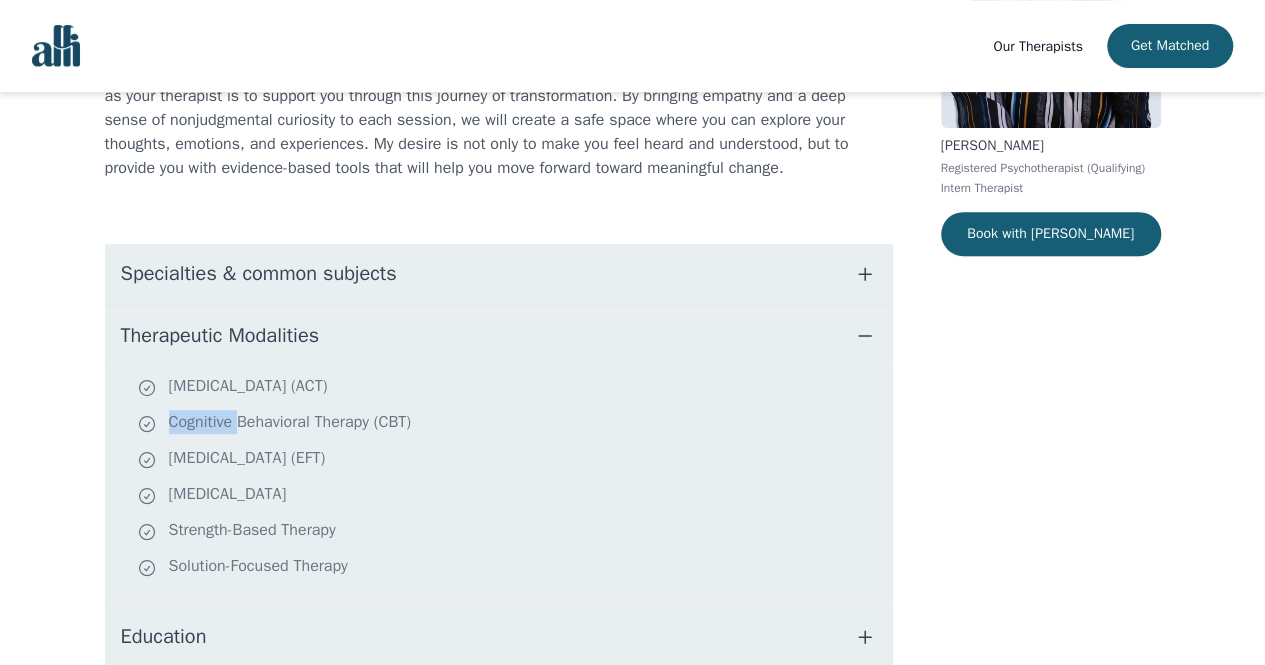 click on "[MEDICAL_DATA] (ACT) Cognitive Behavioral Therapy (CBT) [MEDICAL_DATA] (EFT) [MEDICAL_DATA] Strength-Based Therapy Solution-Focused Therapy" at bounding box center [499, 486] 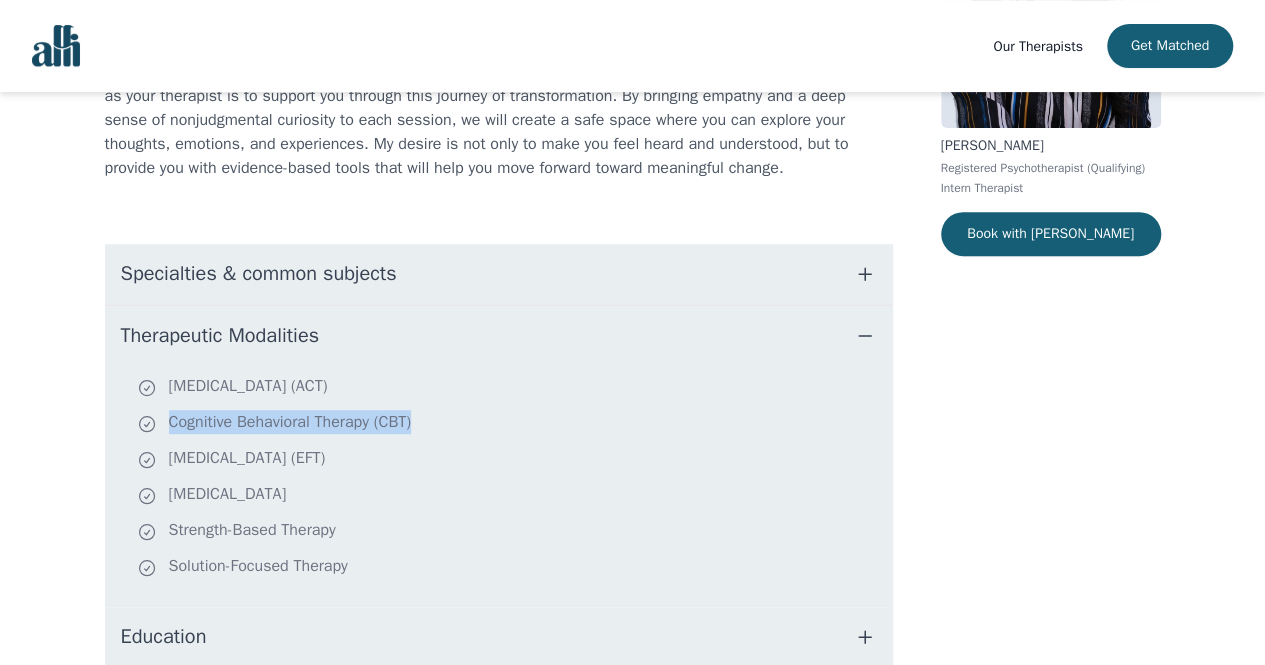 click on "[MEDICAL_DATA] (ACT) Cognitive Behavioral Therapy (CBT) [MEDICAL_DATA] (EFT) [MEDICAL_DATA] Strength-Based Therapy Solution-Focused Therapy" at bounding box center [499, 486] 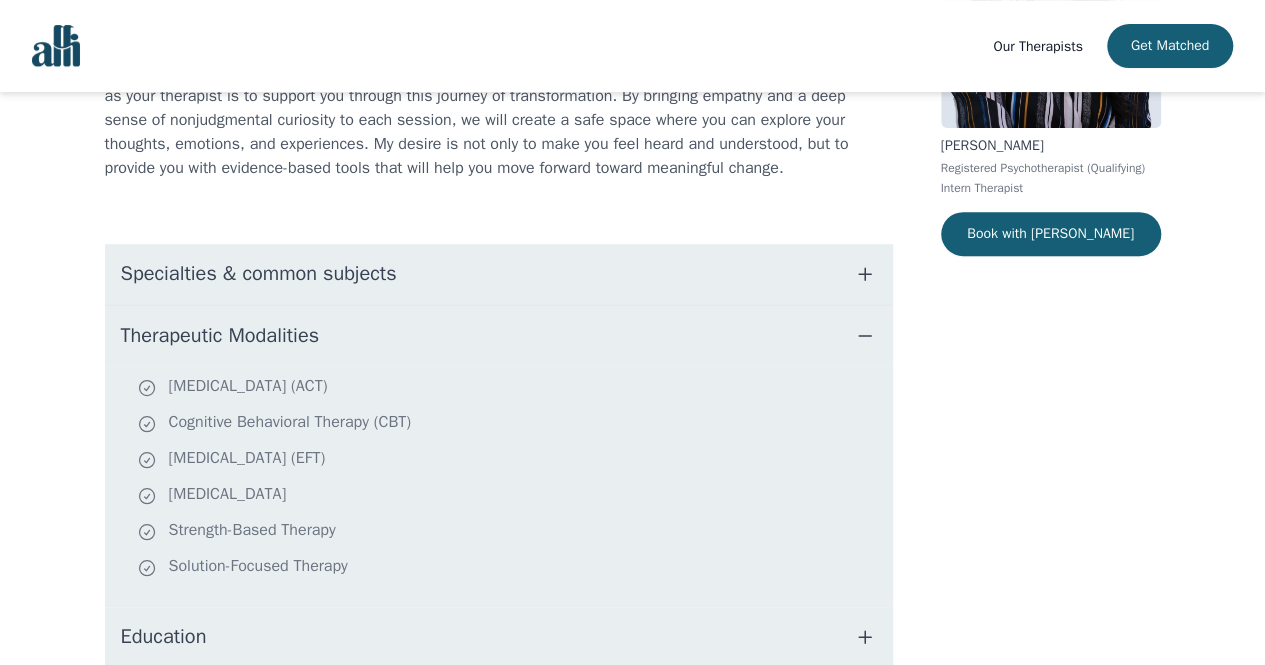 click on "Cognitive Behavioral Therapy (CBT)" at bounding box center [511, 424] 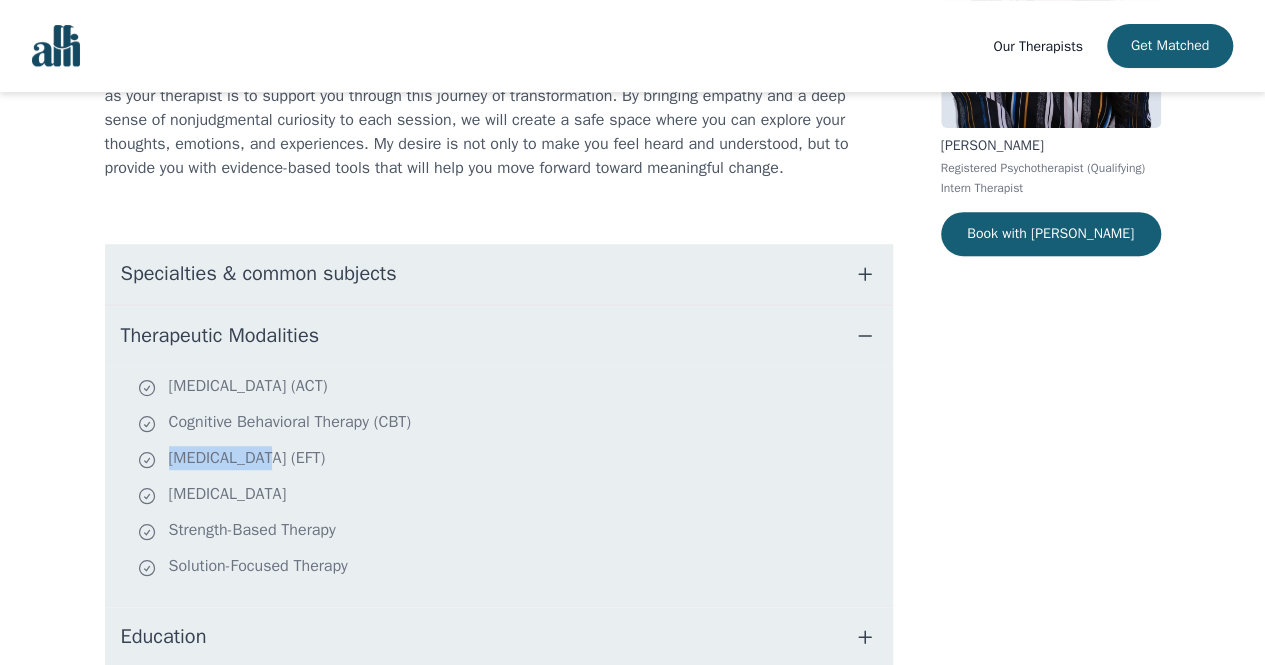 click on "[MEDICAL_DATA] (ACT) Cognitive Behavioral Therapy (CBT) [MEDICAL_DATA] (EFT) [MEDICAL_DATA] Strength-Based Therapy Solution-Focused Therapy" at bounding box center (499, 486) 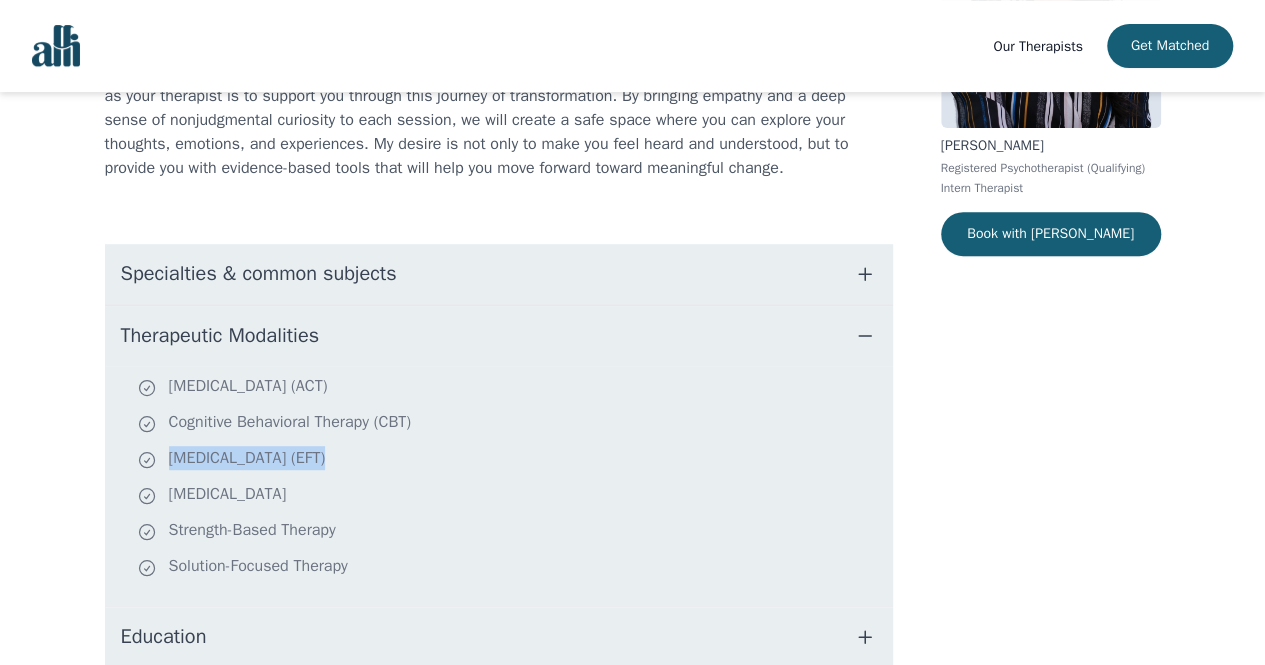 click on "[MEDICAL_DATA] (ACT) Cognitive Behavioral Therapy (CBT) [MEDICAL_DATA] (EFT) [MEDICAL_DATA] Strength-Based Therapy Solution-Focused Therapy" at bounding box center (499, 486) 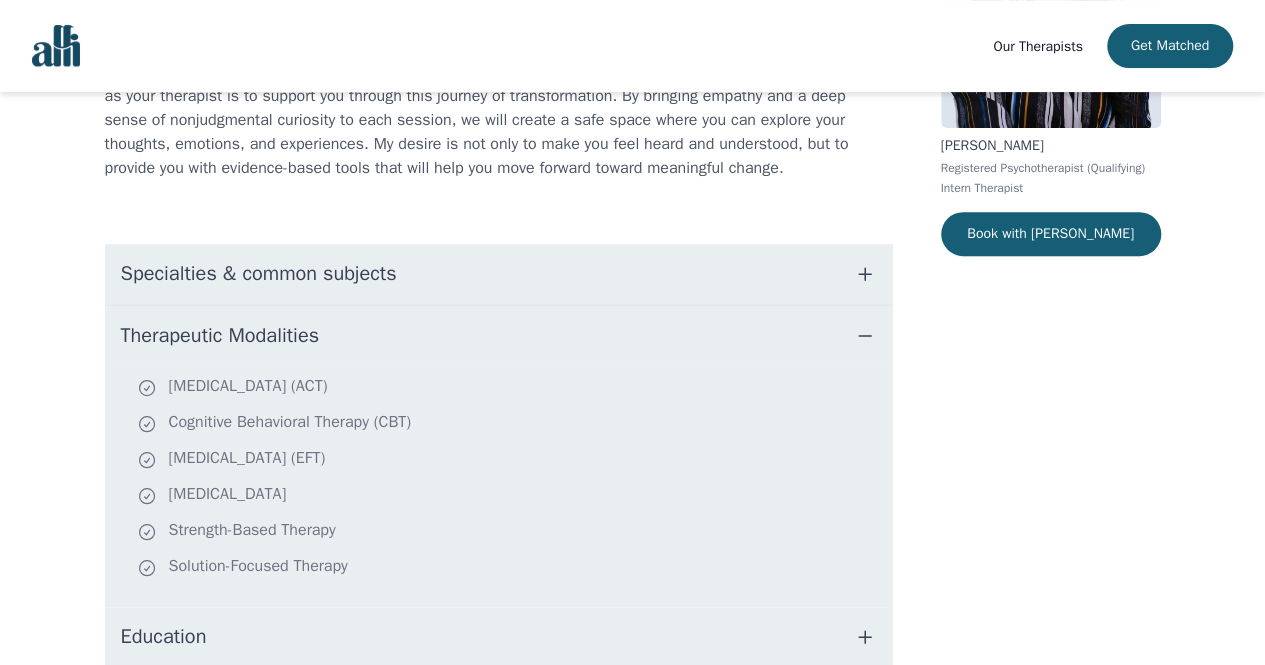click on "[MEDICAL_DATA] (EFT)" at bounding box center (511, 460) 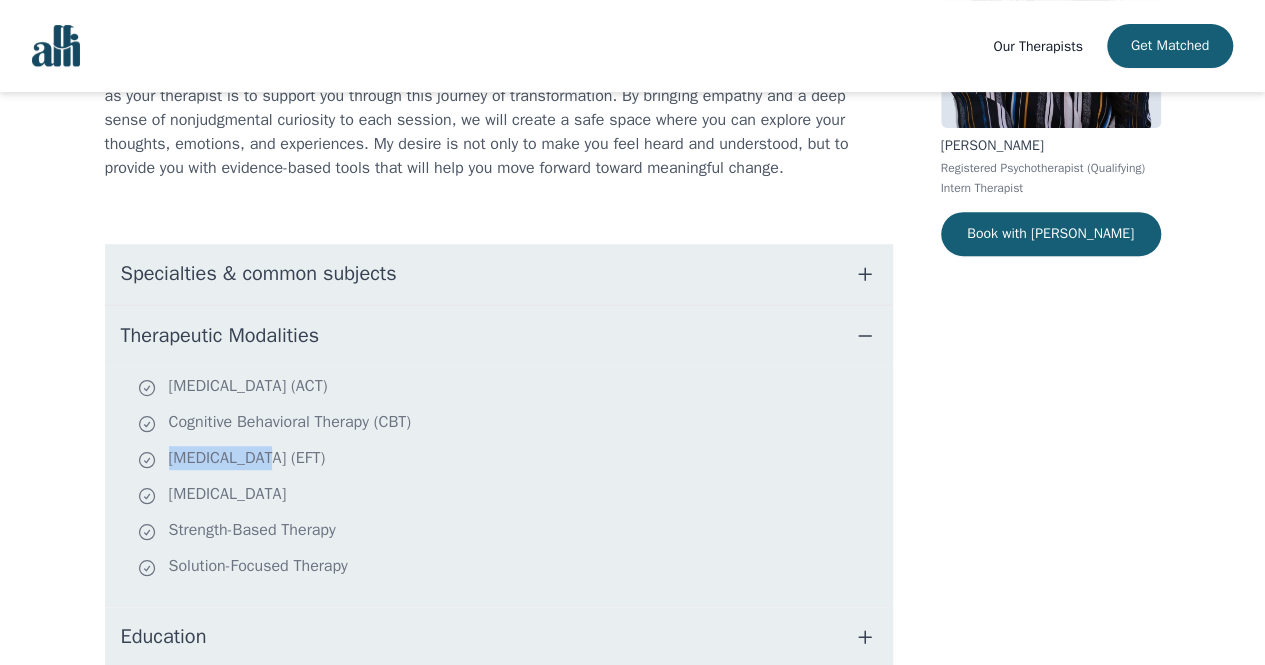 click on "[MEDICAL_DATA] (EFT)" at bounding box center [511, 460] 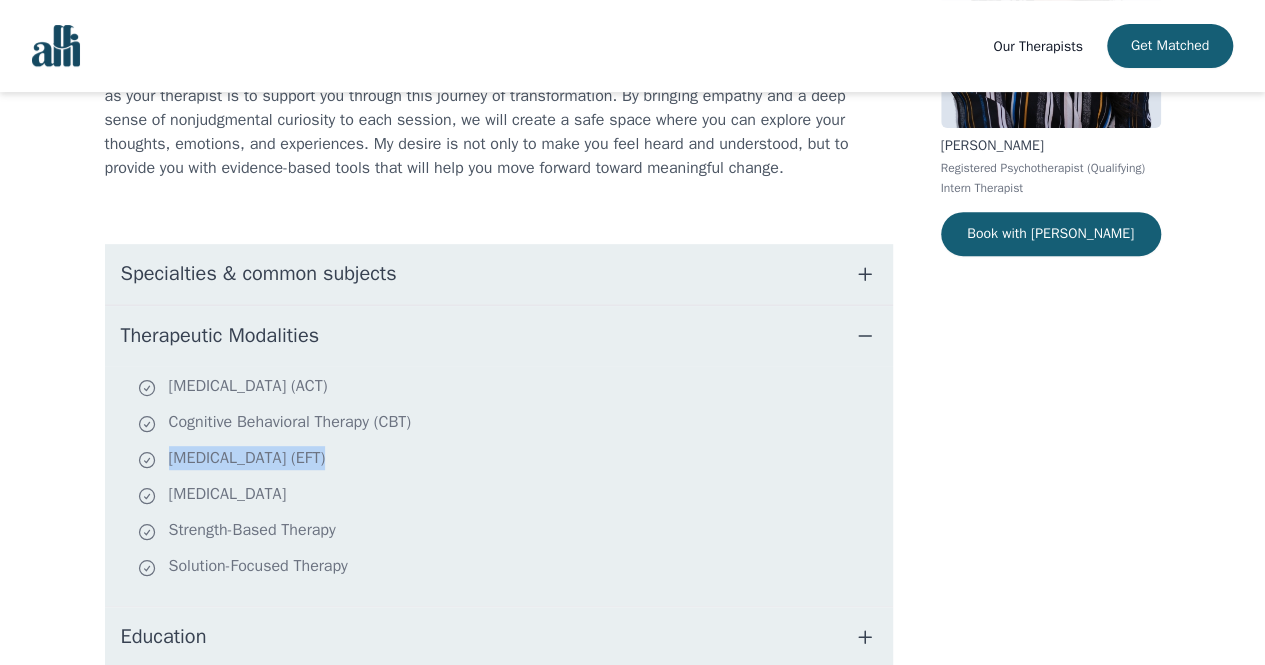 click on "[MEDICAL_DATA] (EFT)" at bounding box center [511, 460] 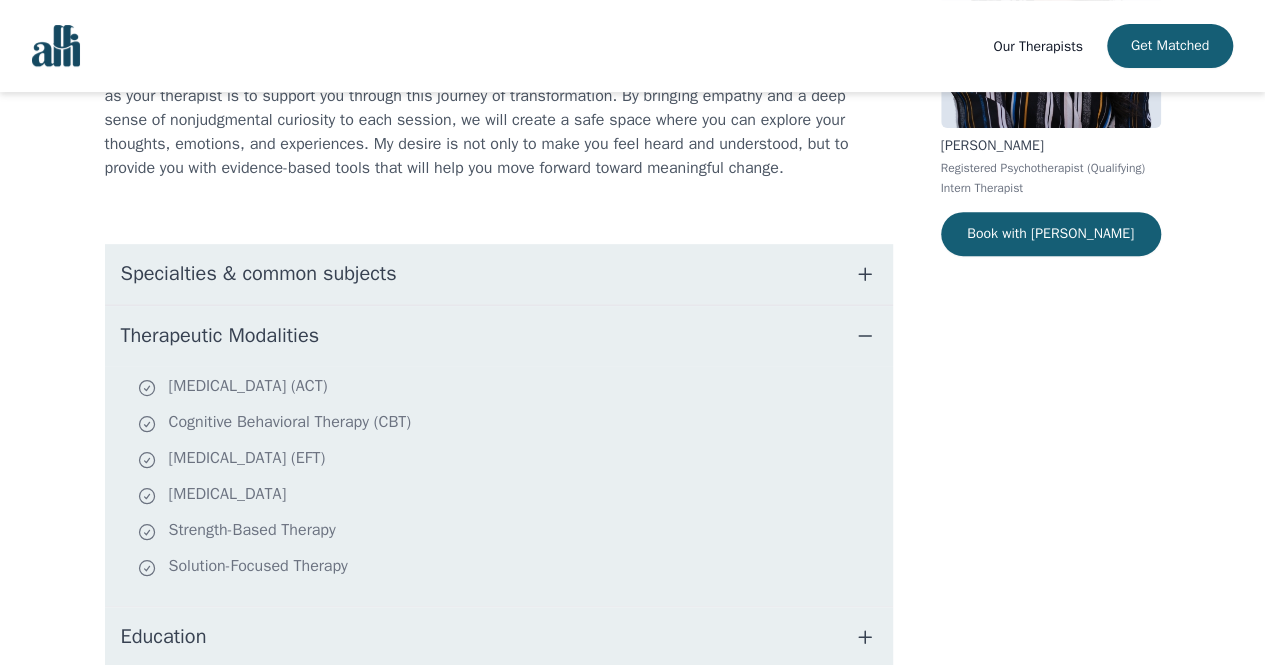 click on "[MEDICAL_DATA] (EFT)" at bounding box center [511, 460] 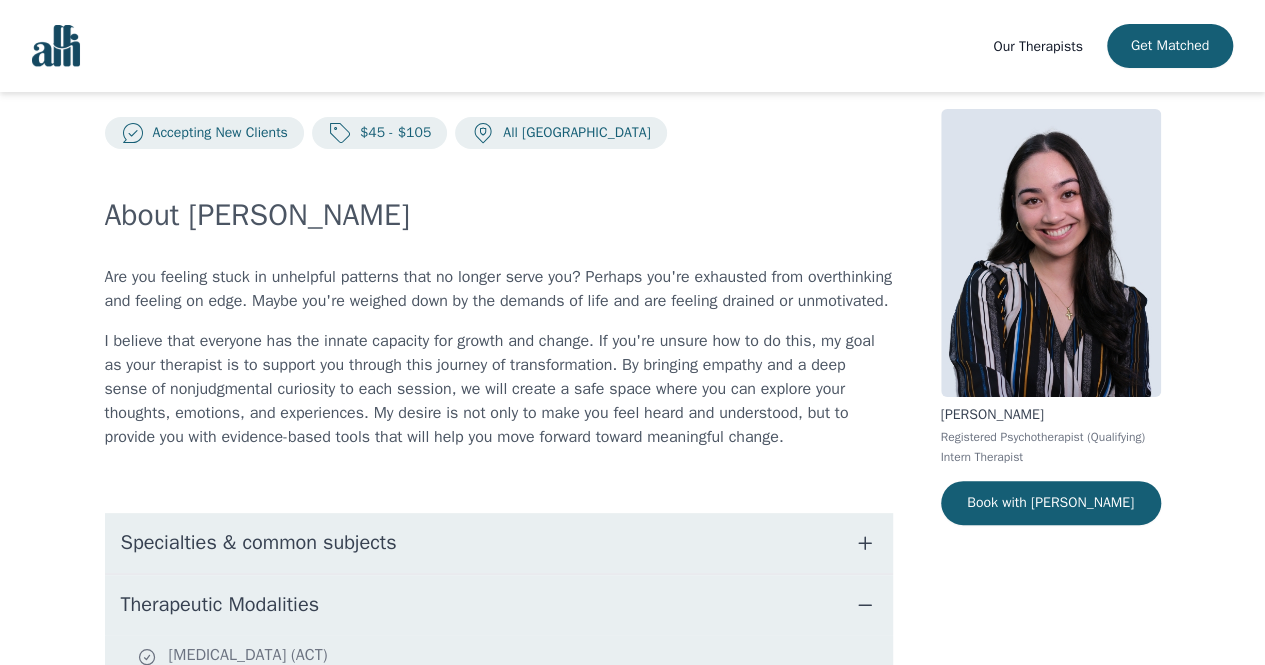 scroll, scrollTop: 0, scrollLeft: 0, axis: both 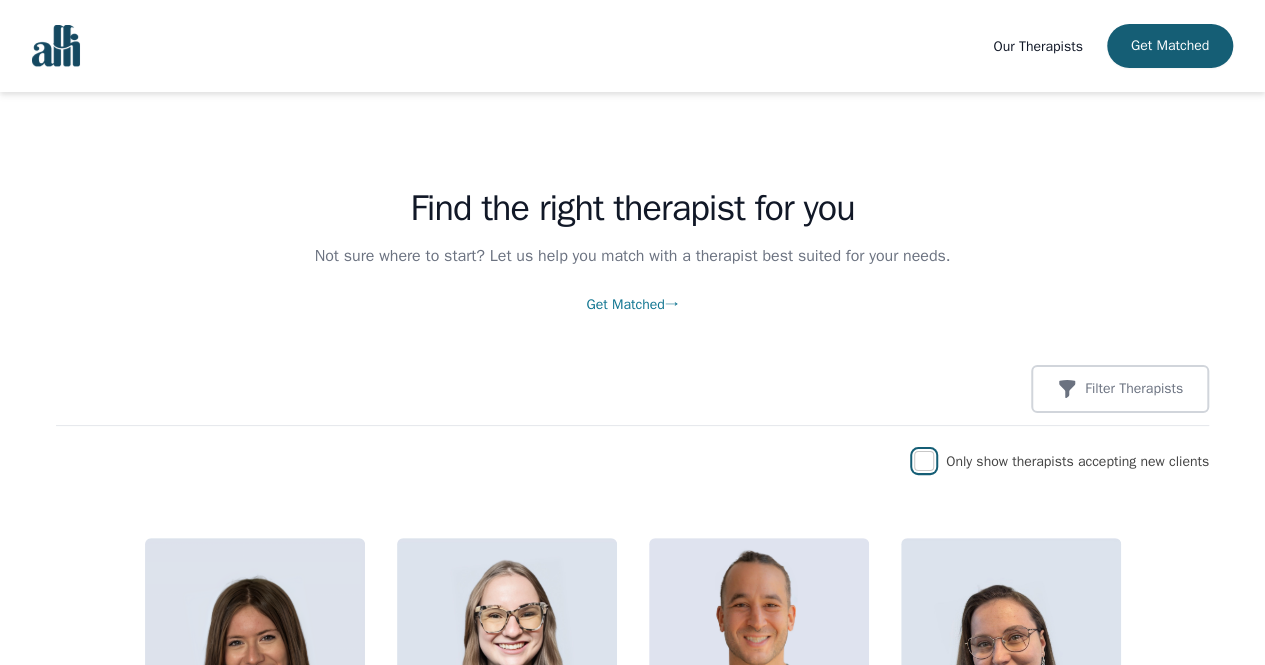 click at bounding box center (924, 461) 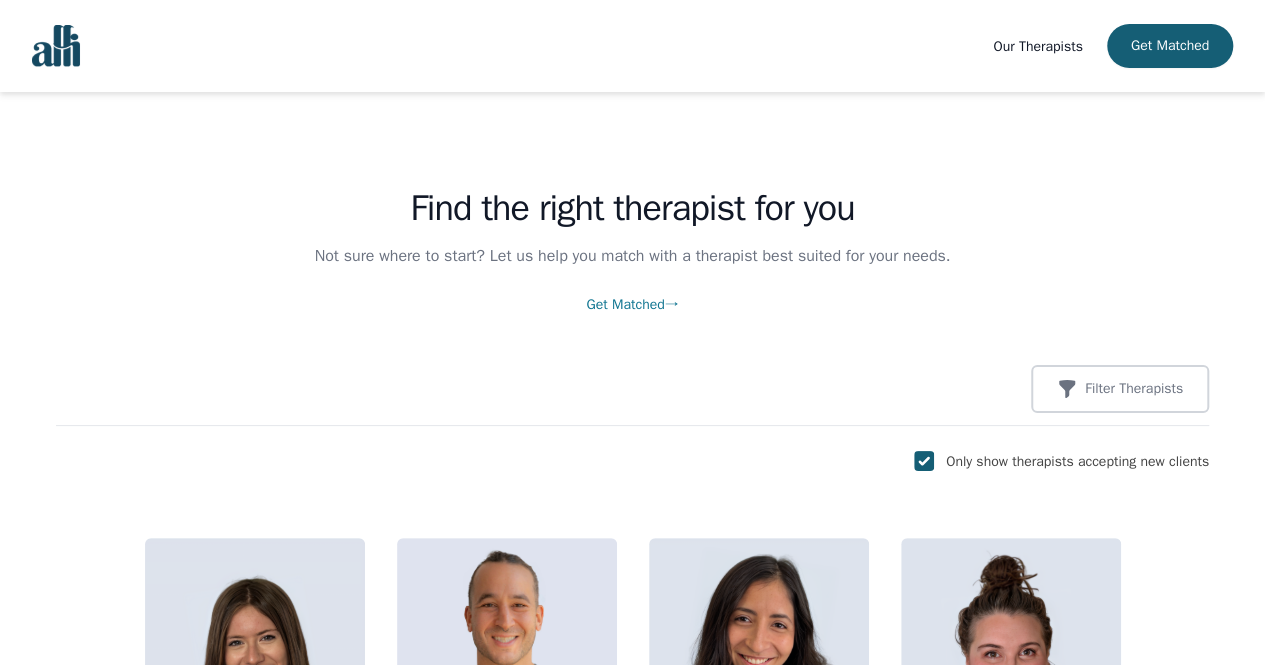 click 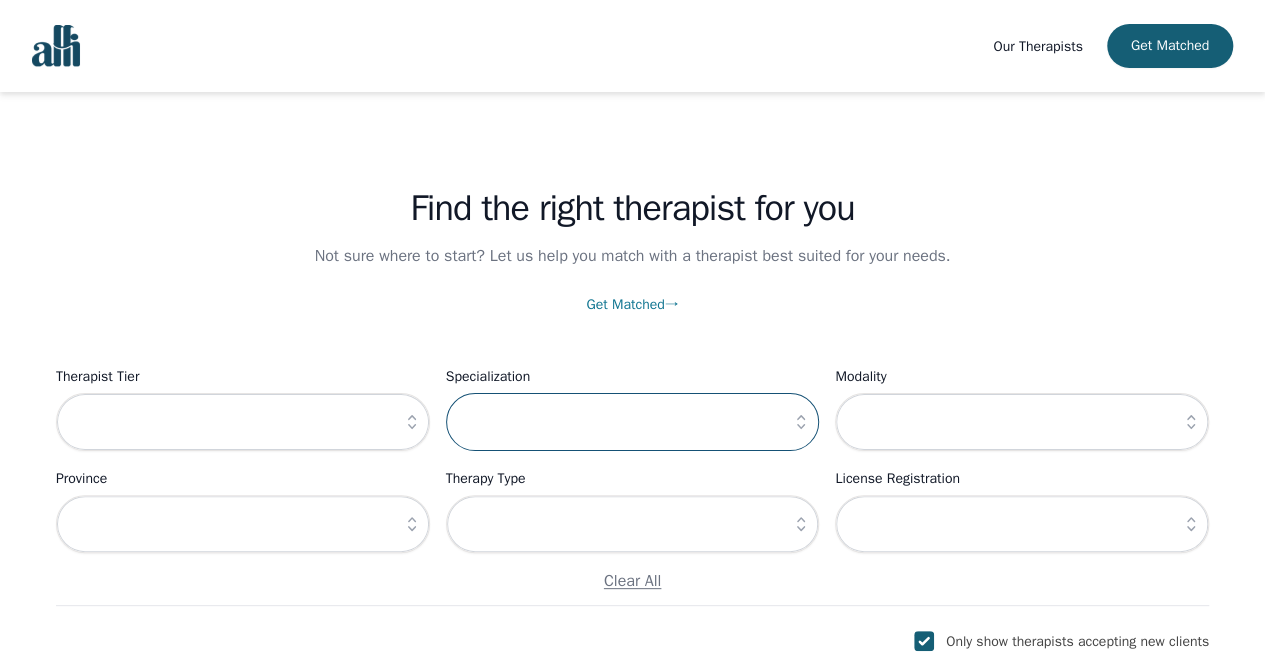 click at bounding box center [633, 422] 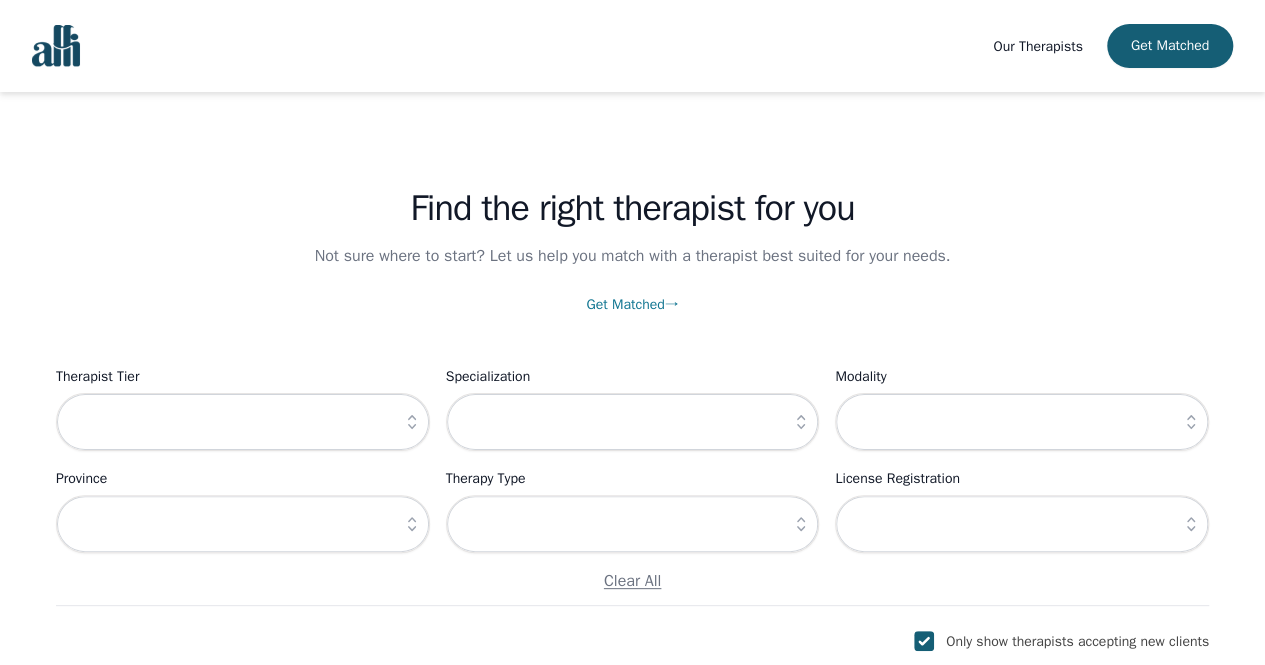 click 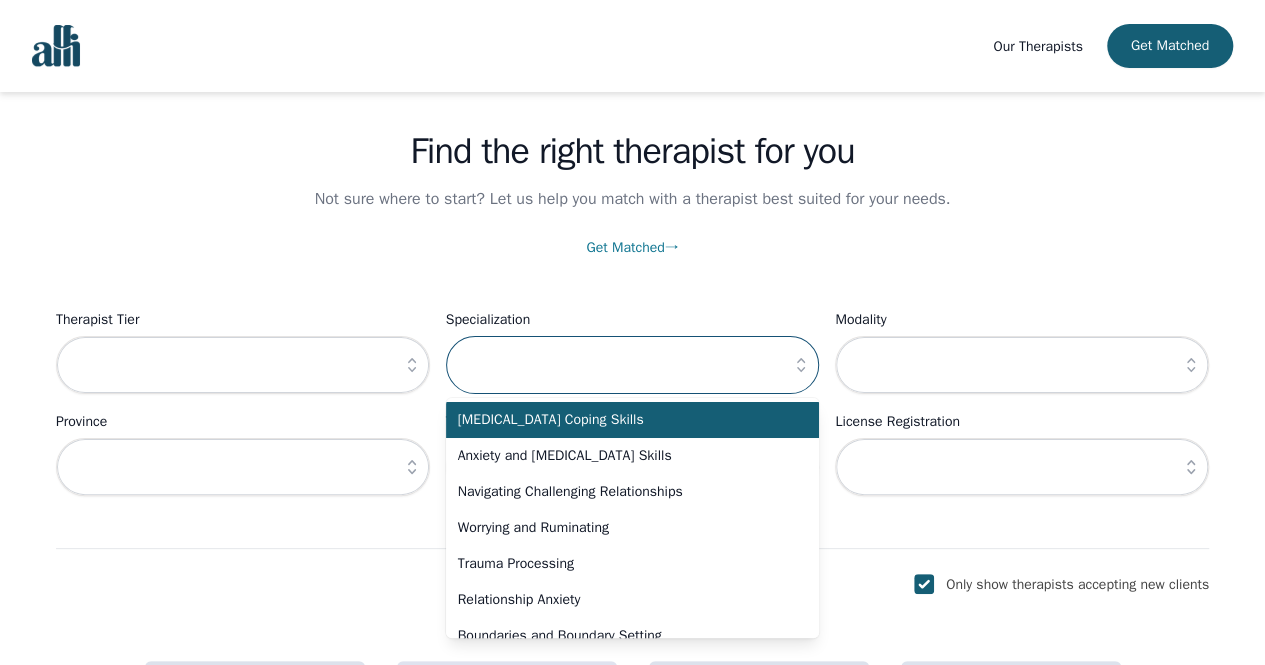 scroll, scrollTop: 100, scrollLeft: 0, axis: vertical 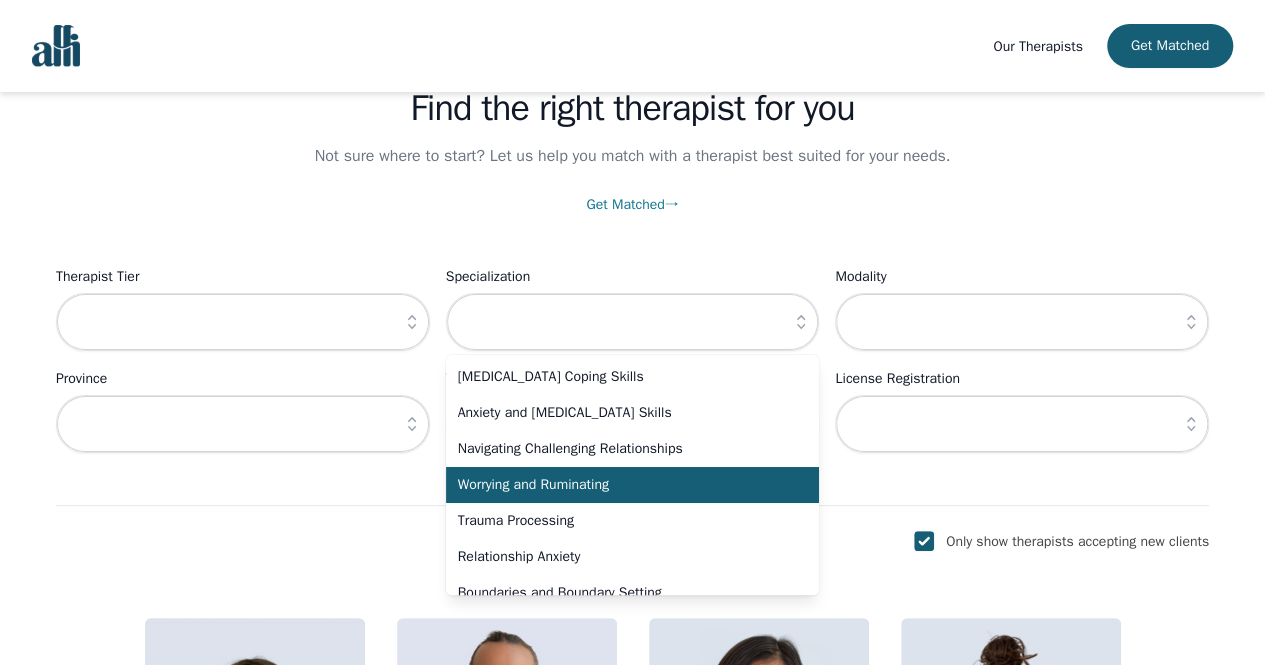 click on "Worrying and Ruminating" at bounding box center [621, 485] 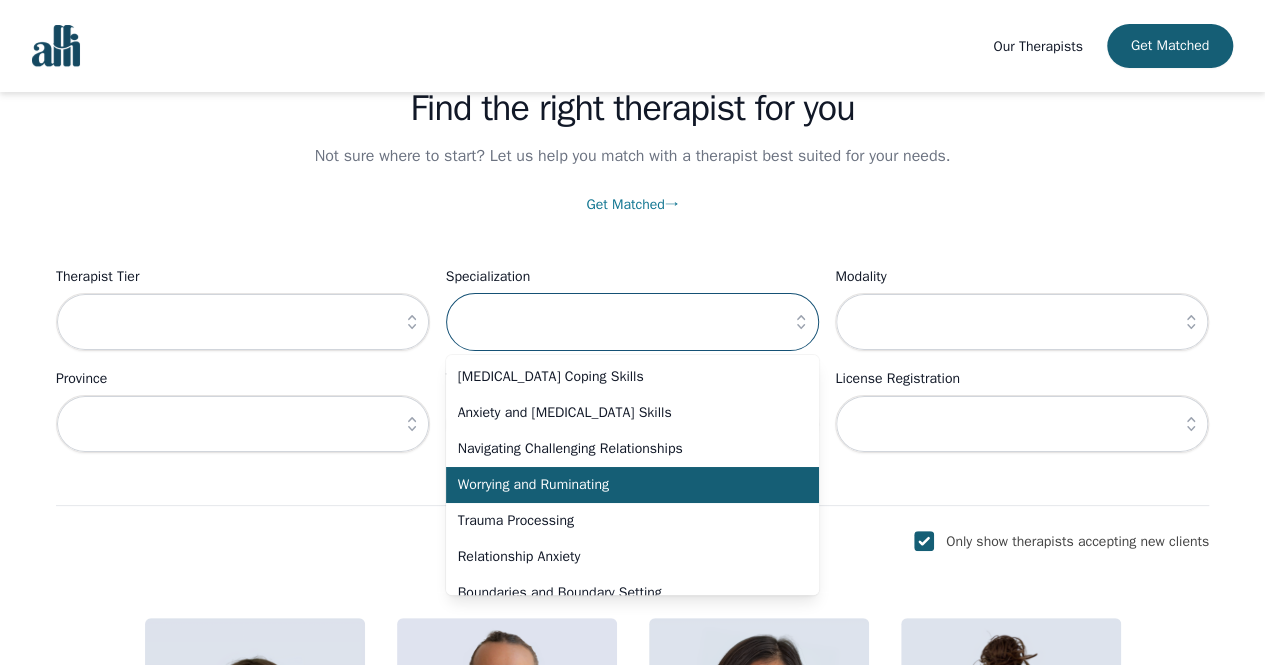 type on "Worrying and Ruminating" 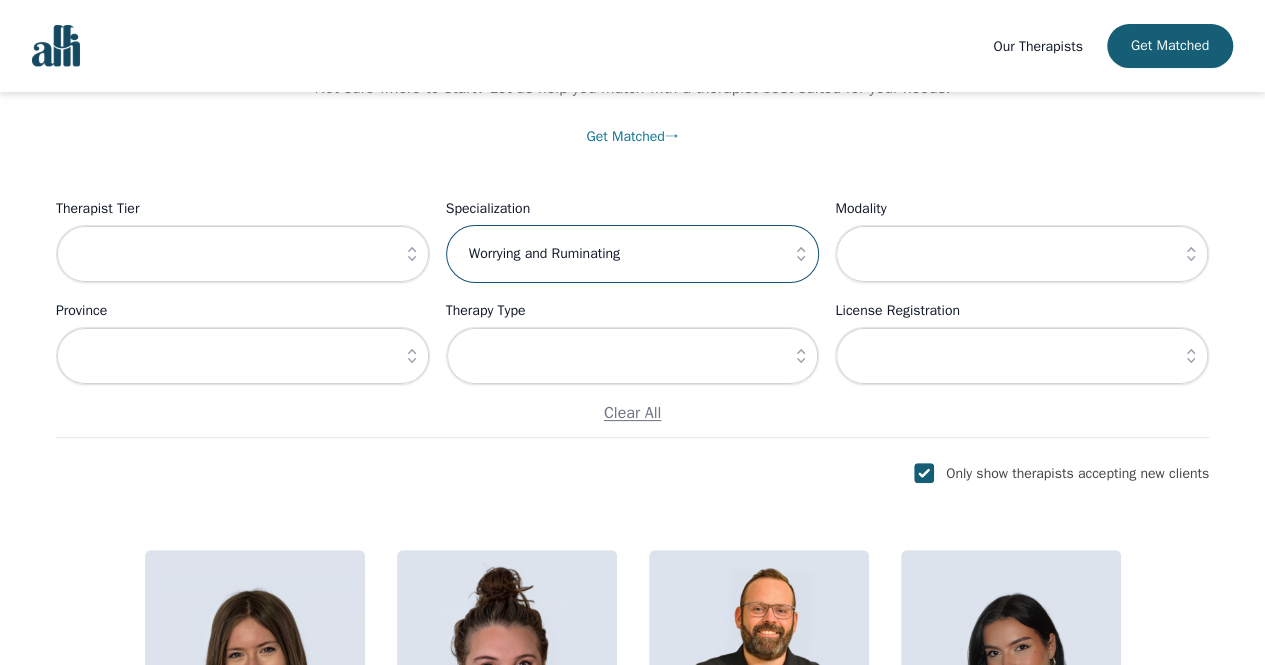scroll, scrollTop: 200, scrollLeft: 0, axis: vertical 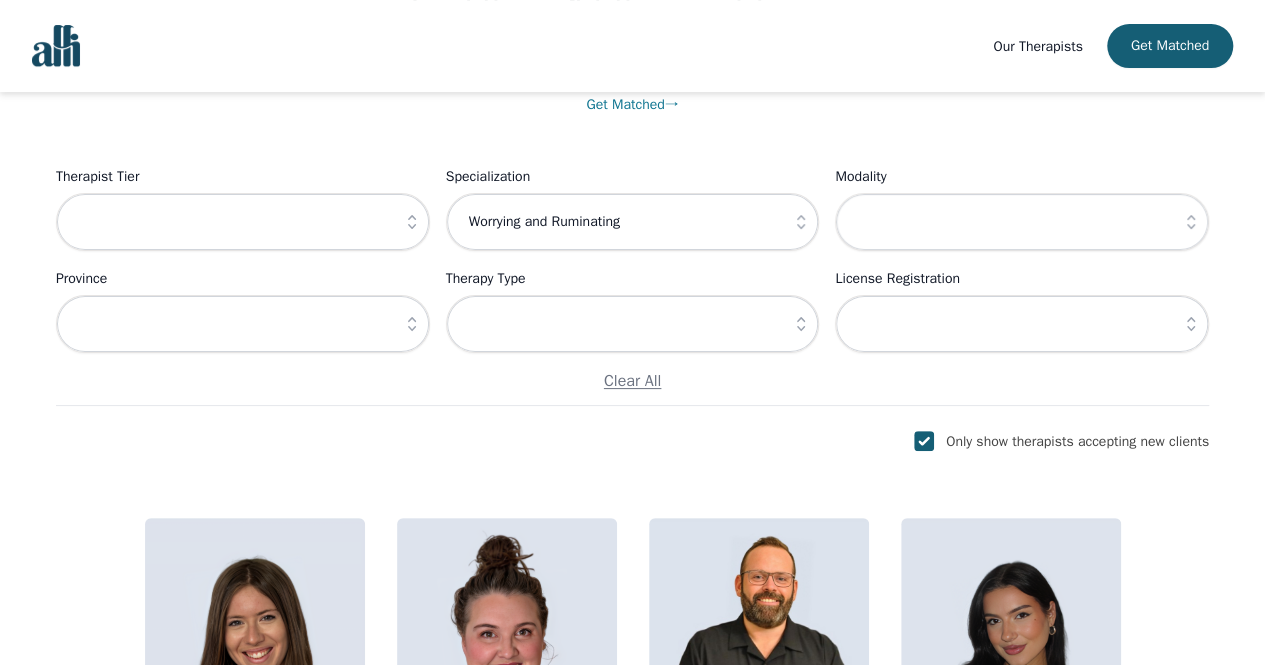 click 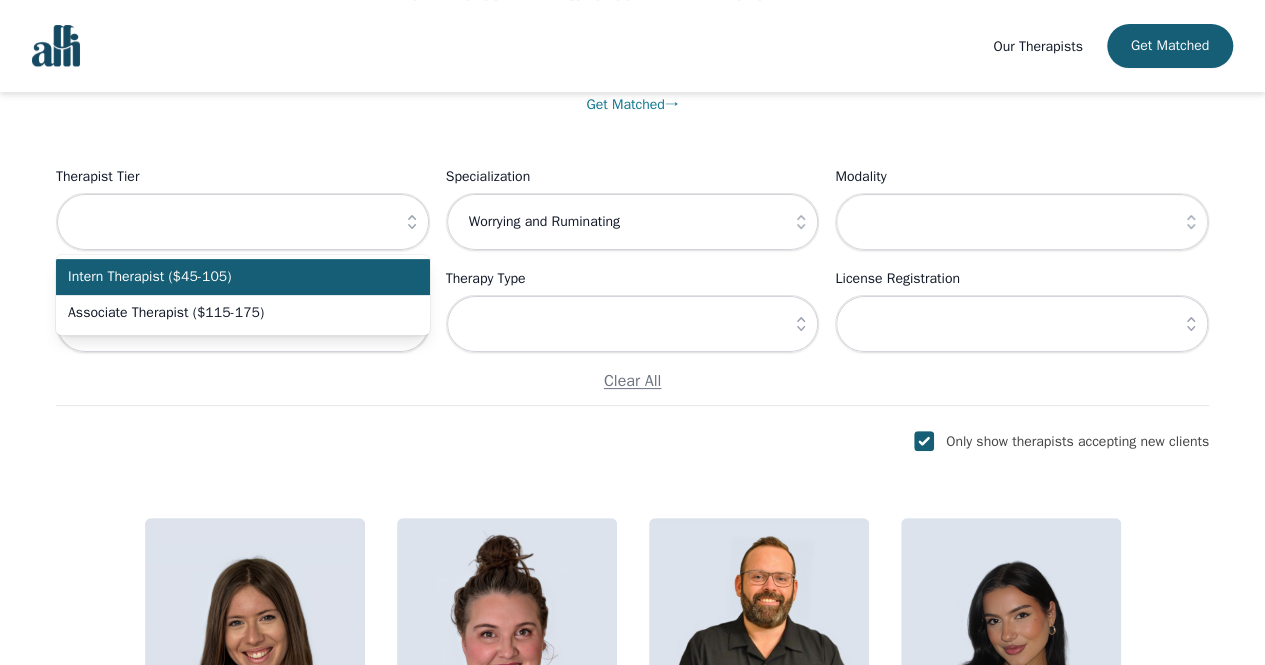 click on "Intern Therapist ($45-105)" at bounding box center [231, 277] 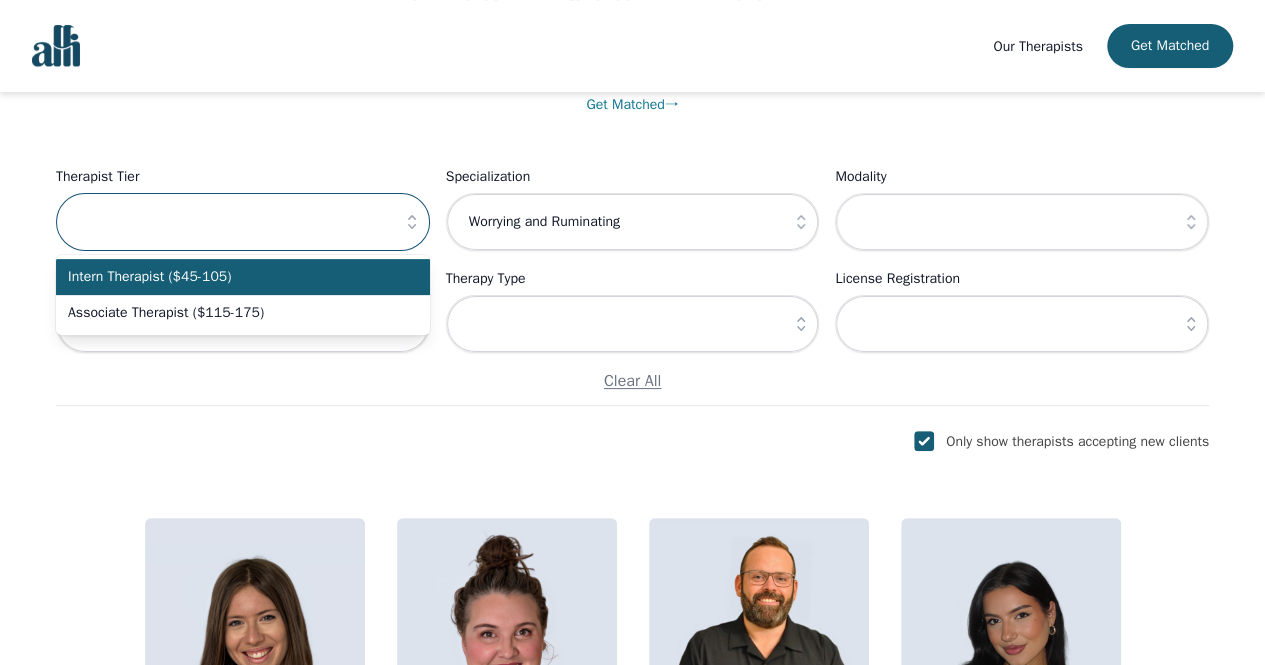 type on "Intern Therapist ($45-105)" 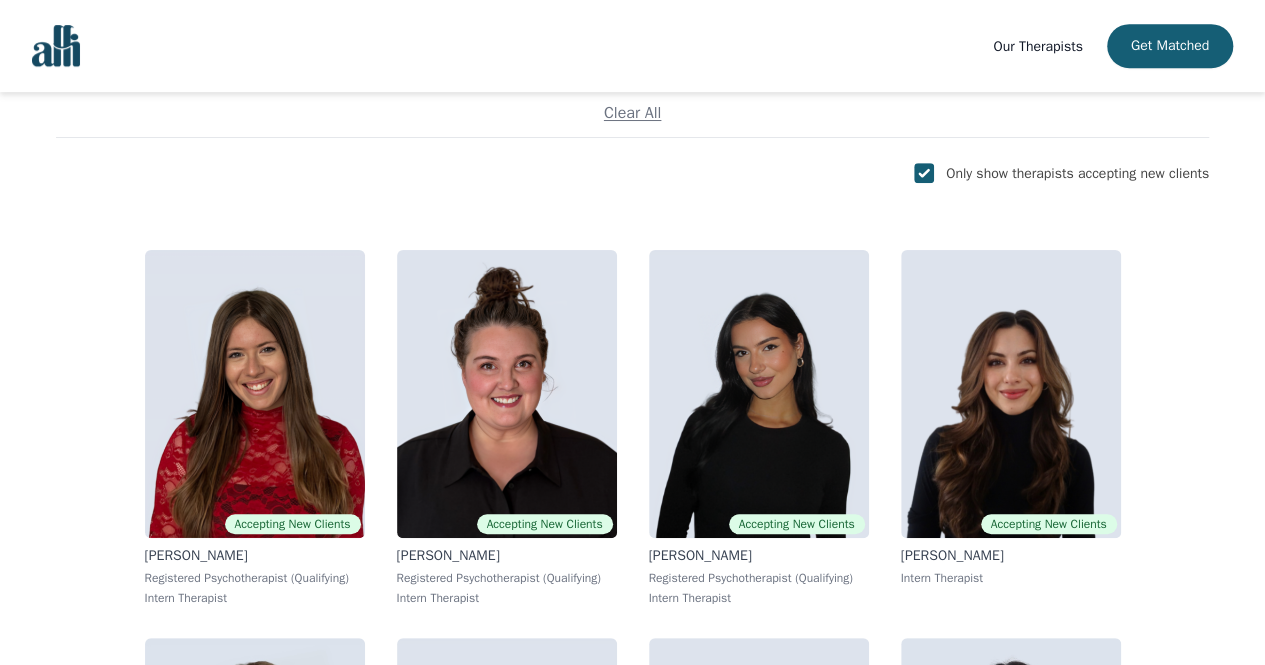 scroll, scrollTop: 500, scrollLeft: 0, axis: vertical 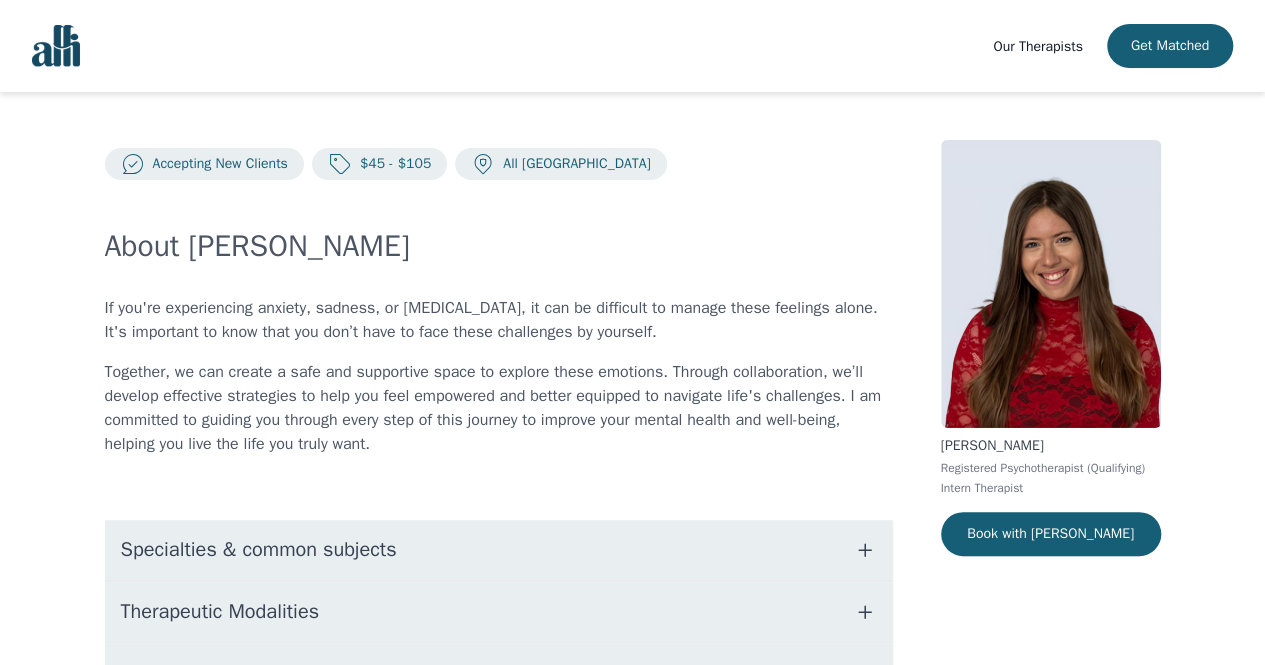 click on "If you're experiencing anxiety, sadness, or low self-esteem, it can be difficult to manage these feelings alone. It's important to know that you don’t have to face these challenges by yourself. Together, we can create a safe and supportive space to explore these emotions. Through collaboration, we’ll develop effective strategies to help you feel empowered and better equipped to navigate life's challenges. I am committed to guiding you through every step of this journey to improve your mental health and well-being, helping you live the life you truly want." at bounding box center [499, 376] 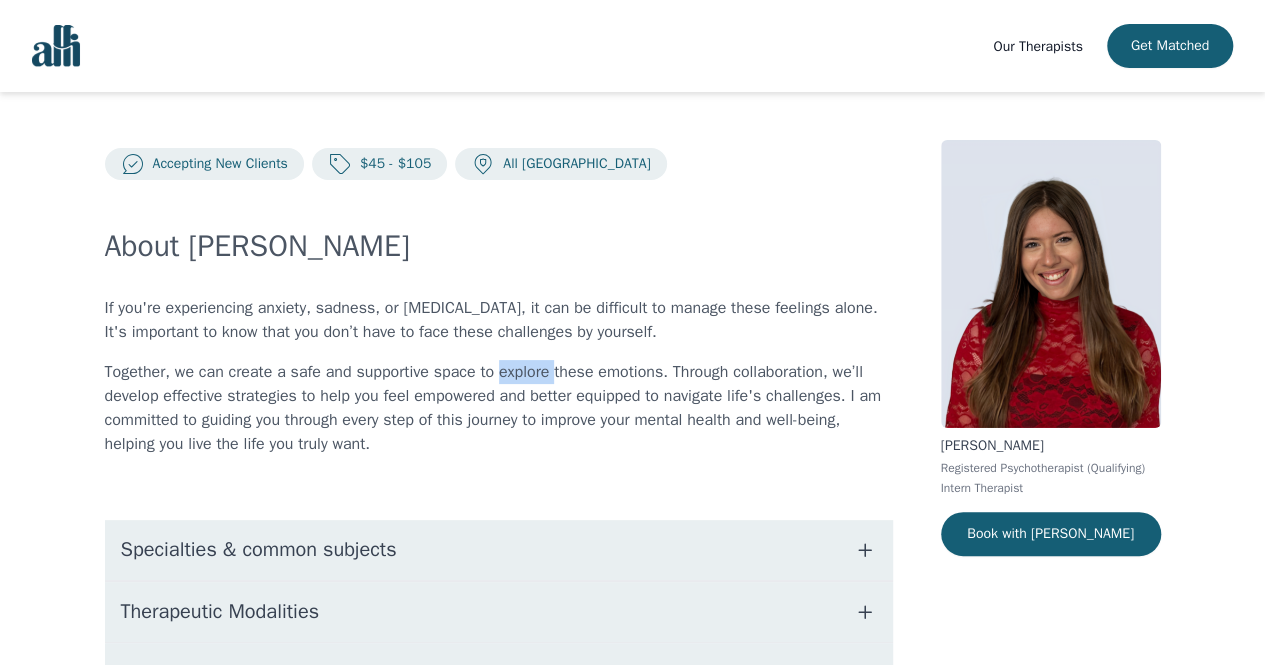 click on "If you're experiencing anxiety, sadness, or low self-esteem, it can be difficult to manage these feelings alone. It's important to know that you don’t have to face these challenges by yourself. Together, we can create a safe and supportive space to explore these emotions. Through collaboration, we’ll develop effective strategies to help you feel empowered and better equipped to navigate life's challenges. I am committed to guiding you through every step of this journey to improve your mental health and well-being, helping you live the life you truly want." at bounding box center [499, 376] 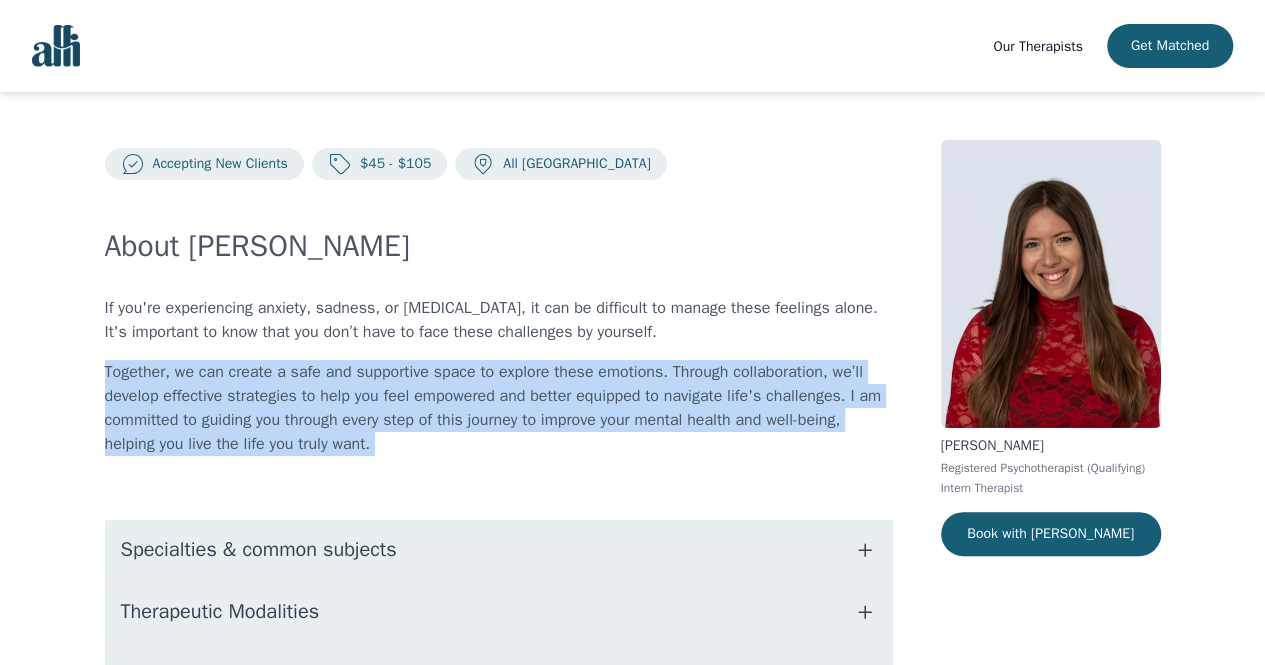 click on "If you're experiencing anxiety, sadness, or low self-esteem, it can be difficult to manage these feelings alone. It's important to know that you don’t have to face these challenges by yourself. Together, we can create a safe and supportive space to explore these emotions. Through collaboration, we’ll develop effective strategies to help you feel empowered and better equipped to navigate life's challenges. I am committed to guiding you through every step of this journey to improve your mental health and well-being, helping you live the life you truly want." at bounding box center (499, 376) 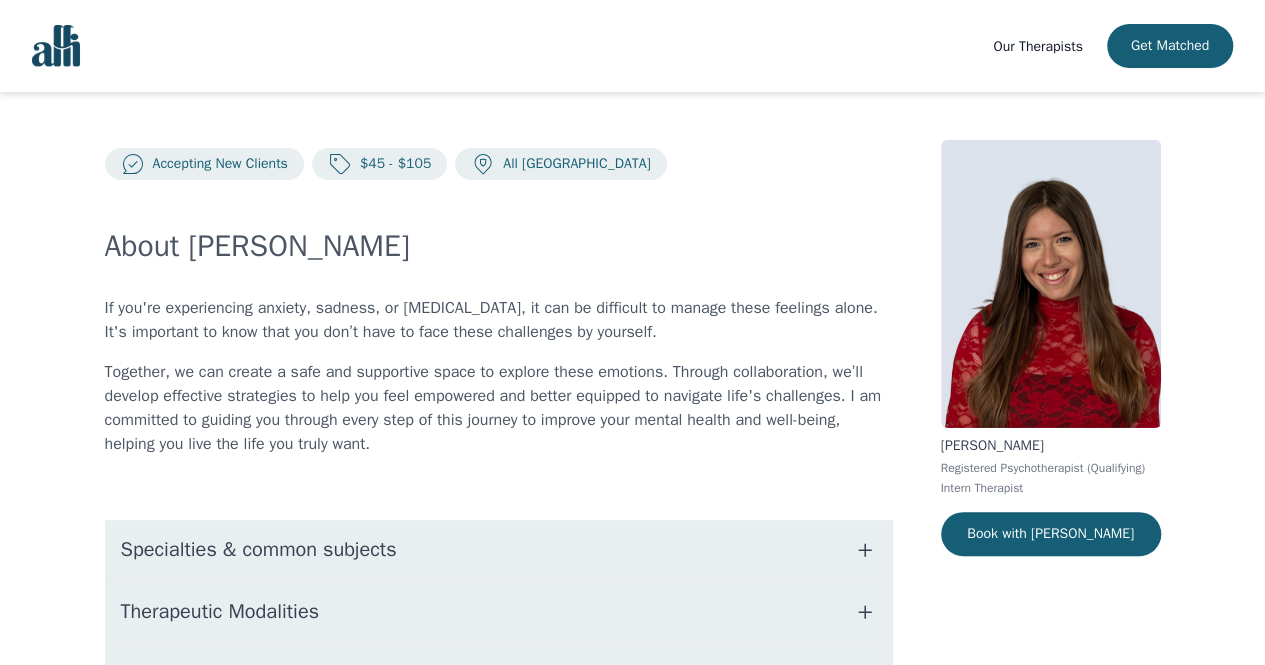 click on "If you're experiencing anxiety, sadness, or low self-esteem, it can be difficult to manage these feelings alone. It's important to know that you don’t have to face these challenges by yourself." at bounding box center [499, 320] 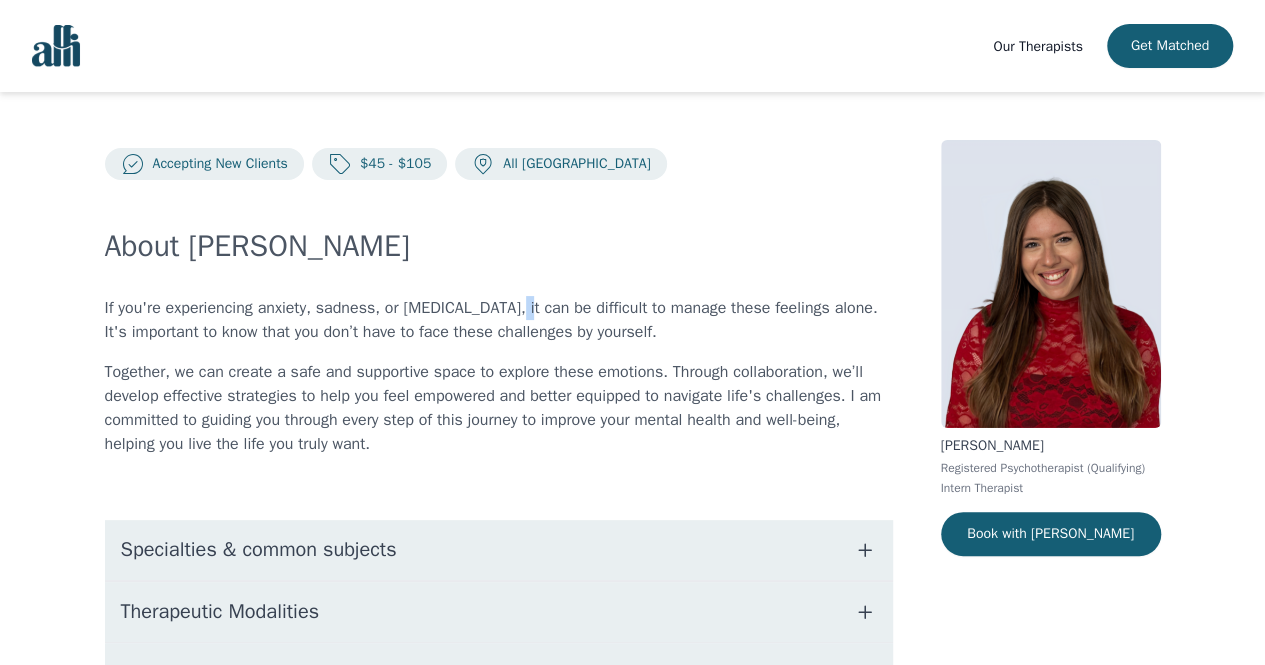 click on "If you're experiencing anxiety, sadness, or low self-esteem, it can be difficult to manage these feelings alone. It's important to know that you don’t have to face these challenges by yourself." at bounding box center [499, 320] 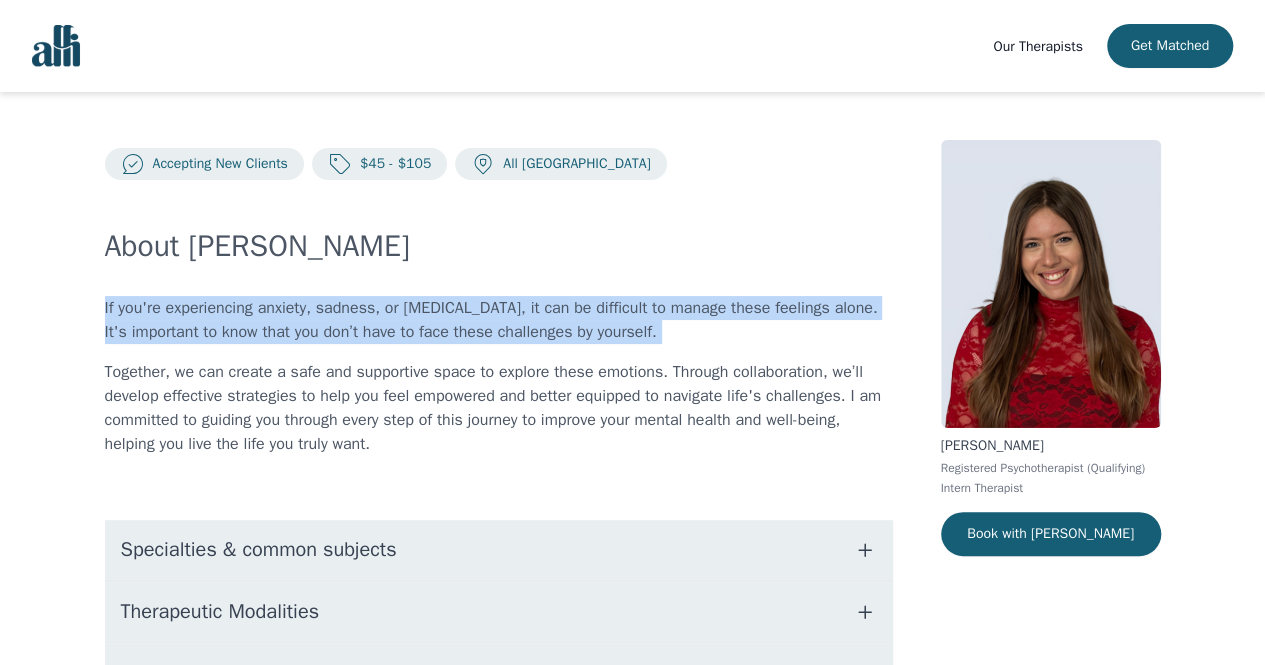 click on "If you're experiencing anxiety, sadness, or low self-esteem, it can be difficult to manage these feelings alone. It's important to know that you don’t have to face these challenges by yourself." at bounding box center (499, 320) 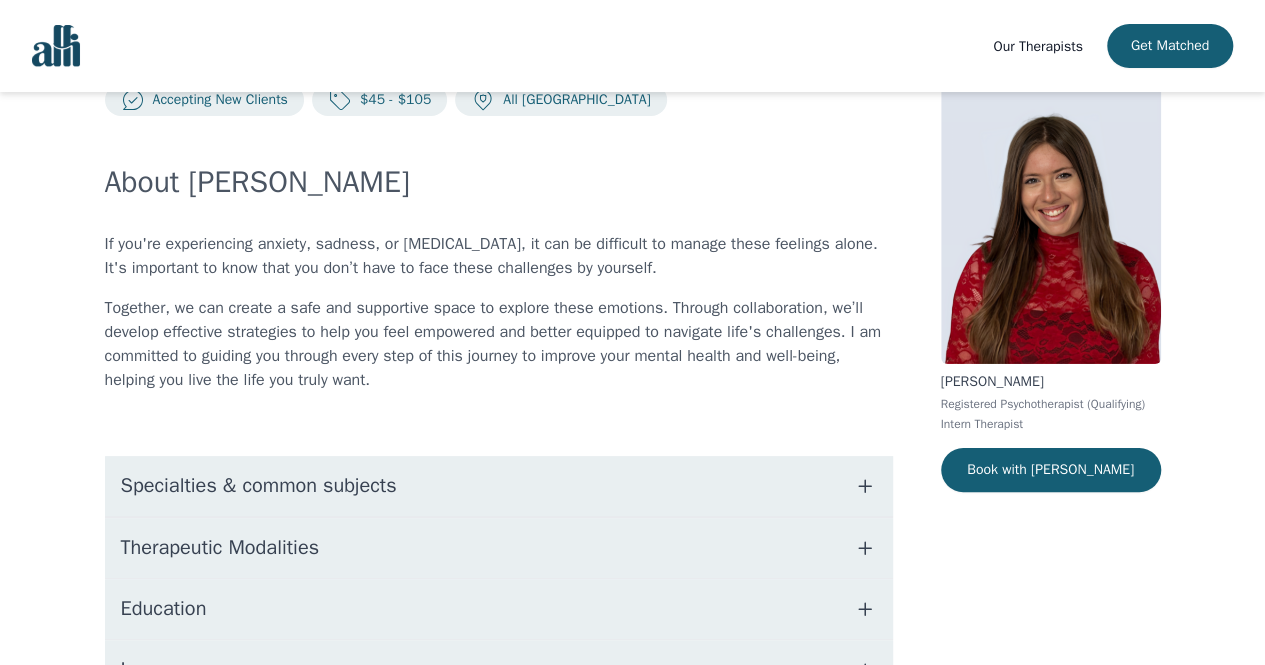 scroll, scrollTop: 200, scrollLeft: 0, axis: vertical 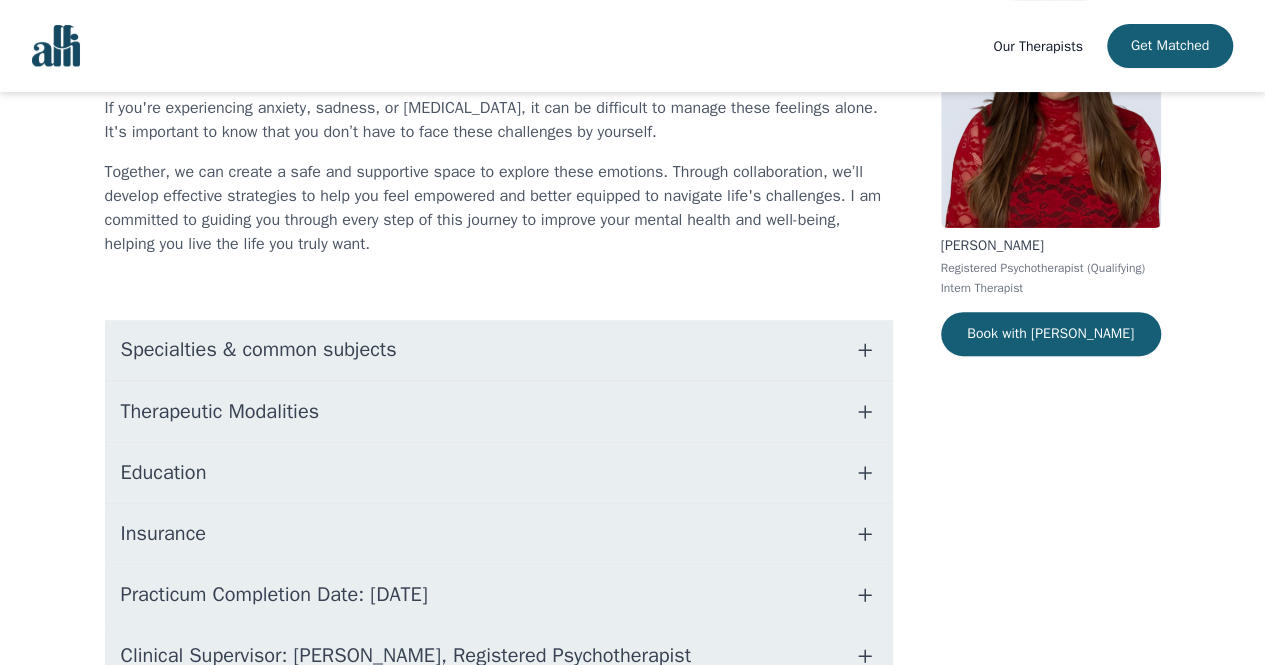 click on "About Alisha If you're experiencing anxiety, sadness, or low self-esteem, it can be difficult to manage these feelings alone. It's important to know that you don’t have to face these challenges by yourself. Together, we can create a safe and supportive space to explore these emotions. Through collaboration, we’ll develop effective strategies to help you feel empowered and better equipped to navigate life's challenges. I am committed to guiding you through every step of this journey to improve your mental health and well-being, helping you live the life you truly want. Specialties & common subjects Therapeutic Modalities Education Insurance Practicum Completion Date: 2025-12-19 Clinical Supervisor: Gillian Inksetter, Registered Psychotherapist" at bounding box center (499, 357) 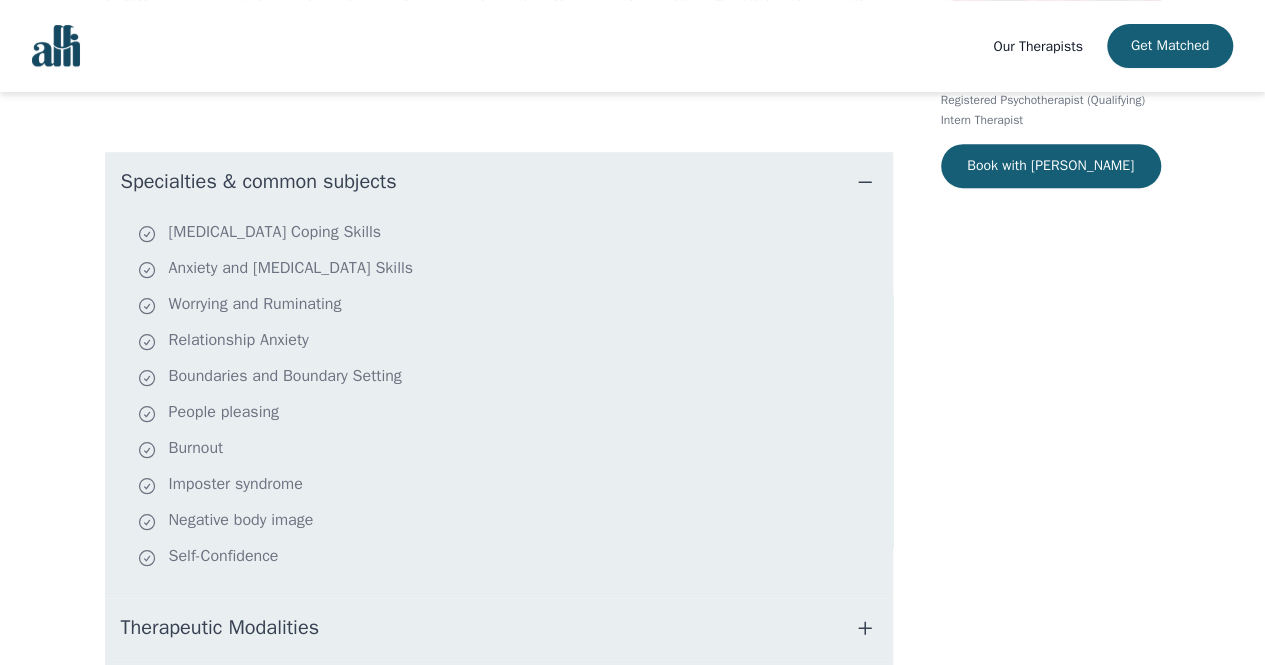 scroll, scrollTop: 400, scrollLeft: 0, axis: vertical 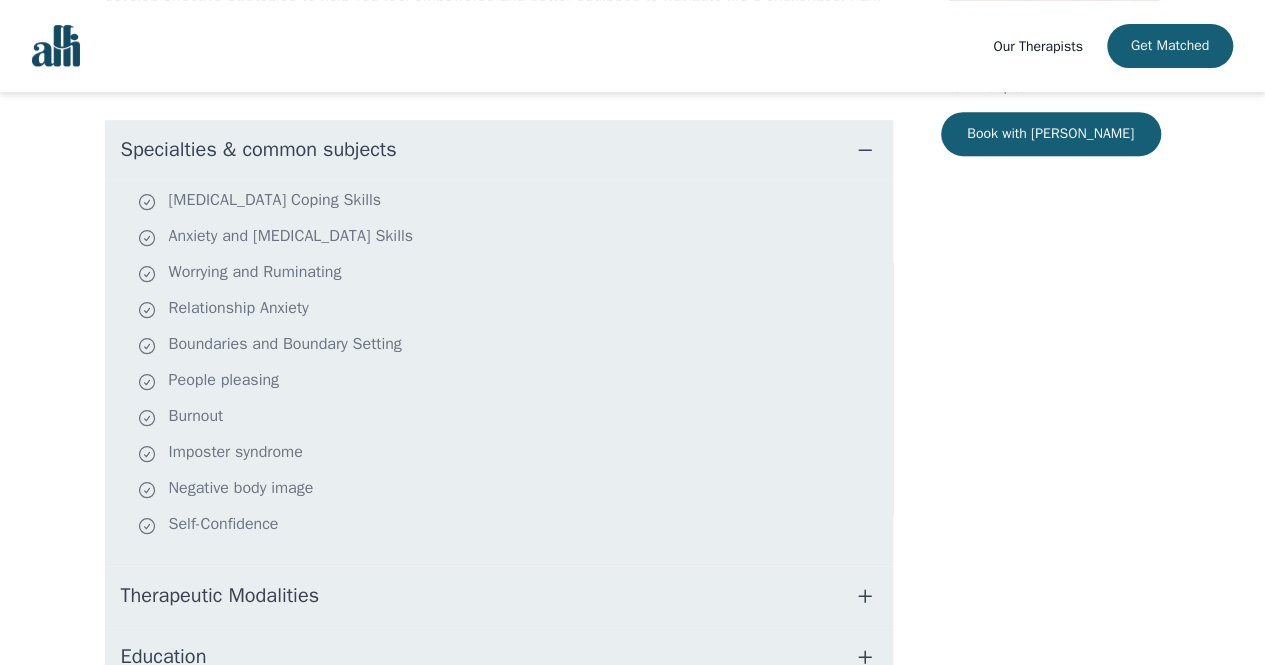 click on "Specialties & common subjects" at bounding box center (259, 150) 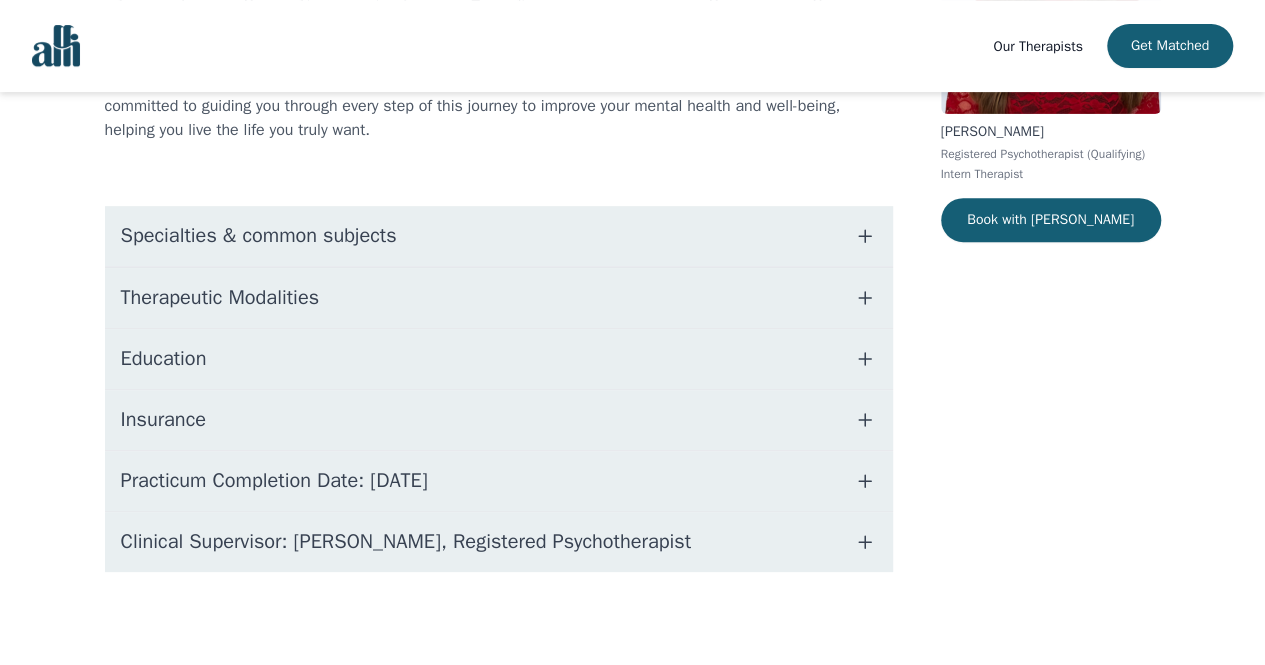 click on "Therapeutic Modalities" at bounding box center (220, 298) 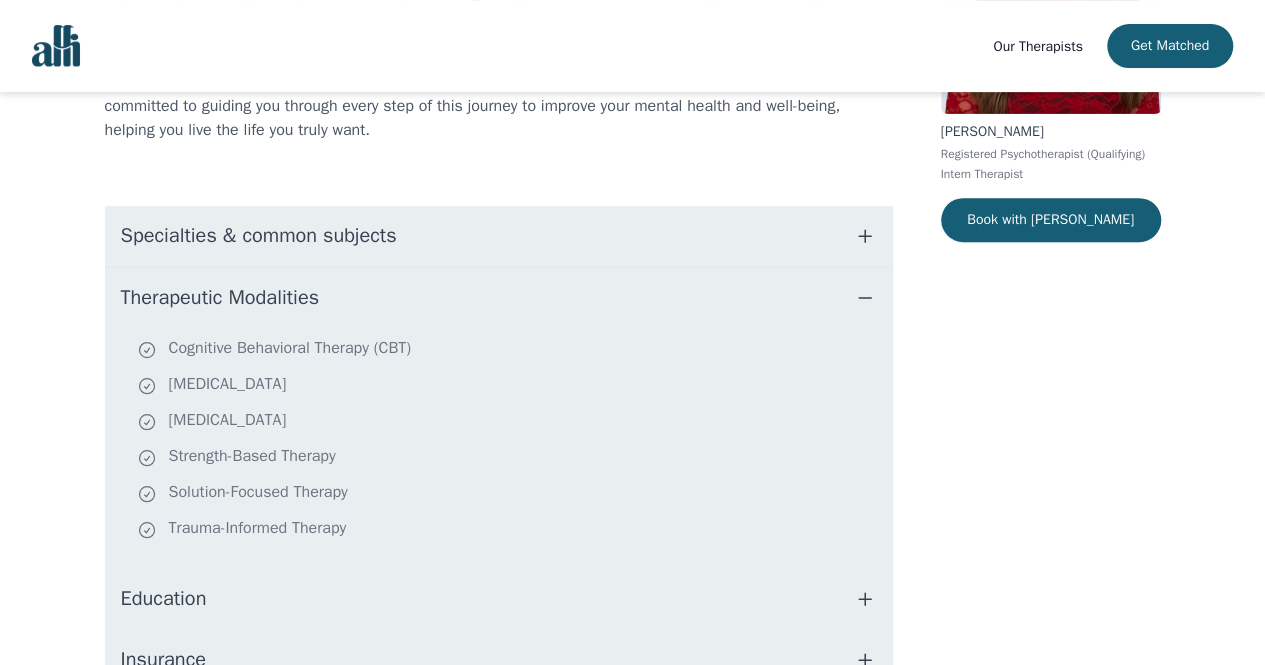 click on "Therapeutic Modalities" at bounding box center (220, 298) 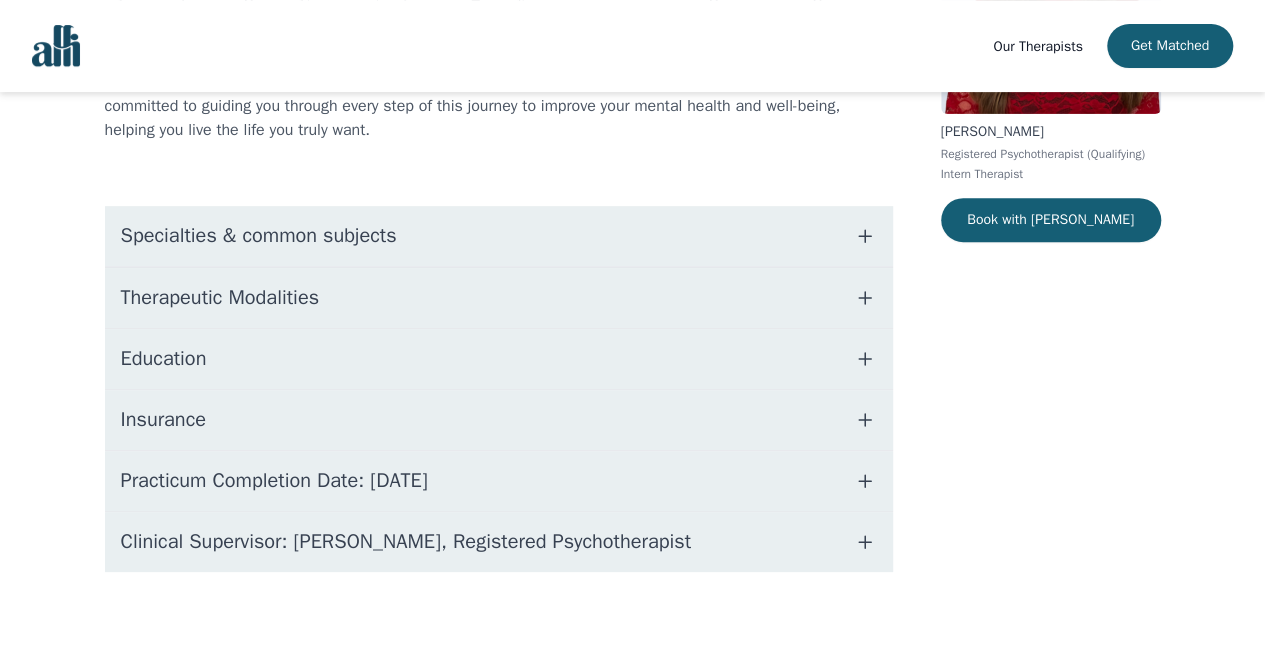 click on "Education" at bounding box center [499, 359] 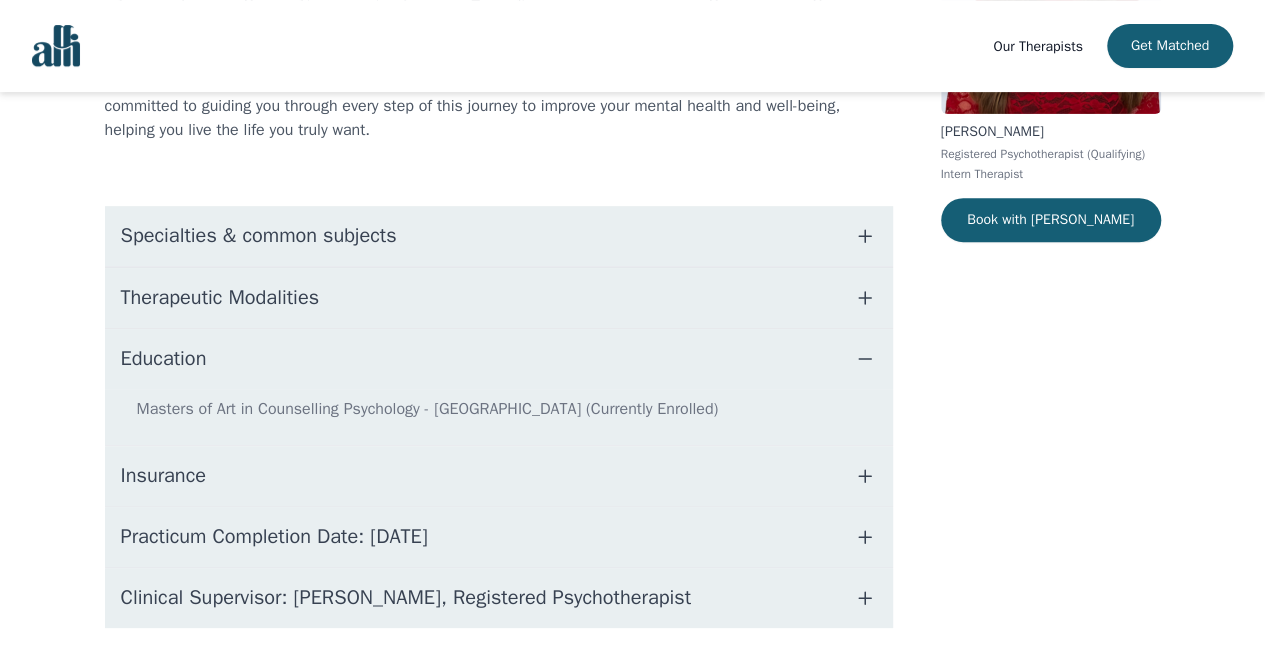 click on "Education" at bounding box center [499, 359] 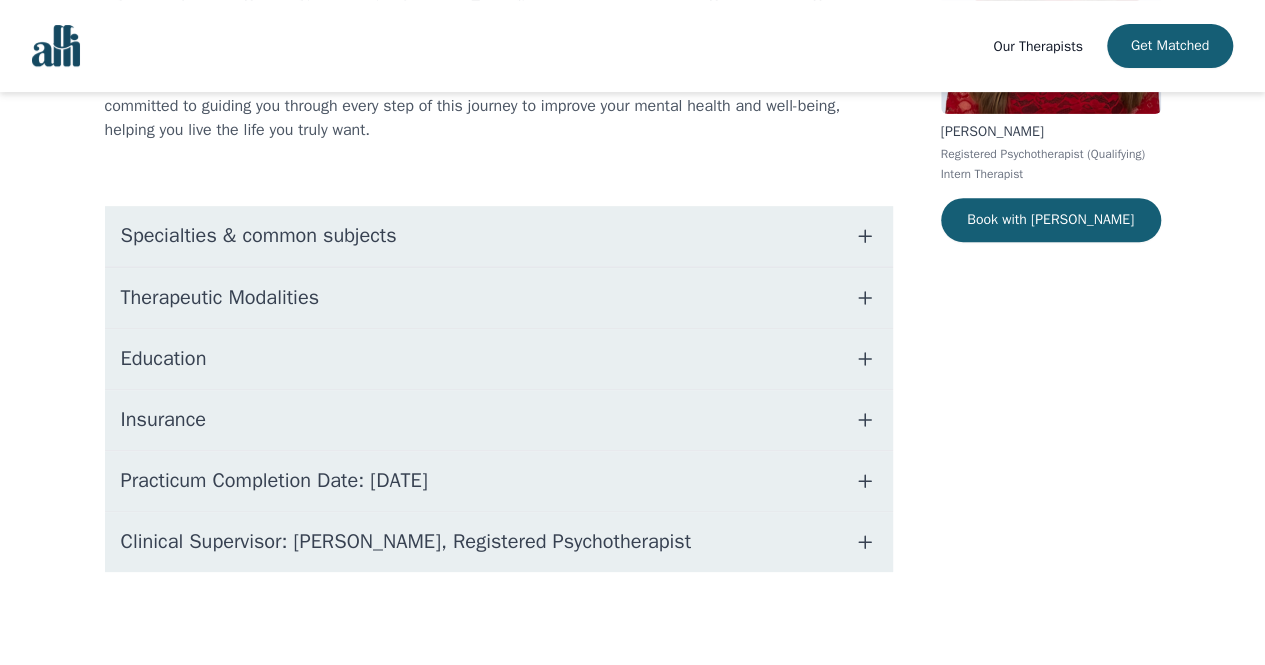 click on "Education" at bounding box center [499, 359] 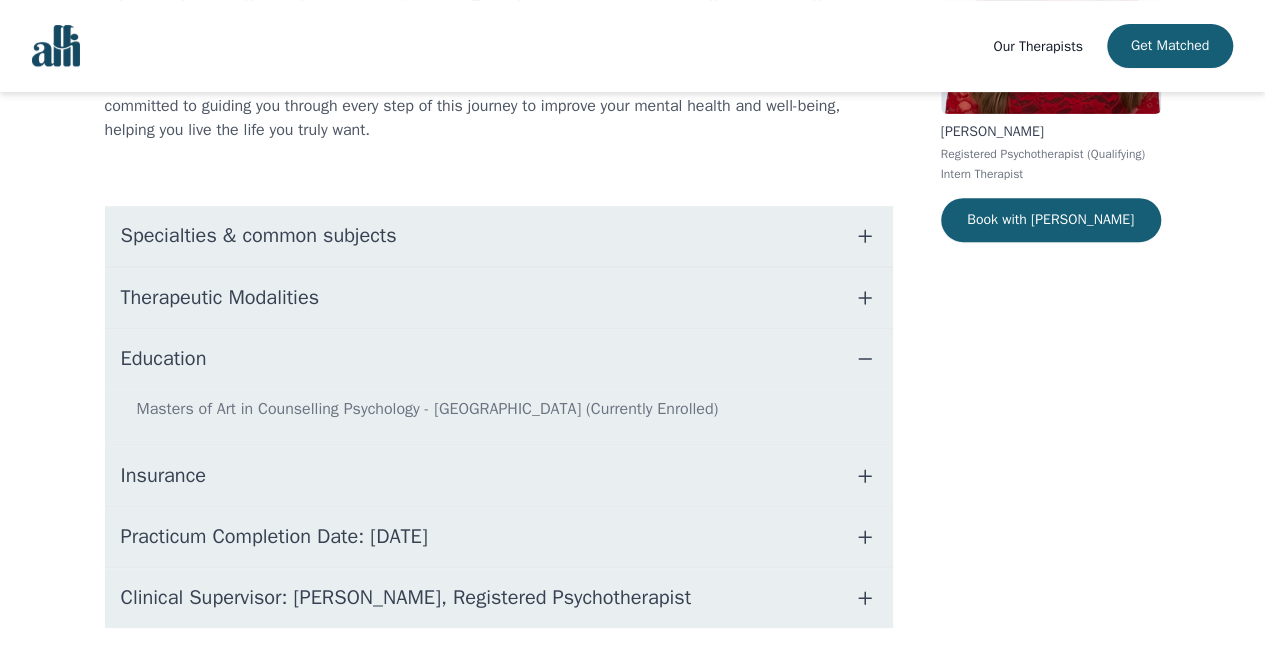 click on "Education" at bounding box center [499, 359] 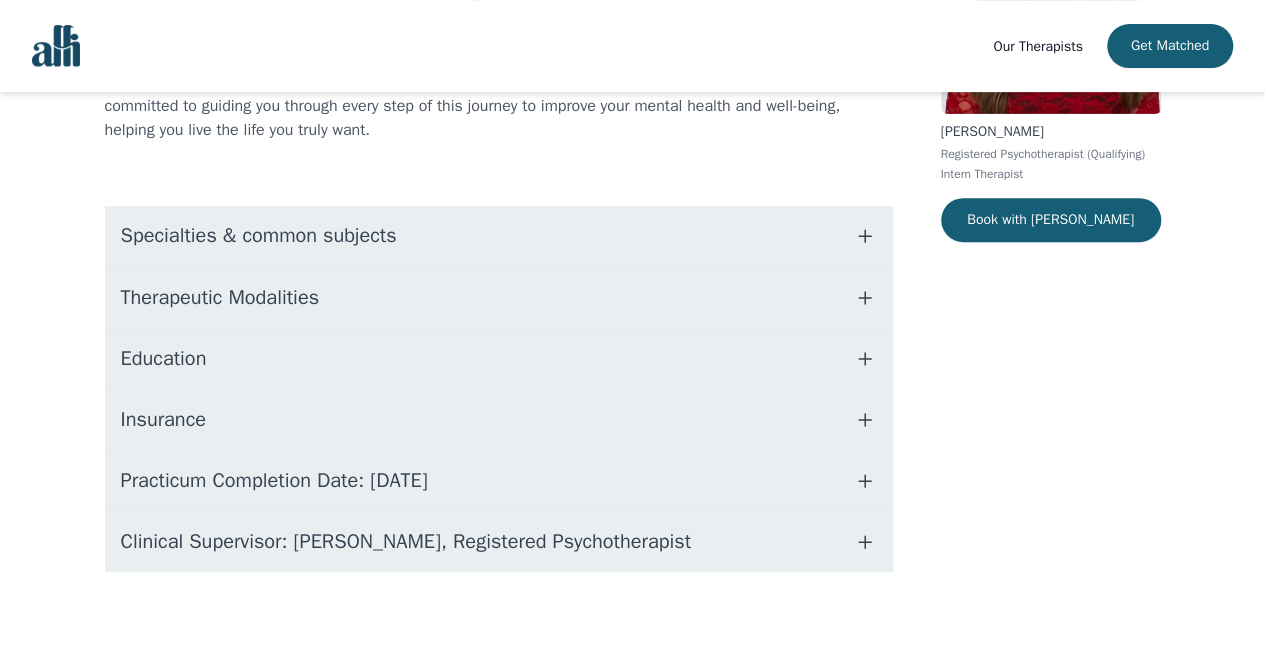 click on "Insurance" at bounding box center (499, 420) 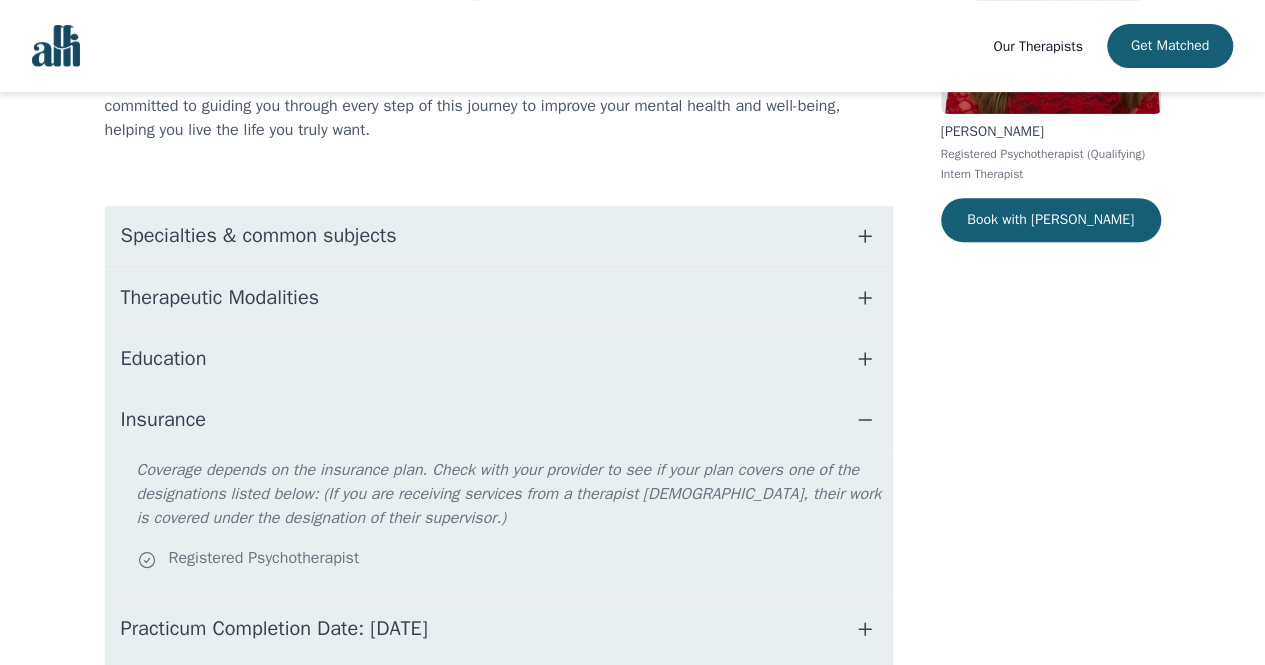 click on "Coverage depends on the insurance plan. Check with your provider to see if your plan covers one of the designations listed below: (If you are receiving services from a therapist [DEMOGRAPHIC_DATA], their work is covered under the designation of their supervisor.)" at bounding box center (511, 502) 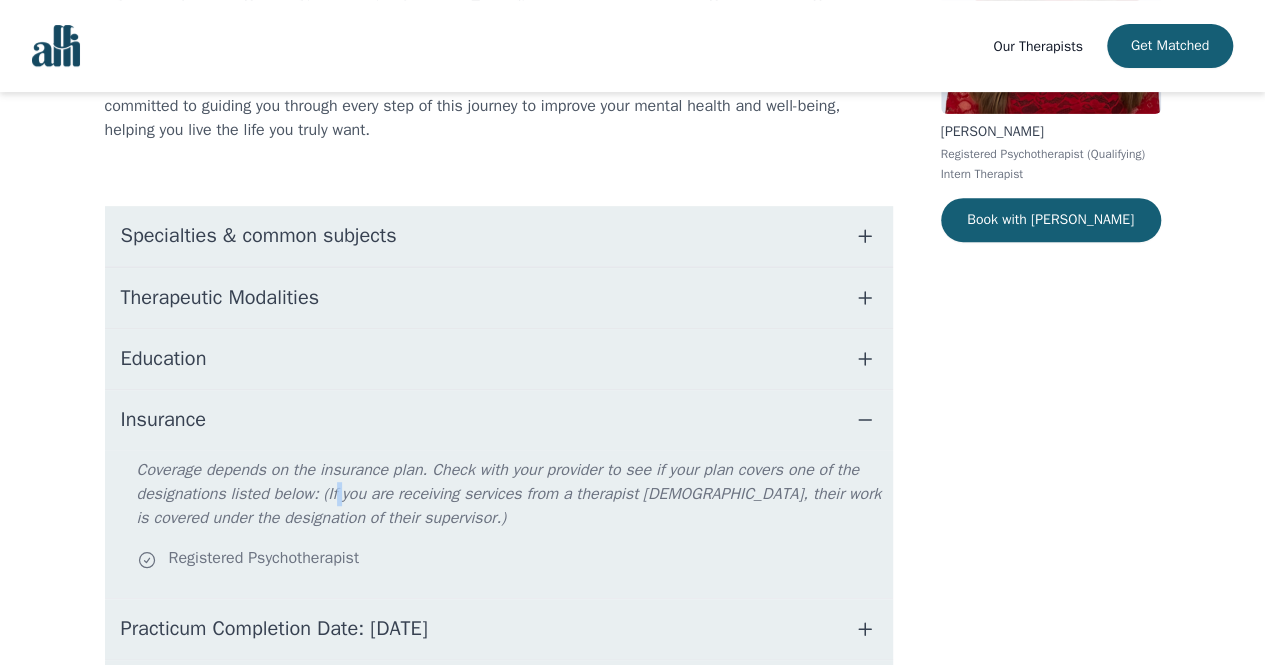 click on "Coverage depends on the insurance plan. Check with your provider to see if your plan covers one of the designations listed below: (If you are receiving services from a therapist [DEMOGRAPHIC_DATA], their work is covered under the designation of their supervisor.)" at bounding box center [511, 502] 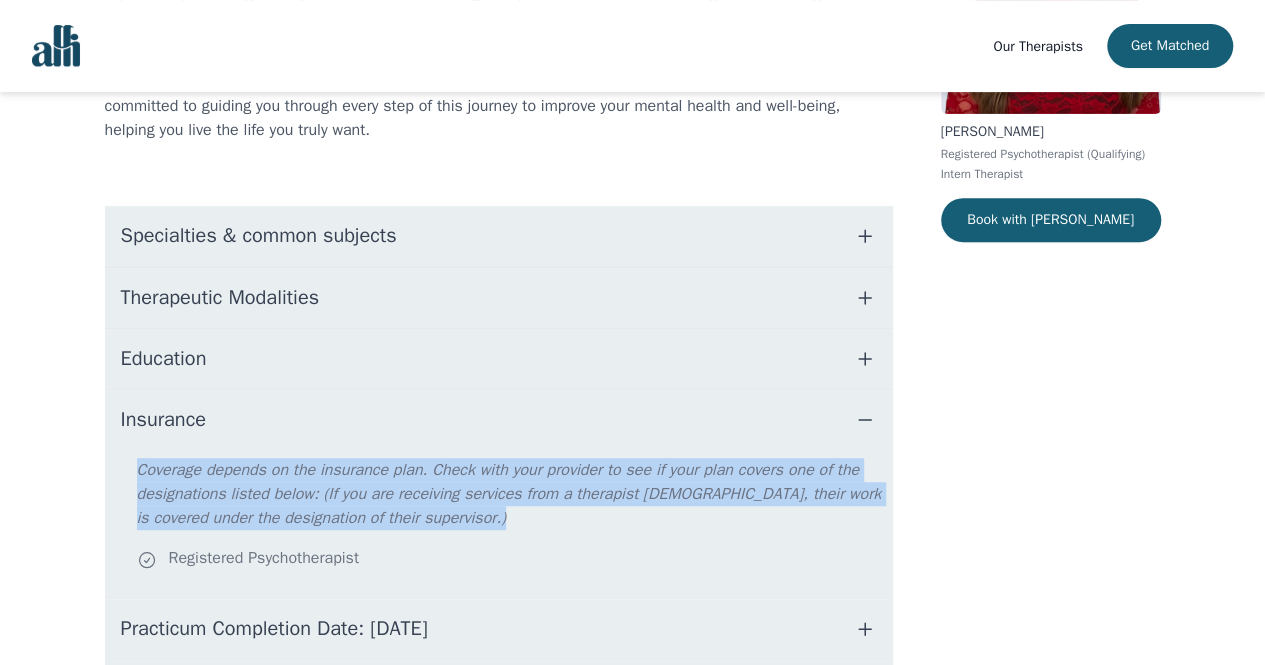 click on "Coverage depends on the insurance plan. Check with your provider to see if your plan covers one of the designations listed below: (If you are receiving services from a therapist [DEMOGRAPHIC_DATA], their work is covered under the designation of their supervisor.)" at bounding box center (511, 502) 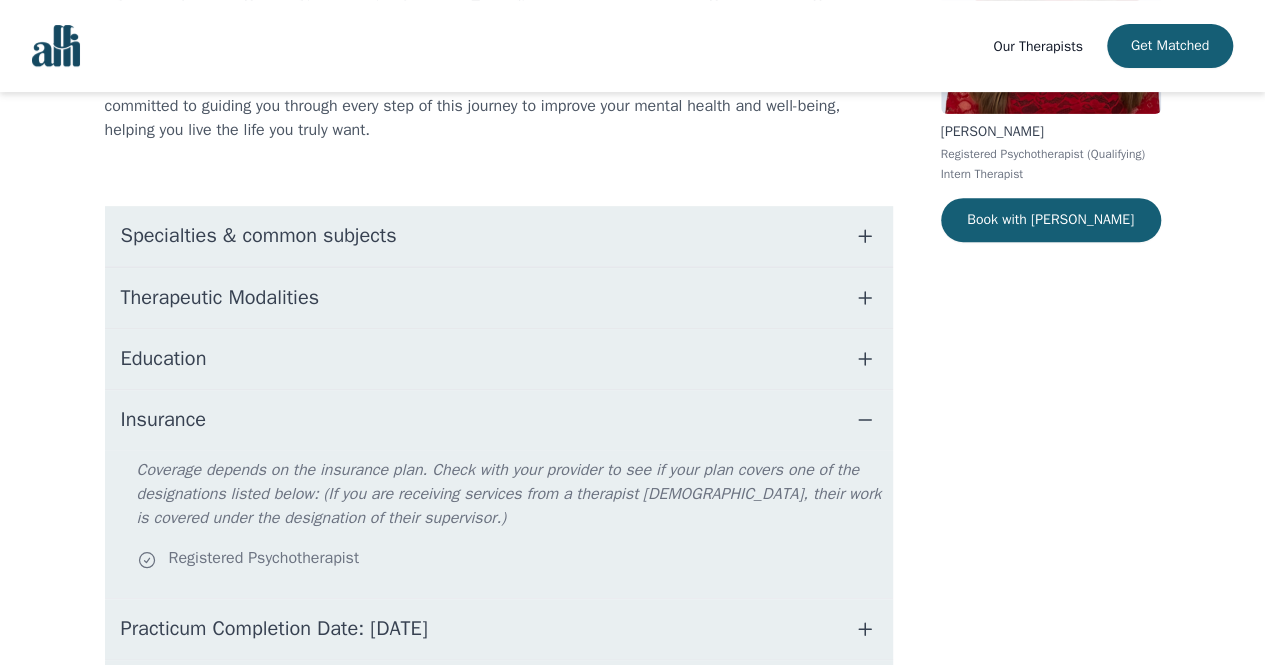 click on "Insurance" at bounding box center (499, 420) 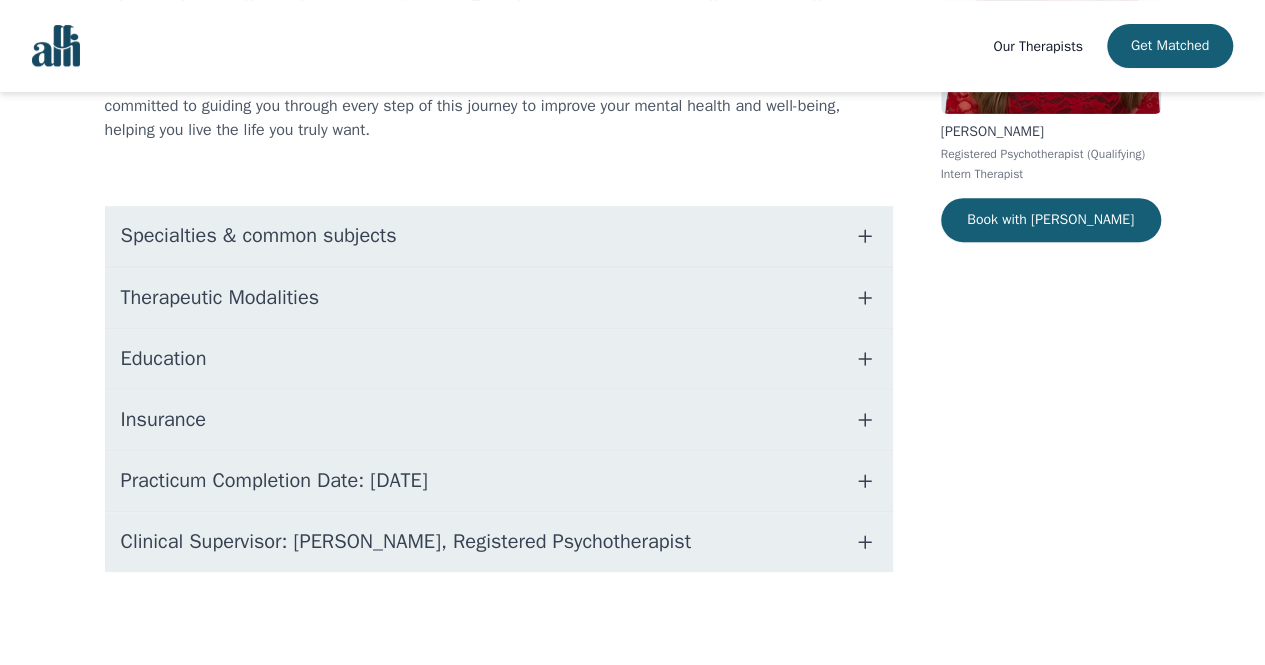 click on "Practicum Completion Date: [DATE]" at bounding box center [499, 481] 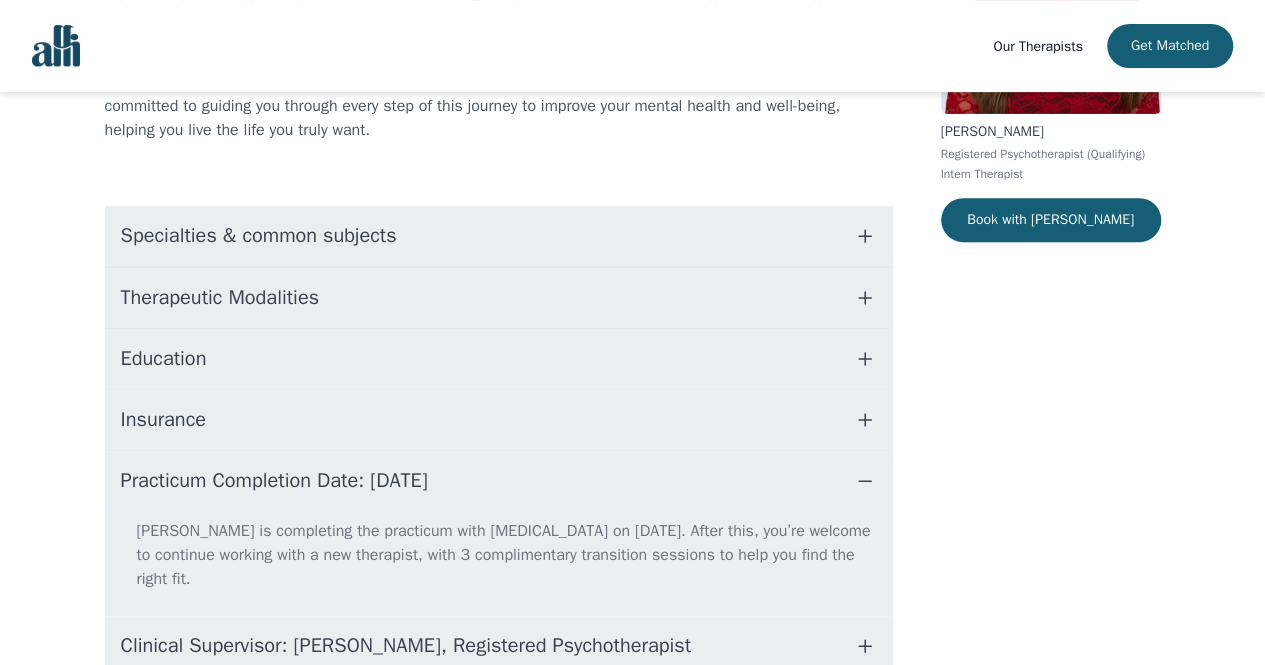 click on "Practicum Completion Date: [DATE]" at bounding box center [274, 481] 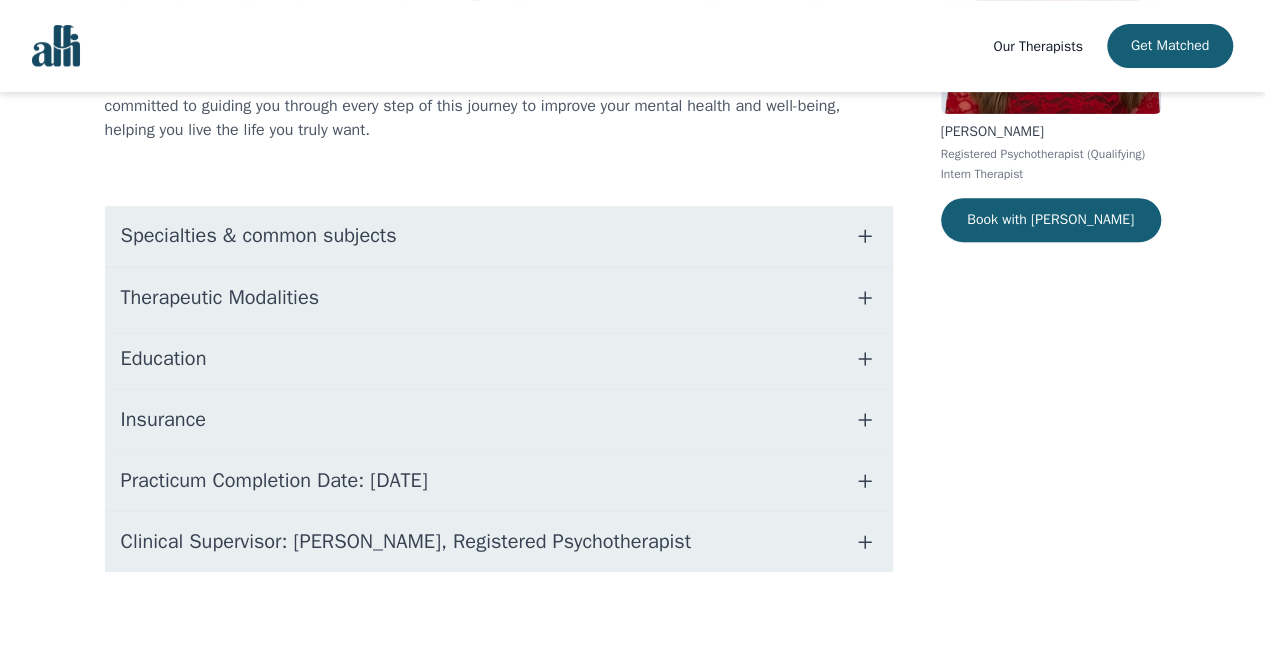 click on "Clinical Supervisor: Gillian Inksetter, Registered Psychotherapist" at bounding box center (406, 542) 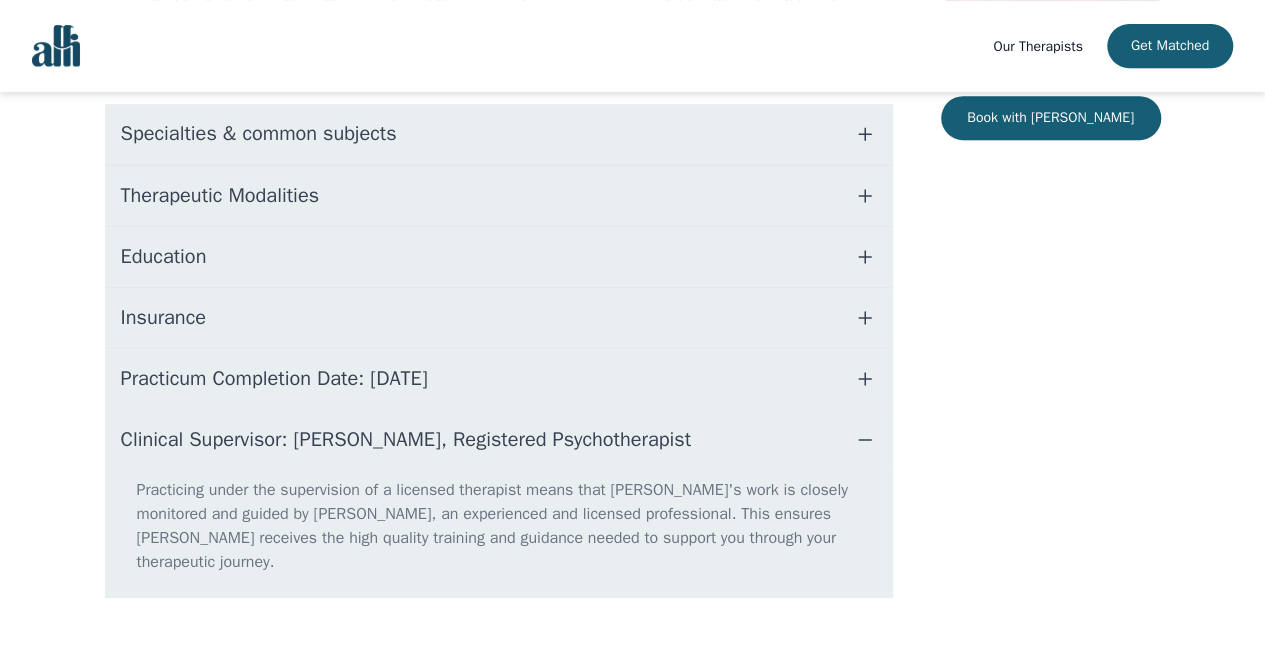 scroll, scrollTop: 418, scrollLeft: 0, axis: vertical 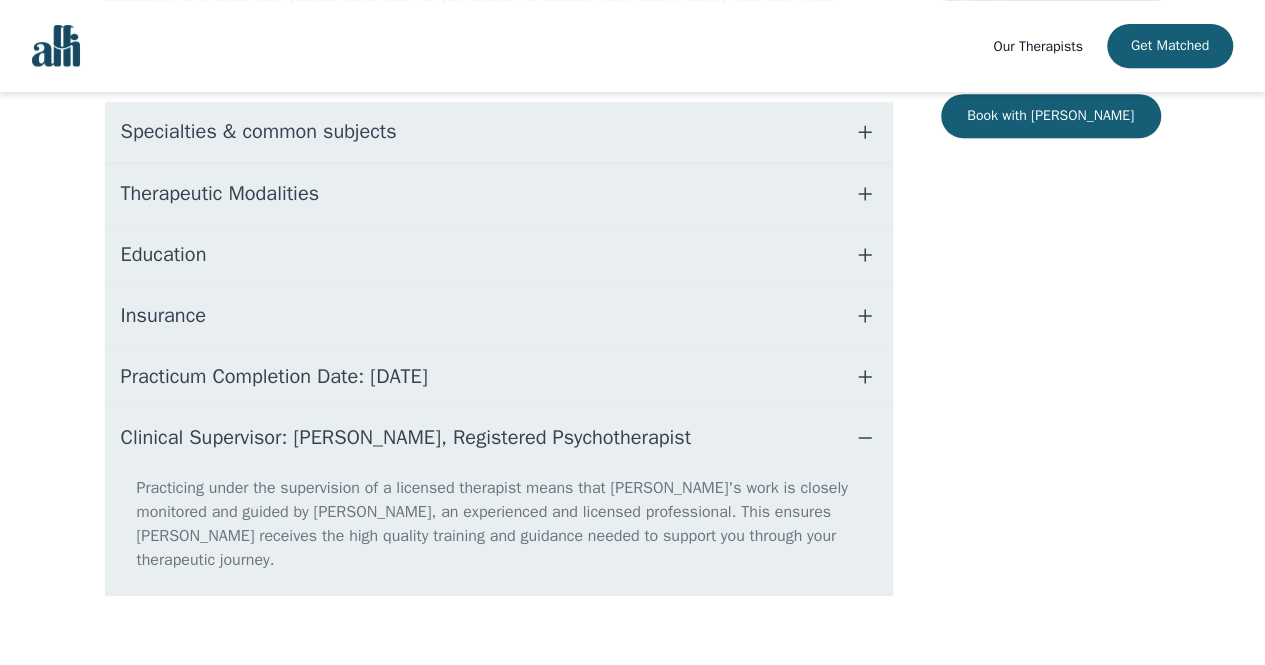 click on "Practicing under the supervision of a licensed therapist means that Alisha's work is closely monitored and guided by Gillian, an experienced and licensed professional. This ensures Alisha receives the high quality training and guidance needed to support you through your therapeutic journey." at bounding box center [499, 532] 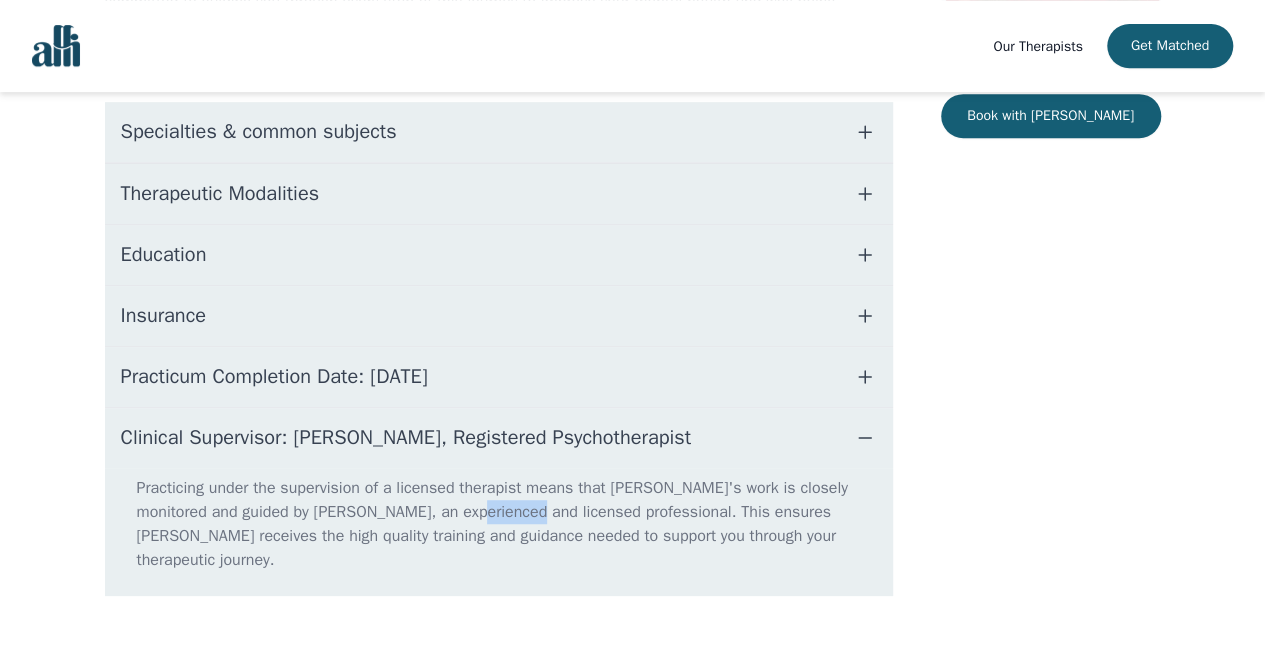 click on "Practicing under the supervision of a licensed therapist means that Alisha's work is closely monitored and guided by Gillian, an experienced and licensed professional. This ensures Alisha receives the high quality training and guidance needed to support you through your therapeutic journey." at bounding box center [499, 532] 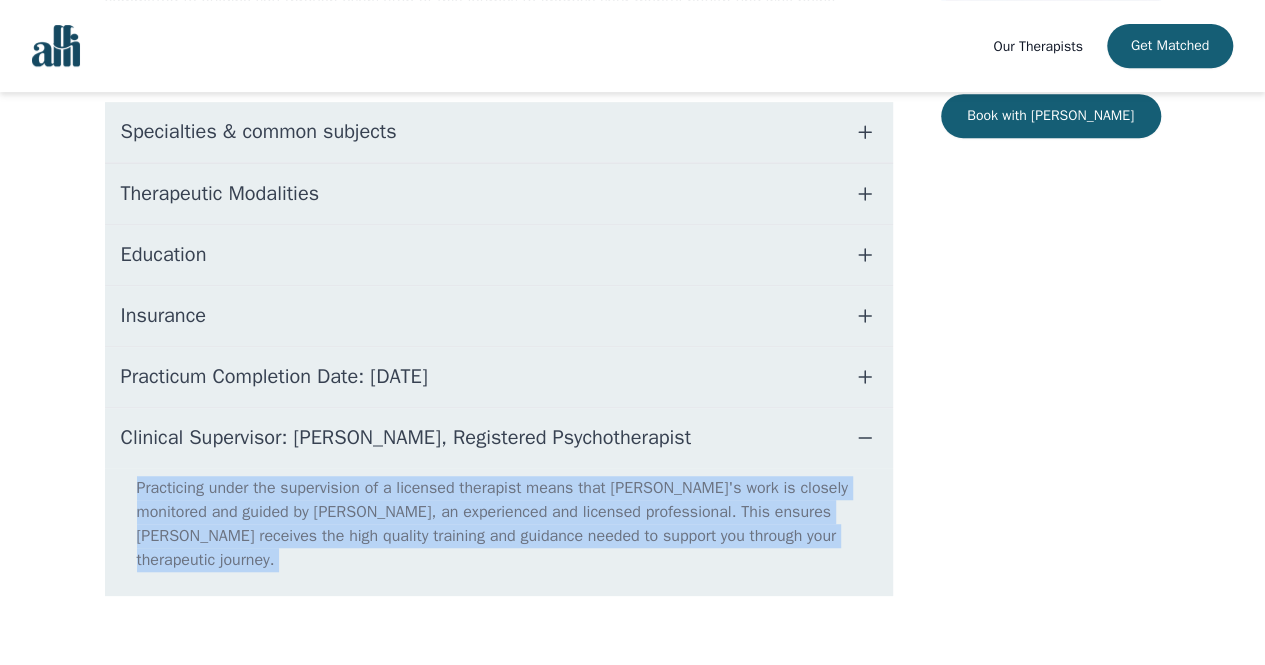 click on "Practicing under the supervision of a licensed therapist means that Alisha's work is closely monitored and guided by Gillian, an experienced and licensed professional. This ensures Alisha receives the high quality training and guidance needed to support you through your therapeutic journey." at bounding box center (499, 532) 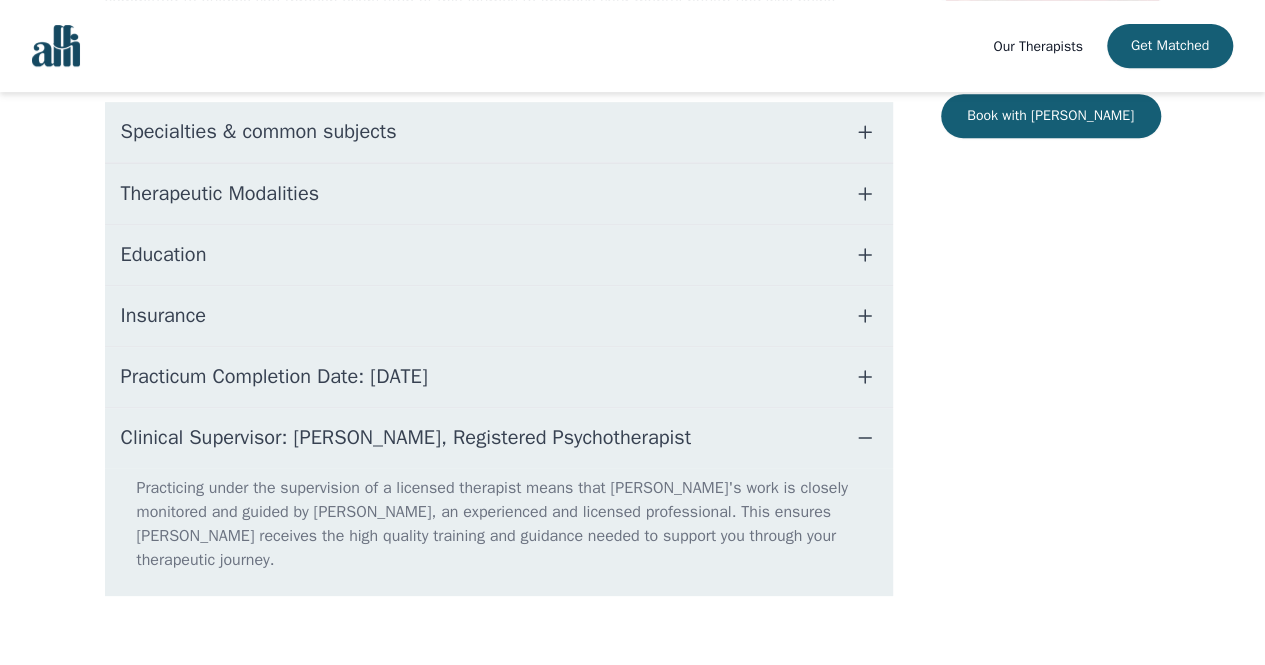 click on "Clinical Supervisor: Gillian Inksetter, Registered Psychotherapist" at bounding box center [406, 438] 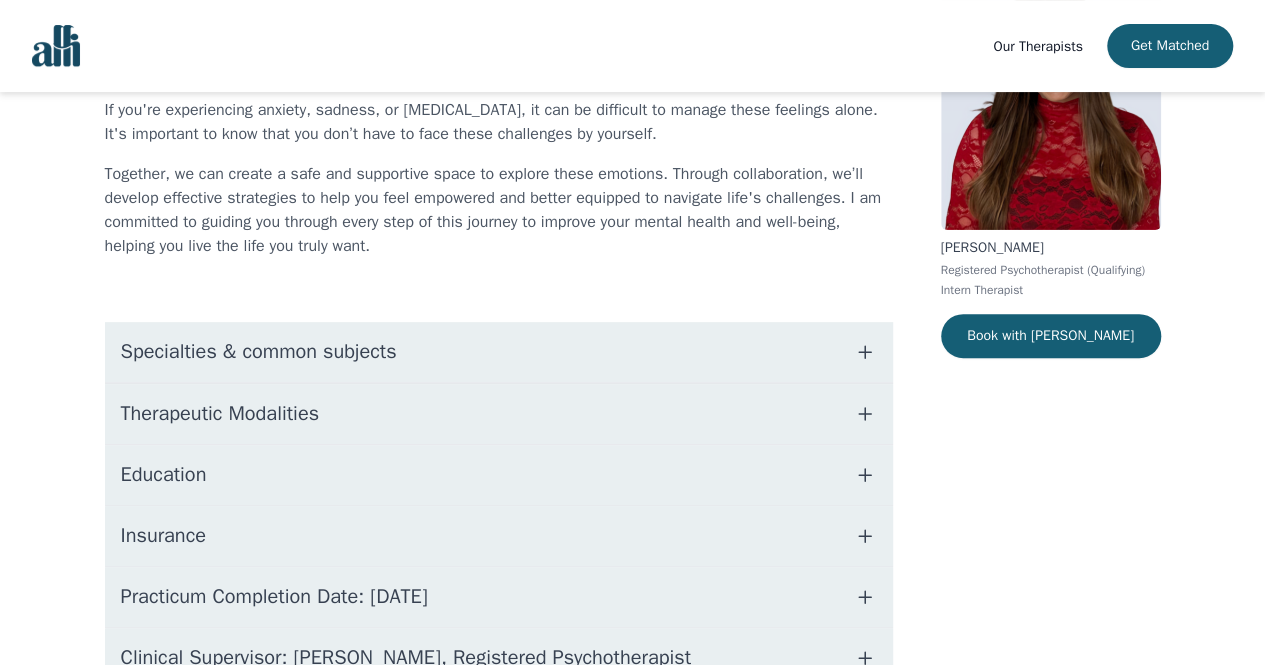 scroll, scrollTop: 114, scrollLeft: 0, axis: vertical 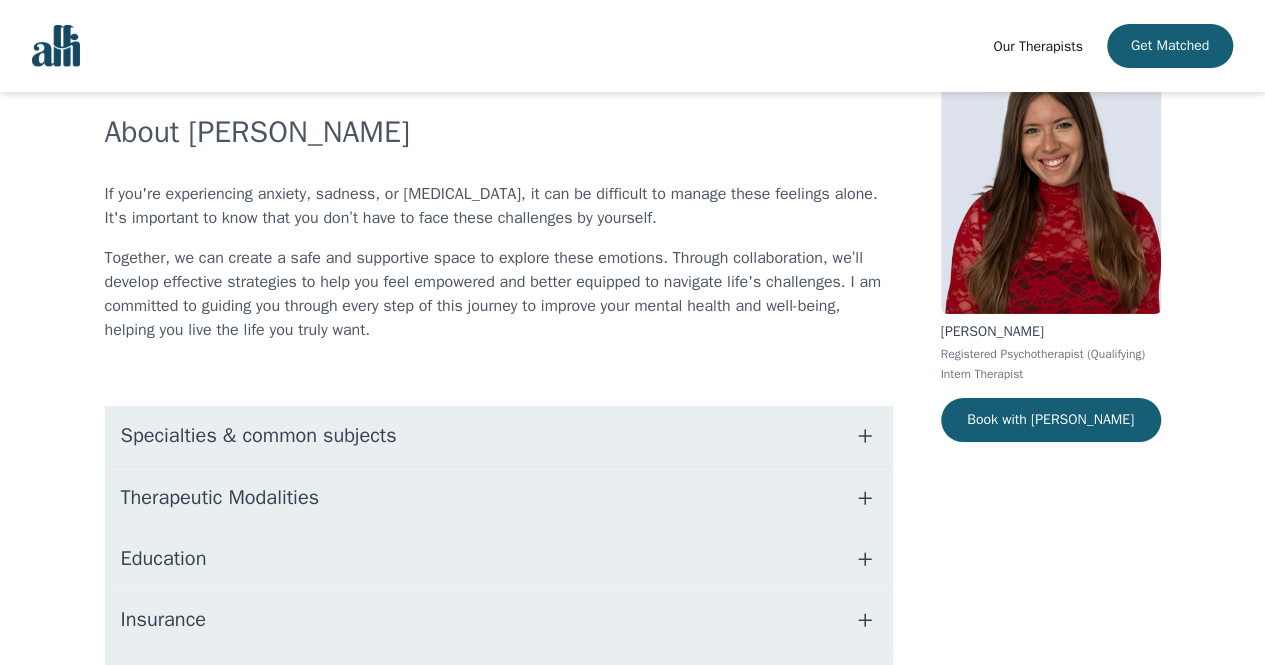 click on "Together, we can create a safe and supportive space to explore these emotions. Through collaboration, we’ll develop effective strategies to help you feel empowered and better equipped to navigate life's challenges. I am committed to guiding you through every step of this journey to improve your mental health and well-being, helping you live the life you truly want." at bounding box center (499, 294) 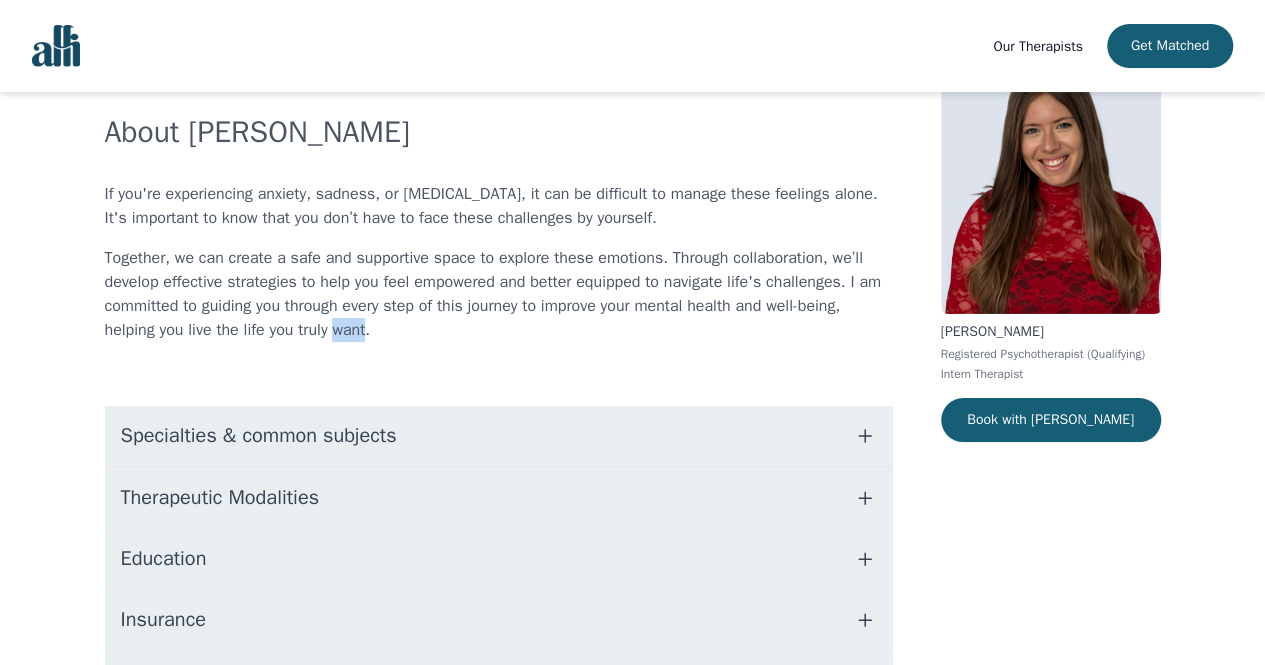 click on "Together, we can create a safe and supportive space to explore these emotions. Through collaboration, we’ll develop effective strategies to help you feel empowered and better equipped to navigate life's challenges. I am committed to guiding you through every step of this journey to improve your mental health and well-being, helping you live the life you truly want." at bounding box center [499, 294] 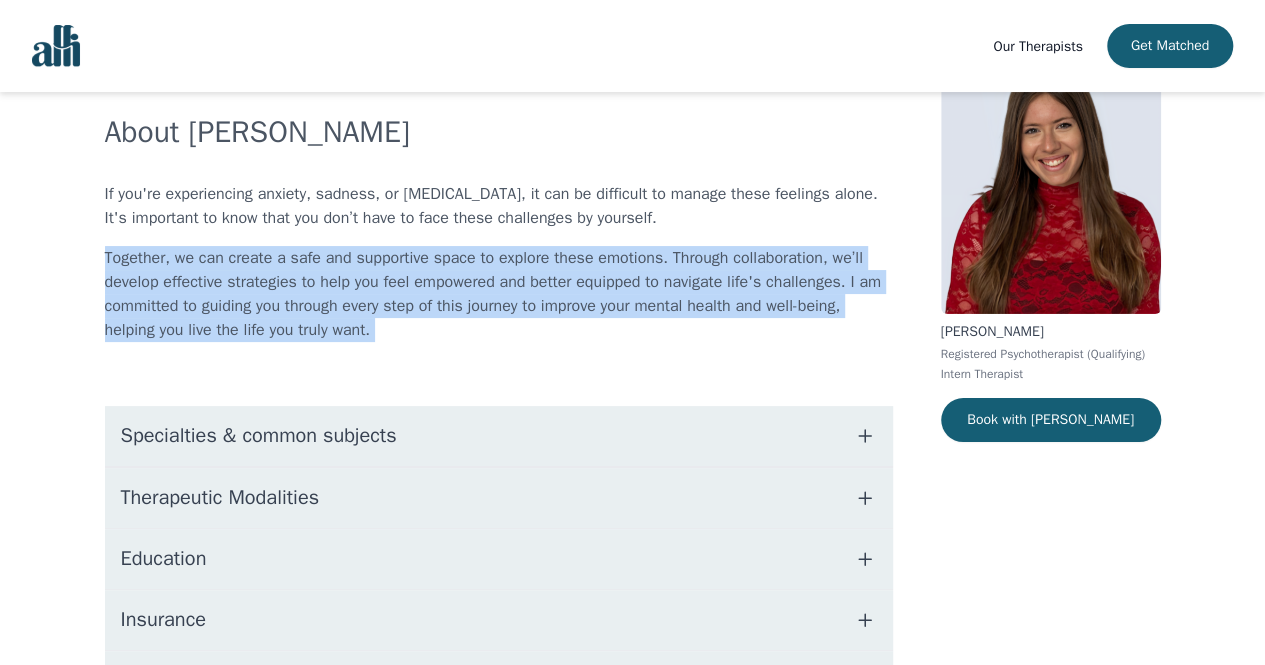 click on "Together, we can create a safe and supportive space to explore these emotions. Through collaboration, we’ll develop effective strategies to help you feel empowered and better equipped to navigate life's challenges. I am committed to guiding you through every step of this journey to improve your mental health and well-being, helping you live the life you truly want." at bounding box center (499, 294) 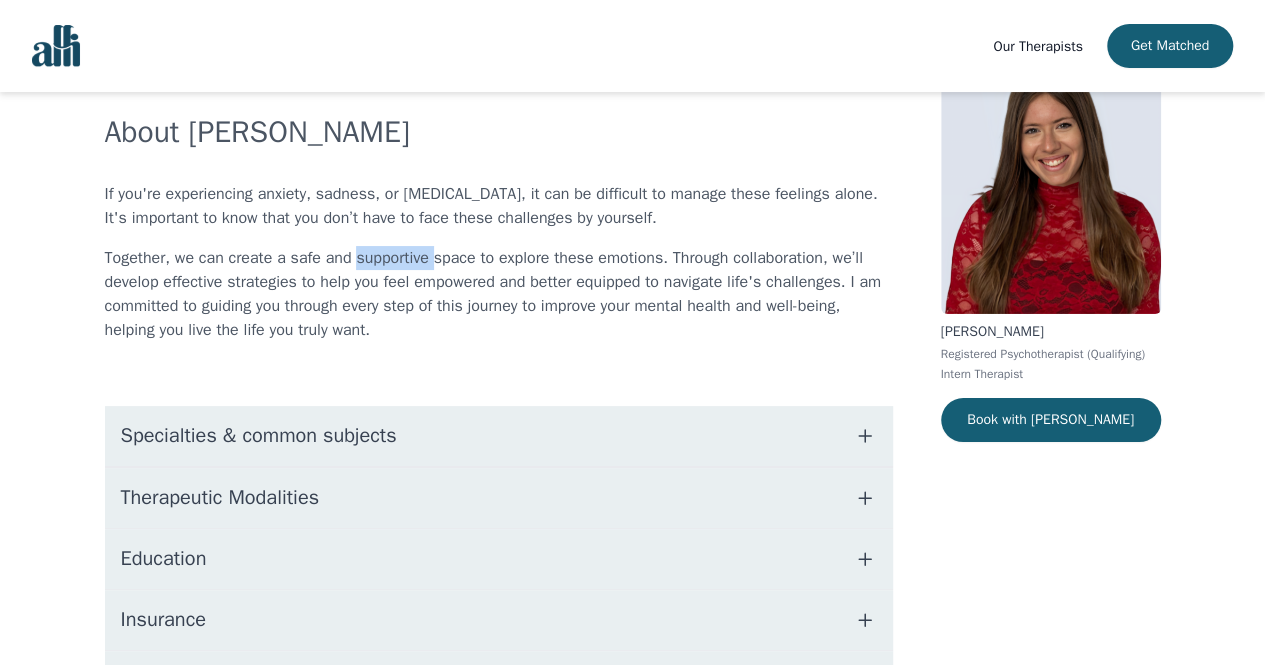 click on "Together, we can create a safe and supportive space to explore these emotions. Through collaboration, we’ll develop effective strategies to help you feel empowered and better equipped to navigate life's challenges. I am committed to guiding you through every step of this journey to improve your mental health and well-being, helping you live the life you truly want." at bounding box center (499, 294) 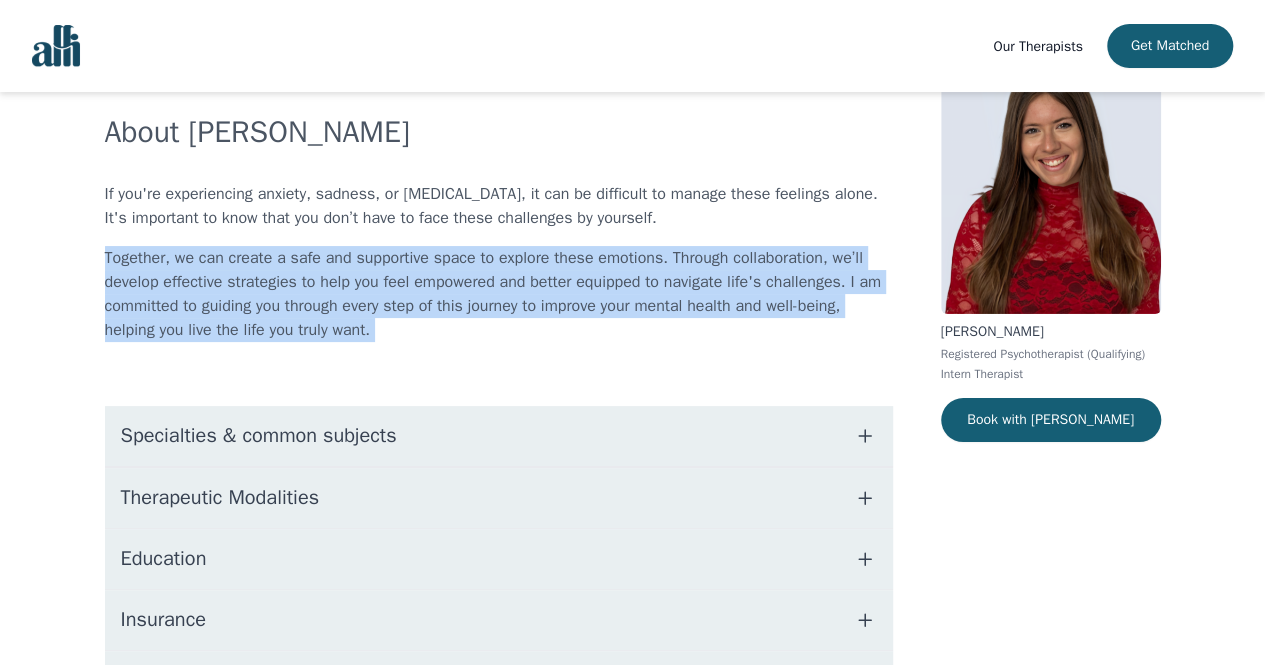 click on "Together, we can create a safe and supportive space to explore these emotions. Through collaboration, we’ll develop effective strategies to help you feel empowered and better equipped to navigate life's challenges. I am committed to guiding you through every step of this journey to improve your mental health and well-being, helping you live the life you truly want." at bounding box center (499, 294) 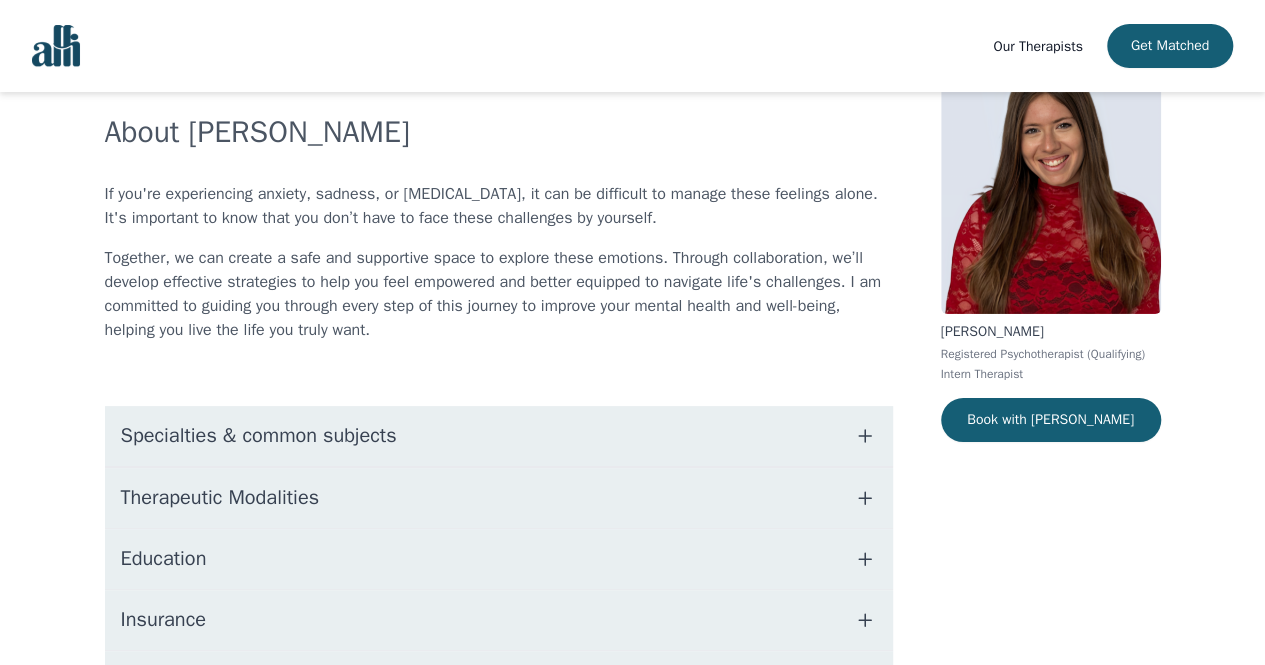 click on "If you're experiencing anxiety, sadness, or low self-esteem, it can be difficult to manage these feelings alone. It's important to know that you don’t have to face these challenges by yourself." at bounding box center [499, 206] 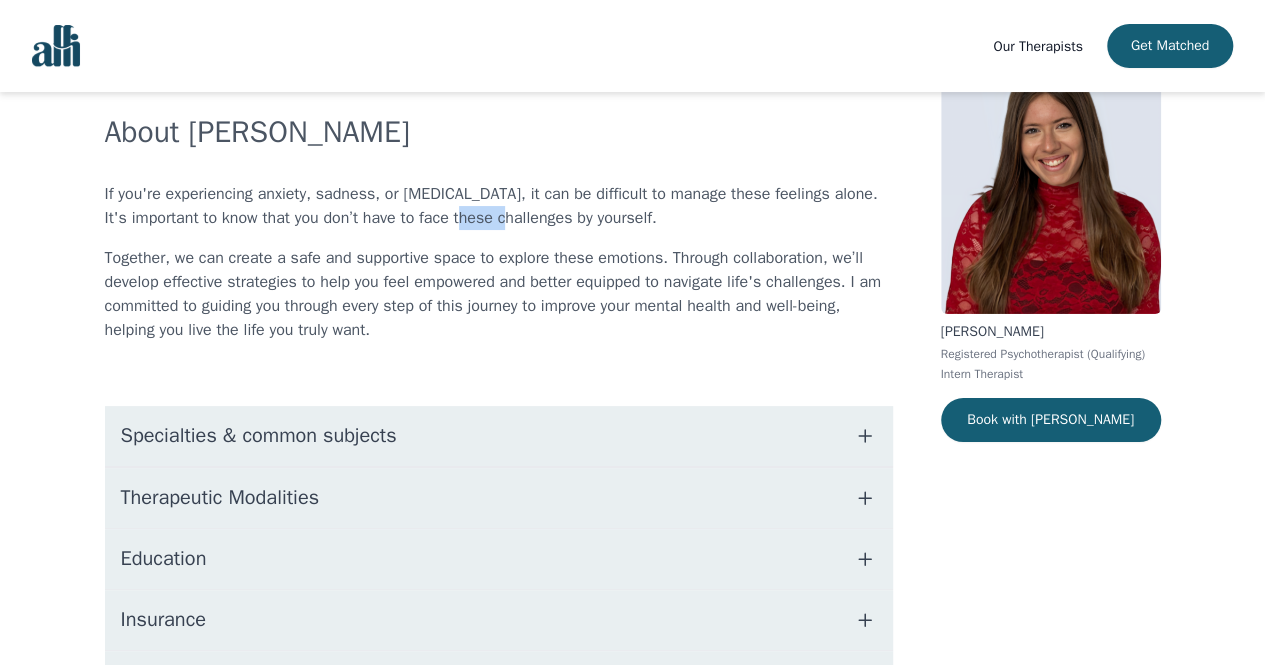 click on "If you're experiencing anxiety, sadness, or low self-esteem, it can be difficult to manage these feelings alone. It's important to know that you don’t have to face these challenges by yourself." at bounding box center [499, 206] 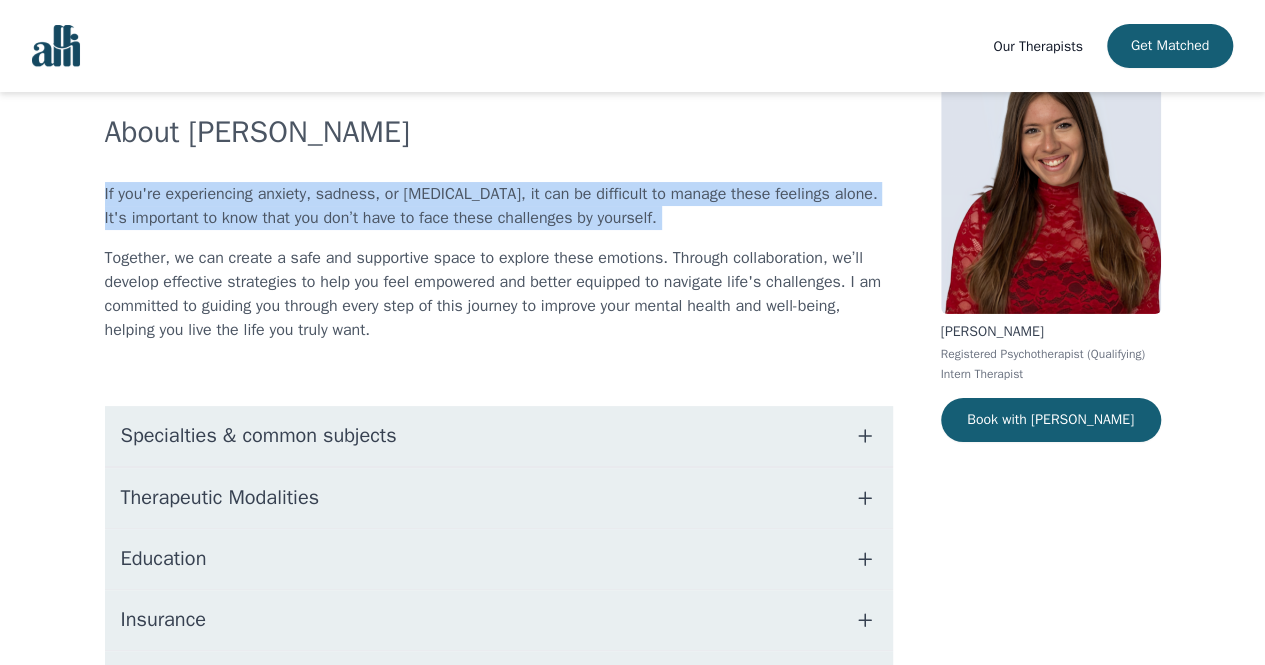 click on "If you're experiencing anxiety, sadness, or low self-esteem, it can be difficult to manage these feelings alone. It's important to know that you don’t have to face these challenges by yourself." at bounding box center (499, 206) 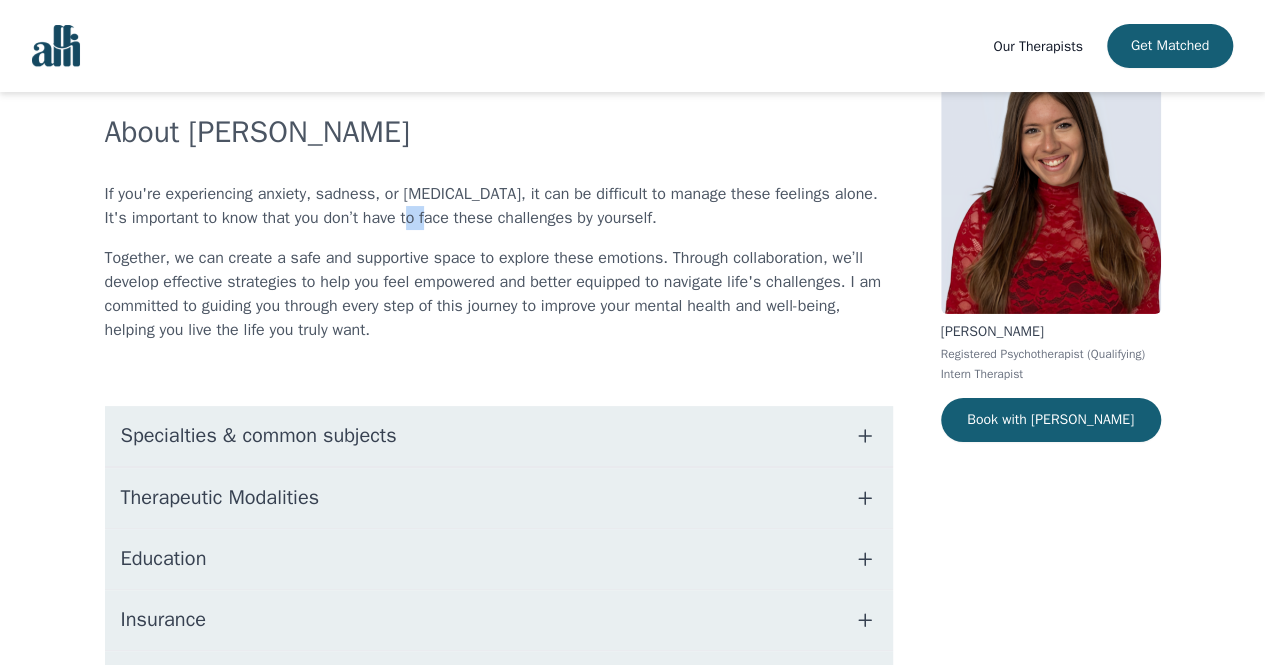 click on "If you're experiencing anxiety, sadness, or low self-esteem, it can be difficult to manage these feelings alone. It's important to know that you don’t have to face these challenges by yourself." at bounding box center [499, 206] 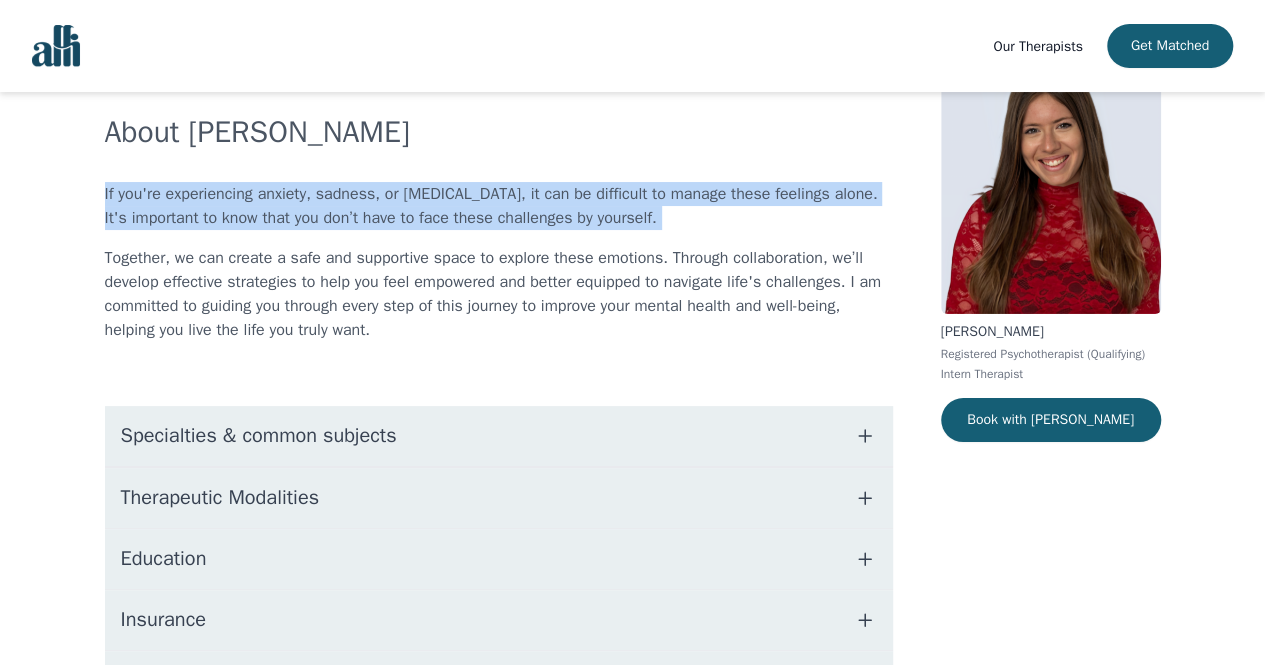click on "If you're experiencing anxiety, sadness, or low self-esteem, it can be difficult to manage these feelings alone. It's important to know that you don’t have to face these challenges by yourself." at bounding box center [499, 206] 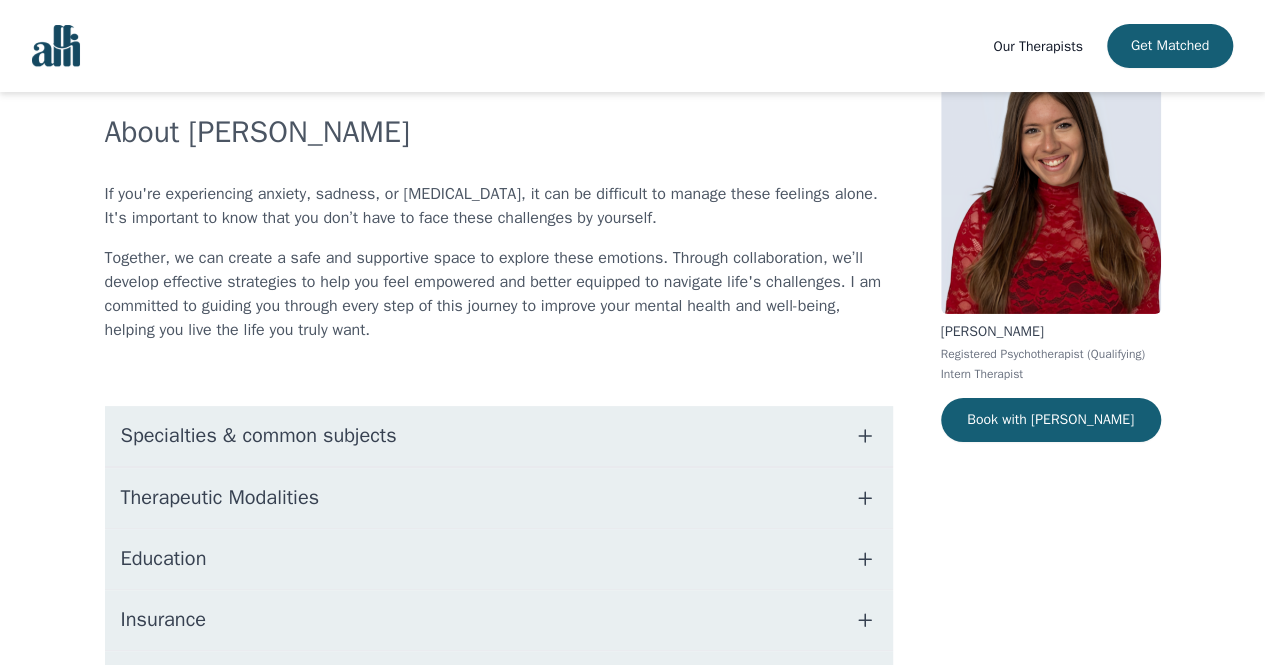 click on "Together, we can create a safe and supportive space to explore these emotions. Through collaboration, we’ll develop effective strategies to help you feel empowered and better equipped to navigate life's challenges. I am committed to guiding you through every step of this journey to improve your mental health and well-being, helping you live the life you truly want." at bounding box center (499, 294) 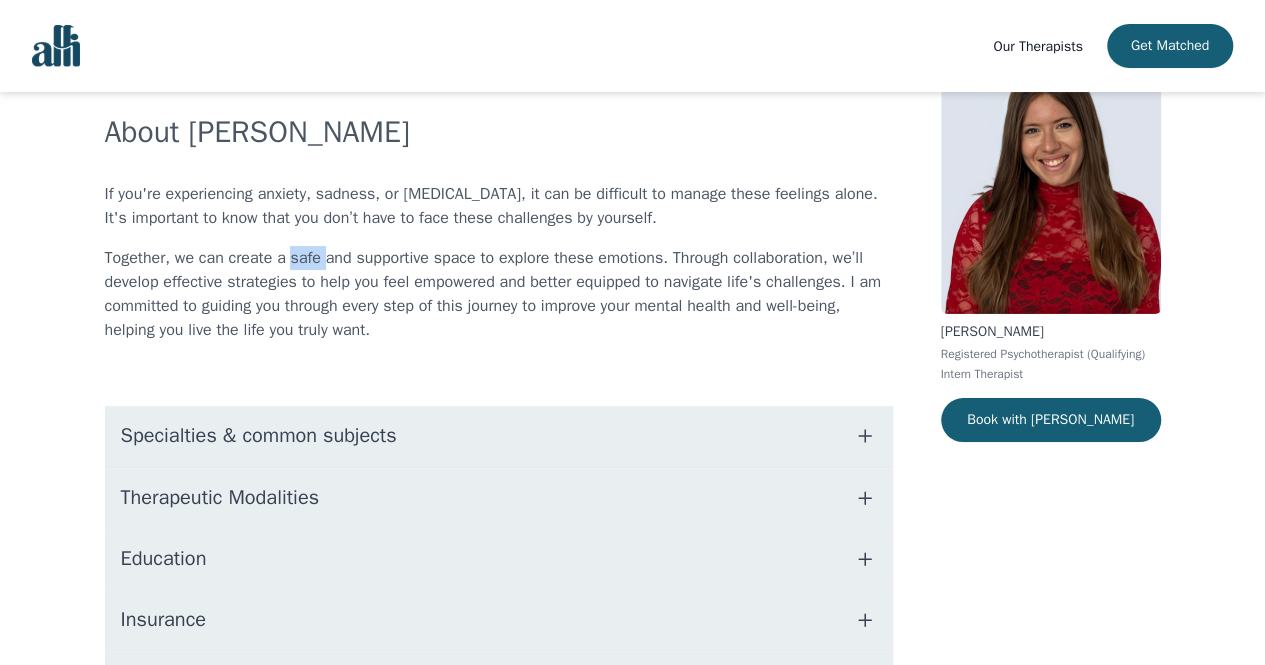 click on "Together, we can create a safe and supportive space to explore these emotions. Through collaboration, we’ll develop effective strategies to help you feel empowered and better equipped to navigate life's challenges. I am committed to guiding you through every step of this journey to improve your mental health and well-being, helping you live the life you truly want." at bounding box center (499, 294) 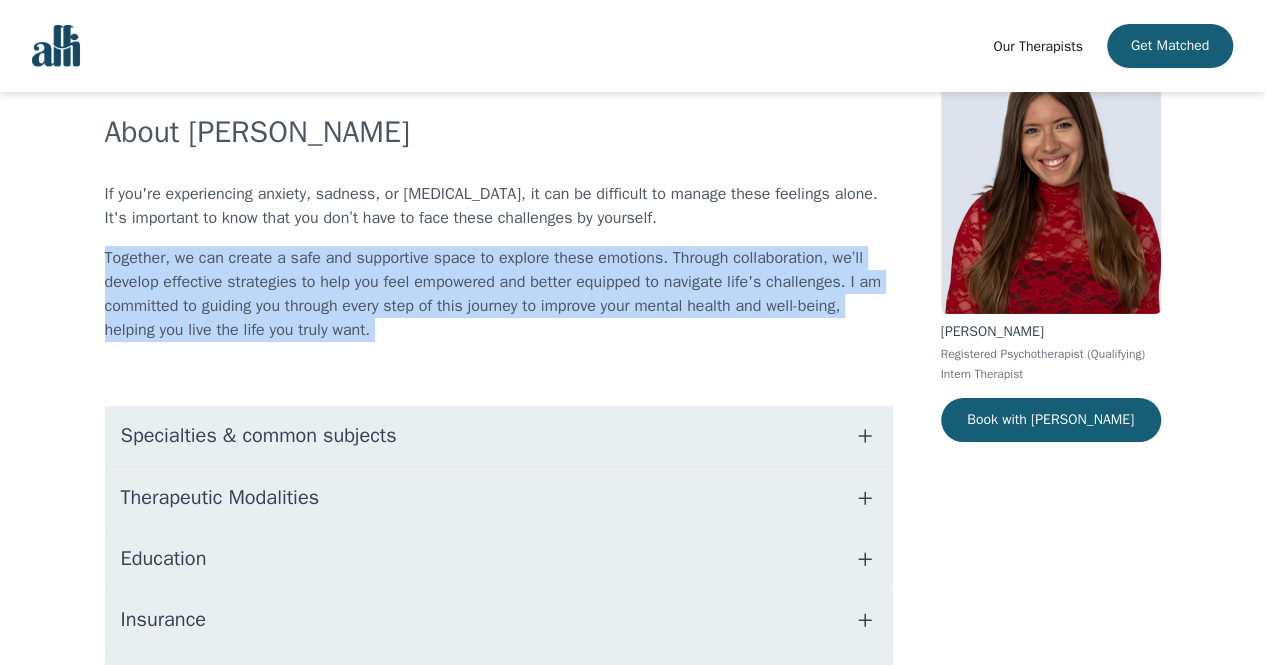 click on "Together, we can create a safe and supportive space to explore these emotions. Through collaboration, we’ll develop effective strategies to help you feel empowered and better equipped to navigate life's challenges. I am committed to guiding you through every step of this journey to improve your mental health and well-being, helping you live the life you truly want." at bounding box center [499, 294] 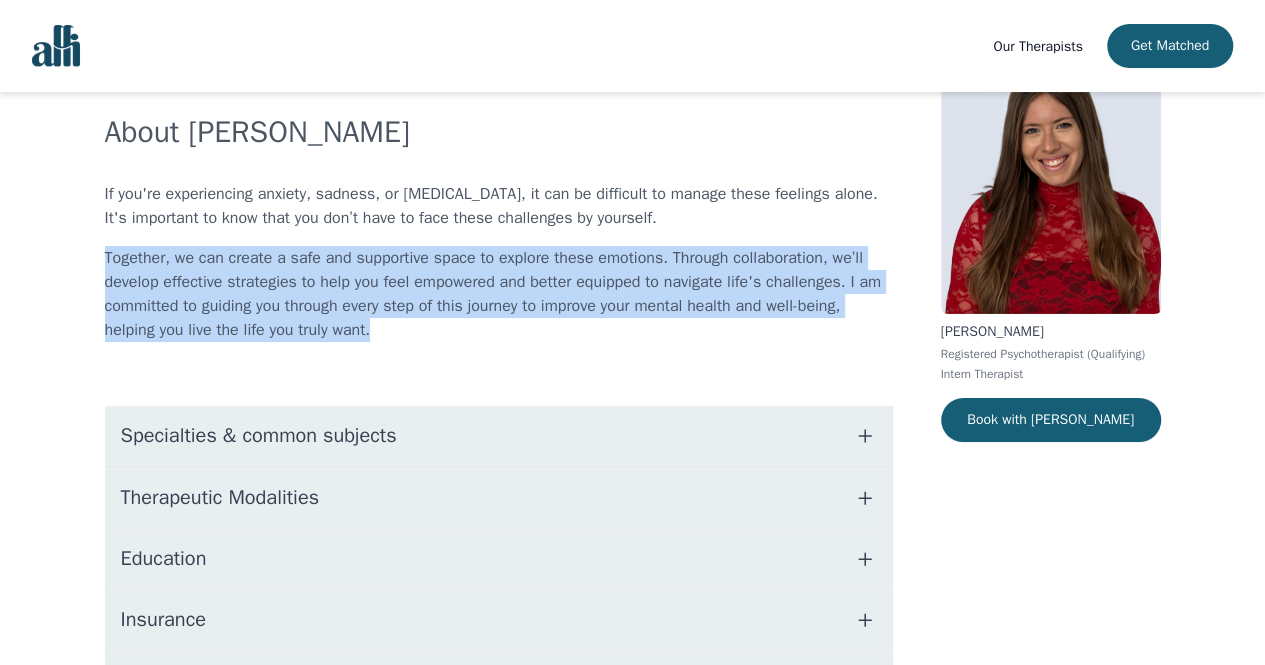 drag, startPoint x: 518, startPoint y: 321, endPoint x: 71, endPoint y: 251, distance: 452.44778 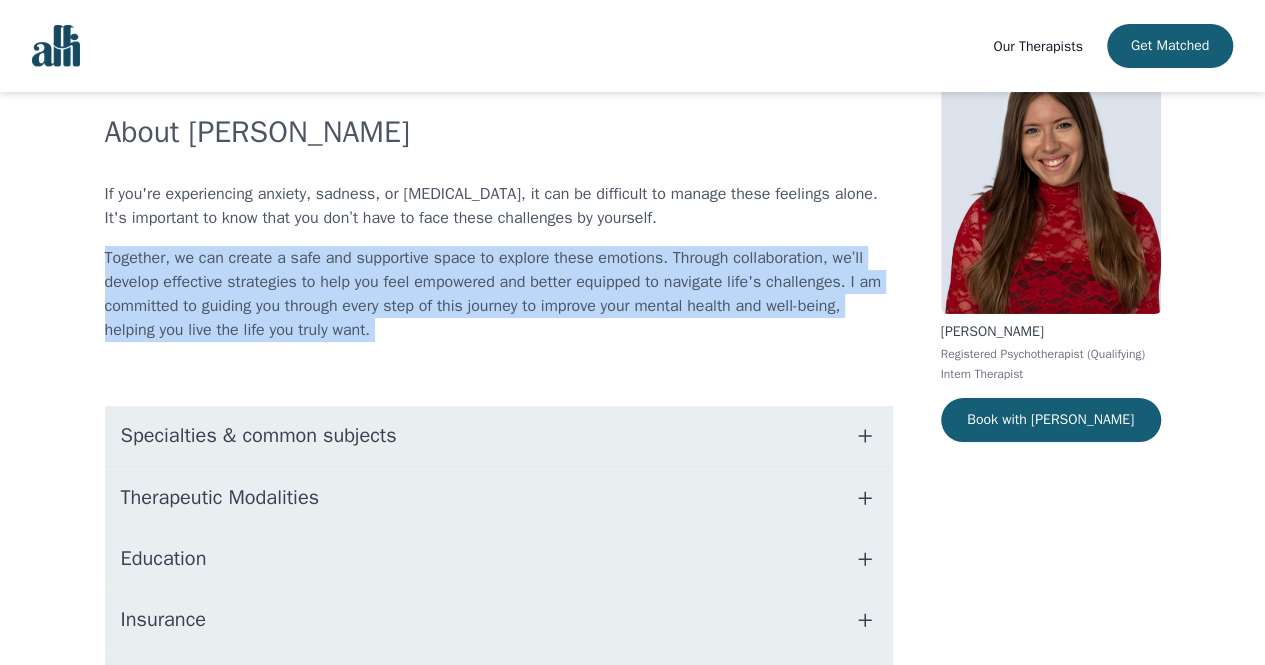 drag, startPoint x: 71, startPoint y: 251, endPoint x: 474, endPoint y: 327, distance: 410.10364 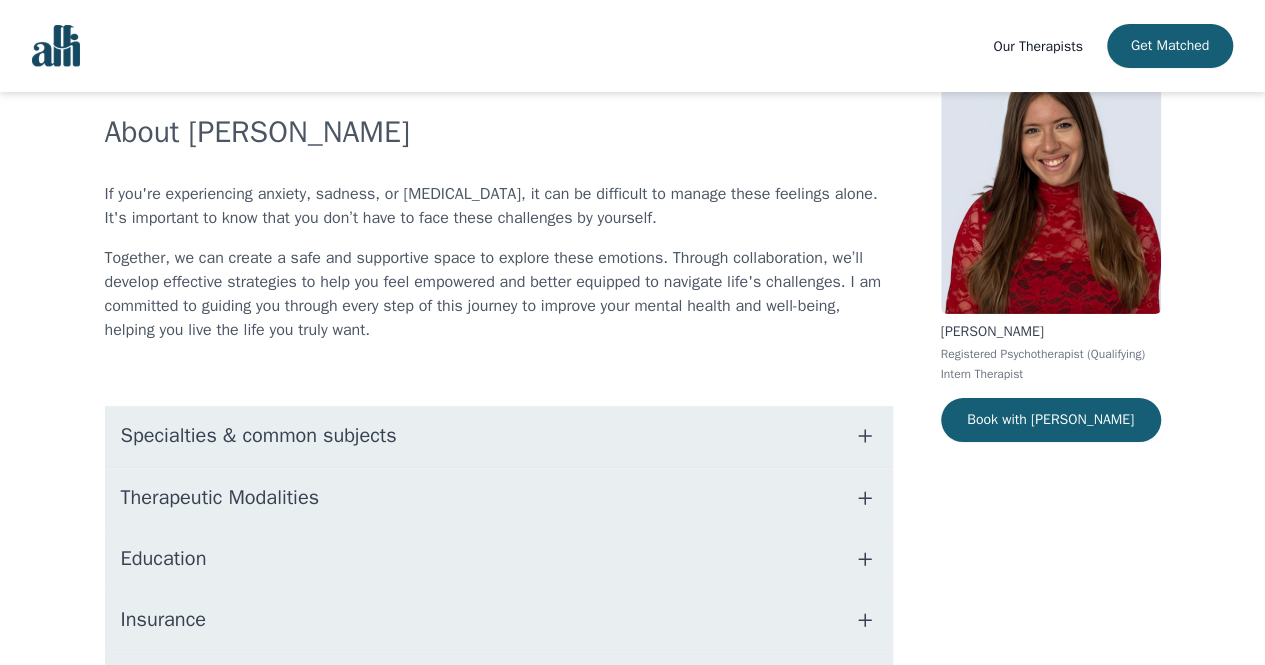scroll, scrollTop: 214, scrollLeft: 0, axis: vertical 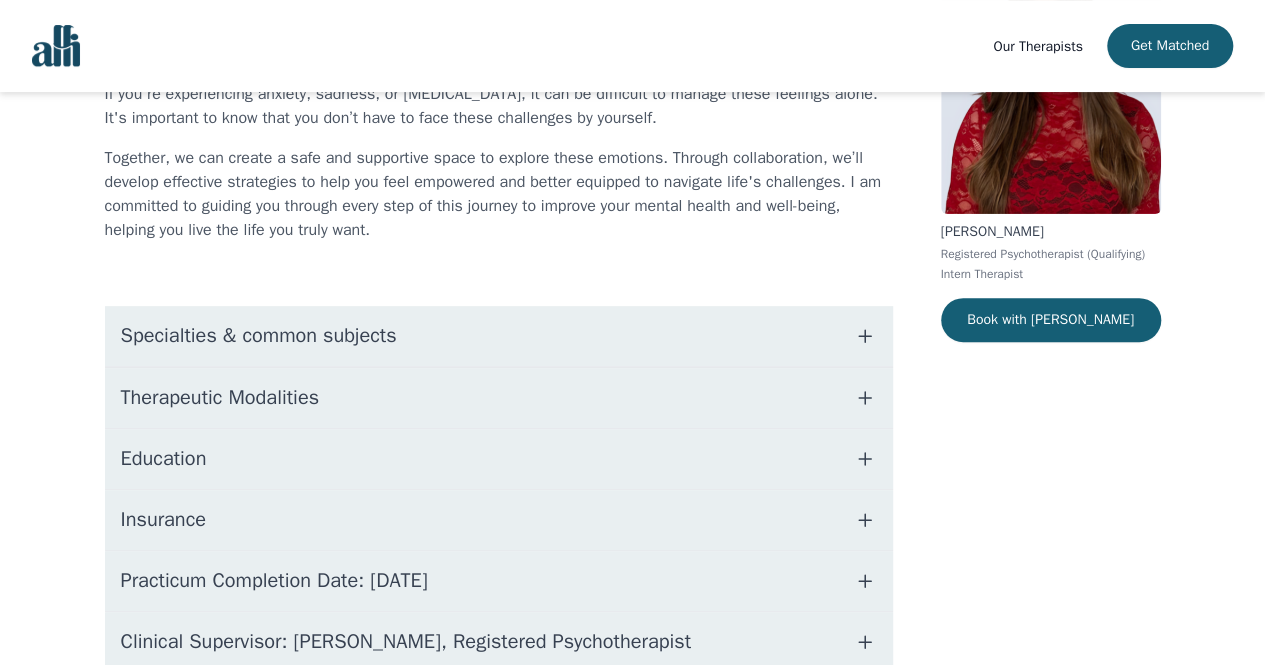 click on "Specialties & common subjects" at bounding box center [259, 336] 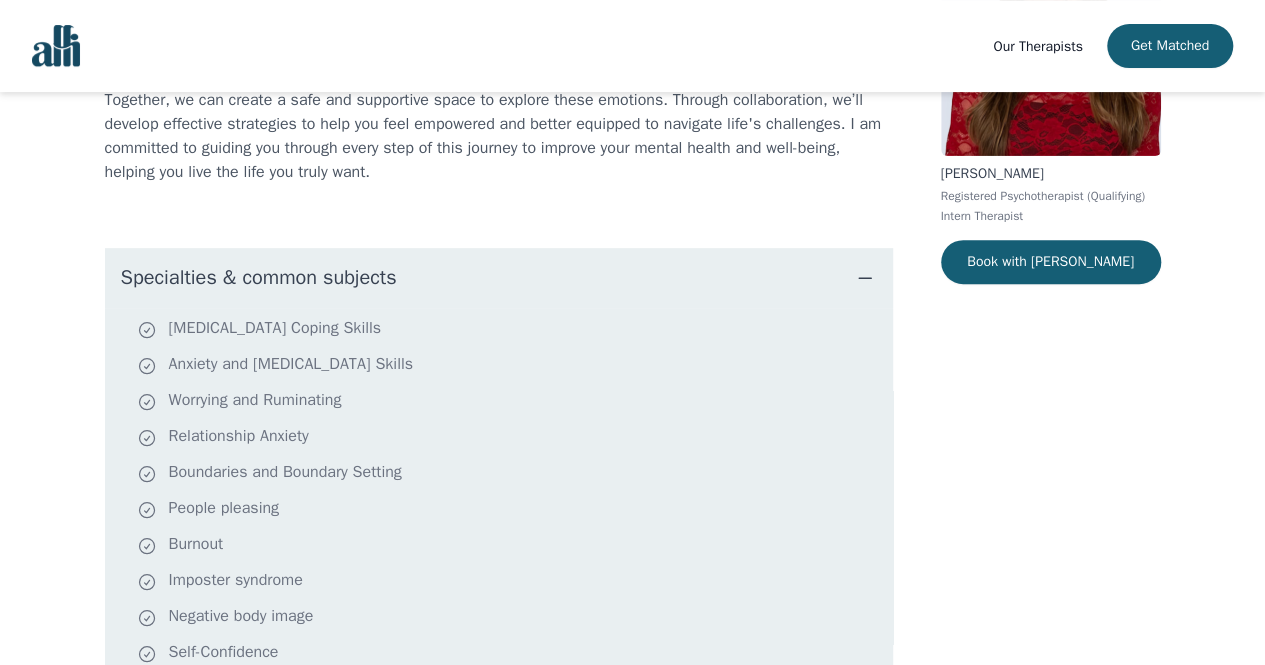 scroll, scrollTop: 314, scrollLeft: 0, axis: vertical 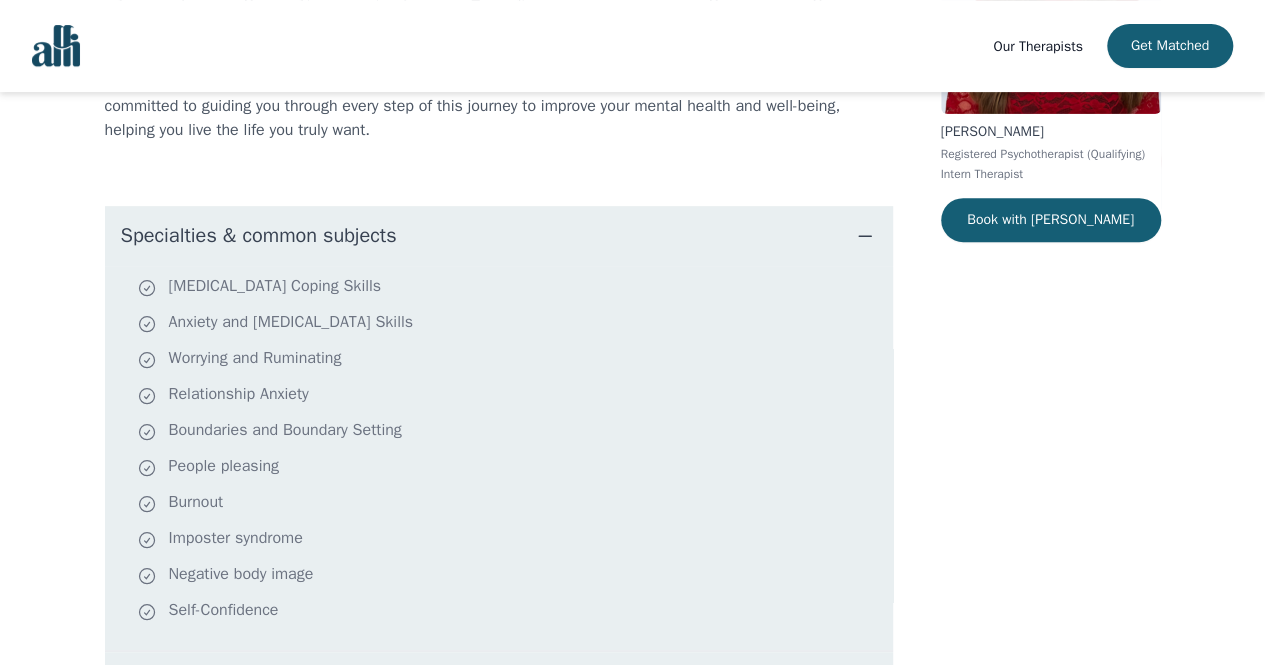 click on "Depression Coping Skills Anxiety and Stress Management Skills Worrying and Ruminating Relationship Anxiety Boundaries and Boundary Setting People pleasing Burnout Imposter syndrome Negative body image Self-Confidence" at bounding box center (499, 458) 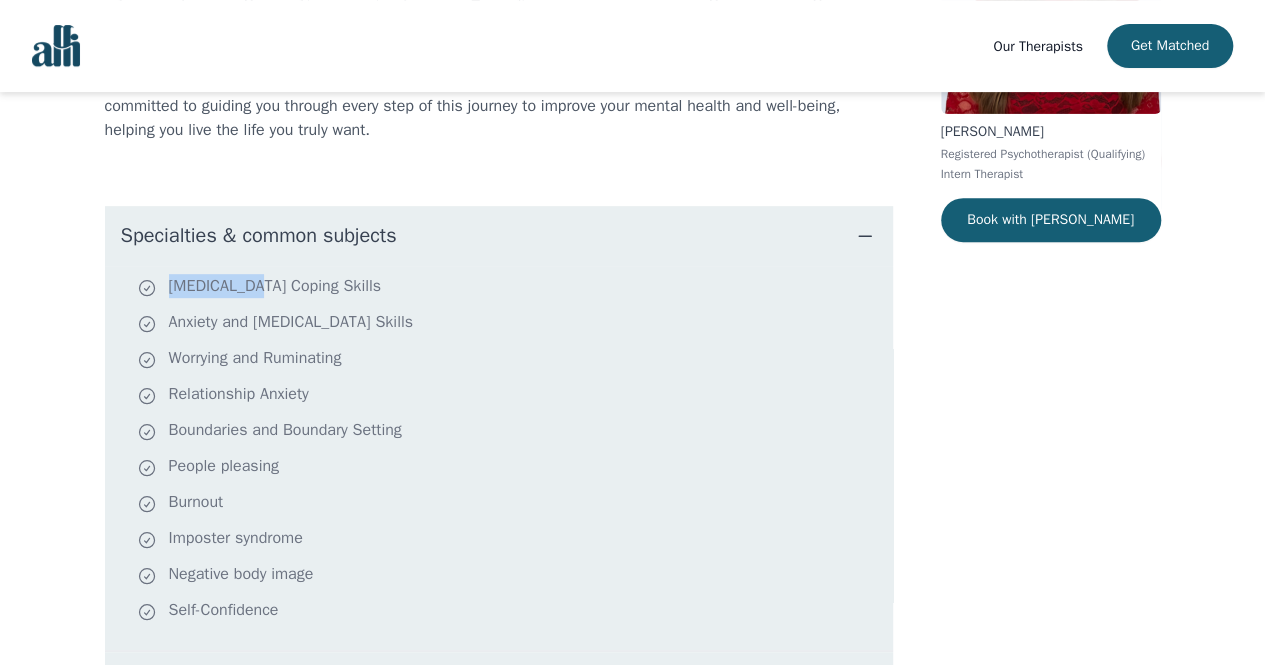 click on "Depression Coping Skills Anxiety and Stress Management Skills Worrying and Ruminating Relationship Anxiety Boundaries and Boundary Setting People pleasing Burnout Imposter syndrome Negative body image Self-Confidence" at bounding box center [499, 458] 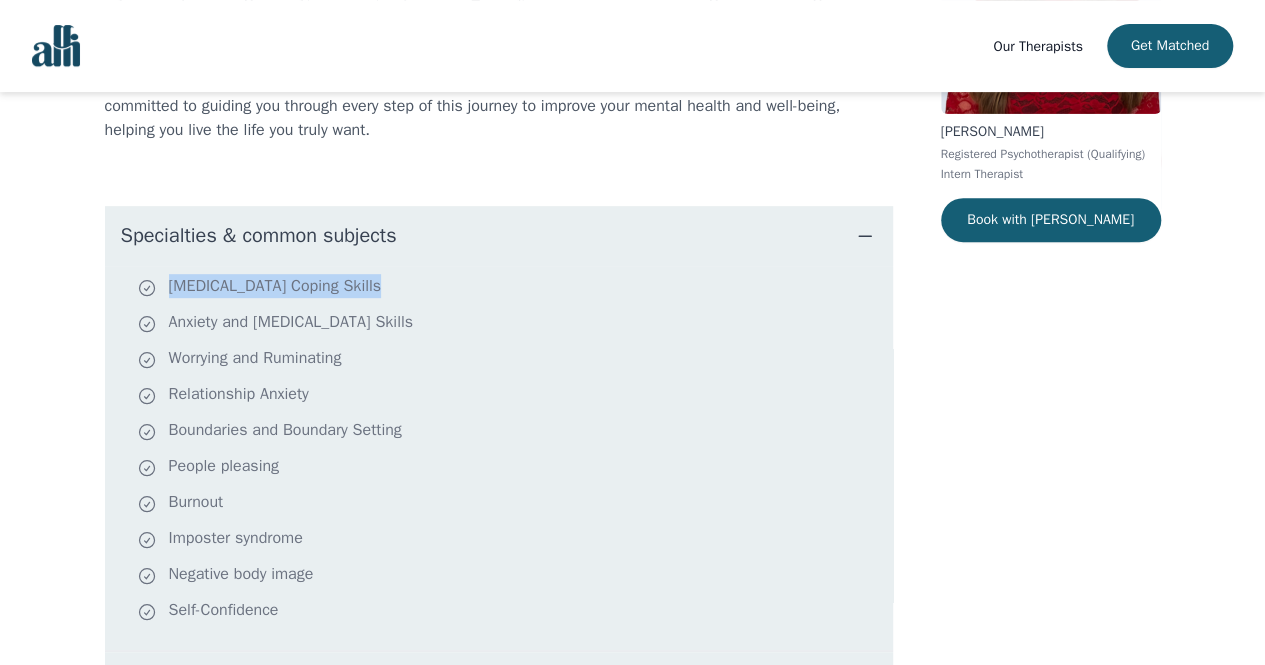 click on "Depression Coping Skills Anxiety and Stress Management Skills Worrying and Ruminating Relationship Anxiety Boundaries and Boundary Setting People pleasing Burnout Imposter syndrome Negative body image Self-Confidence" at bounding box center [499, 458] 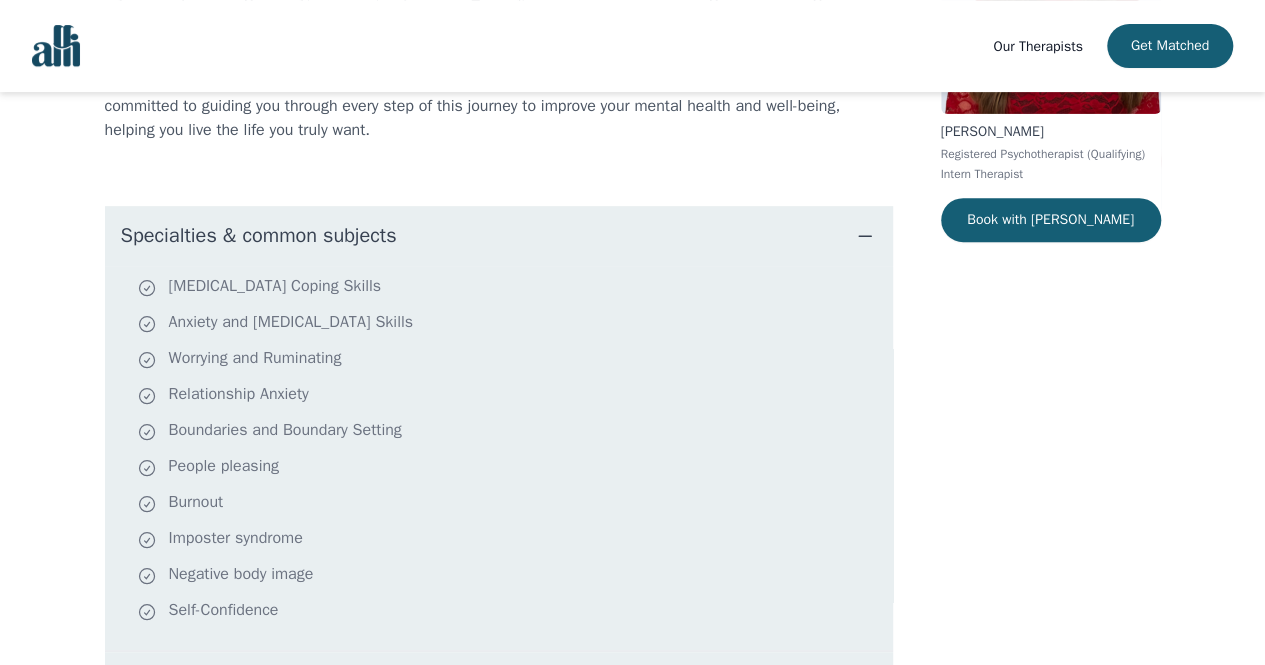 click on "Anxiety and [MEDICAL_DATA] Skills" at bounding box center (511, 324) 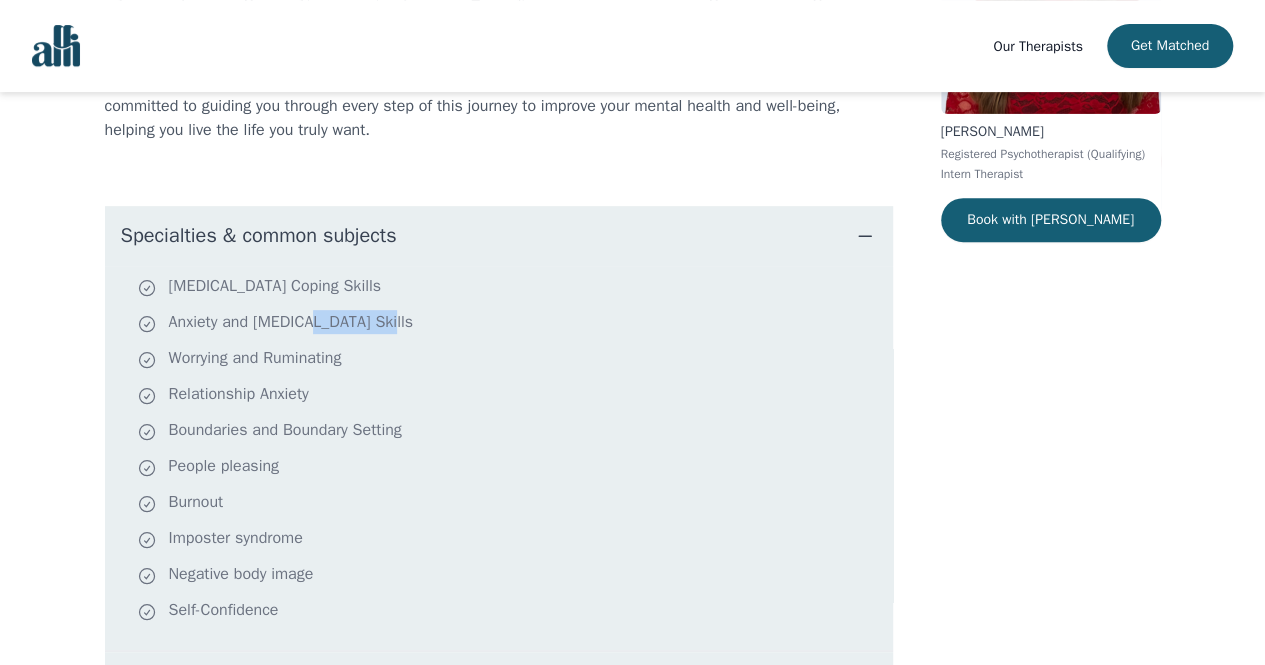click on "Anxiety and [MEDICAL_DATA] Skills" at bounding box center [511, 324] 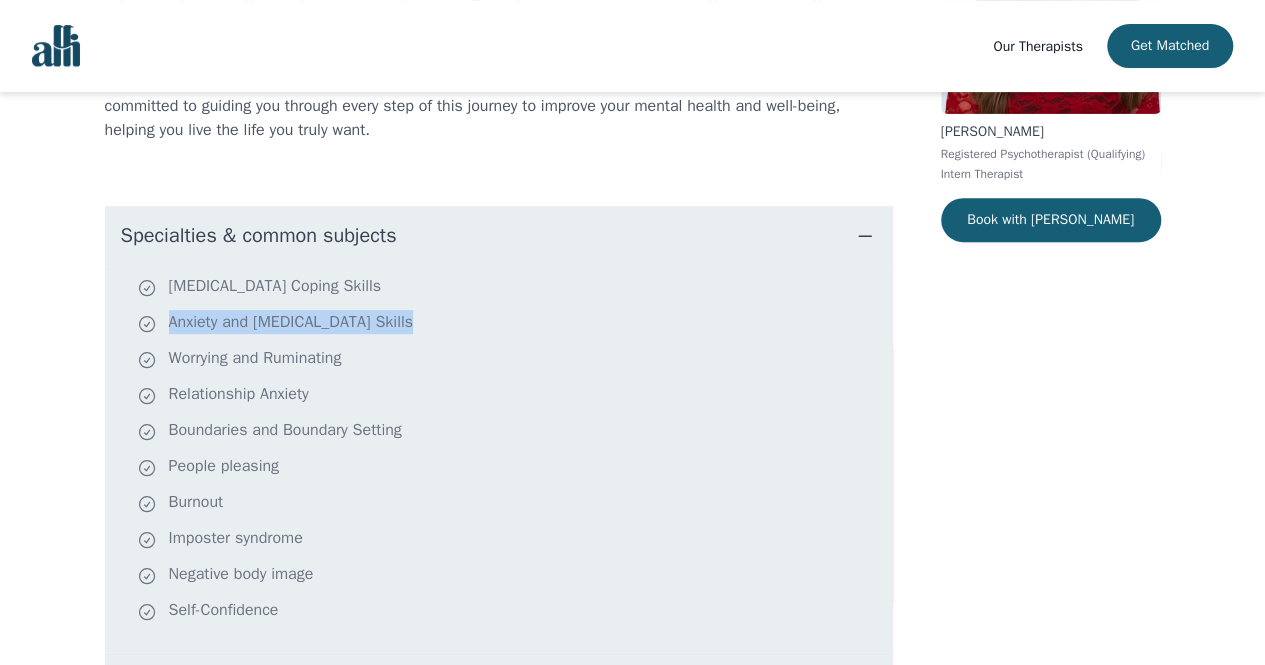 click on "Anxiety and [MEDICAL_DATA] Skills" at bounding box center [511, 324] 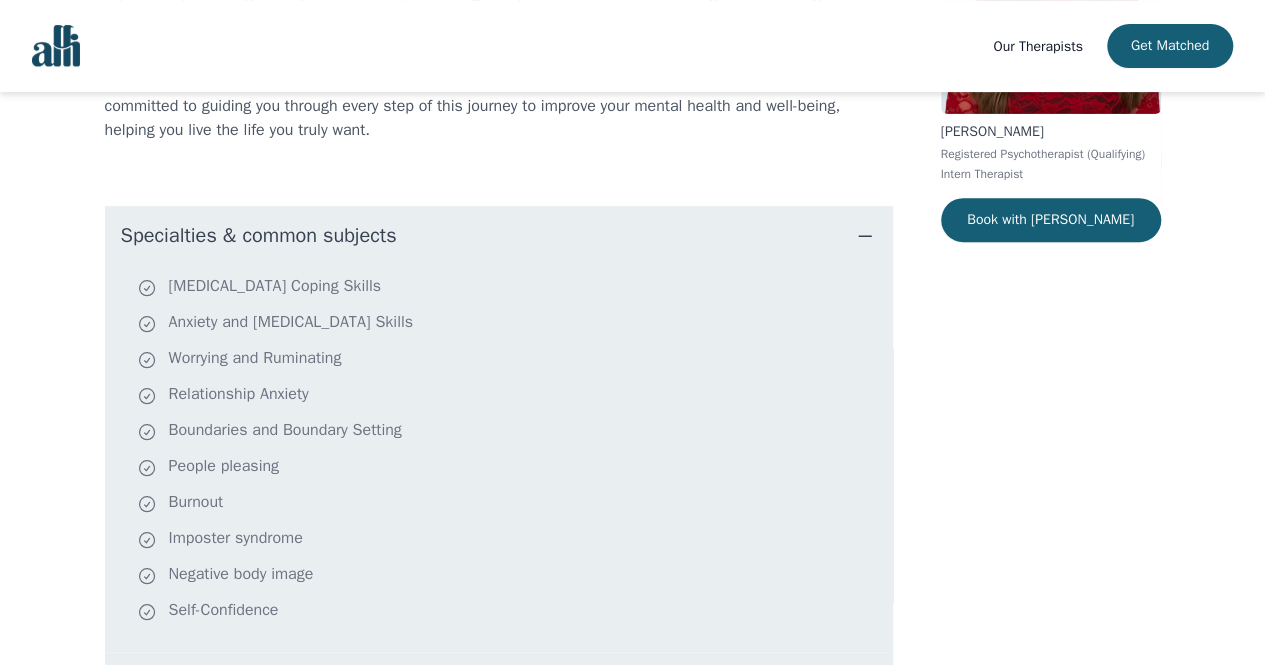 click on "Worrying and Ruminating" at bounding box center (511, 360) 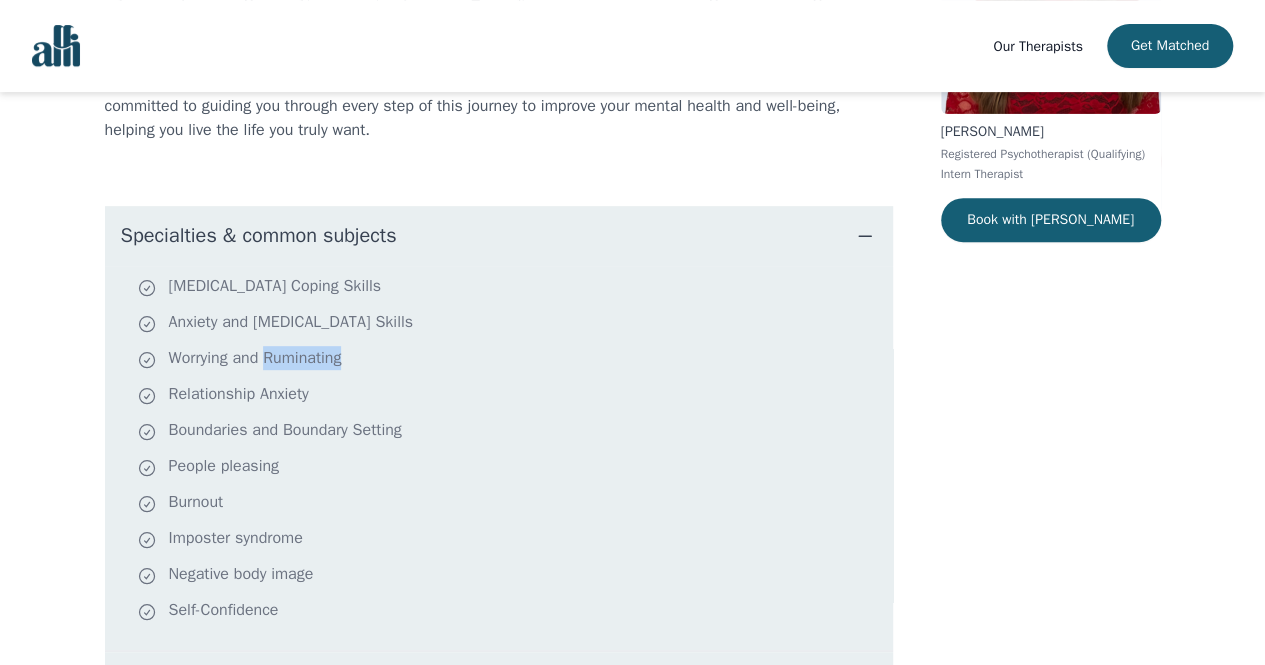 click on "Worrying and Ruminating" at bounding box center (511, 360) 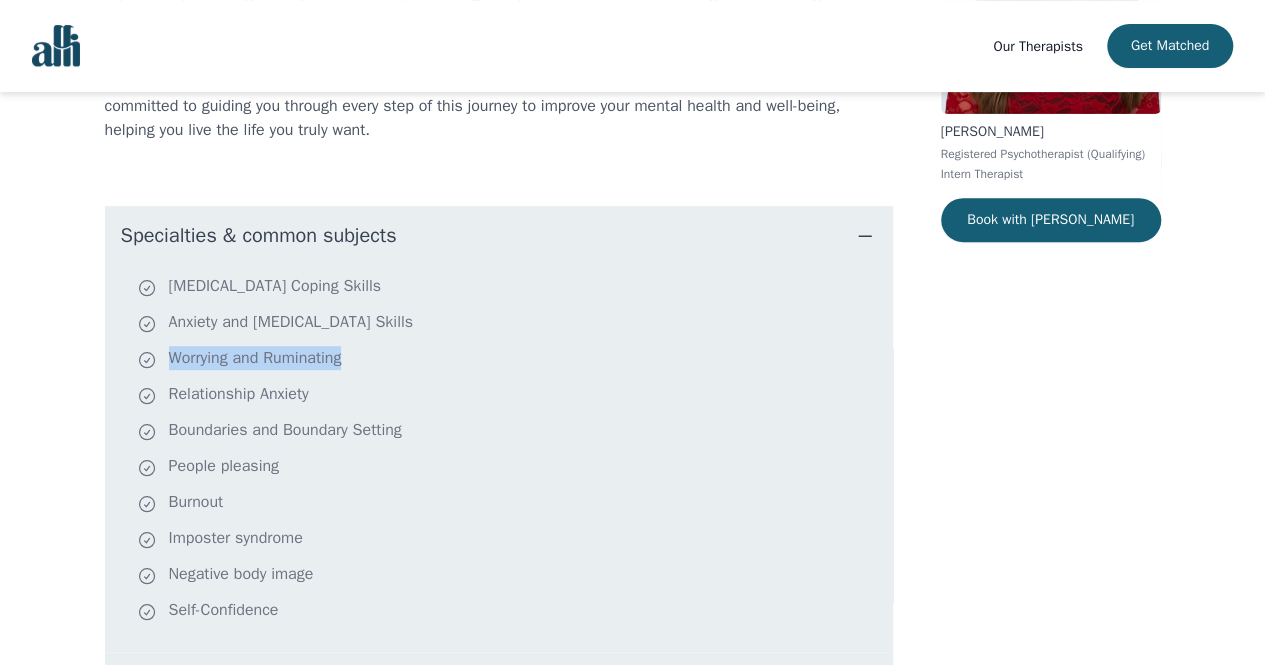 click on "Worrying and Ruminating" at bounding box center [511, 360] 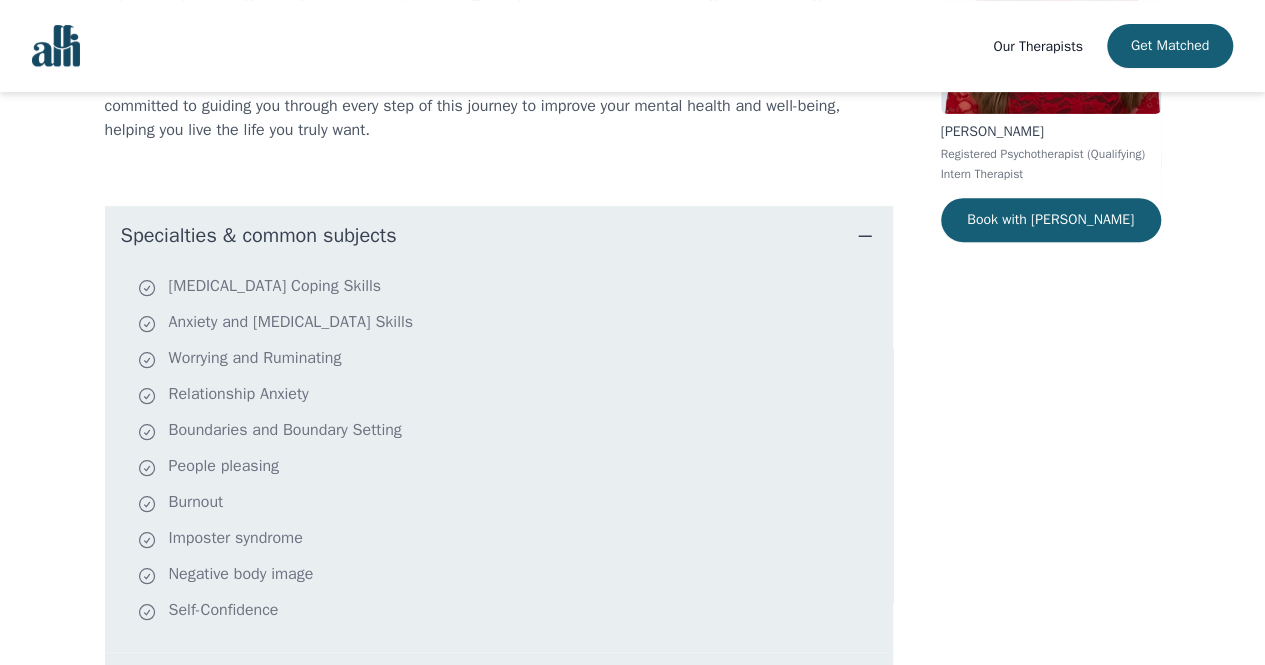 click on "Specialties & common subjects" at bounding box center (259, 236) 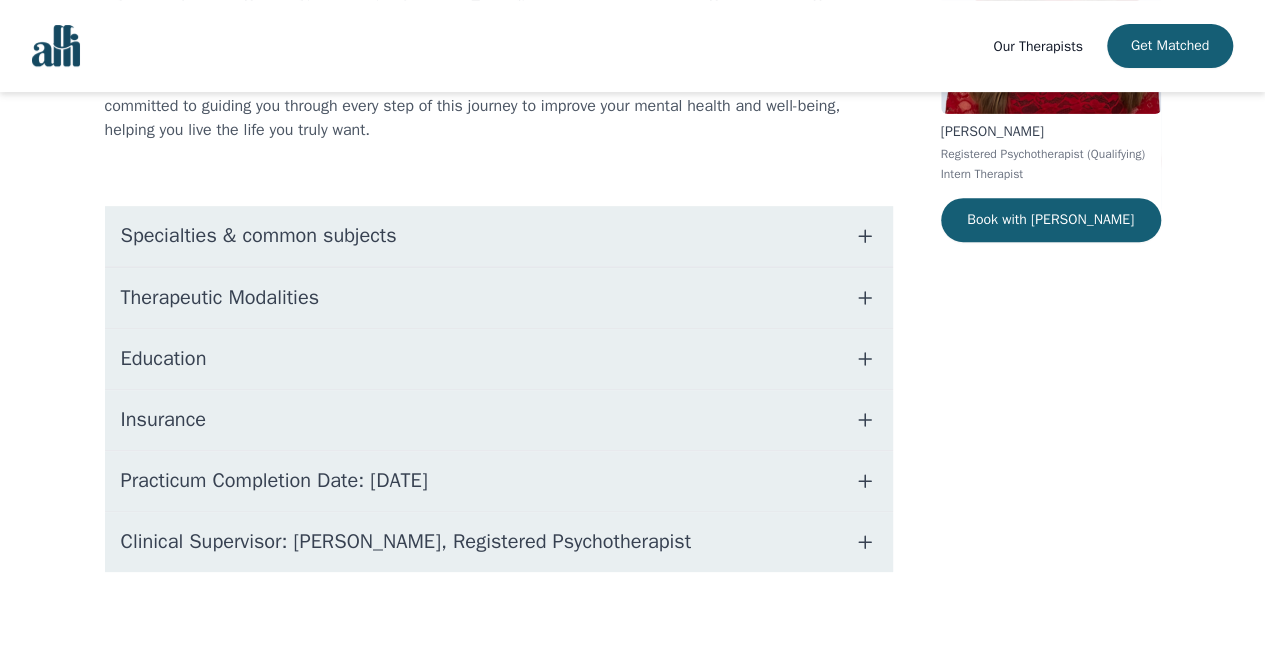 click on "Education" at bounding box center (499, 359) 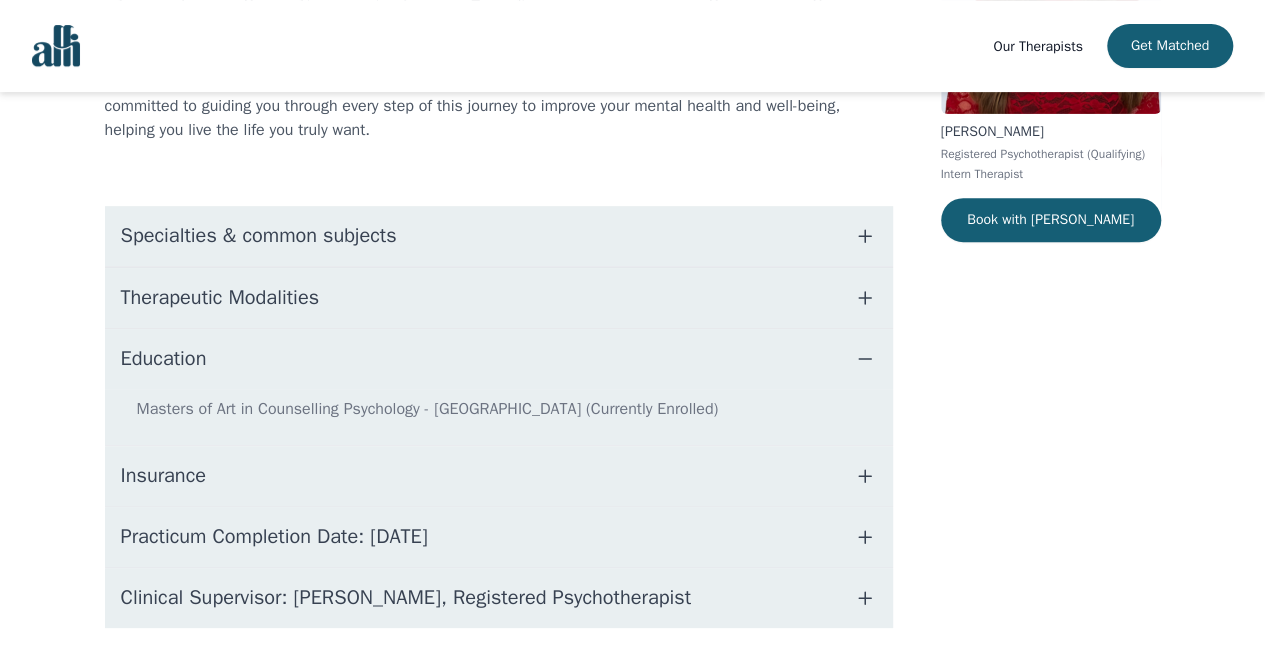 click on "Therapeutic Modalities" at bounding box center (220, 298) 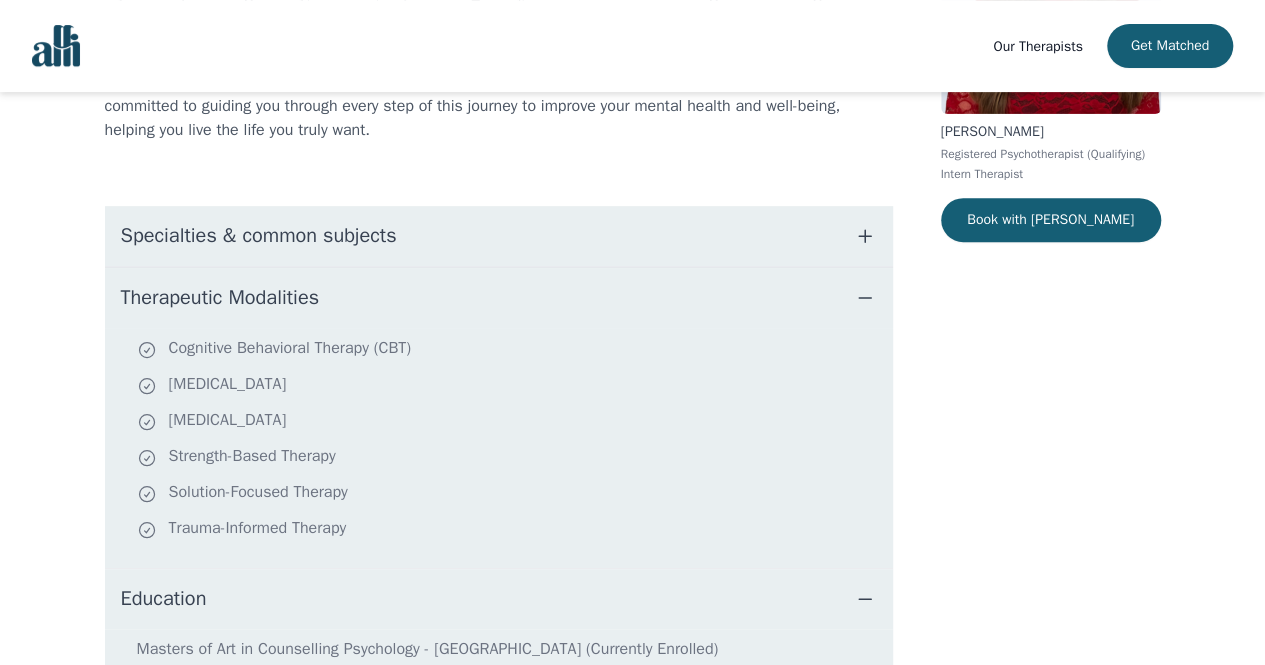 click on "Compassion Focused Therapy" at bounding box center (511, 386) 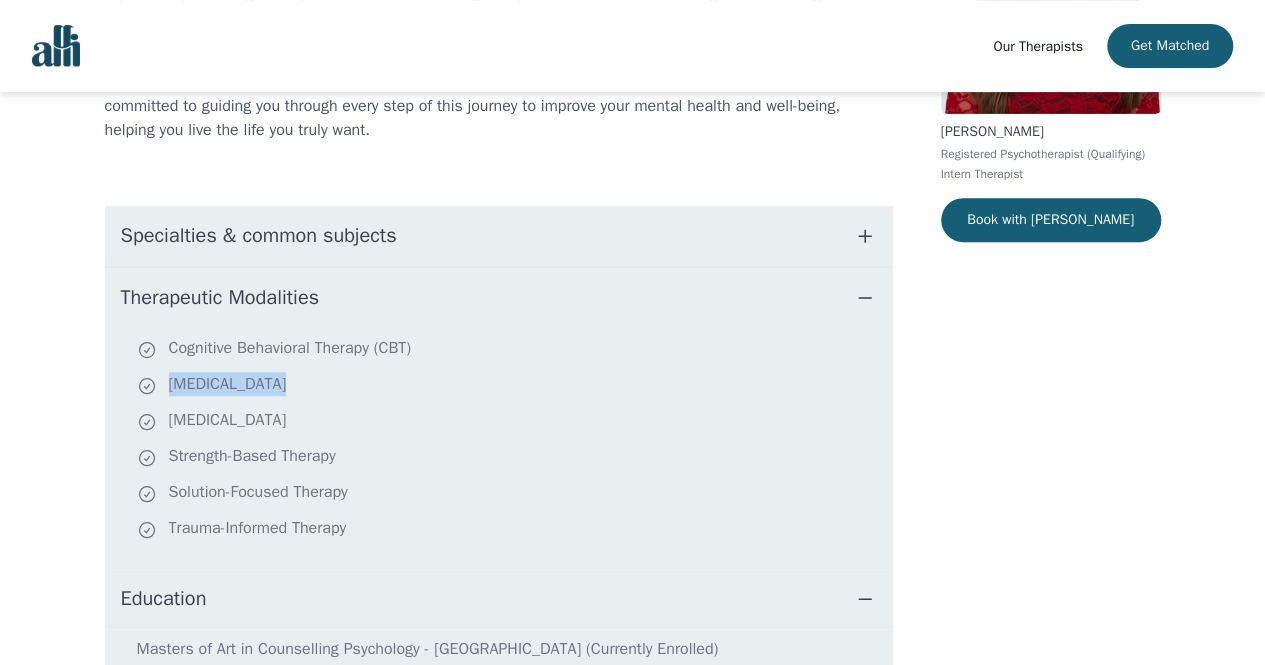 click on "Compassion Focused Therapy" at bounding box center (511, 386) 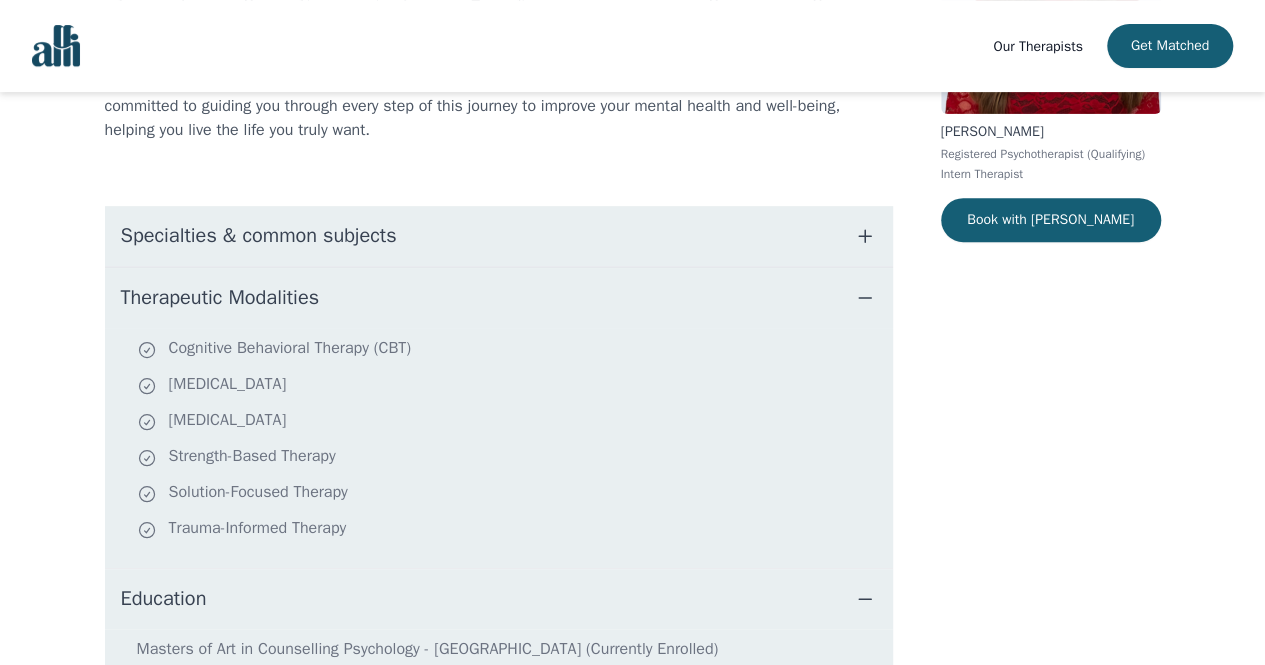 click on "[MEDICAL_DATA]" at bounding box center (511, 422) 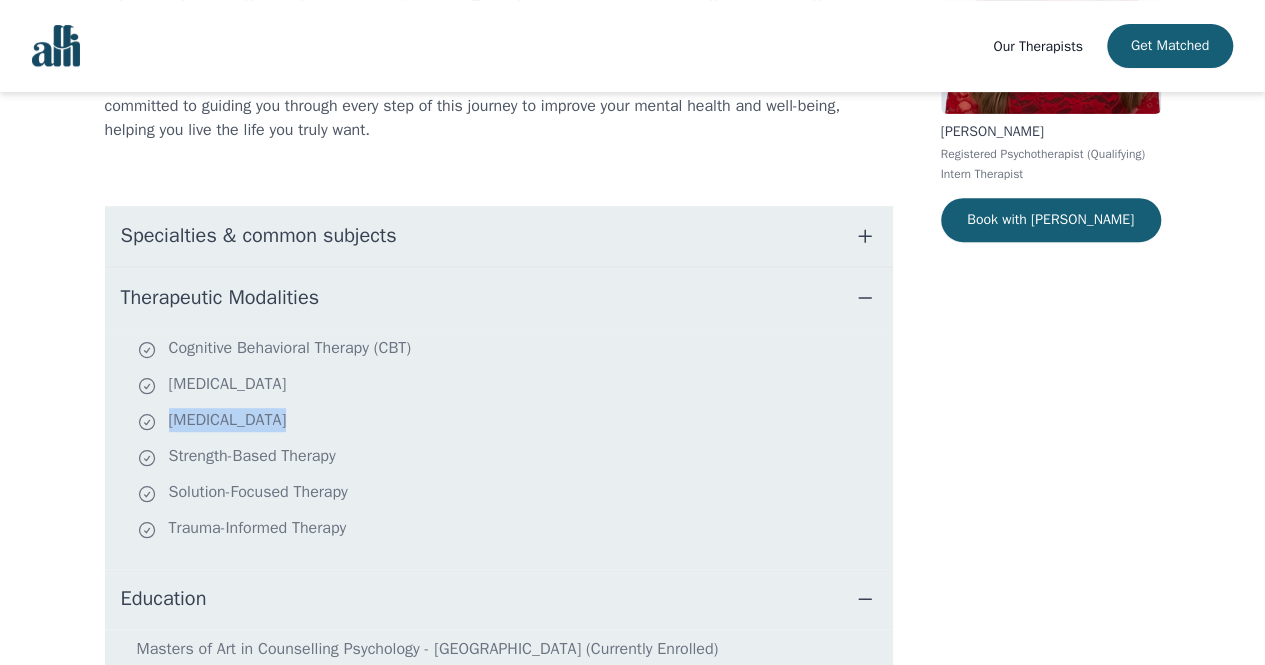 click on "[MEDICAL_DATA]" at bounding box center [511, 422] 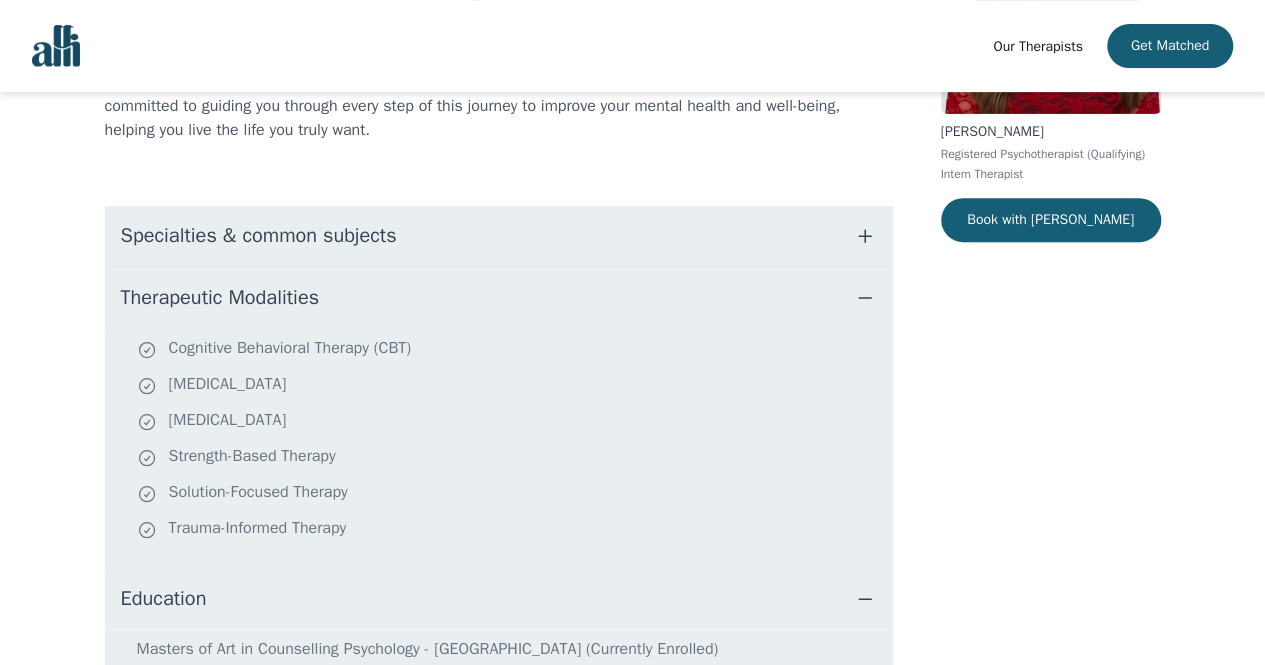 click on "[MEDICAL_DATA]" at bounding box center (511, 422) 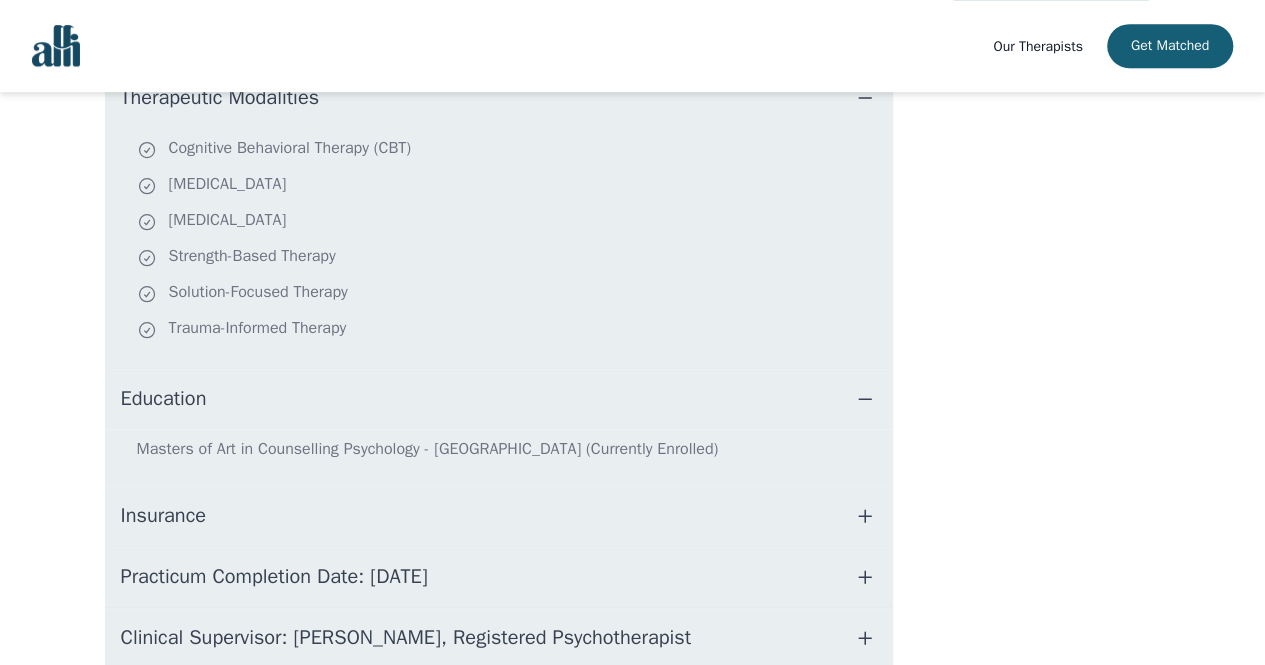 click on "Education" at bounding box center (499, 399) 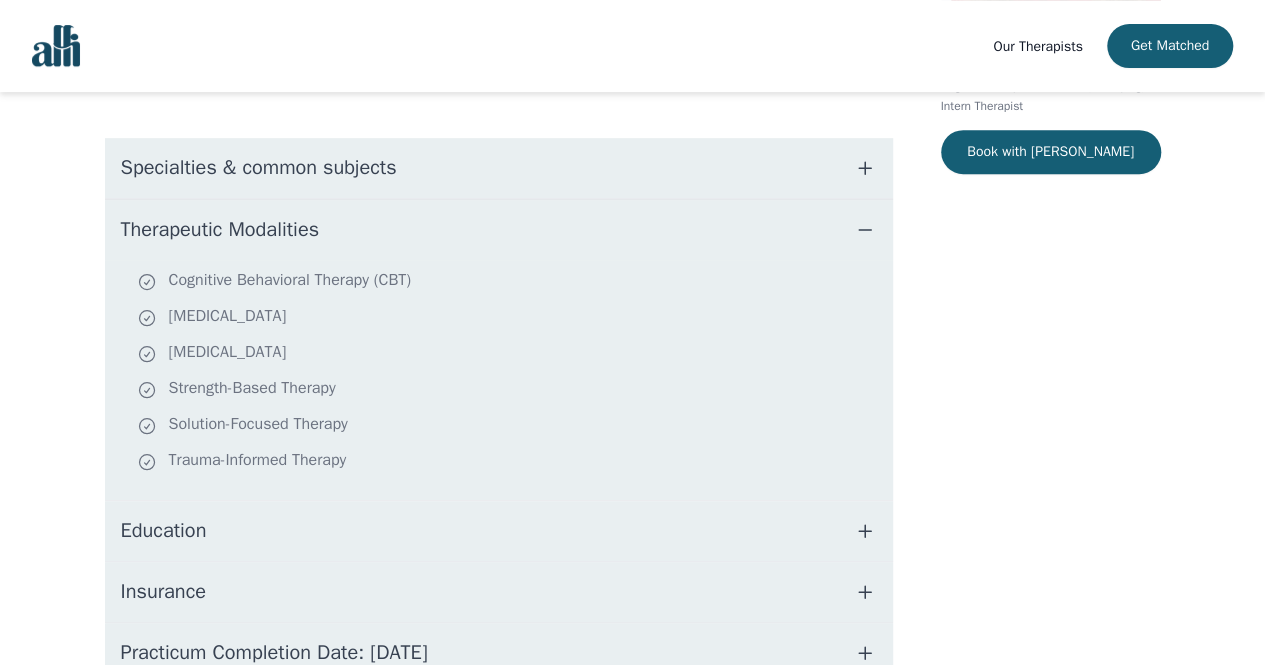 scroll, scrollTop: 314, scrollLeft: 0, axis: vertical 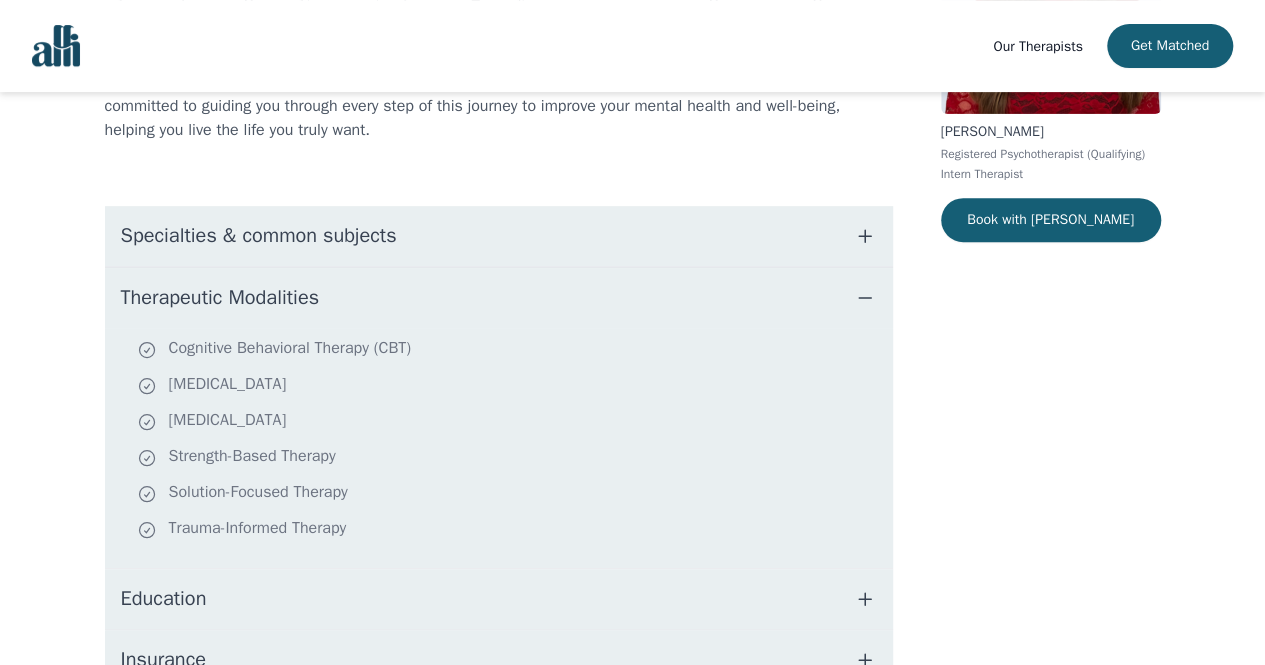 click on "Specialties & common subjects" at bounding box center (259, 236) 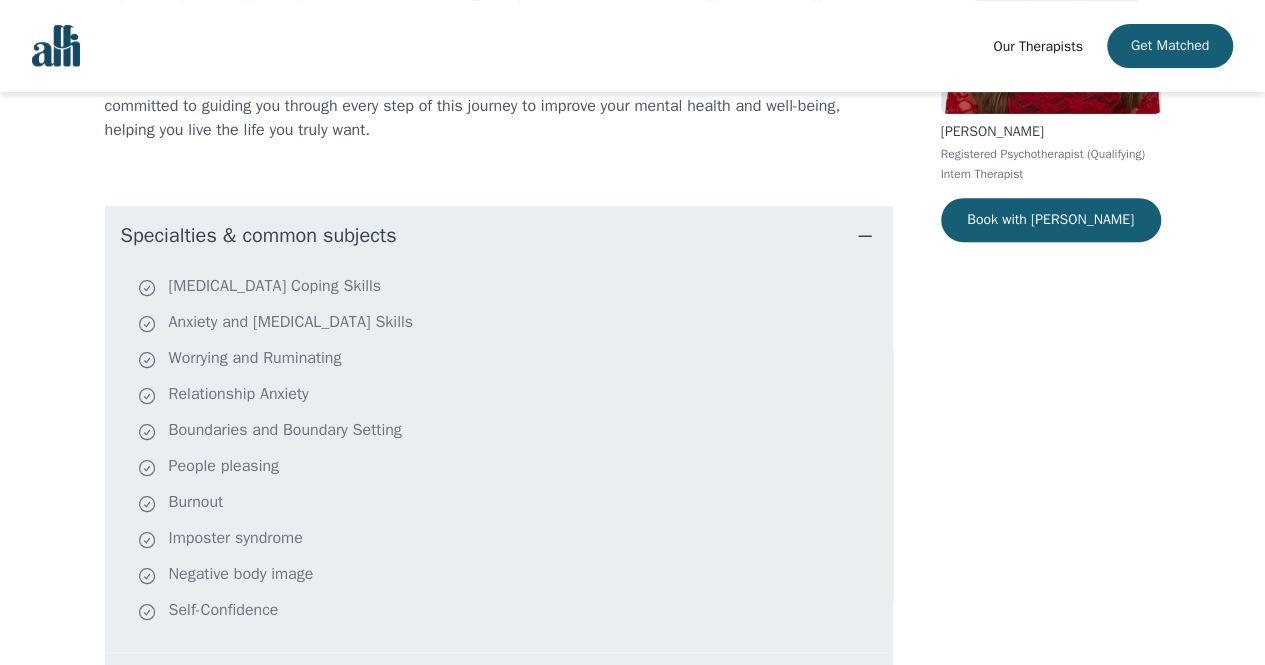 click on "Specialties & common subjects" at bounding box center (259, 236) 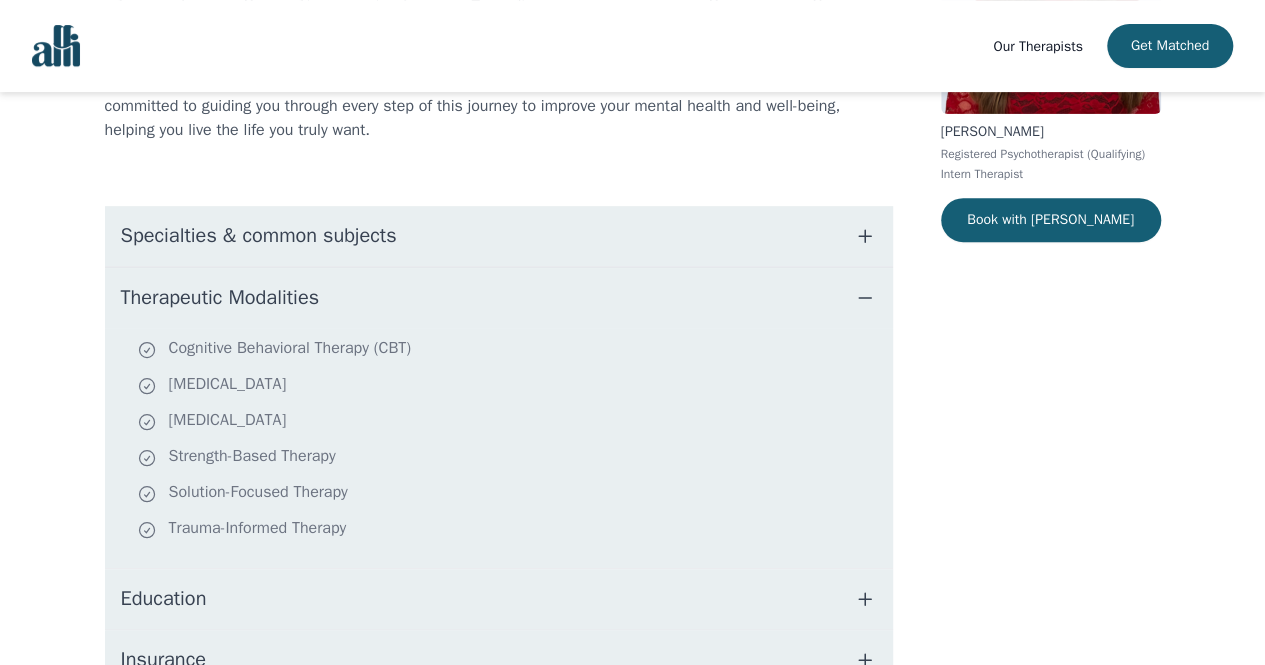 click on "Therapeutic Modalities" at bounding box center (499, 298) 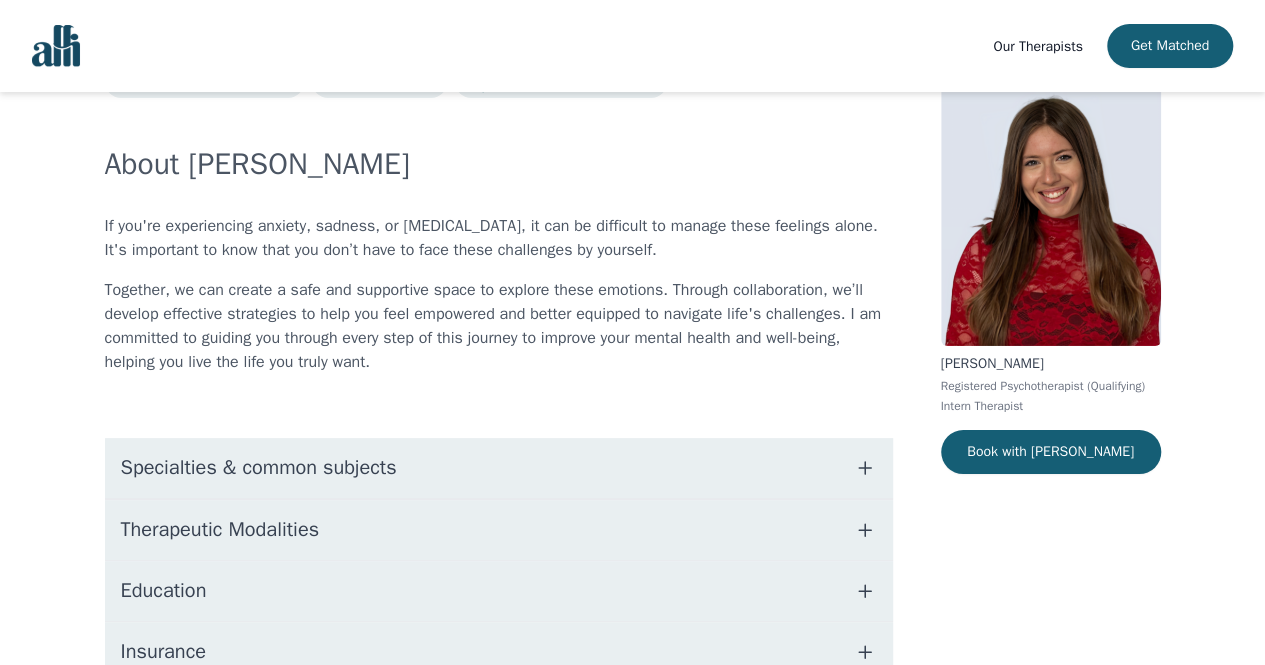 scroll, scrollTop: 0, scrollLeft: 0, axis: both 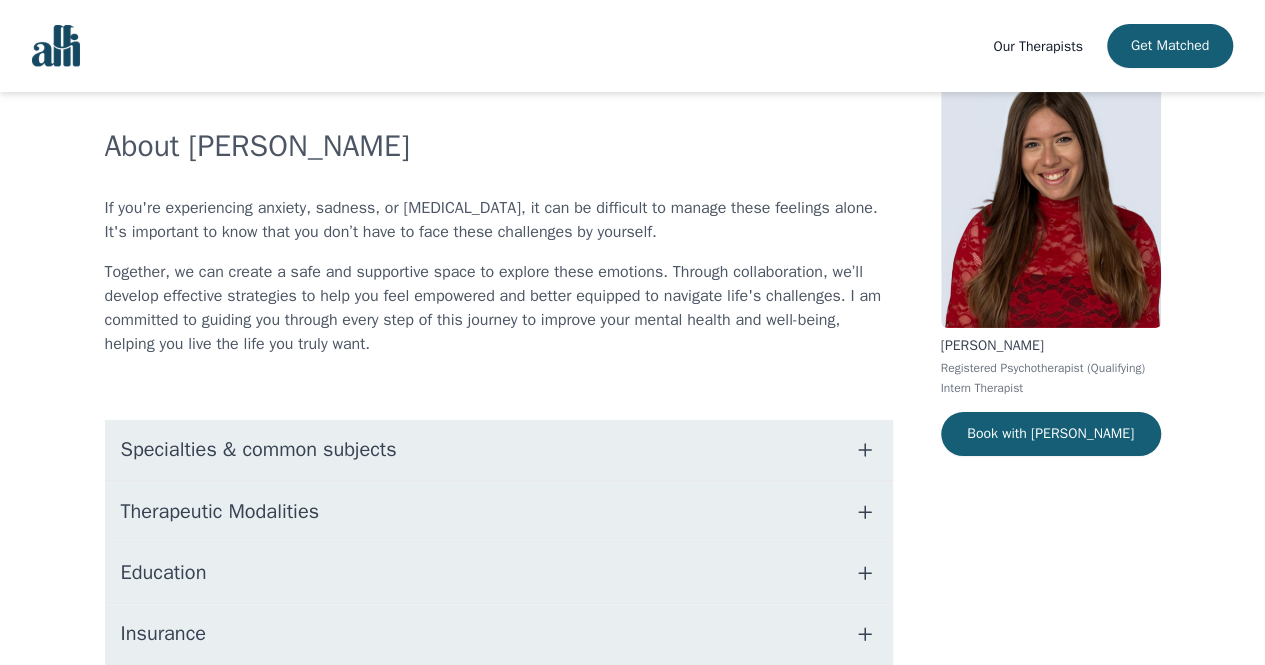 click on "Book with Alisha" at bounding box center [1051, 434] 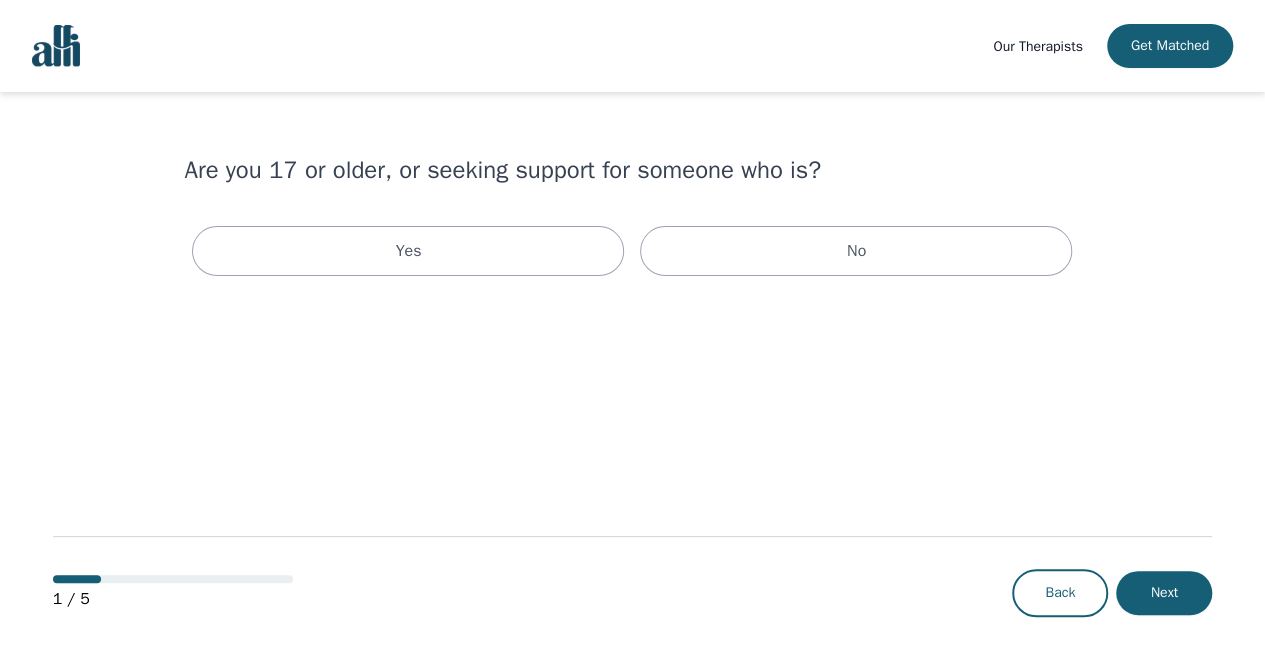 scroll, scrollTop: 0, scrollLeft: 0, axis: both 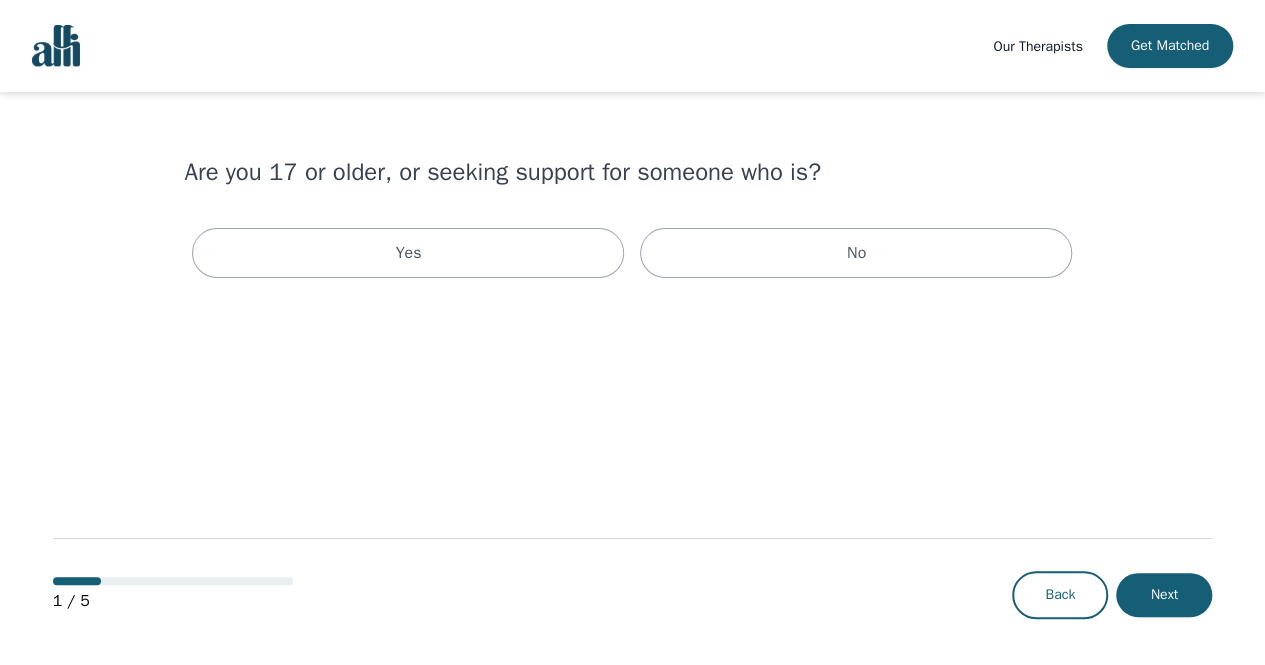click on "Yes" at bounding box center [408, 253] 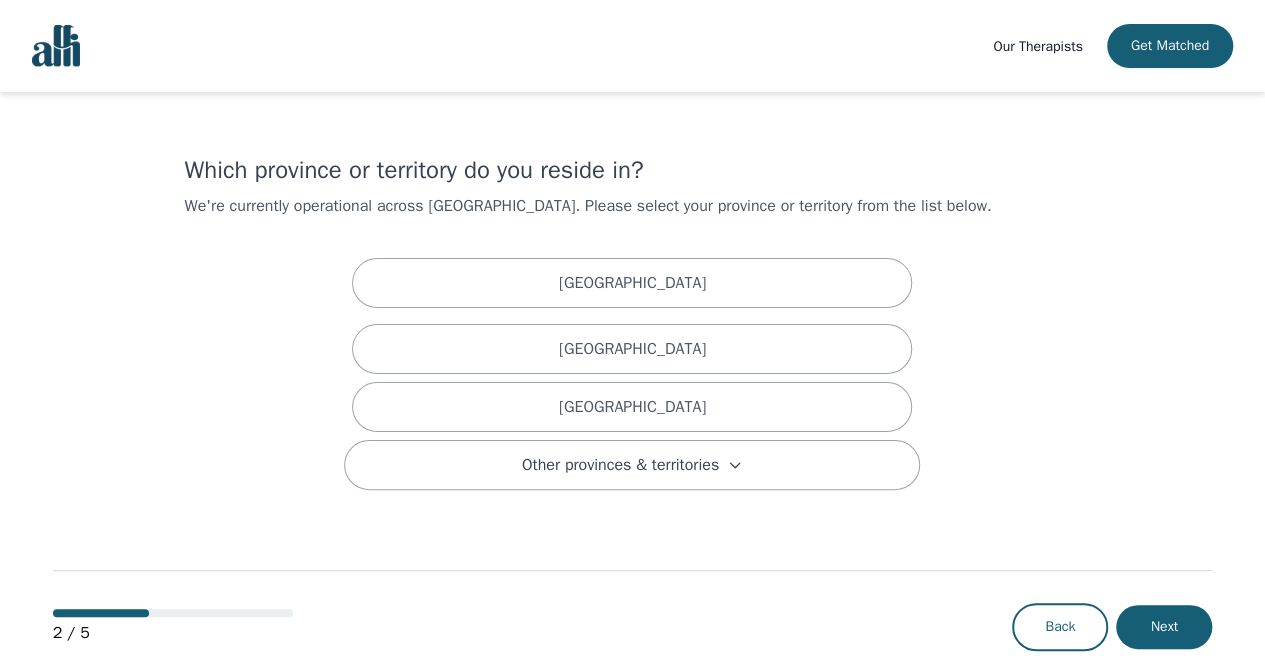 scroll, scrollTop: 33, scrollLeft: 0, axis: vertical 